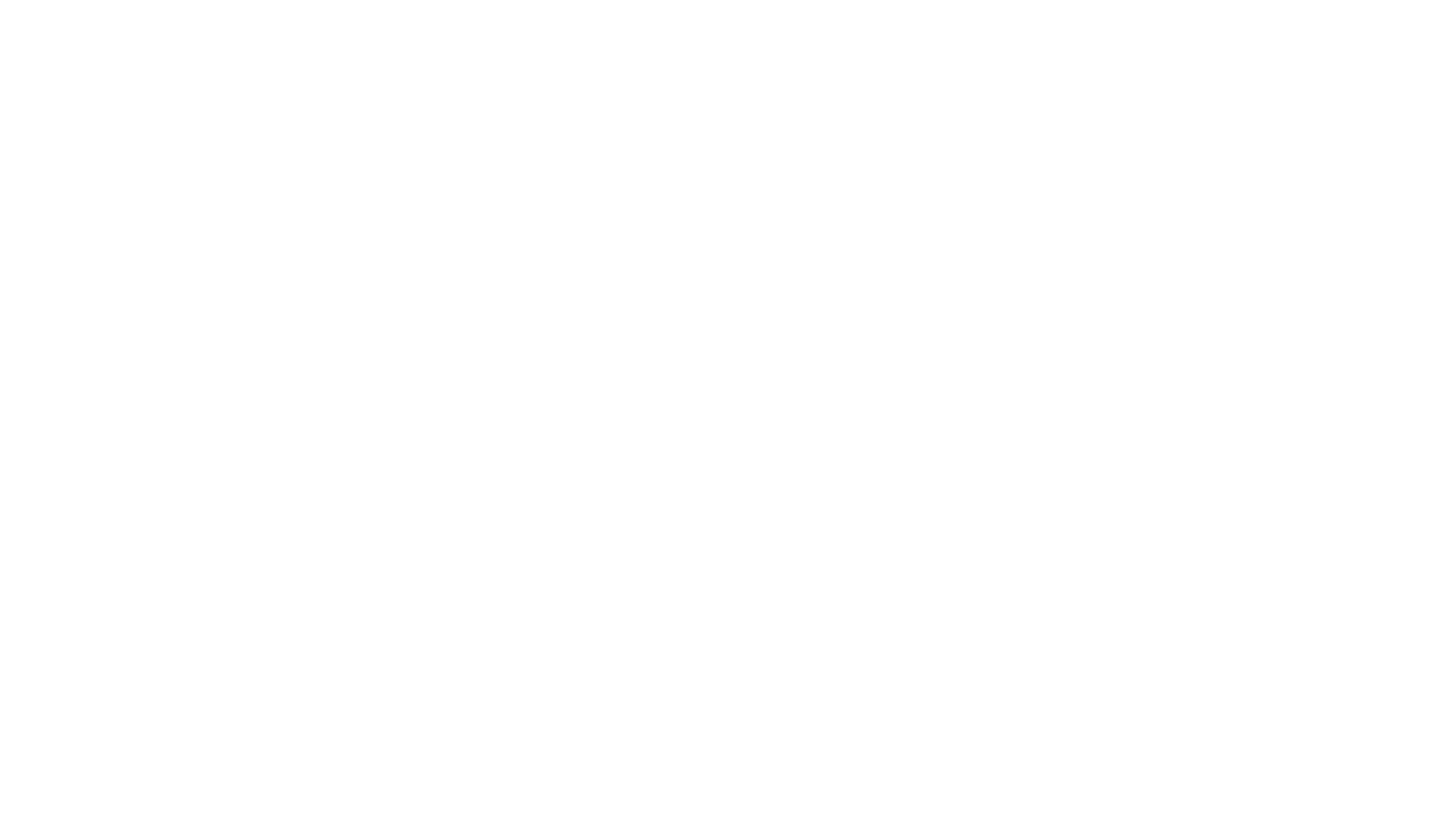scroll, scrollTop: 0, scrollLeft: 0, axis: both 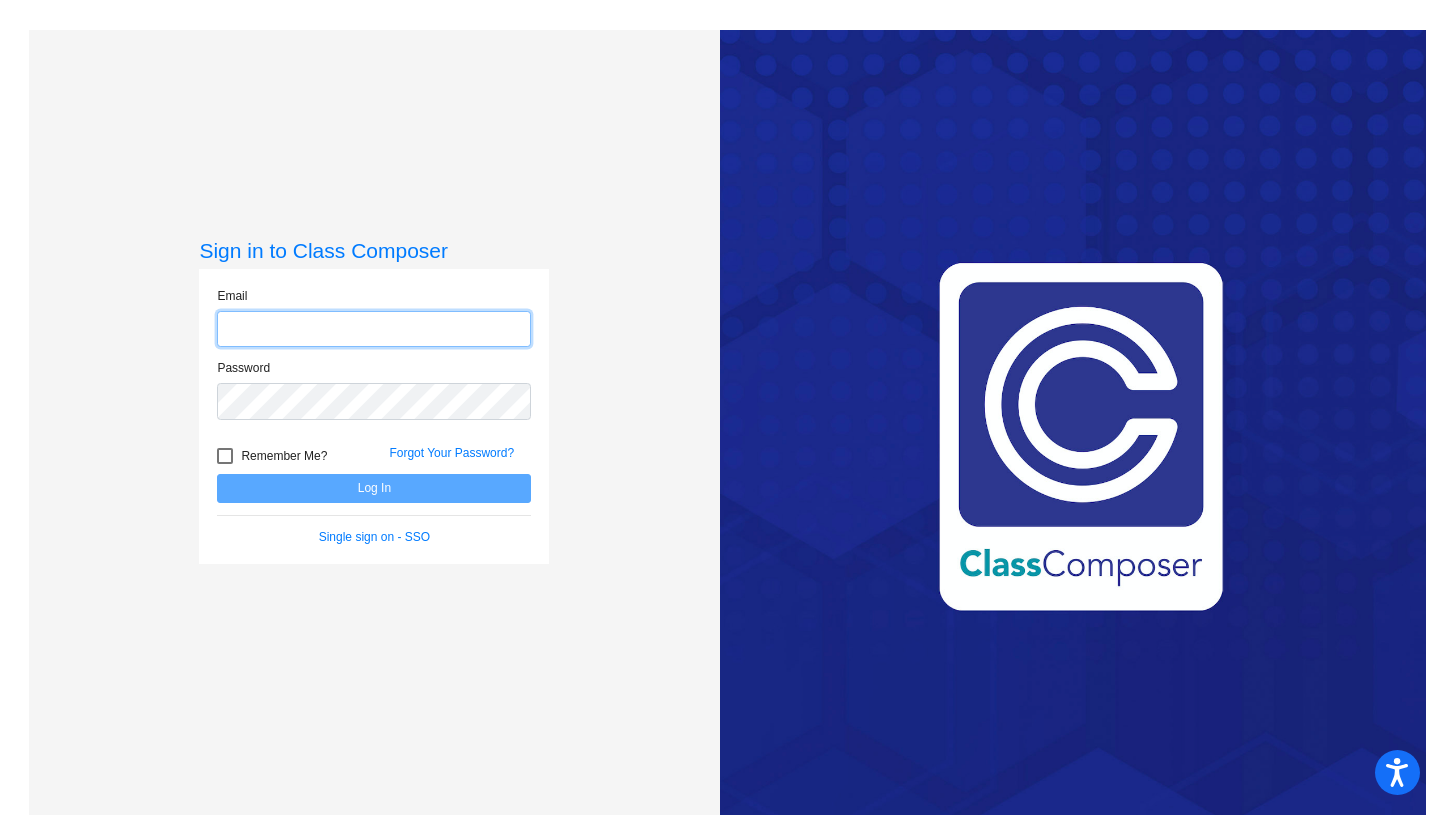 click 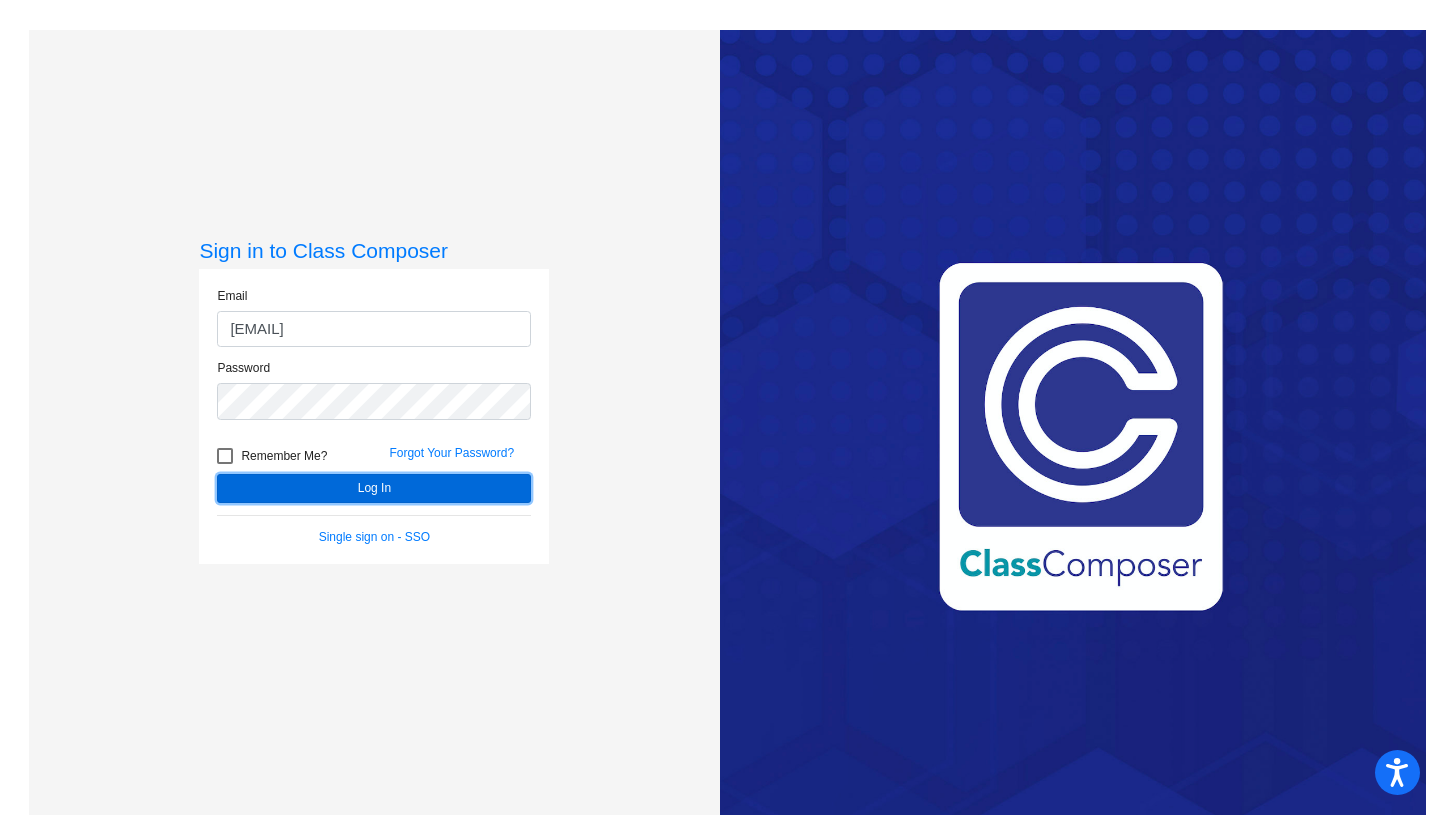 click on "Log In" 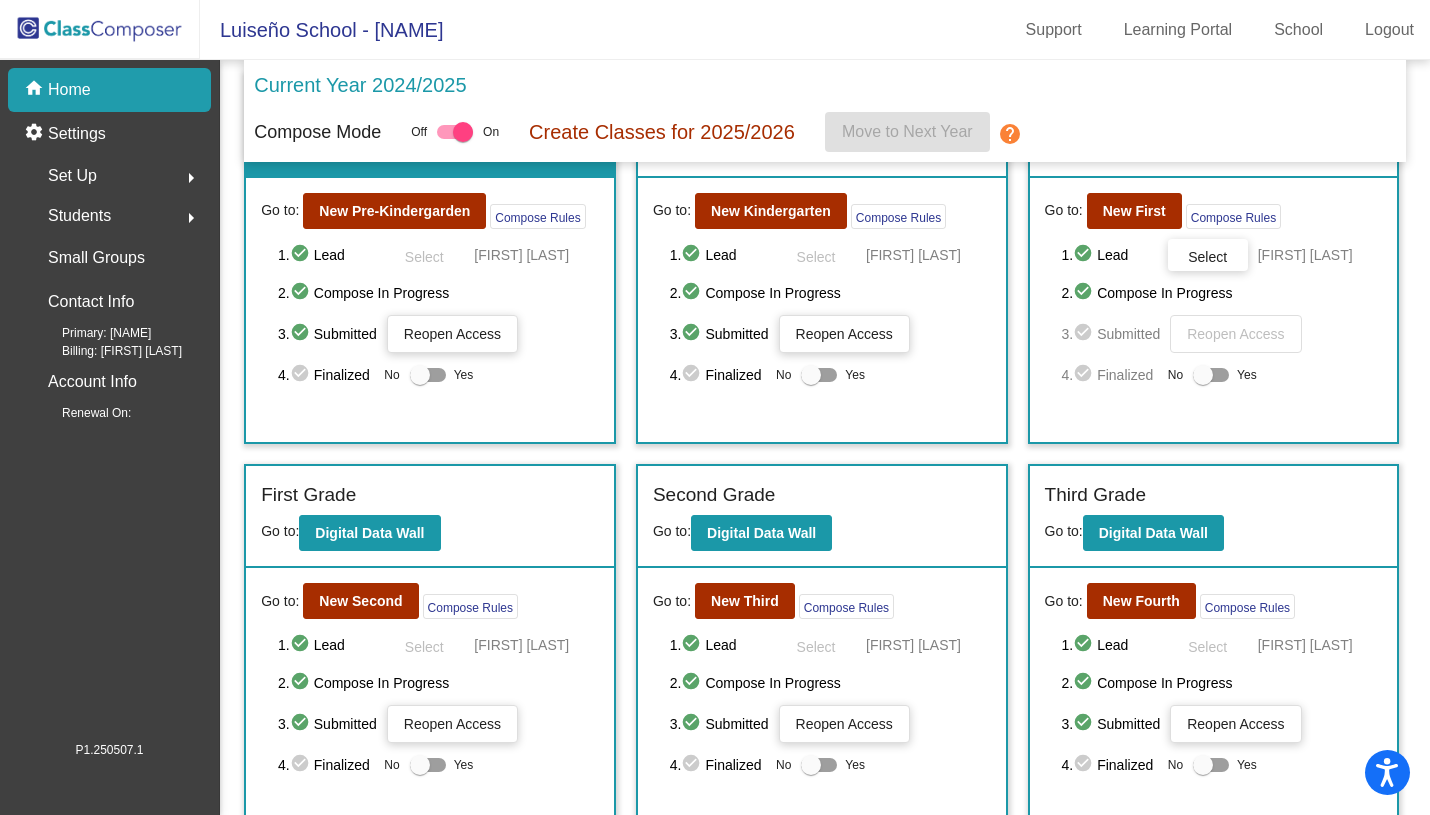 scroll, scrollTop: 177, scrollLeft: 0, axis: vertical 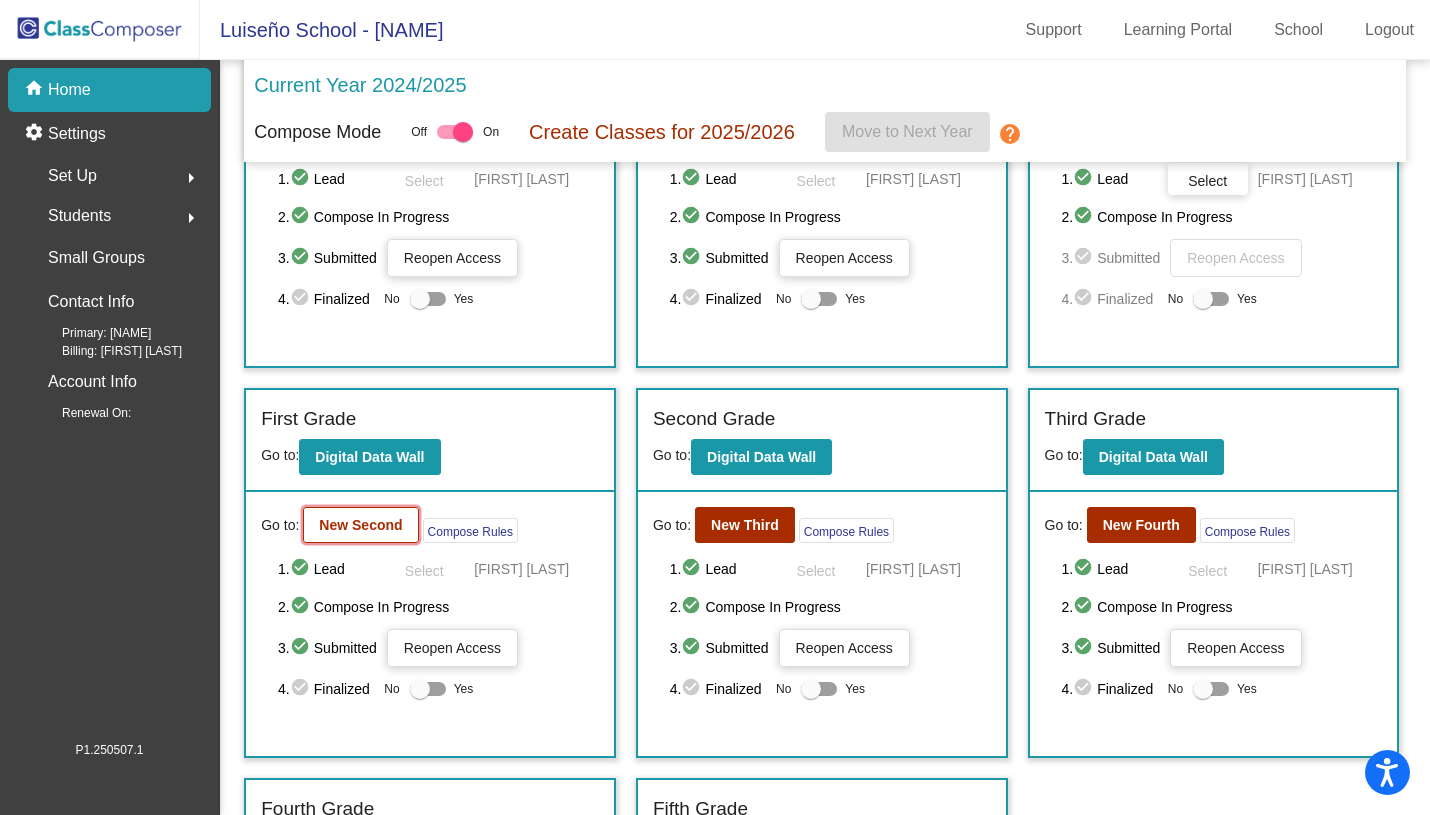 click on "New Second" 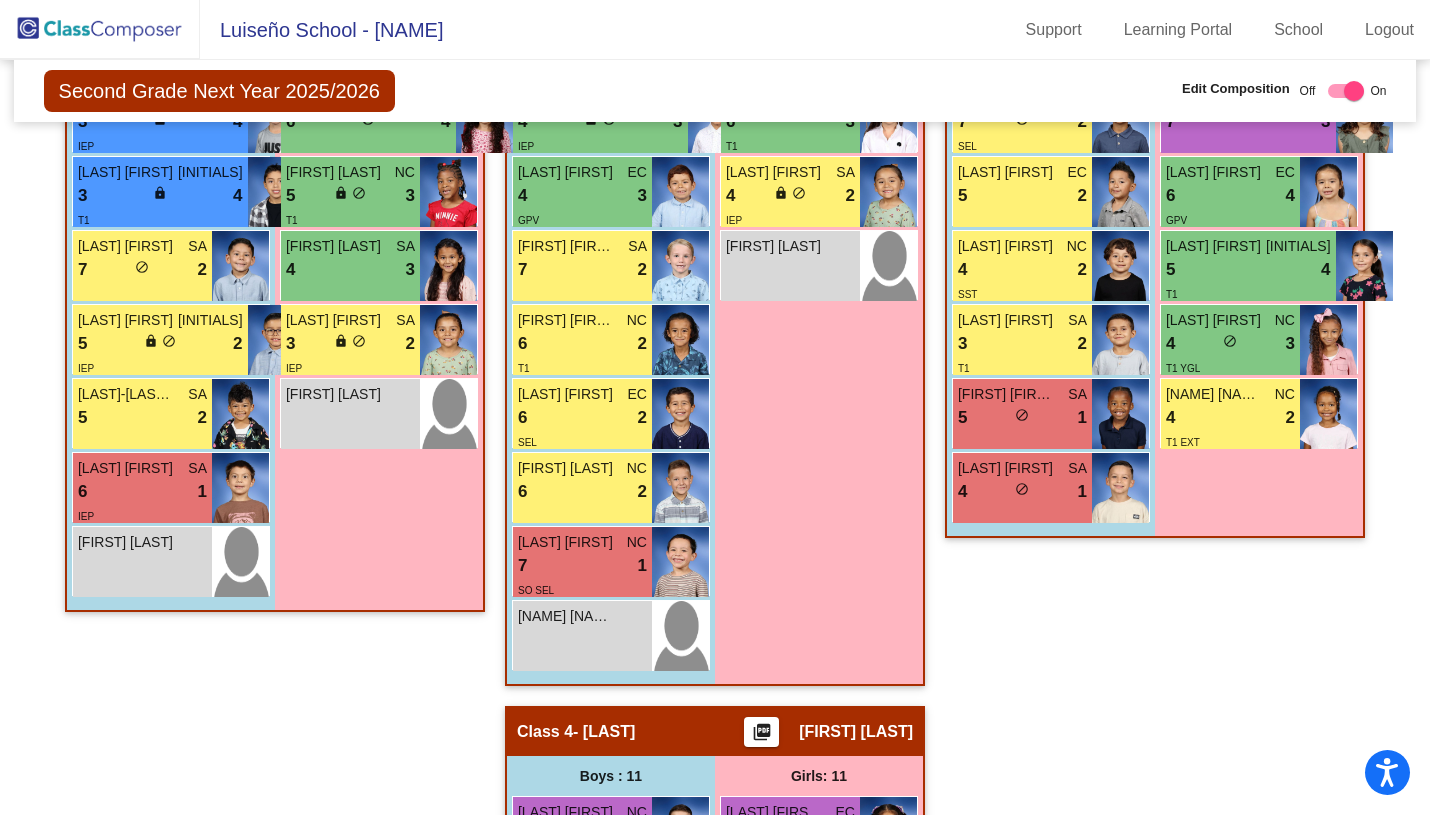 scroll, scrollTop: 988, scrollLeft: 0, axis: vertical 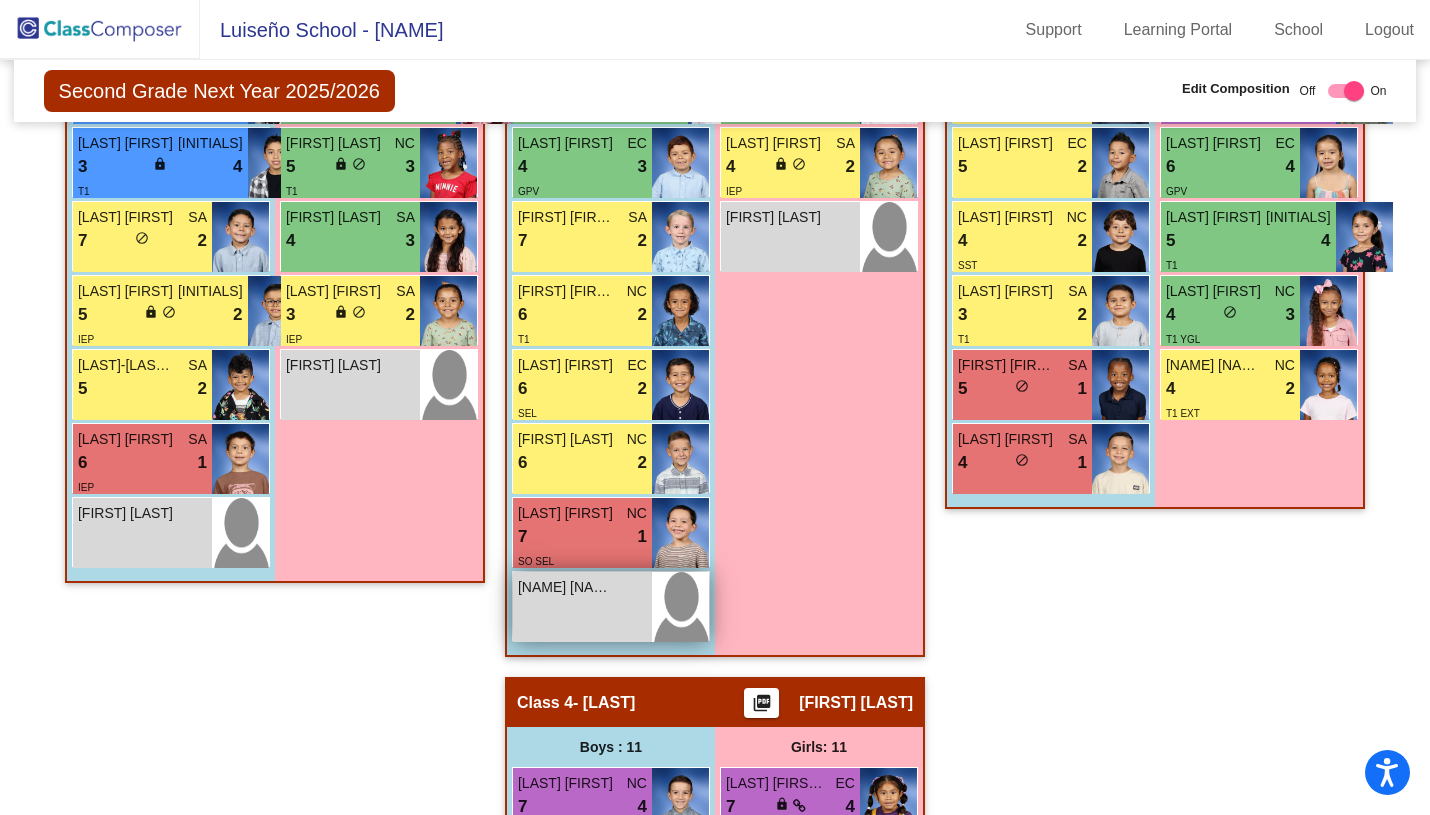 click on "[FIRST] [LAST] [LAST]" at bounding box center [582, 607] 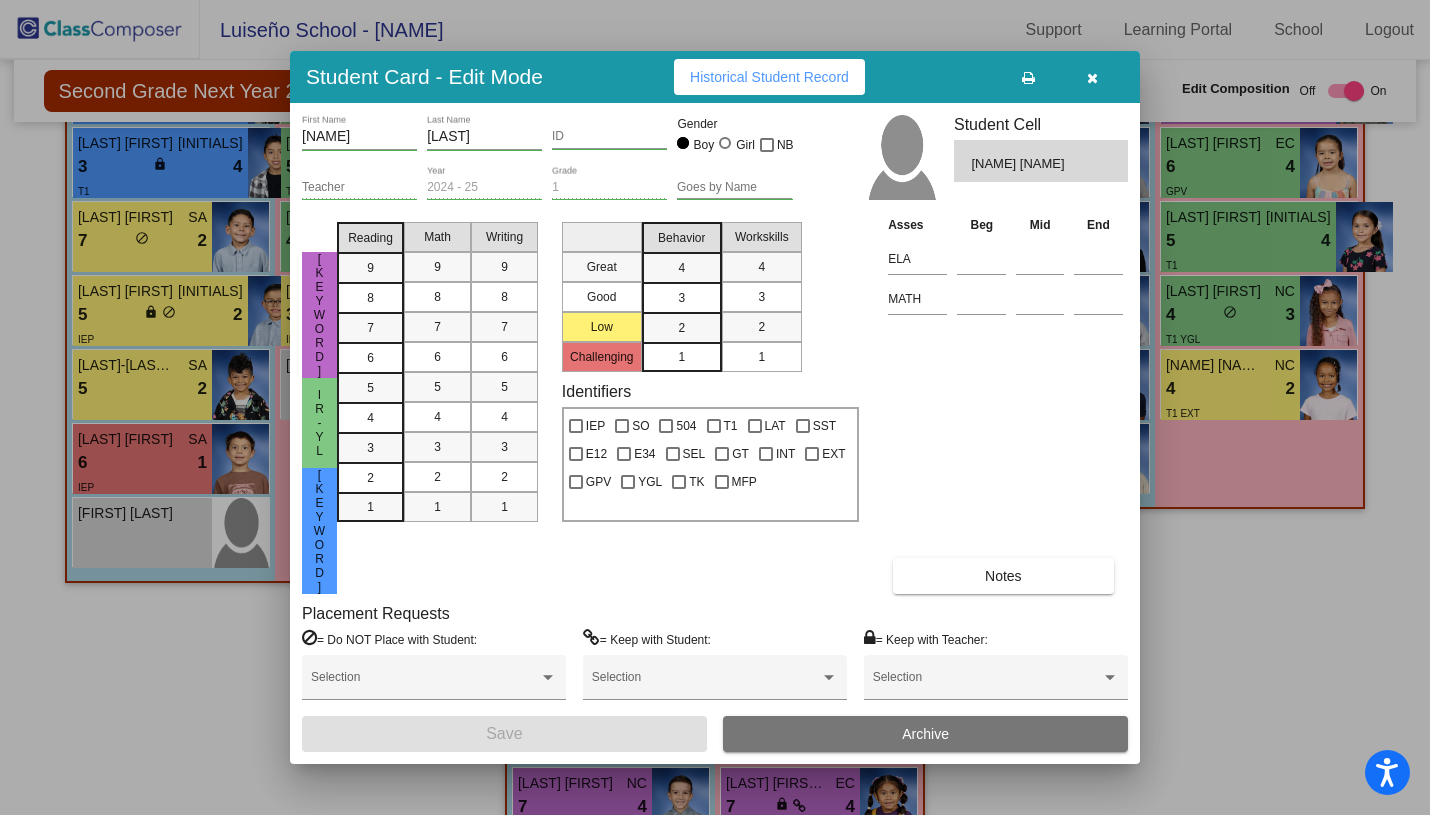 click on "Archive" at bounding box center (925, 734) 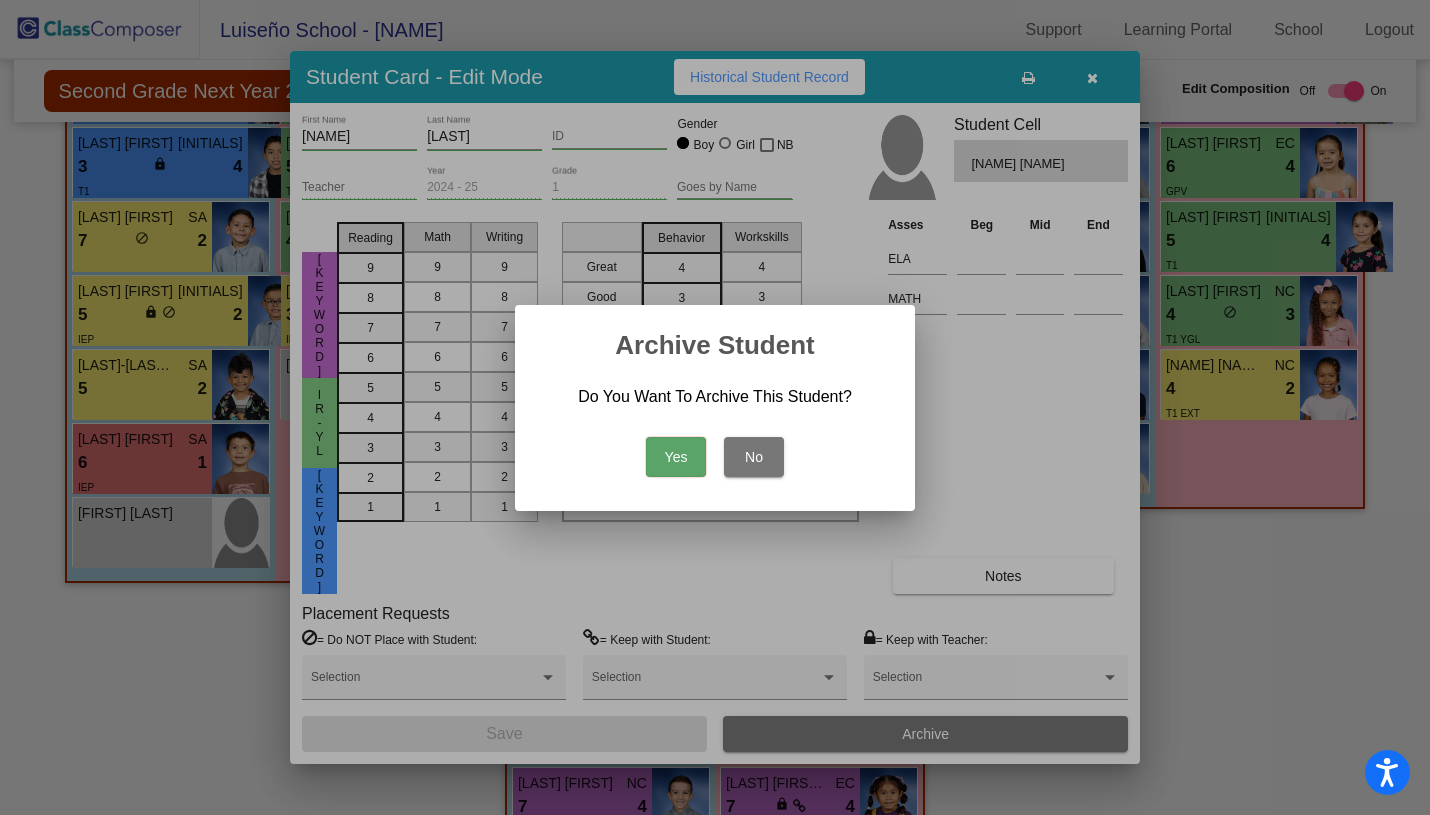 click on "Yes" at bounding box center (676, 457) 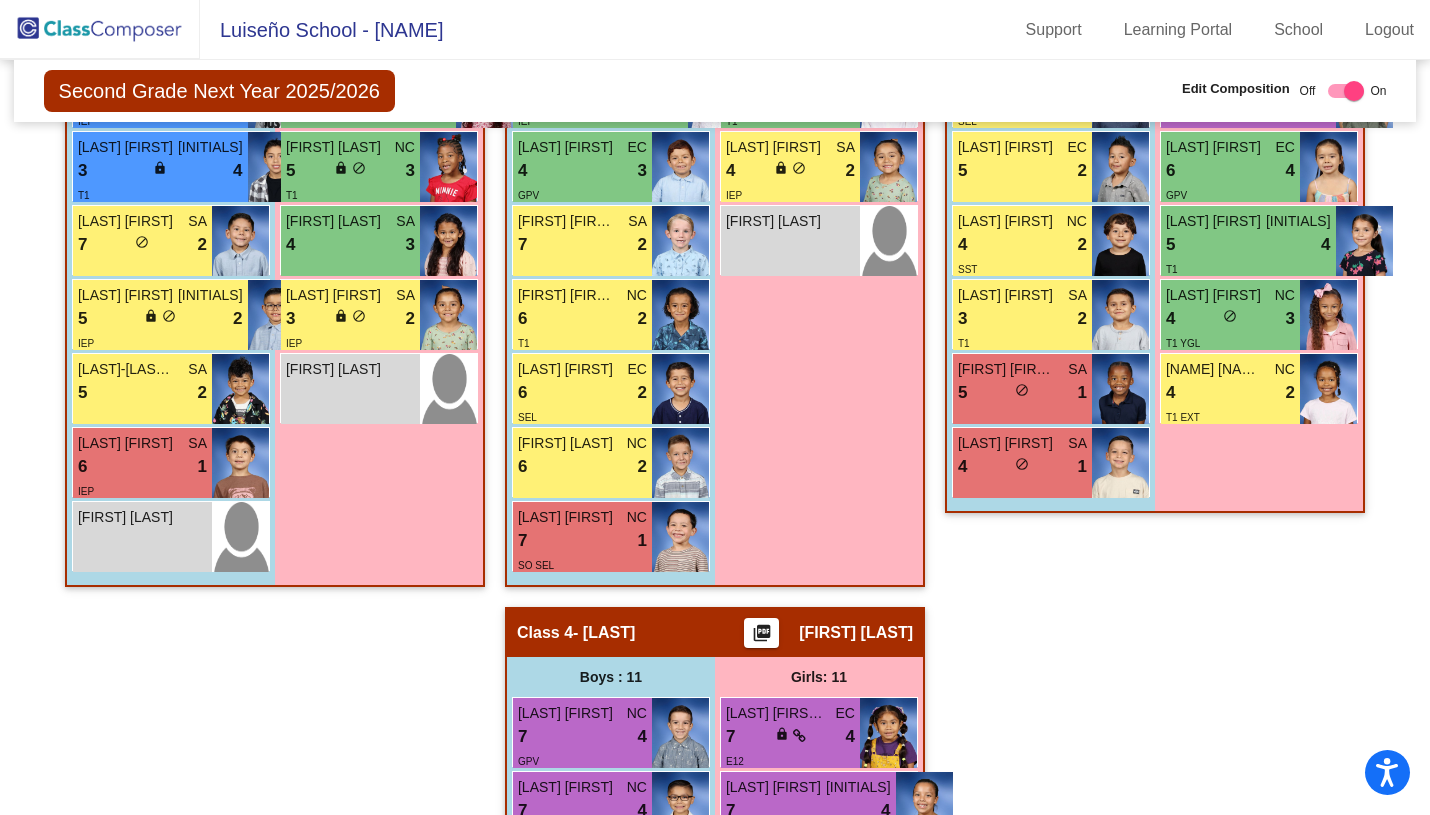 scroll, scrollTop: 984, scrollLeft: 0, axis: vertical 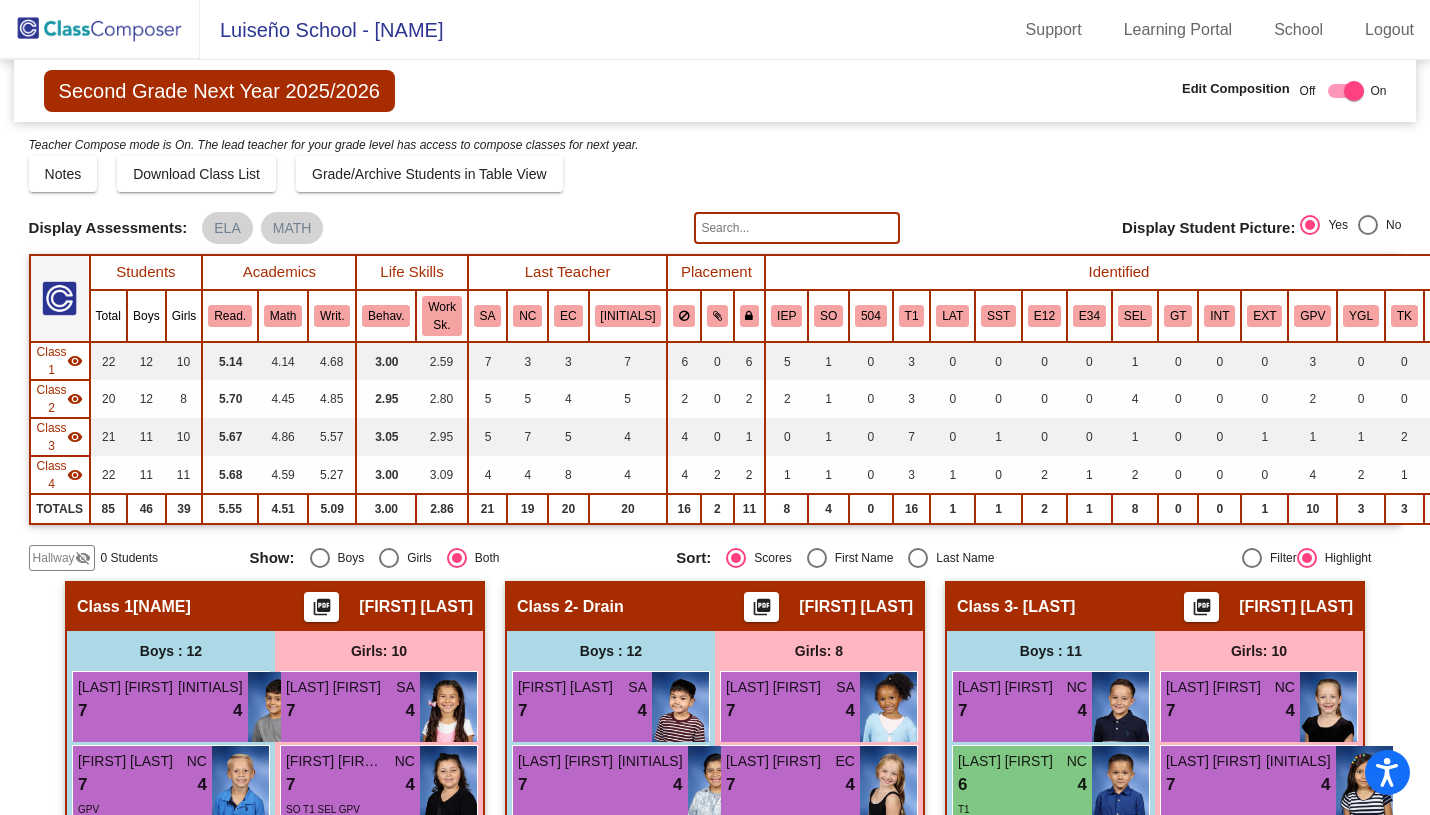 click 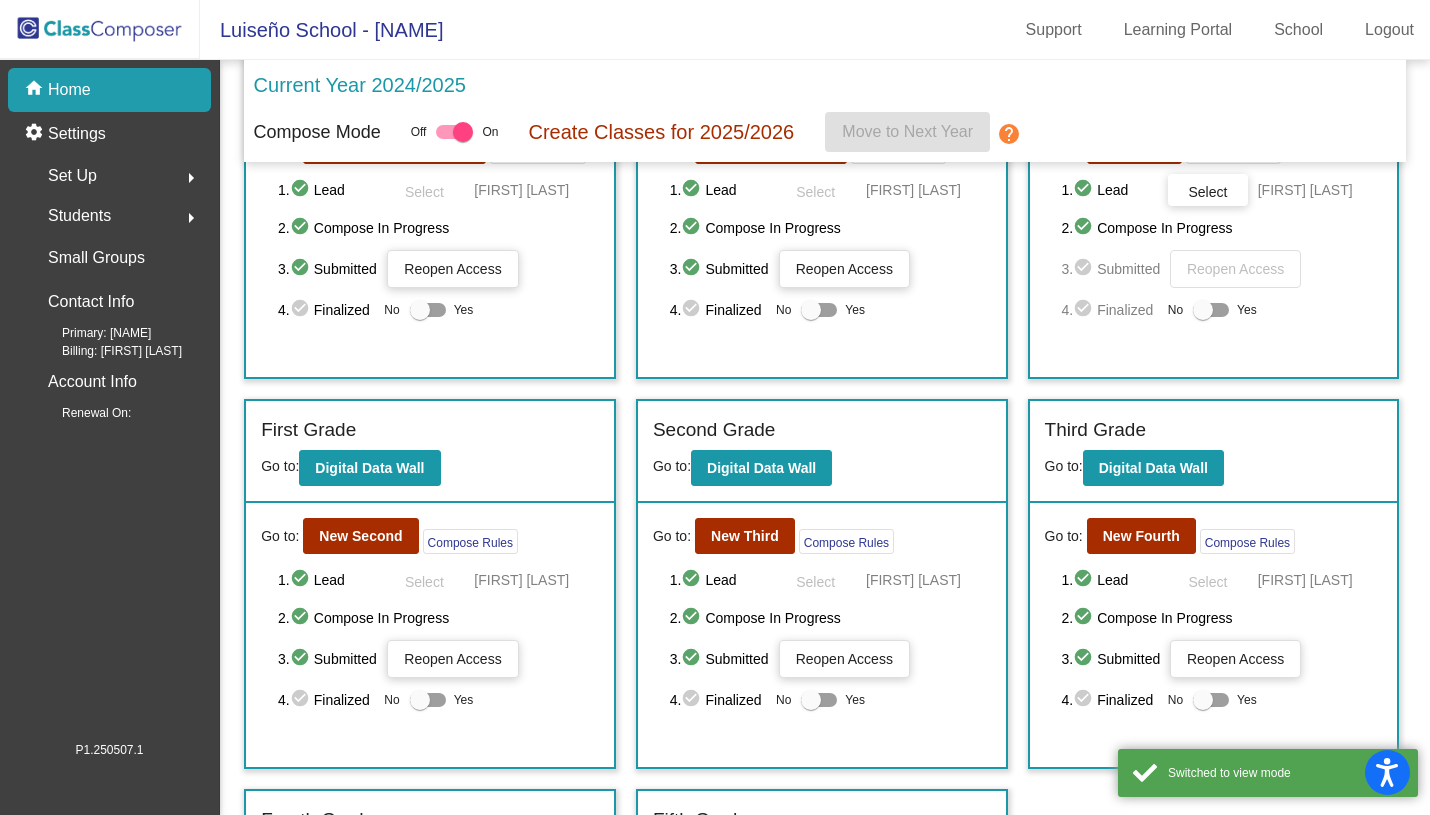 scroll, scrollTop: 511, scrollLeft: 0, axis: vertical 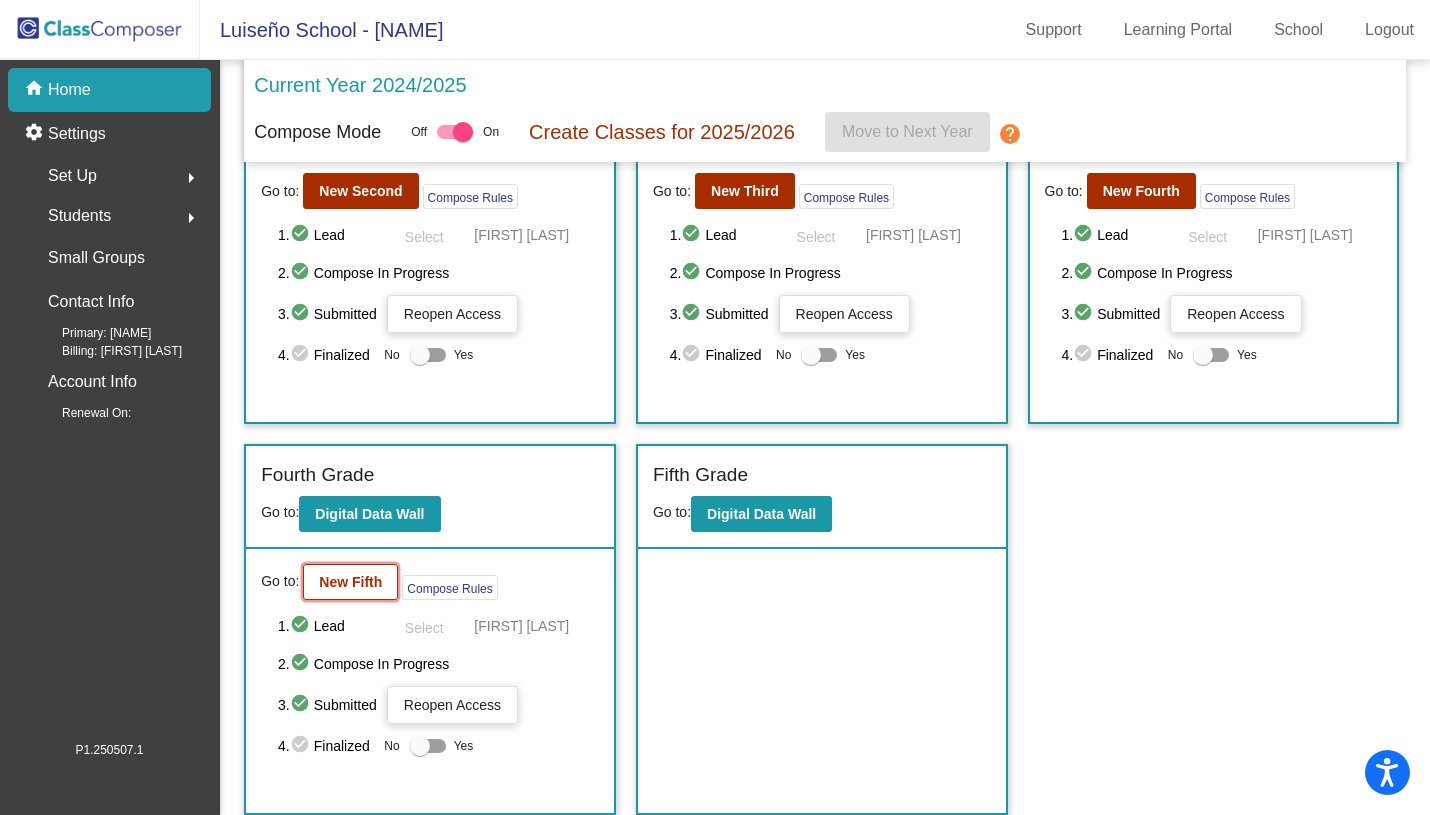 click on "New Fifth" 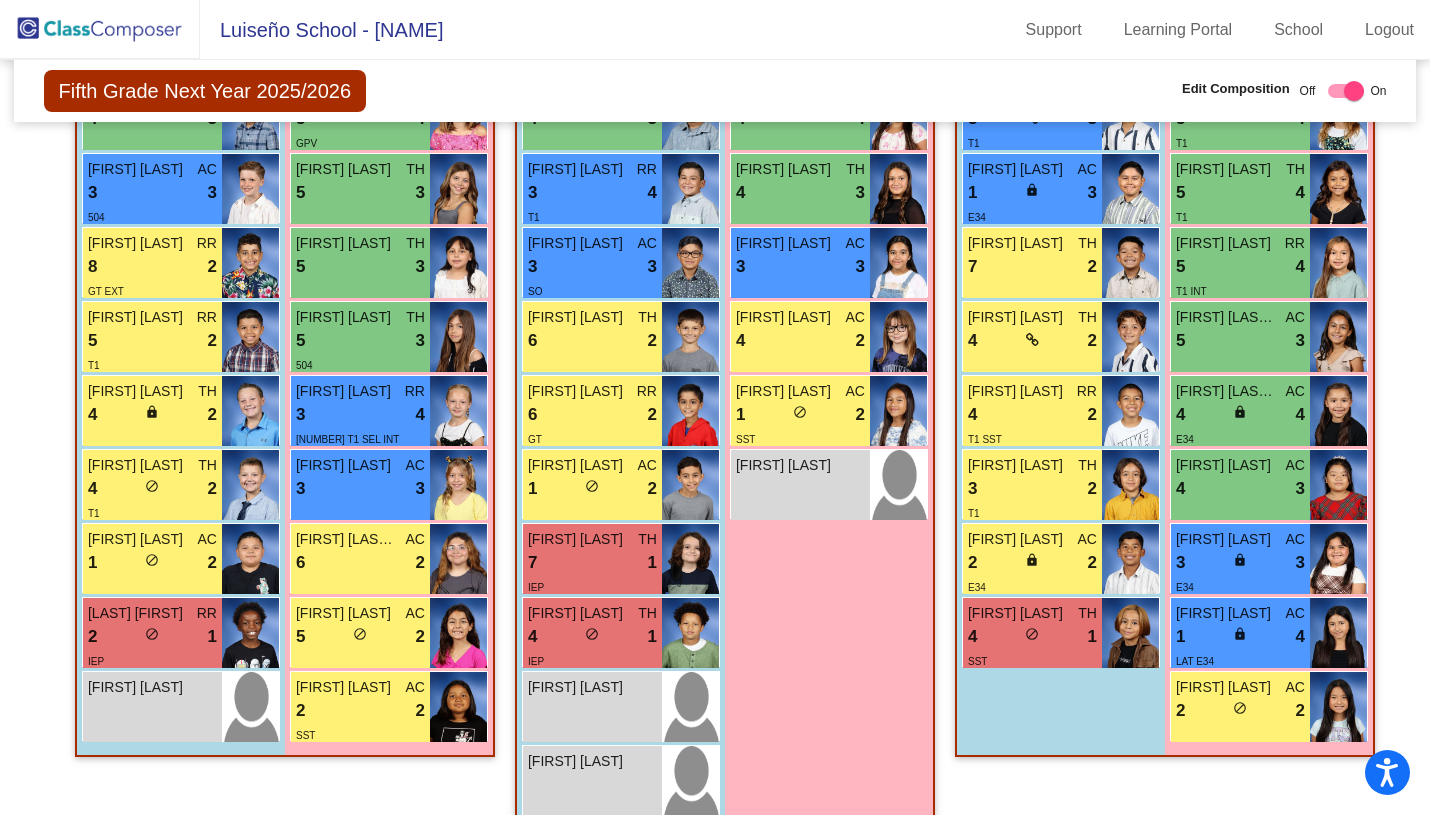 scroll, scrollTop: 959, scrollLeft: 0, axis: vertical 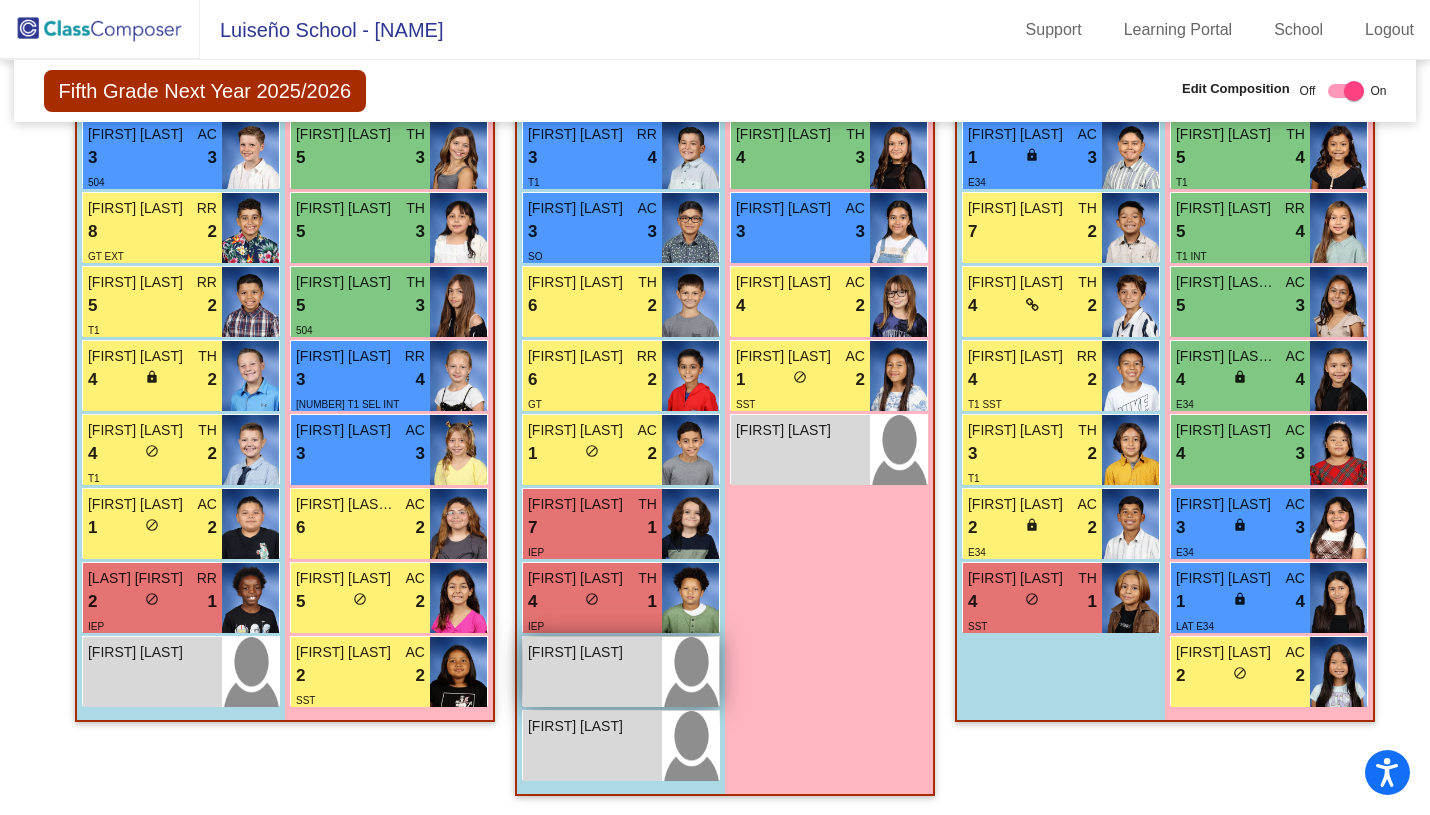 click on "[FIRST] [LAST]" at bounding box center [578, 652] 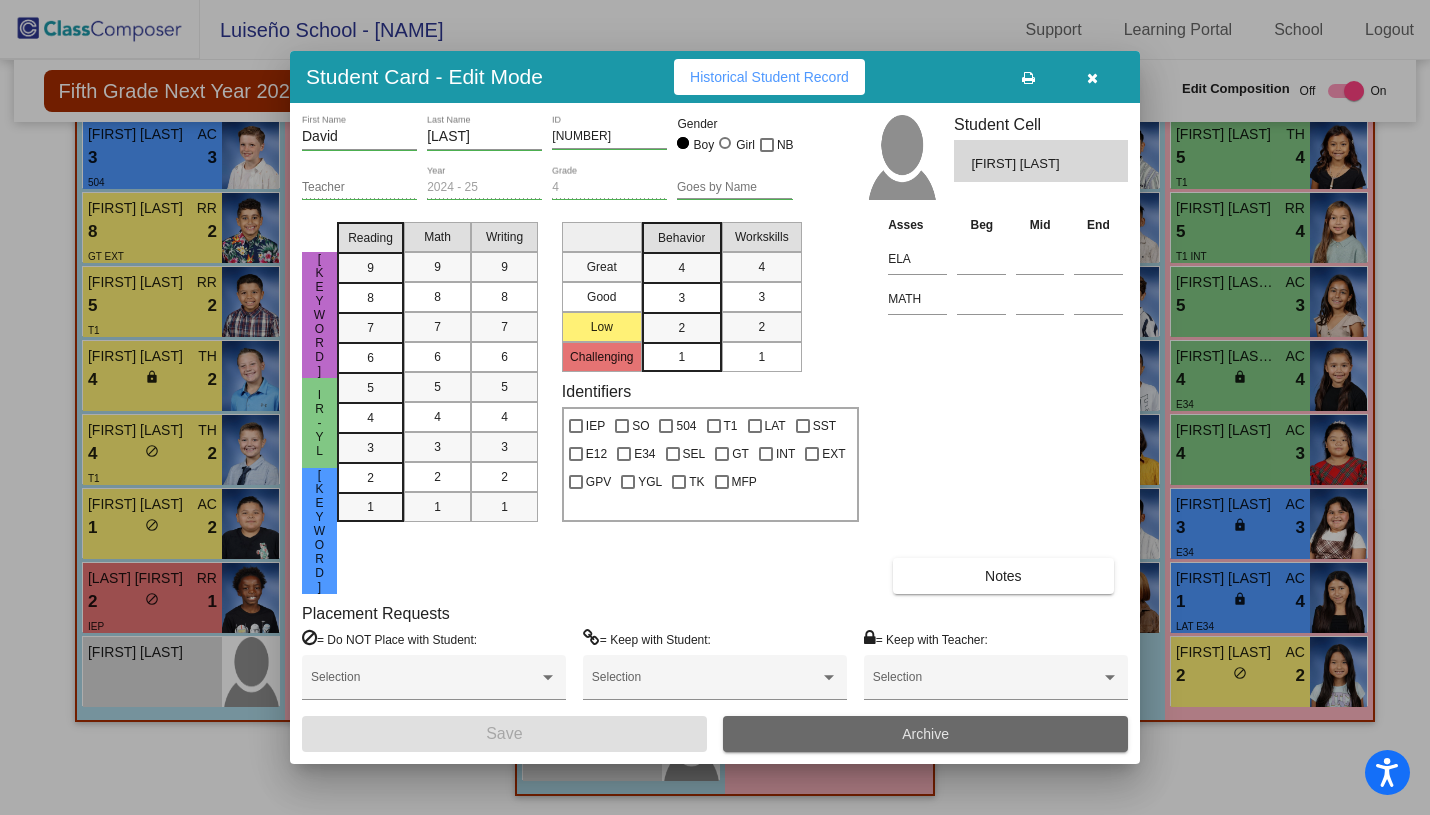 click on "Archive" at bounding box center [925, 734] 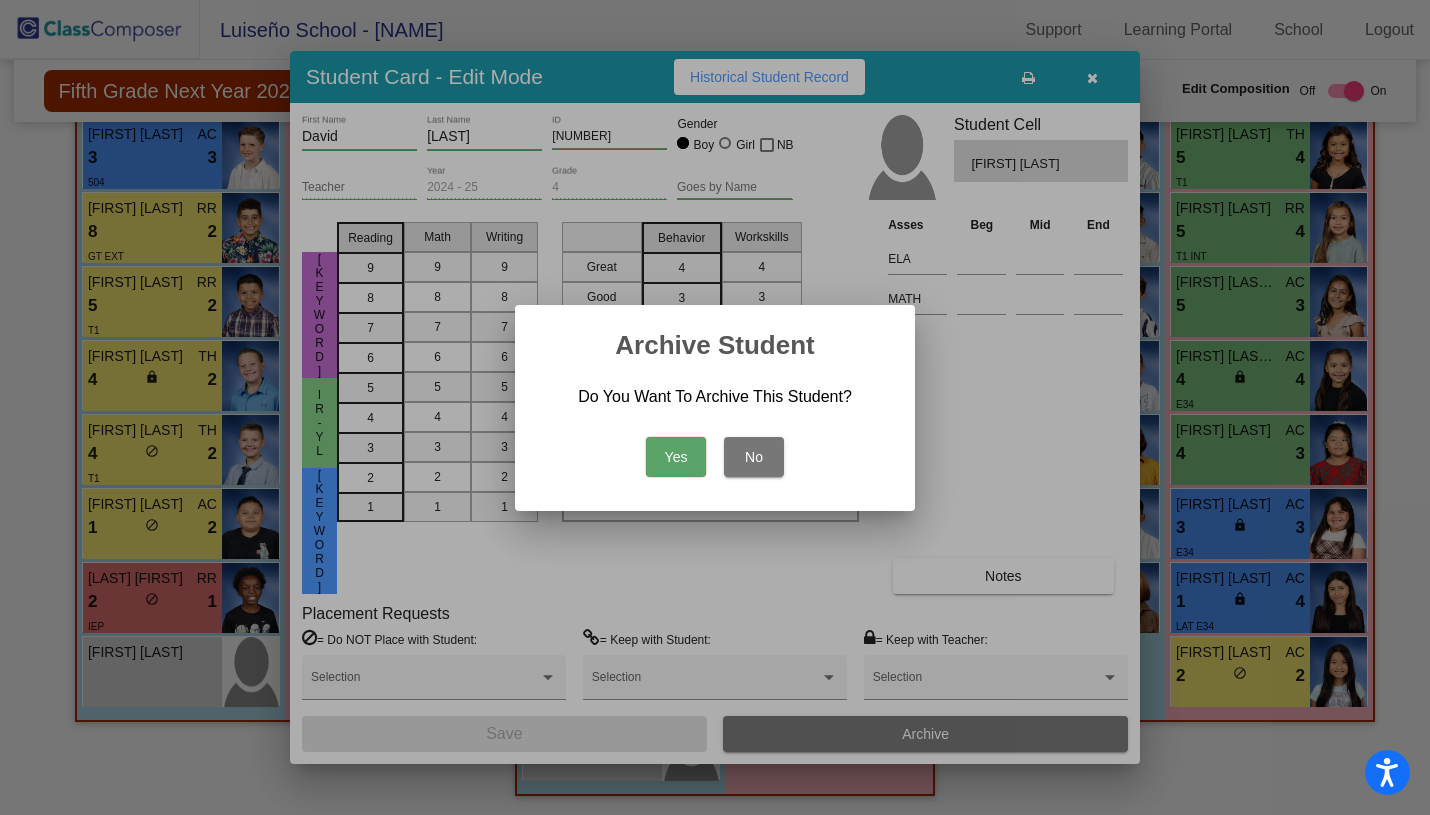 click on "Yes" at bounding box center (676, 457) 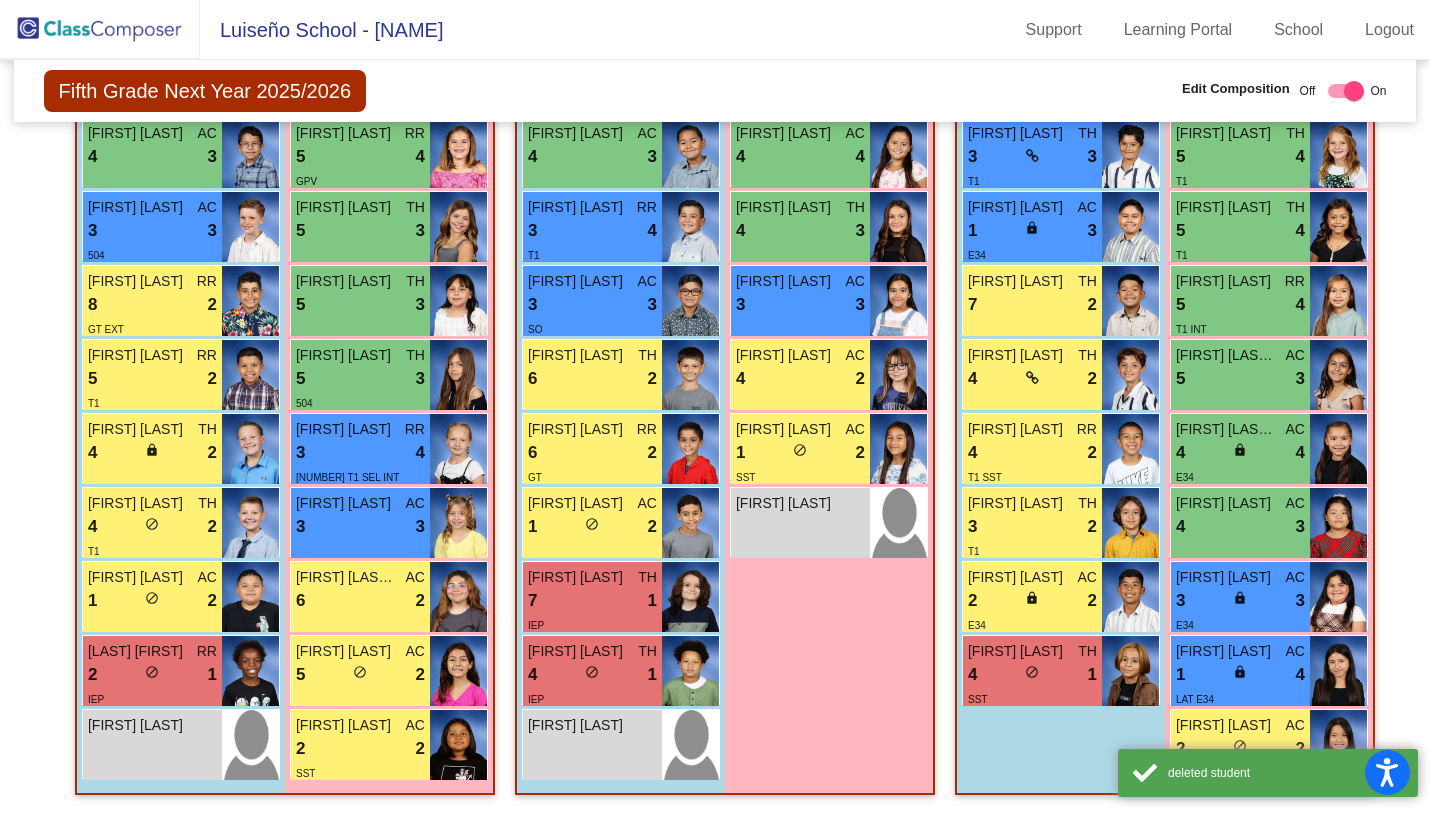 scroll, scrollTop: 886, scrollLeft: 0, axis: vertical 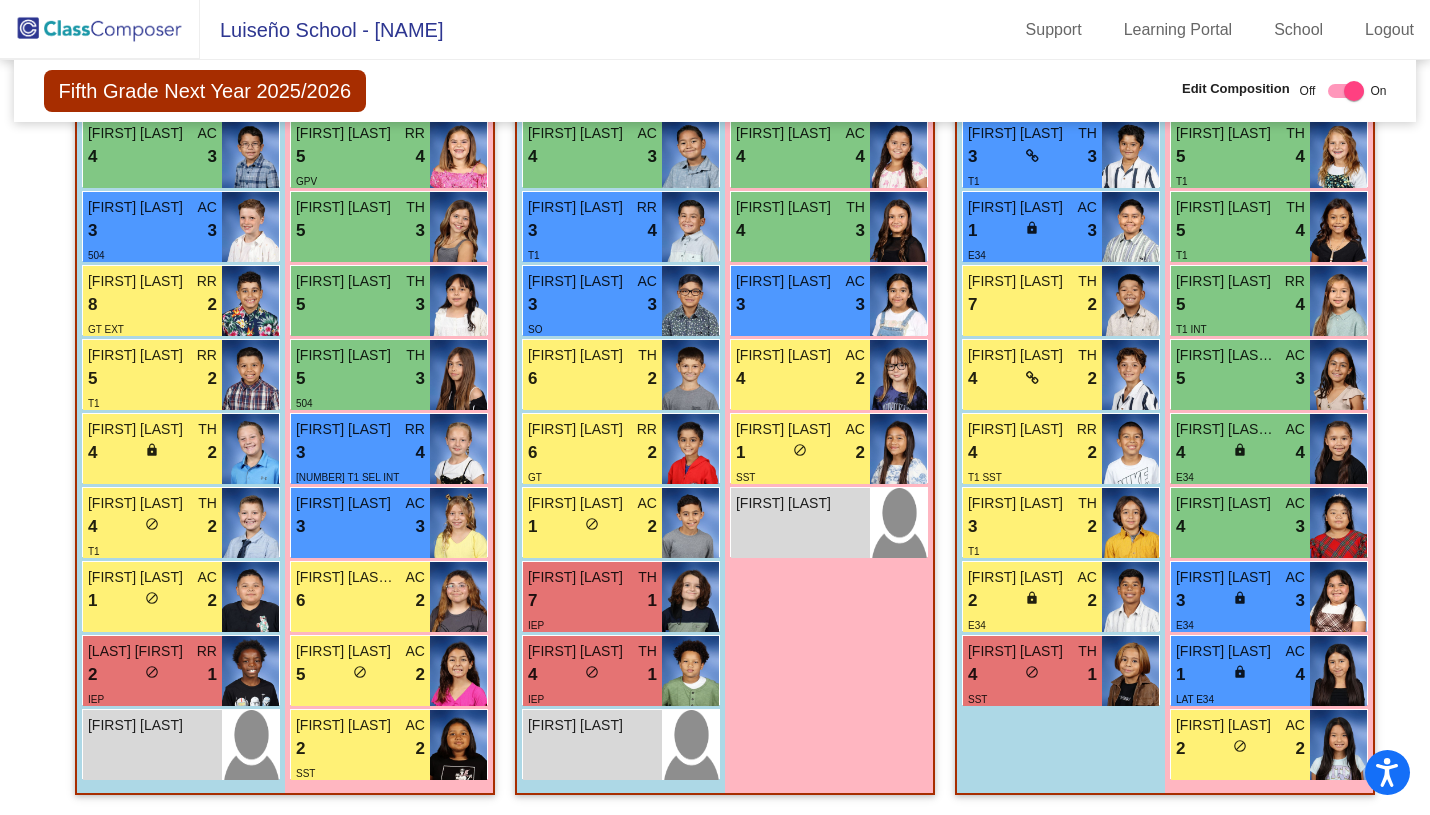 click 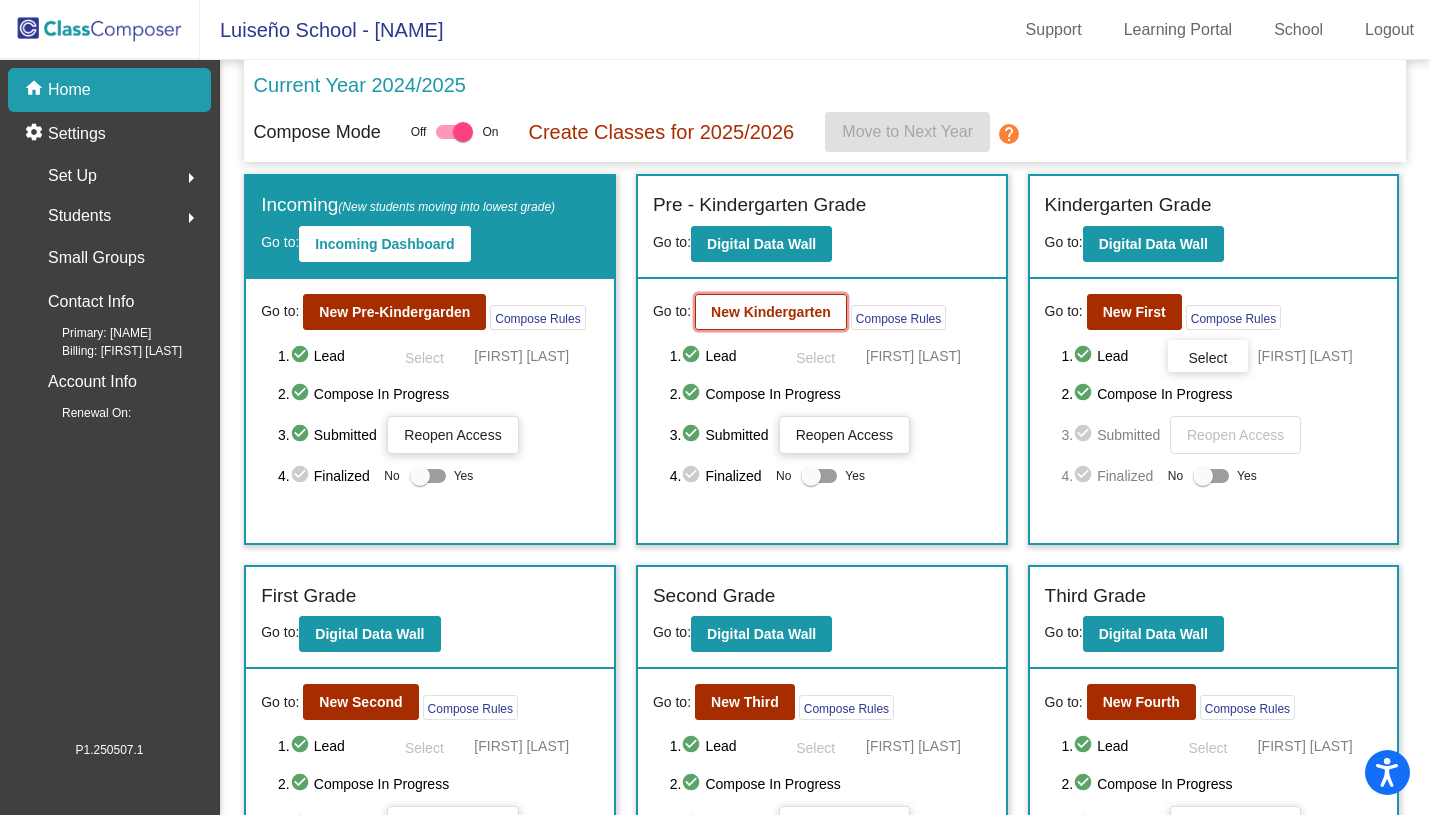 click on "New Kindergarten" 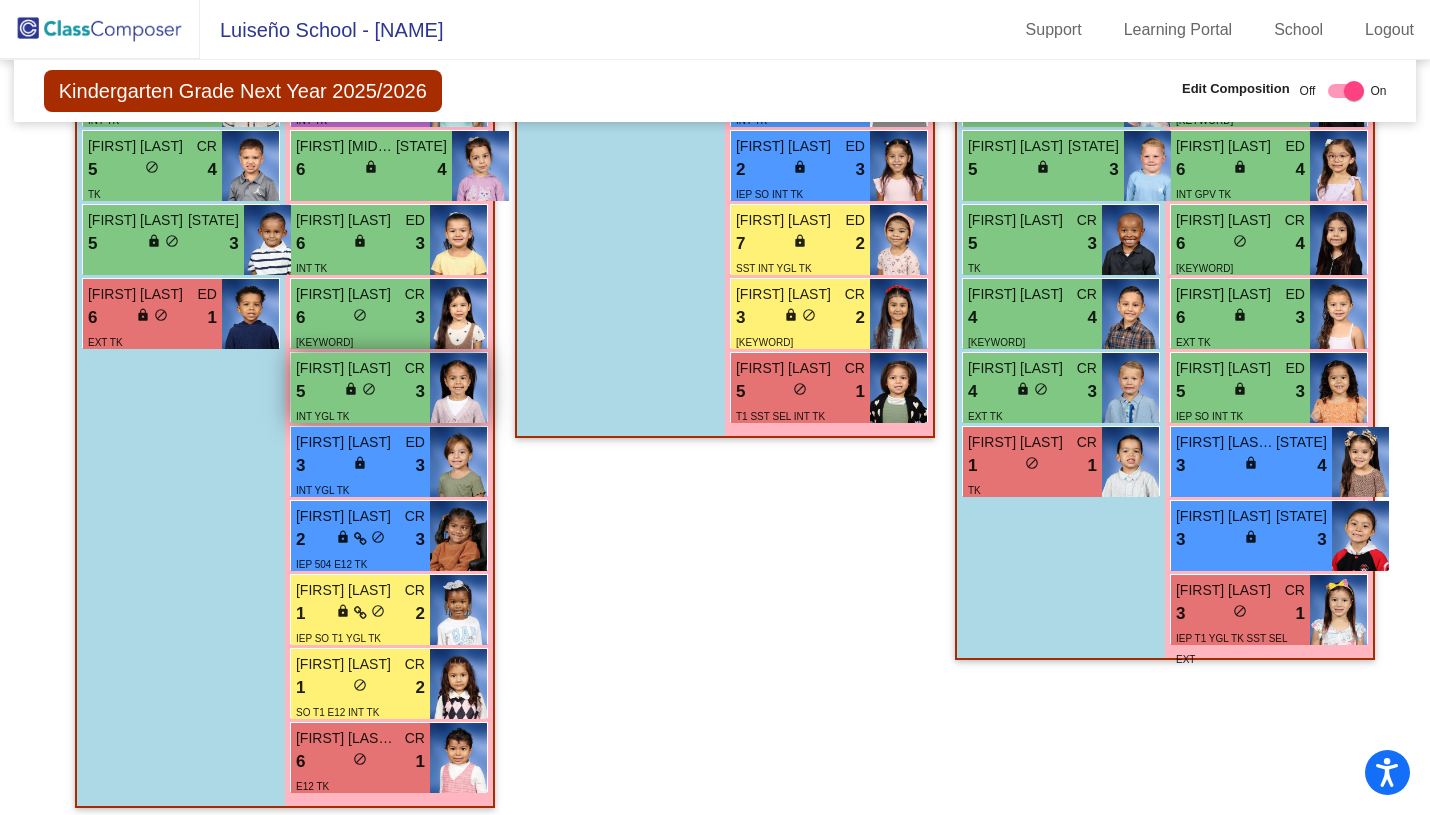 scroll, scrollTop: 737, scrollLeft: 0, axis: vertical 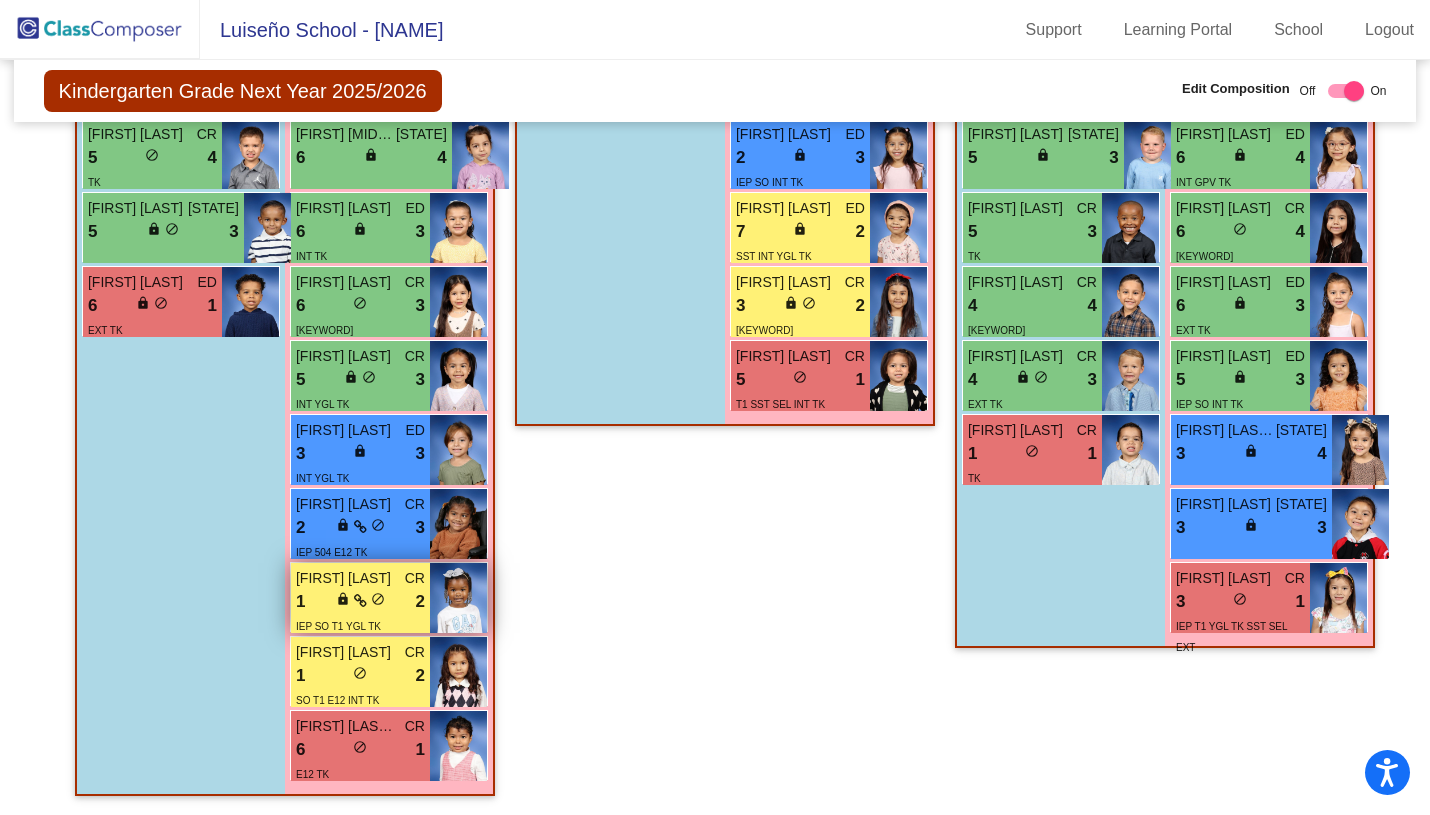 click on "1 lock do_not_disturb_alt 2" at bounding box center (360, 602) 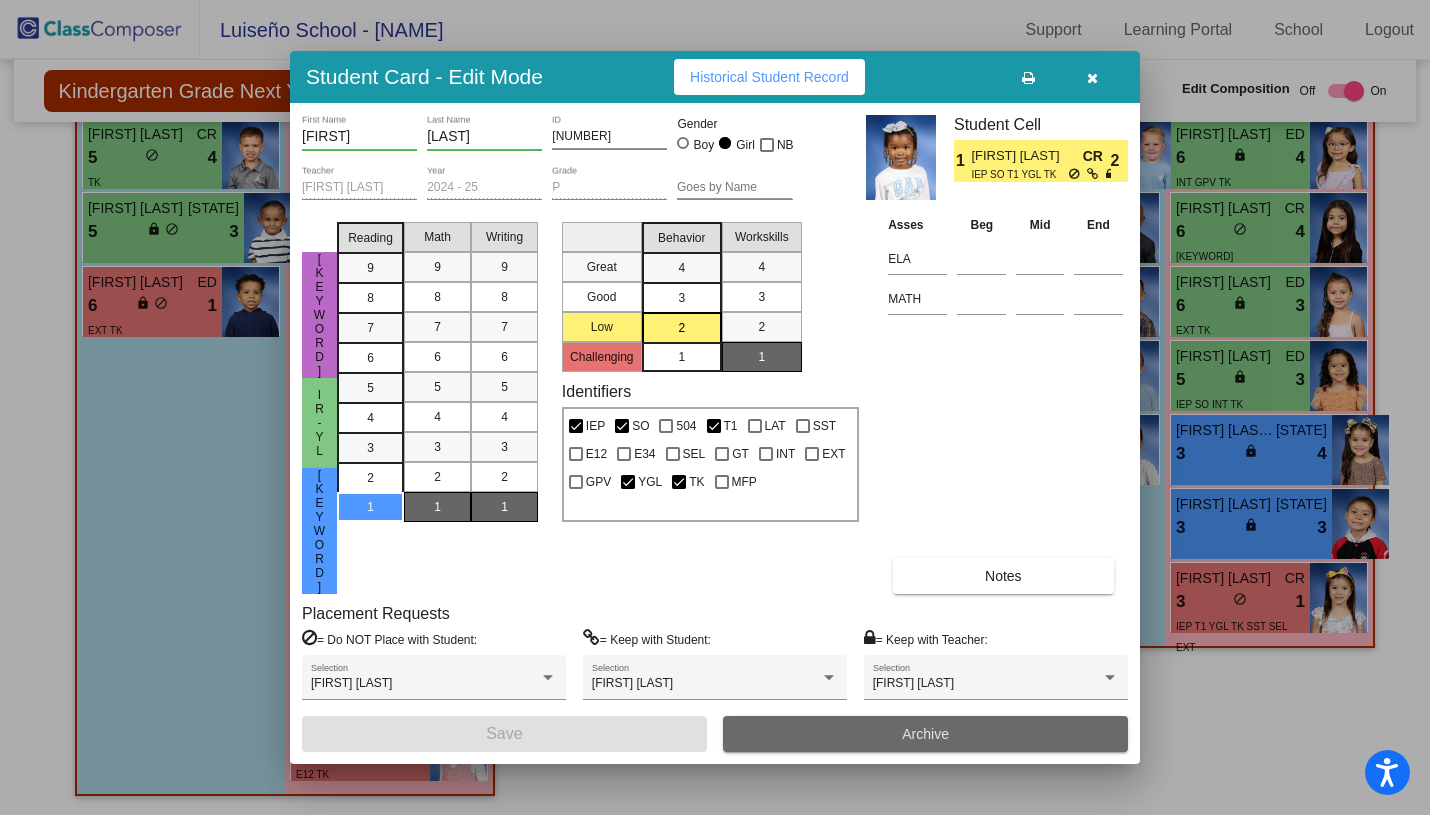 click on "Archive" at bounding box center [925, 734] 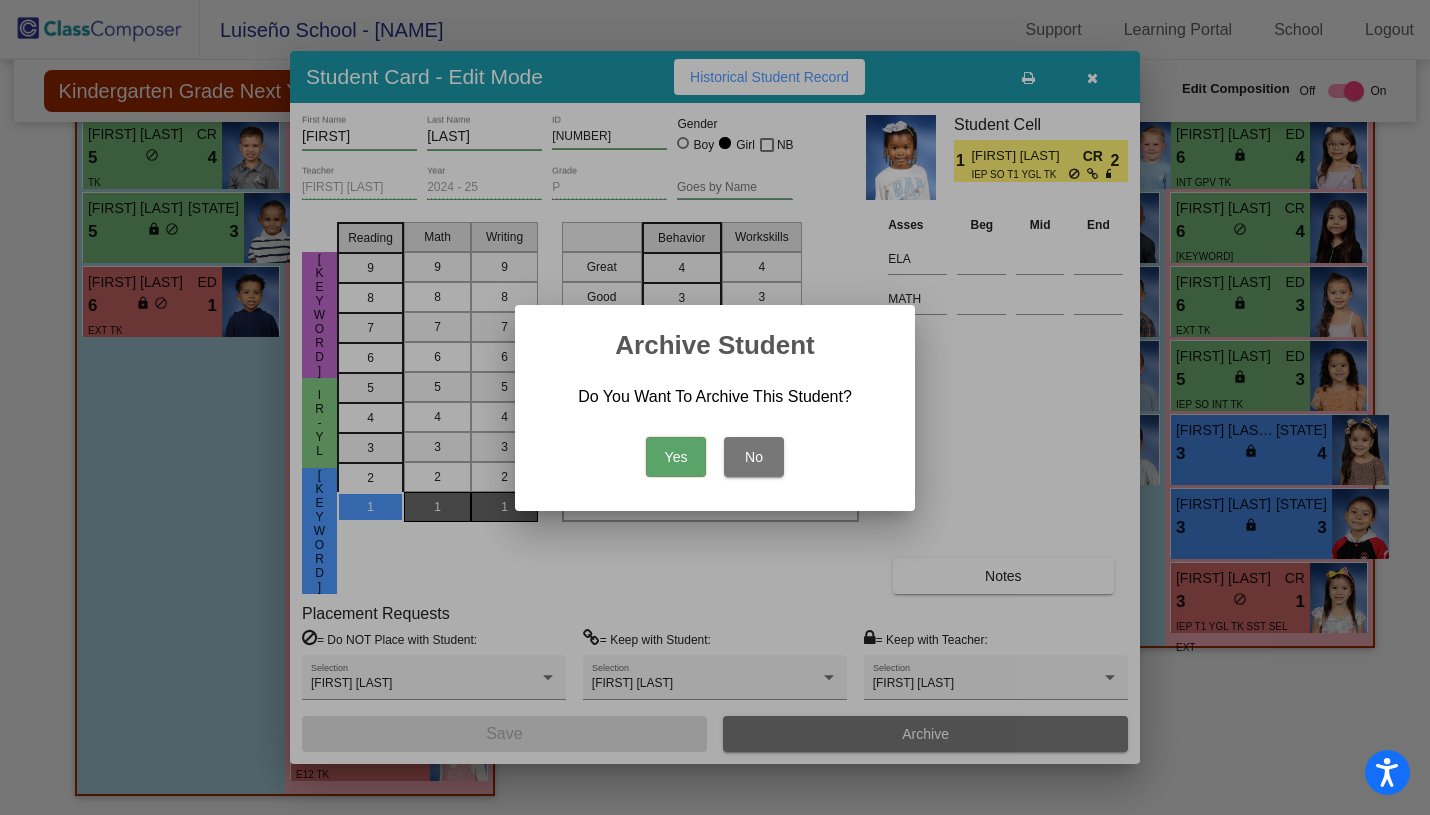 click on "Yes" at bounding box center (676, 457) 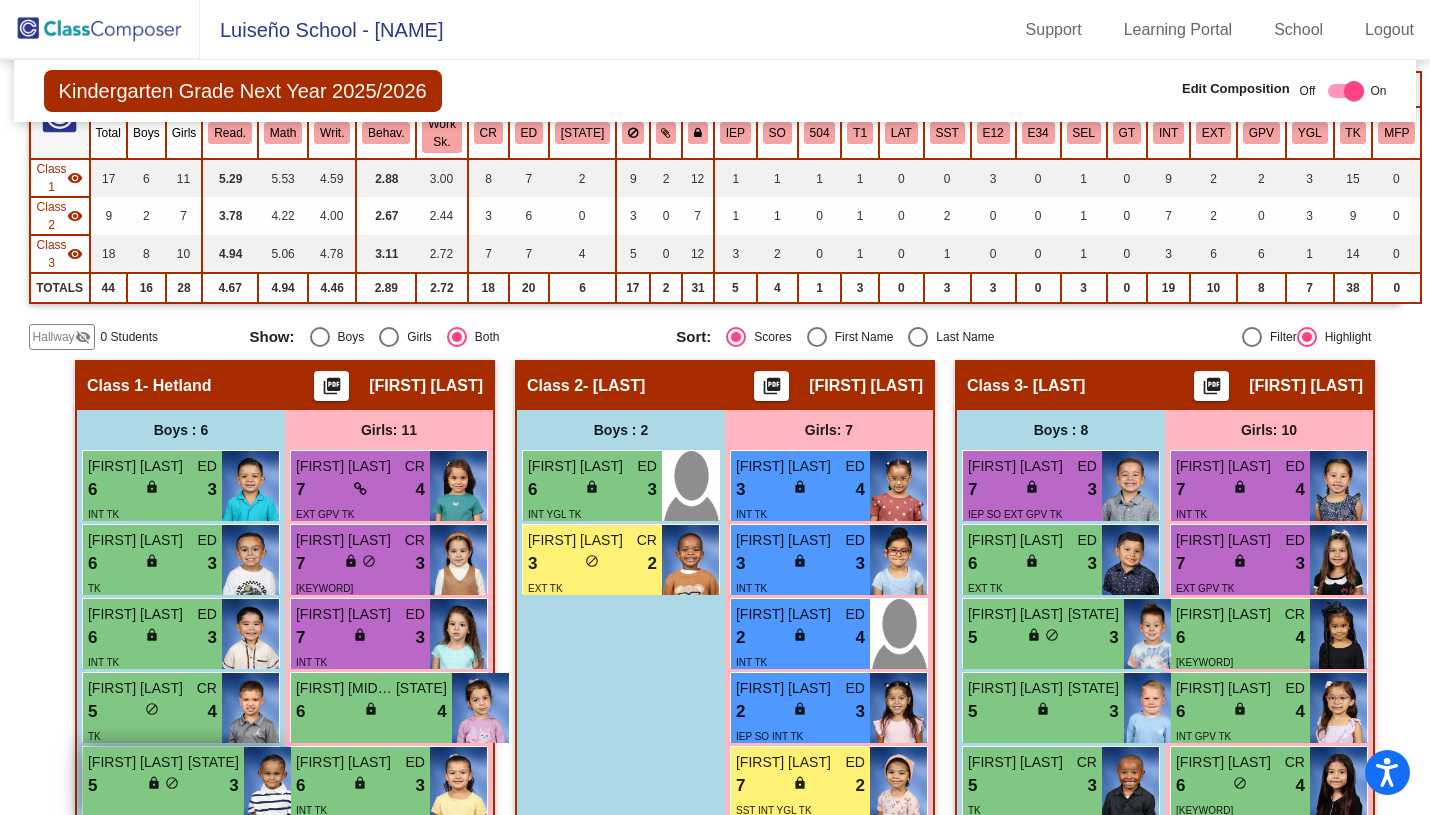scroll, scrollTop: 0, scrollLeft: 0, axis: both 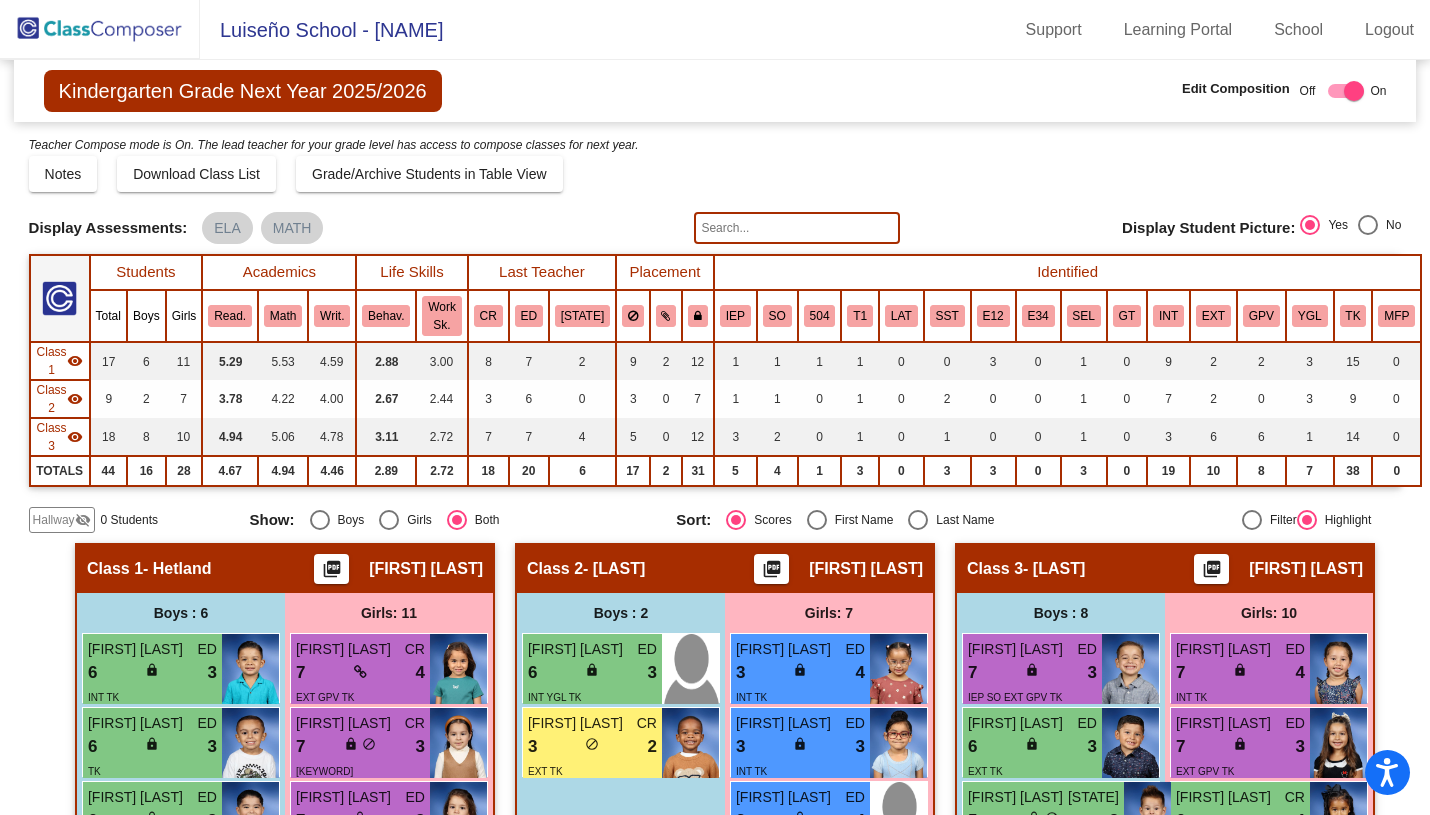 click on "Hallway" 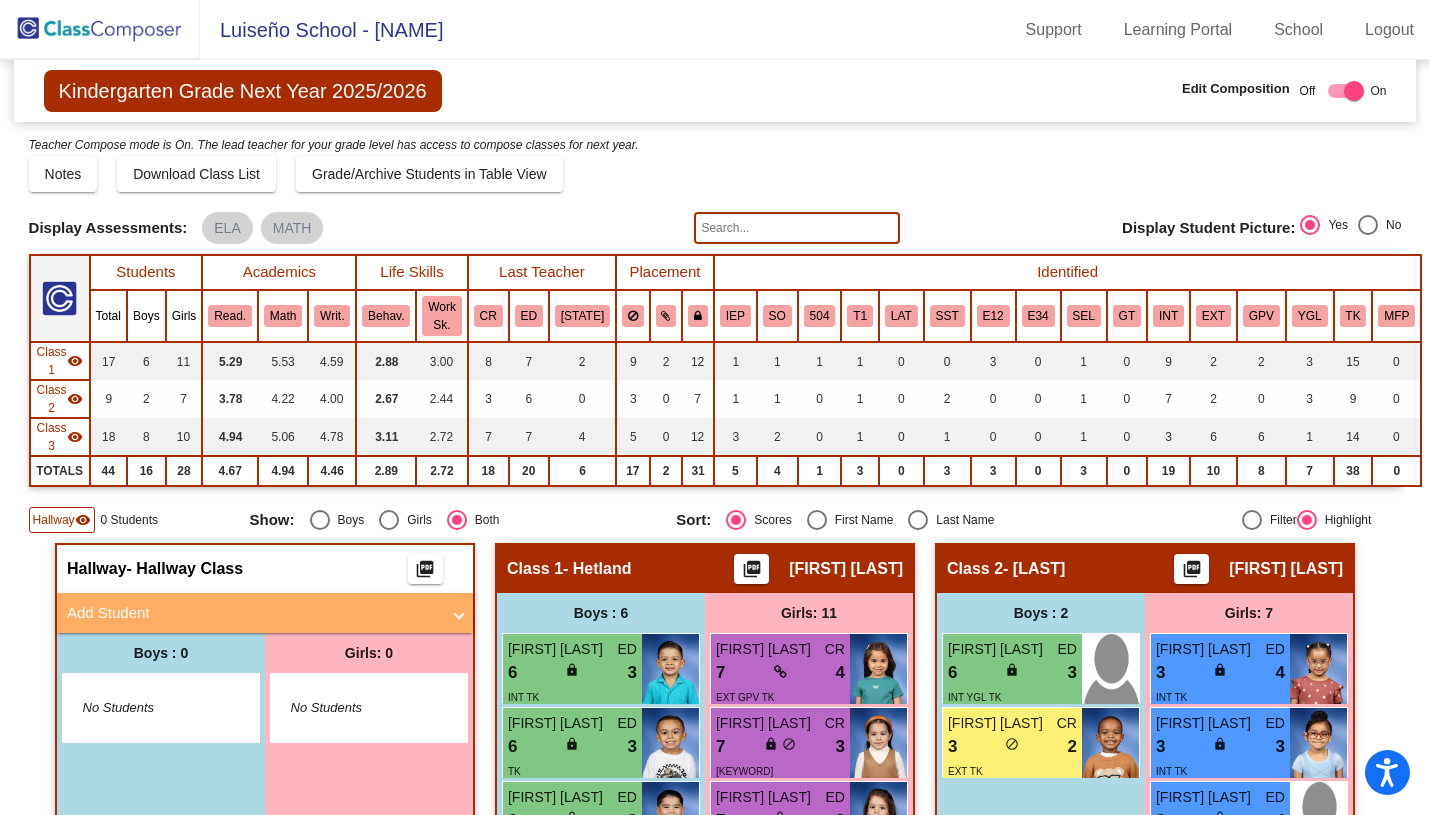 click on "No Students" at bounding box center [353, 708] 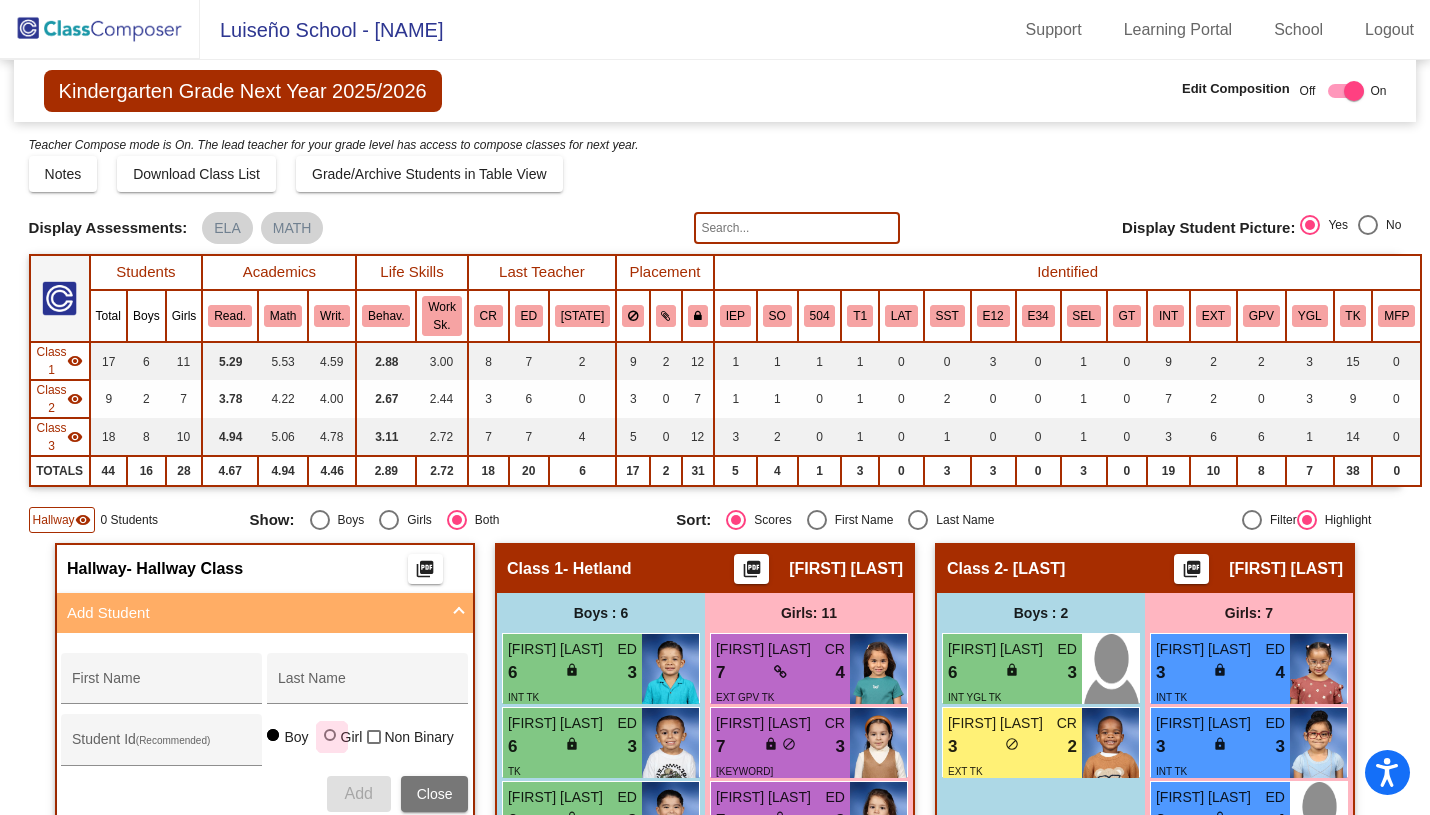click at bounding box center [330, 735] 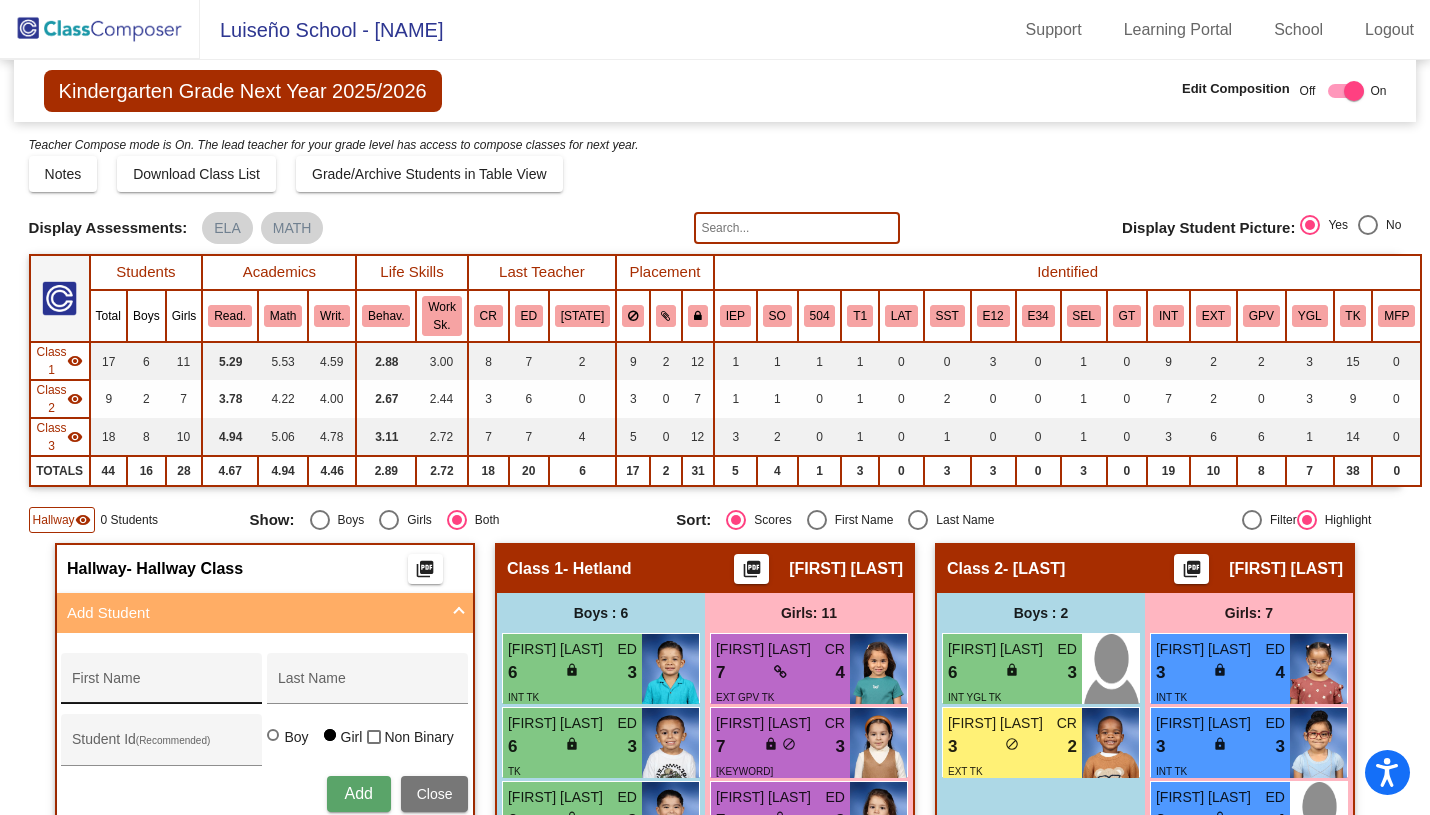 click on "First Name" at bounding box center (162, 684) 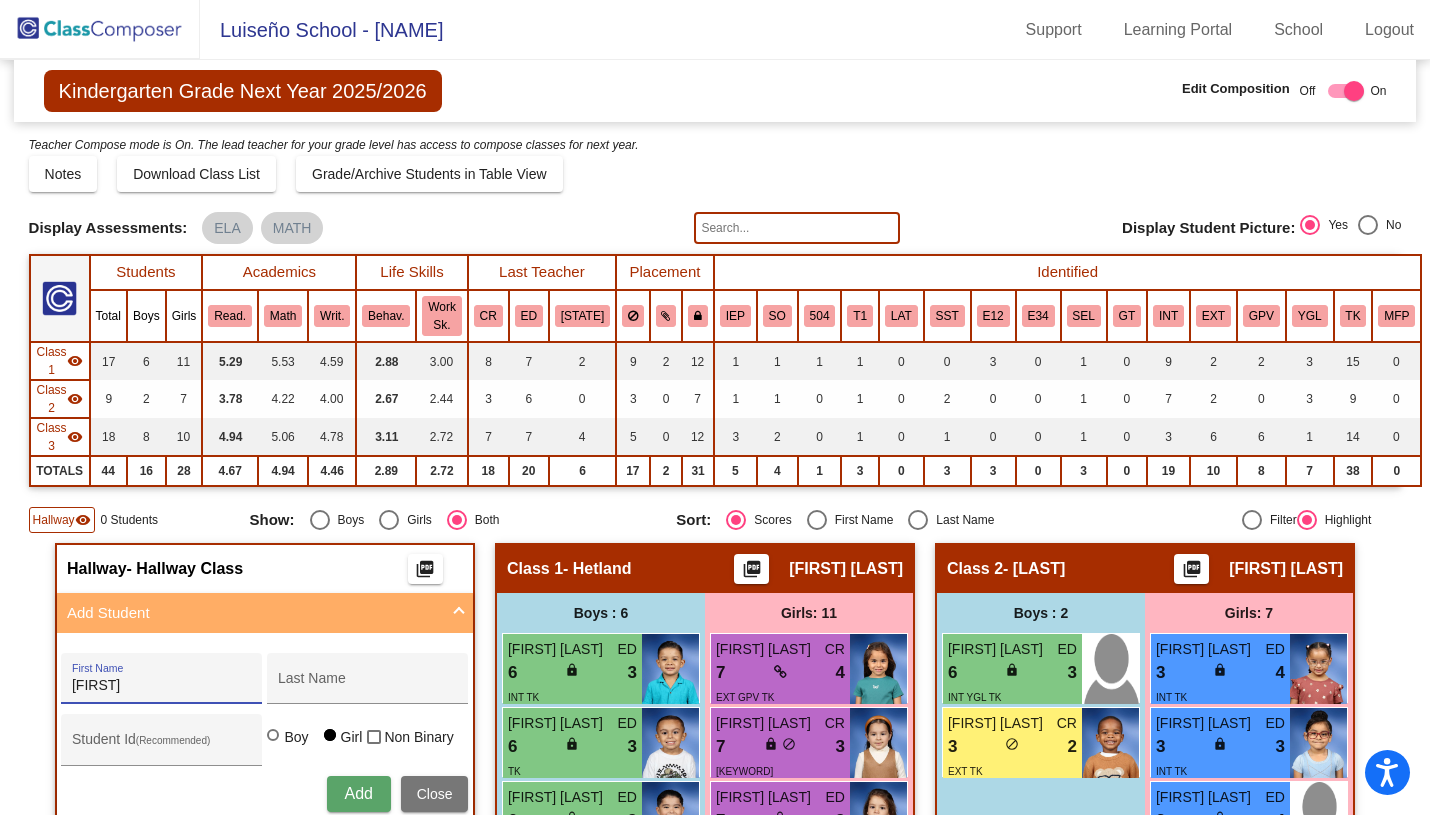 type on "[FIRST]" 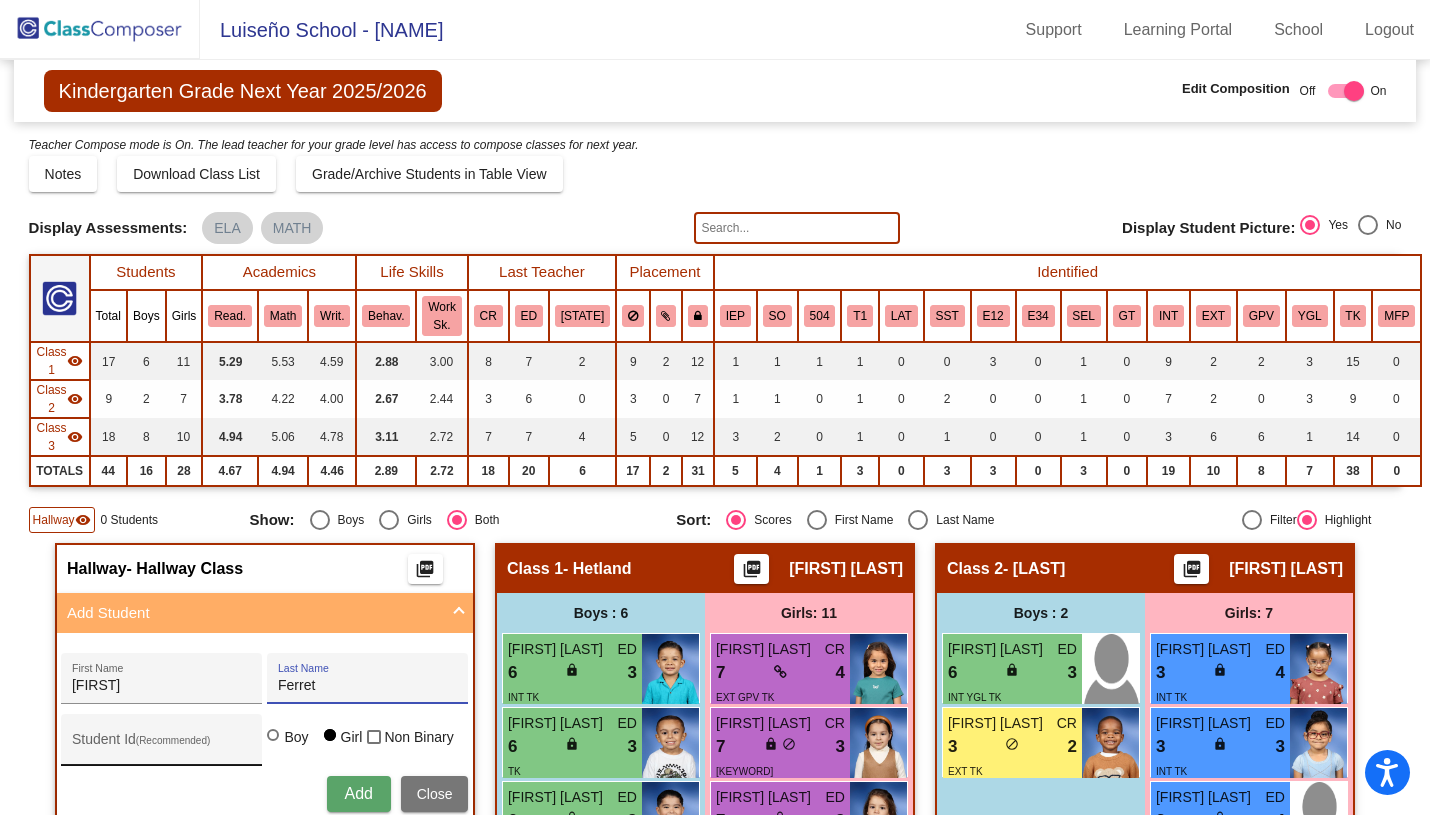 type on "Ferret" 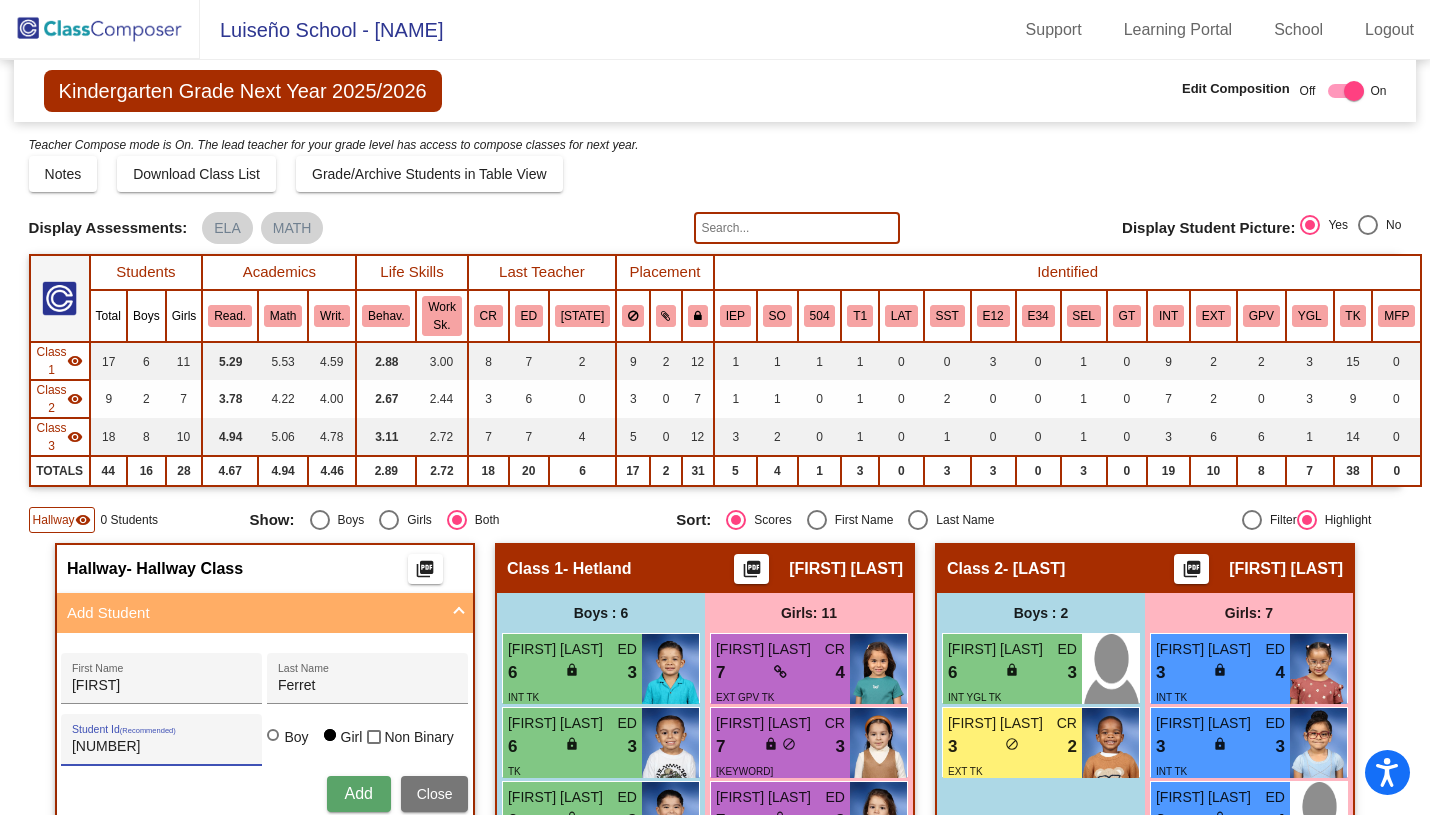 type on "[NUMBER]" 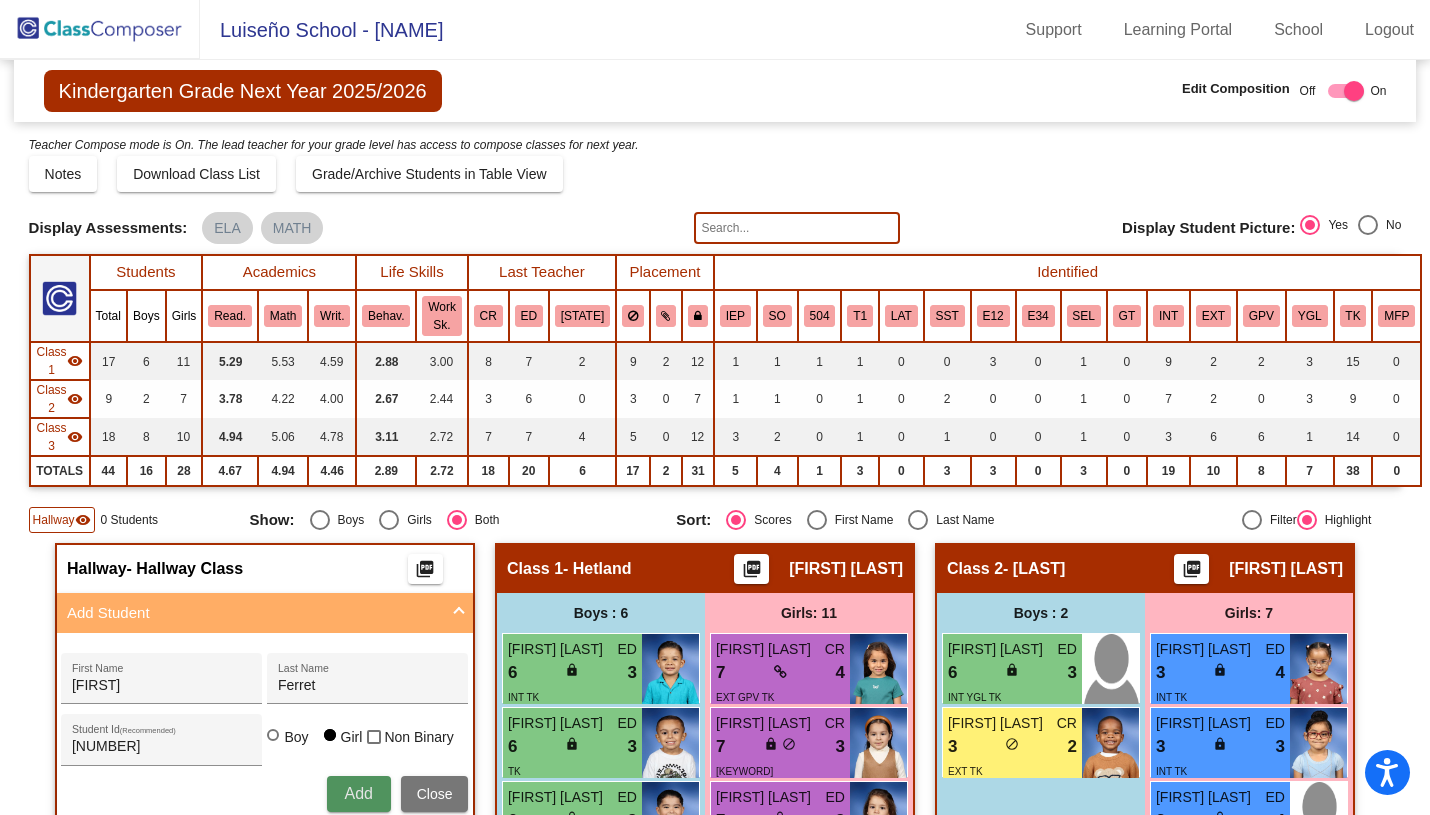 click on "Add" at bounding box center (358, 793) 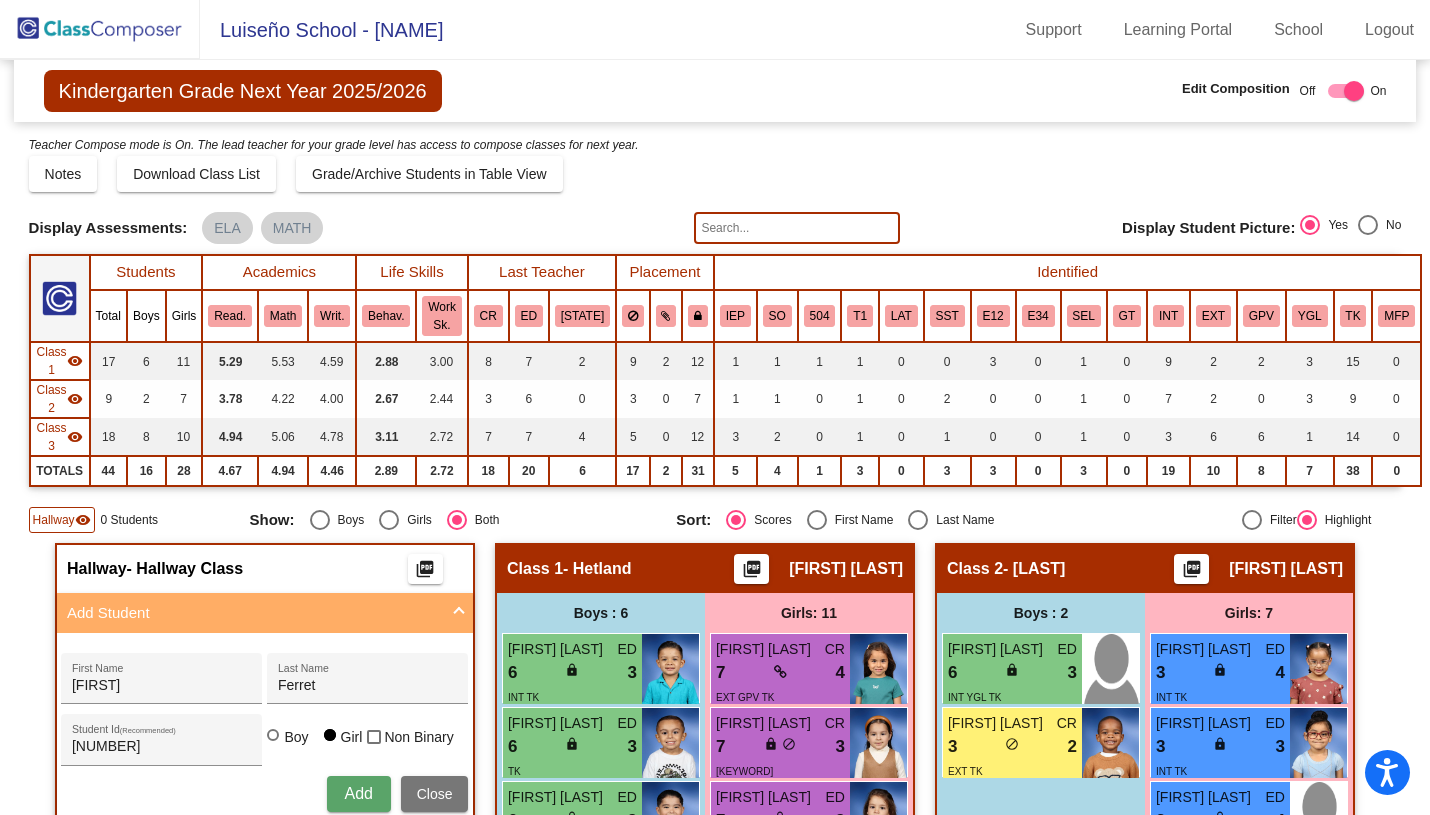 type 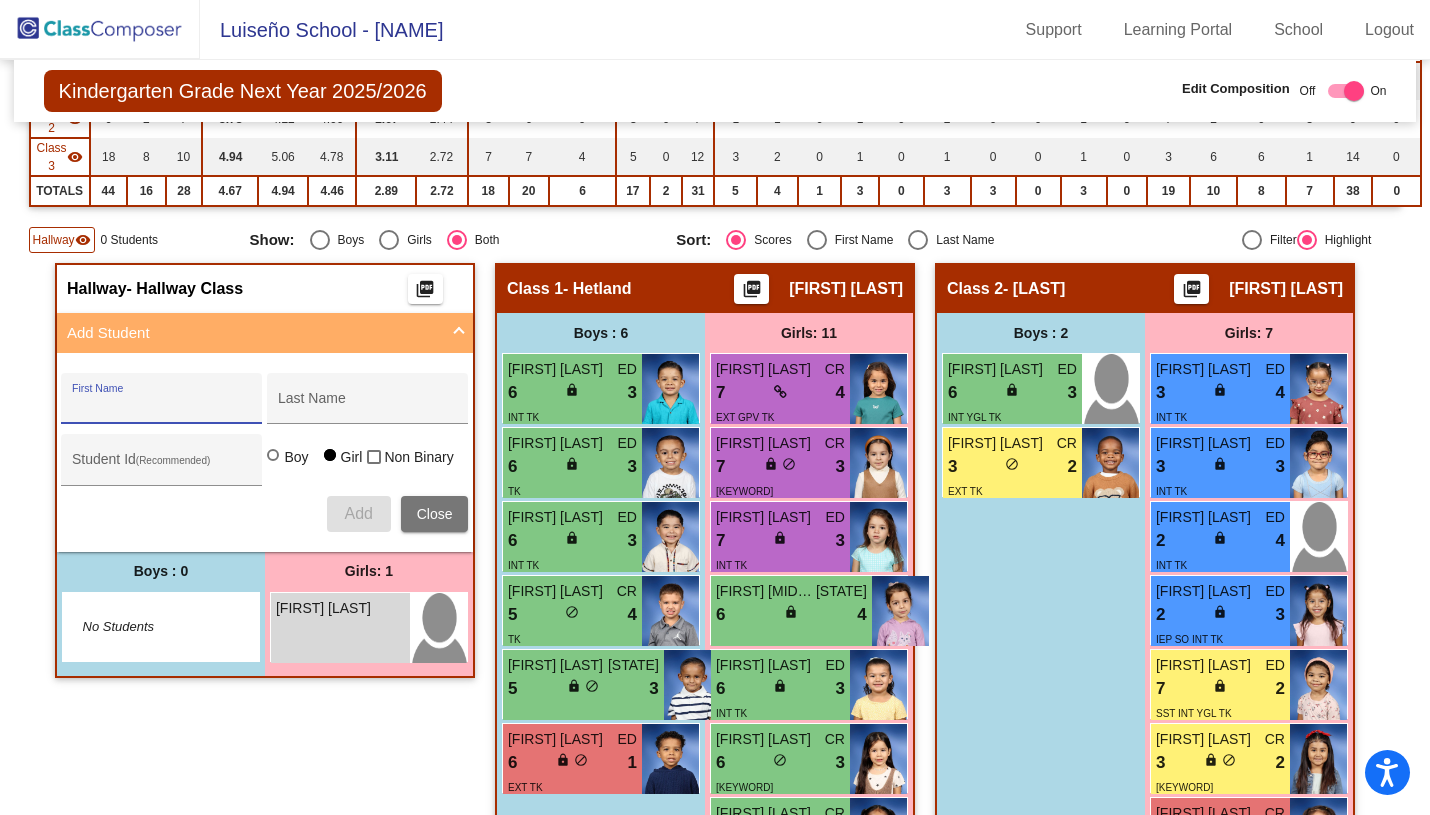 scroll, scrollTop: 383, scrollLeft: 0, axis: vertical 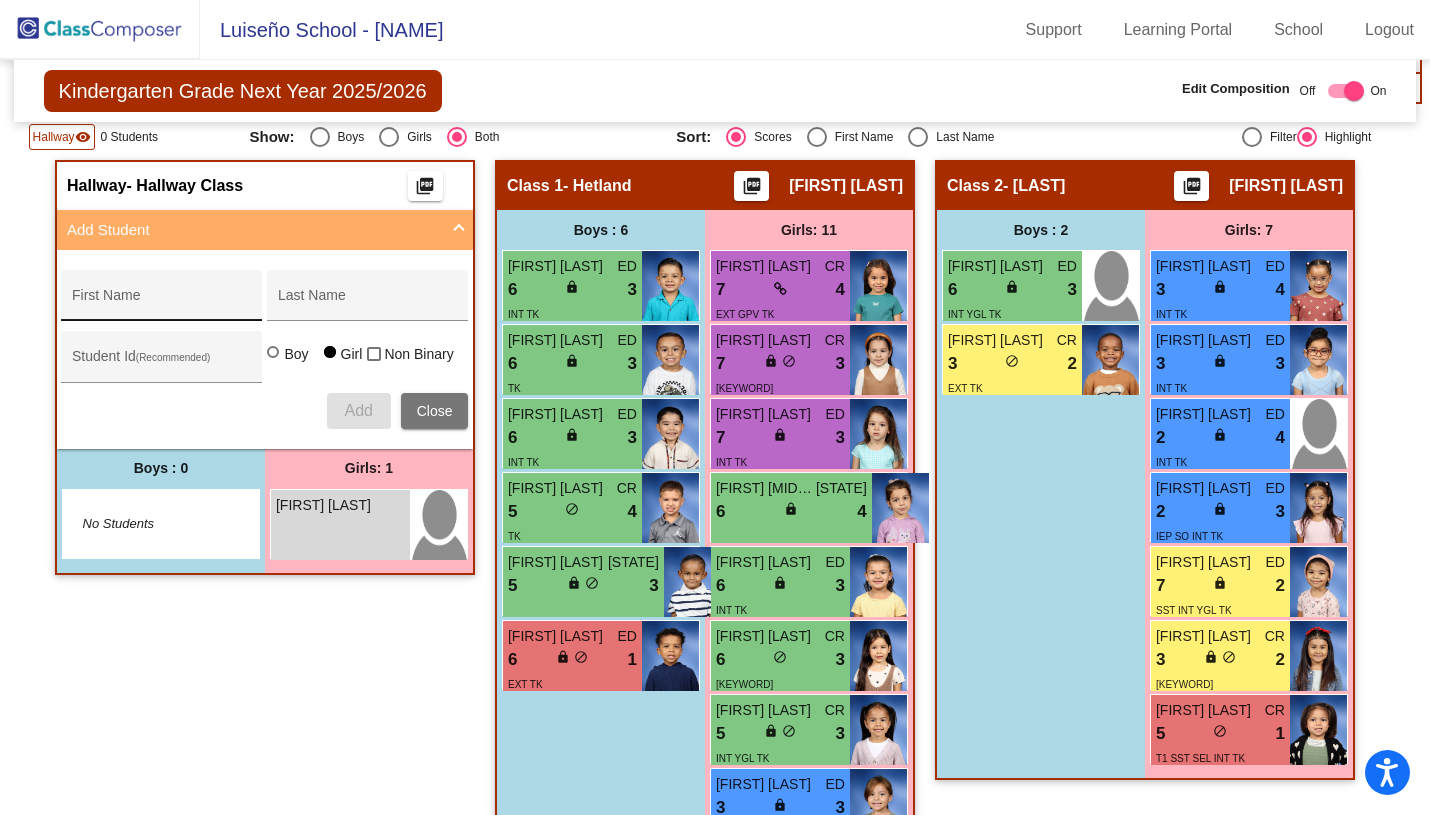 click on "First Name" at bounding box center (162, 301) 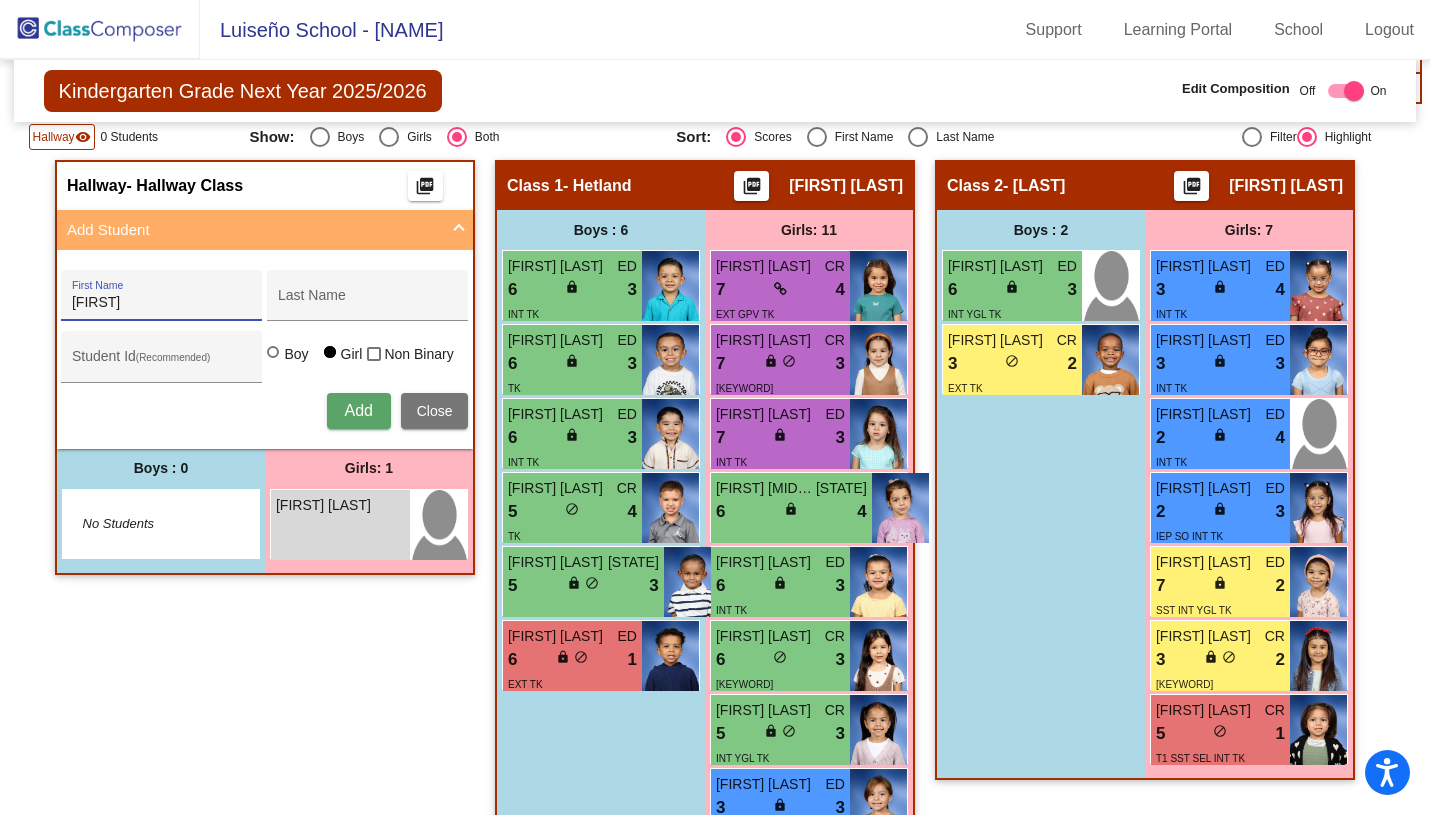 type on "[FIRST]" 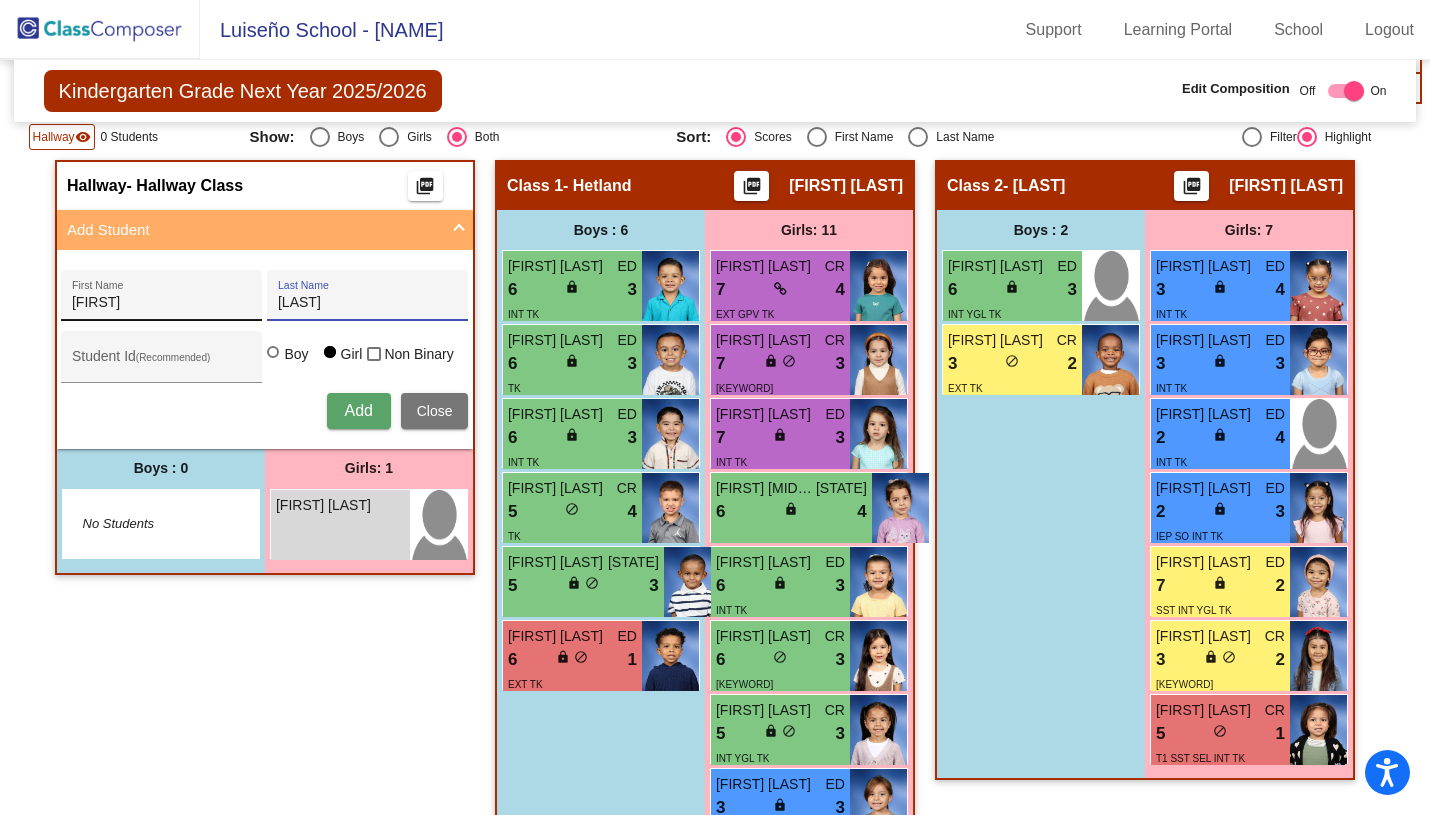 type on "[LAST]" 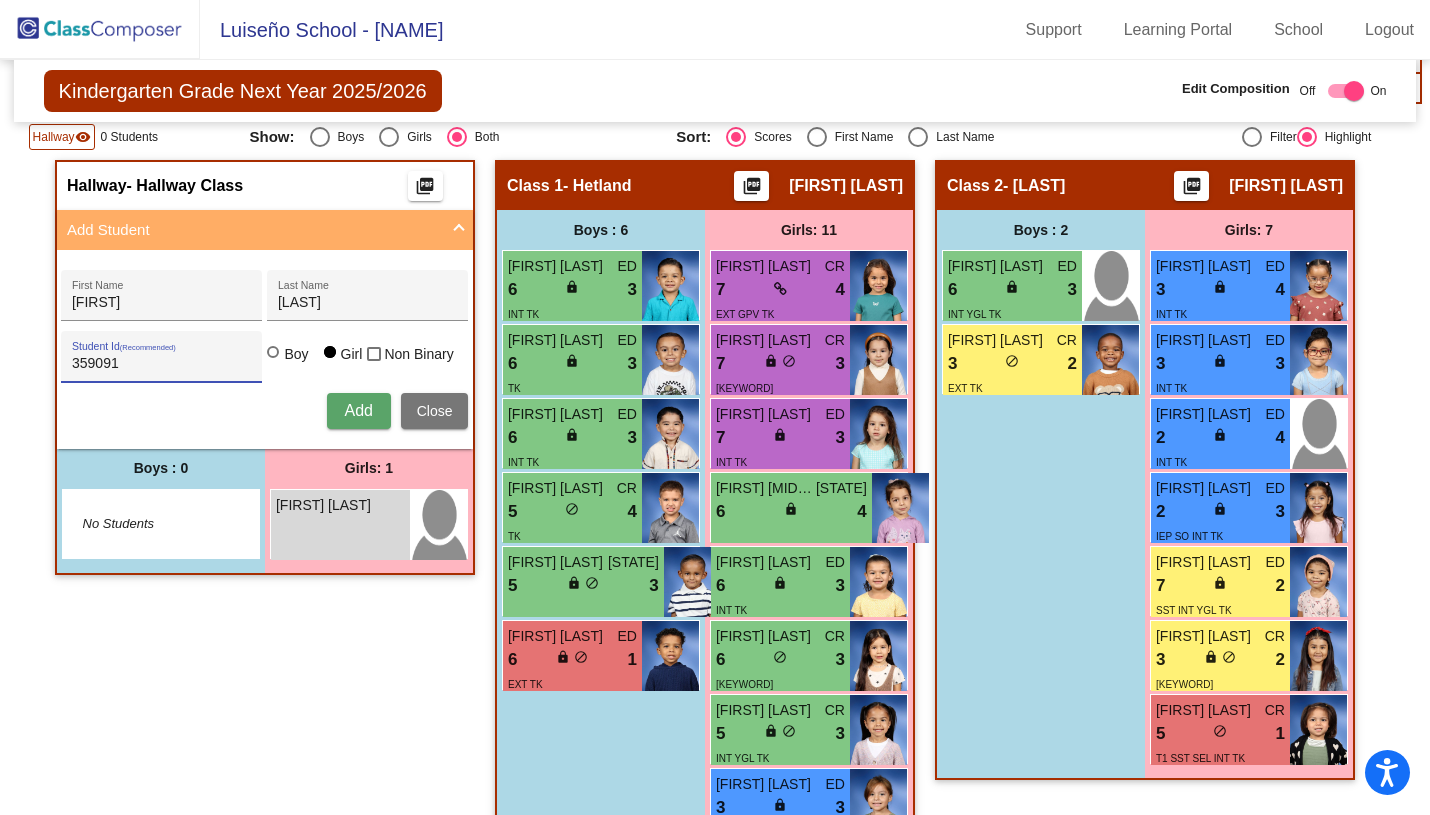 type on "359091" 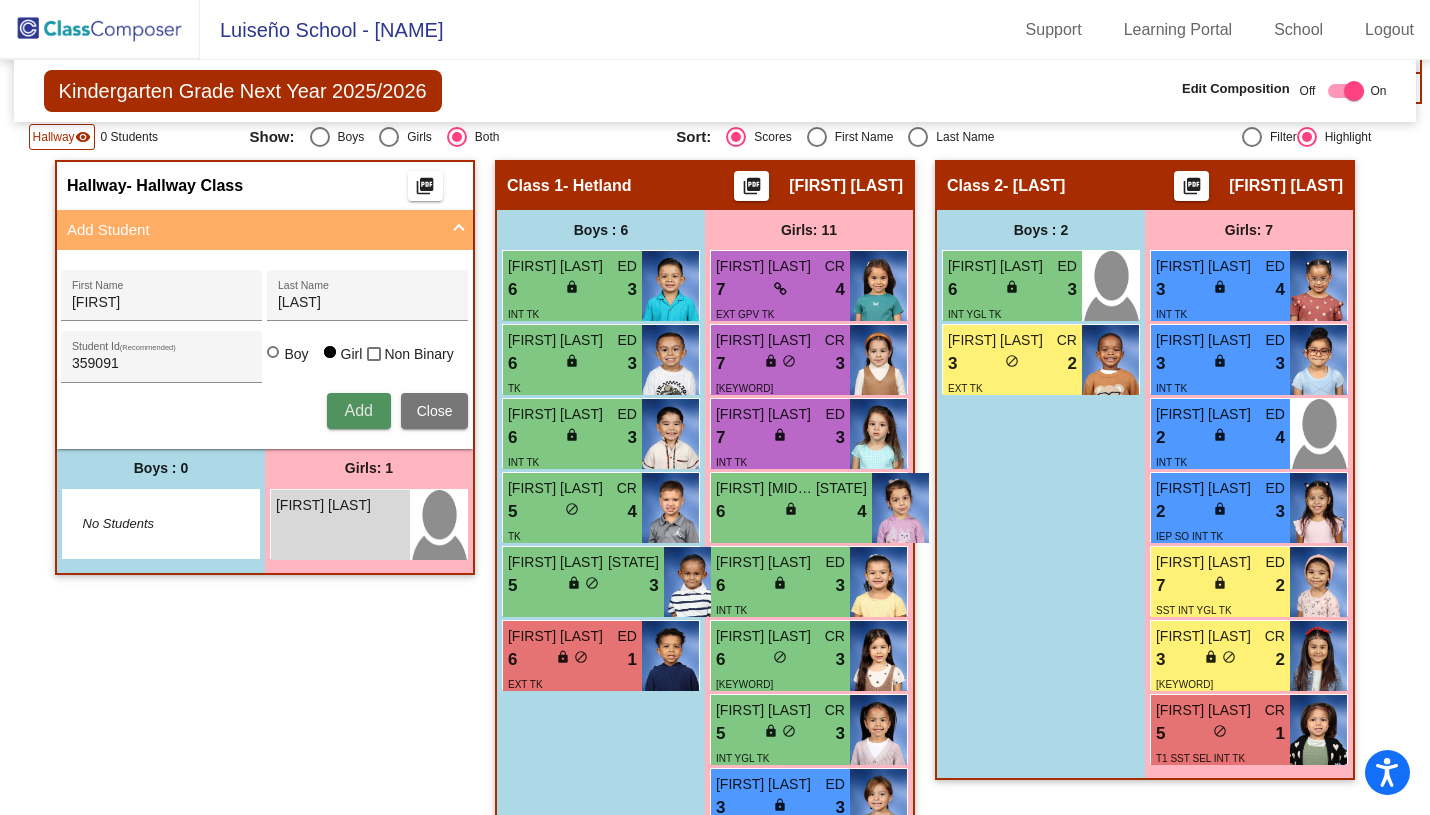 click on "Add" at bounding box center [358, 410] 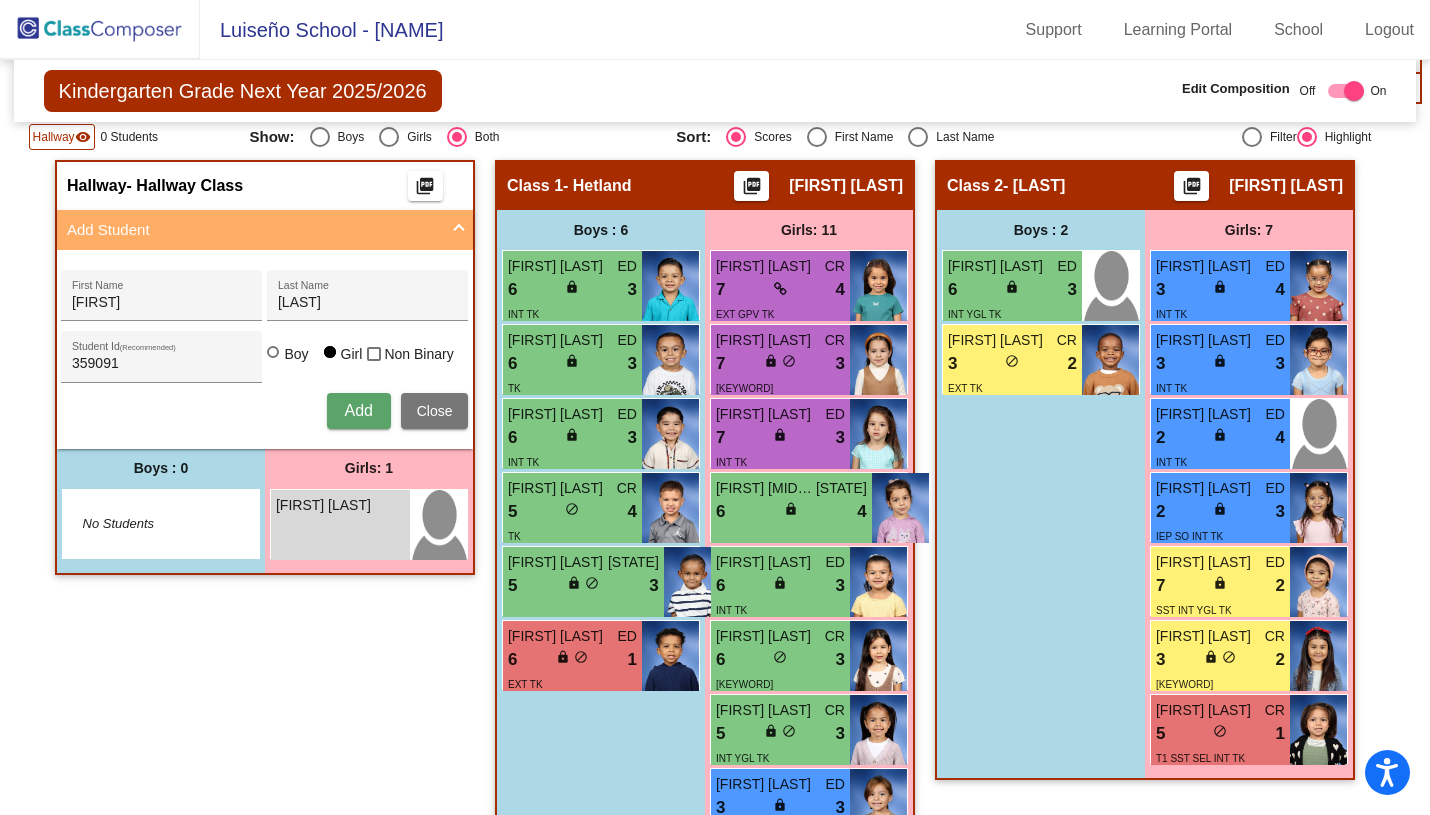 type 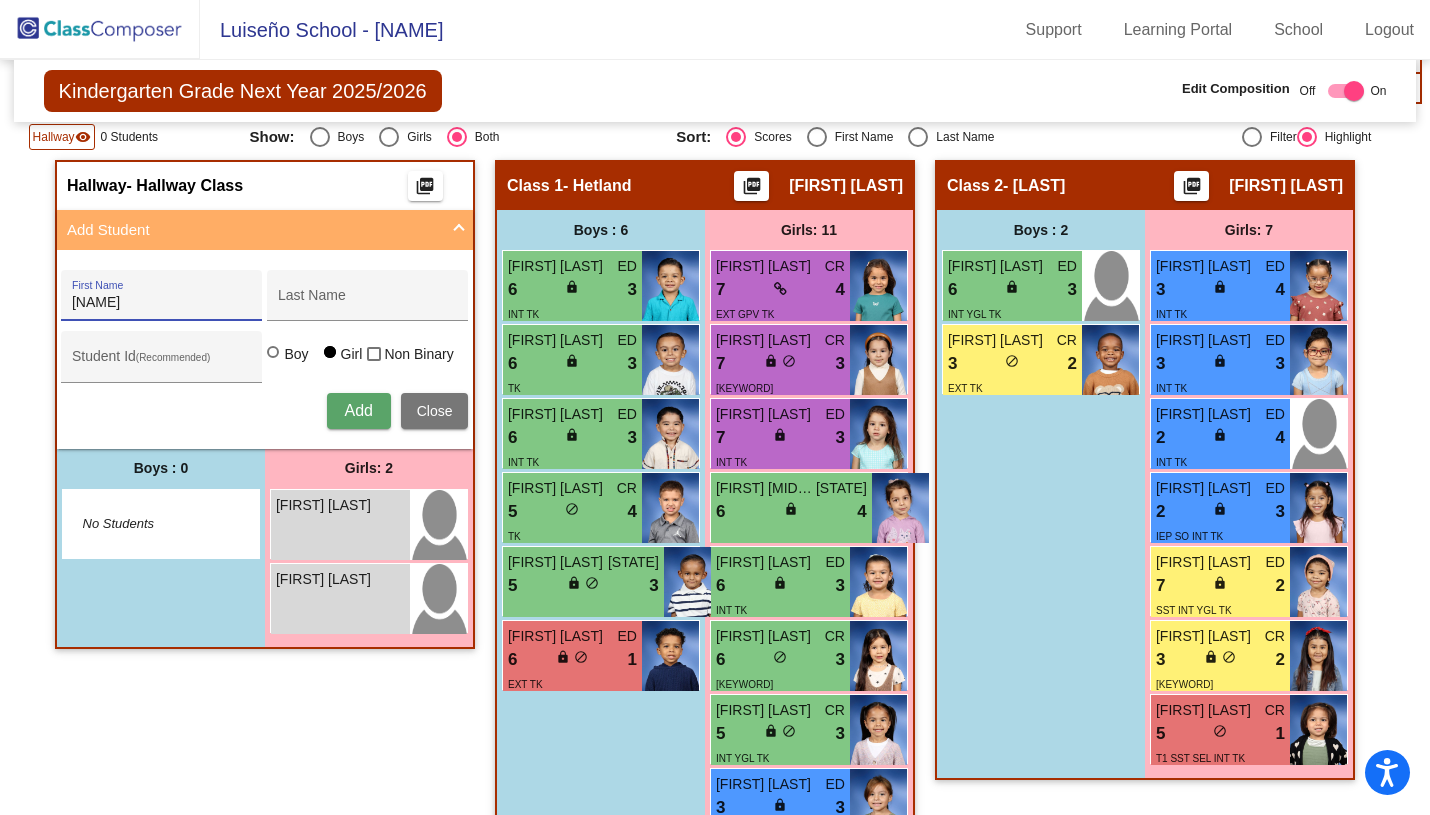 type on "[NAME]" 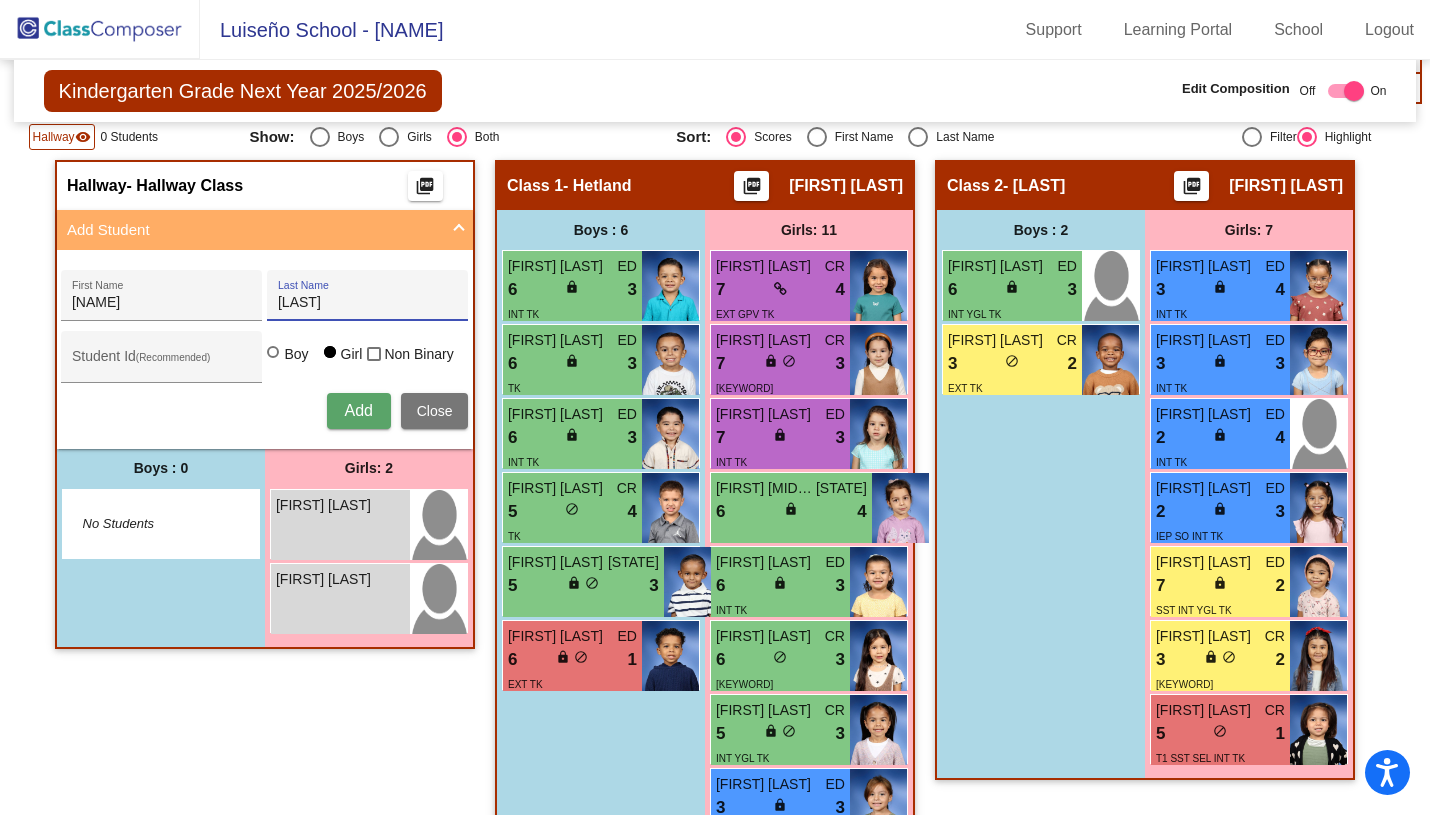 type on "[LAST]" 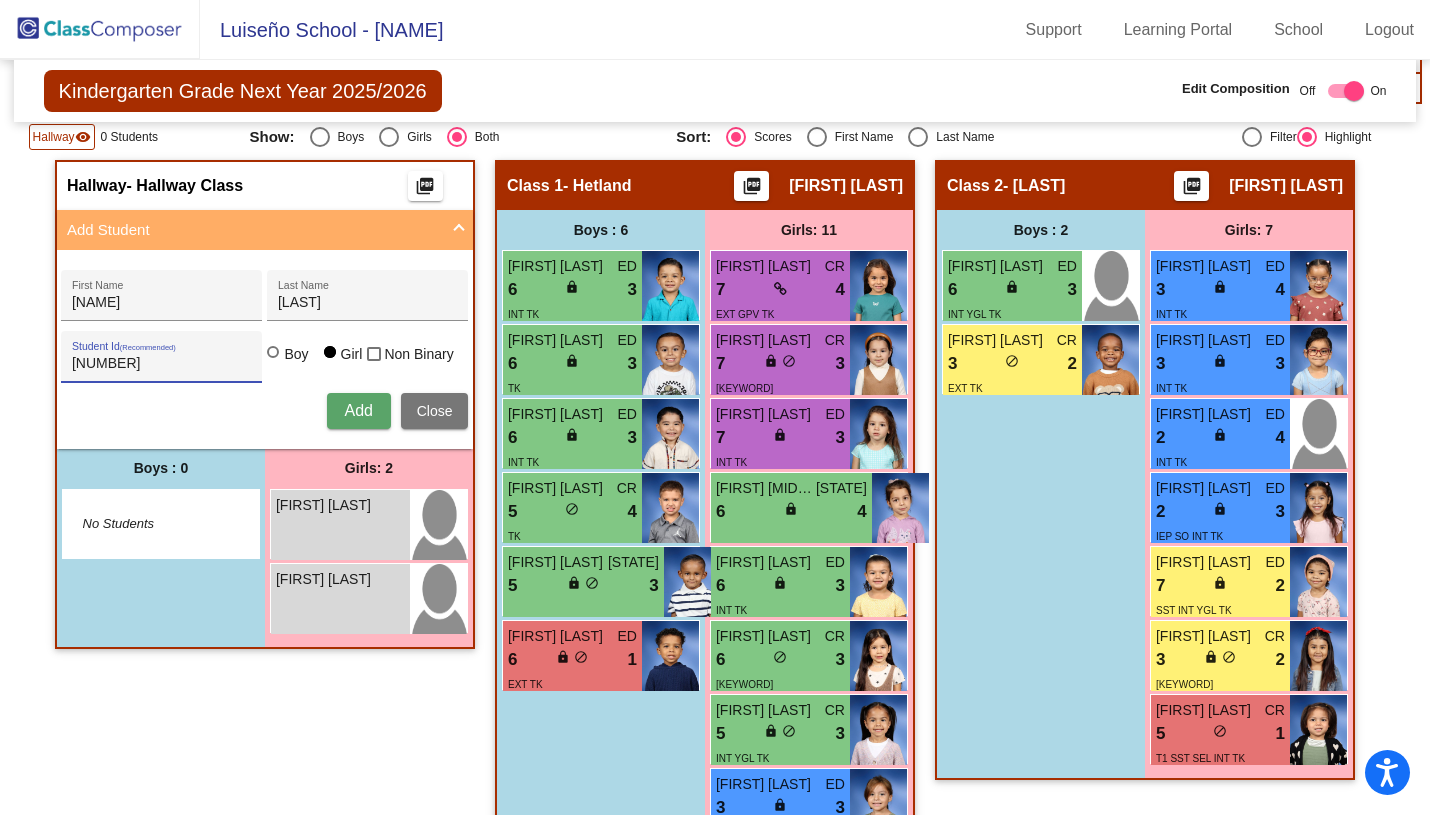 type on "[NUMBER]" 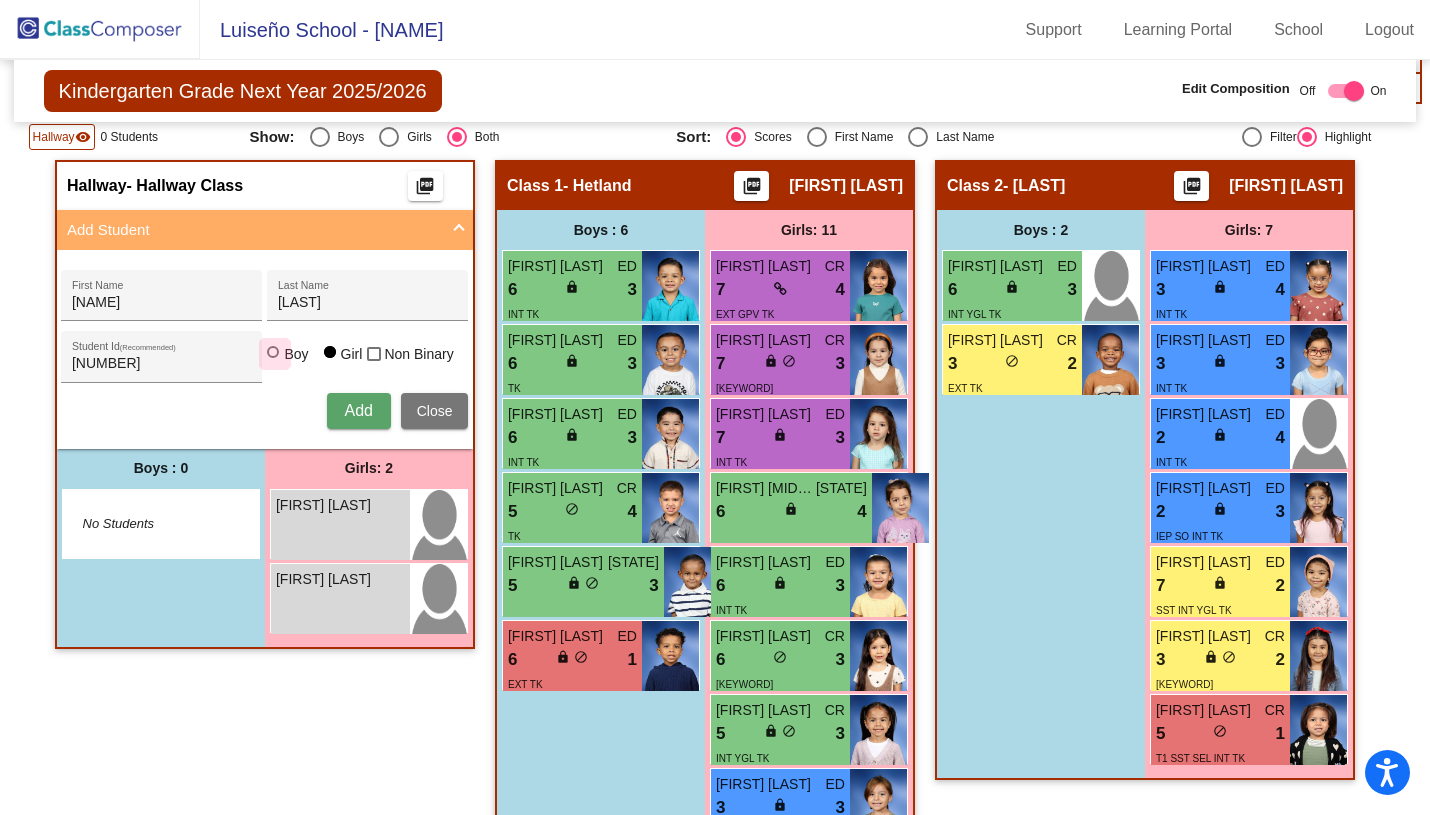 click at bounding box center (273, 352) 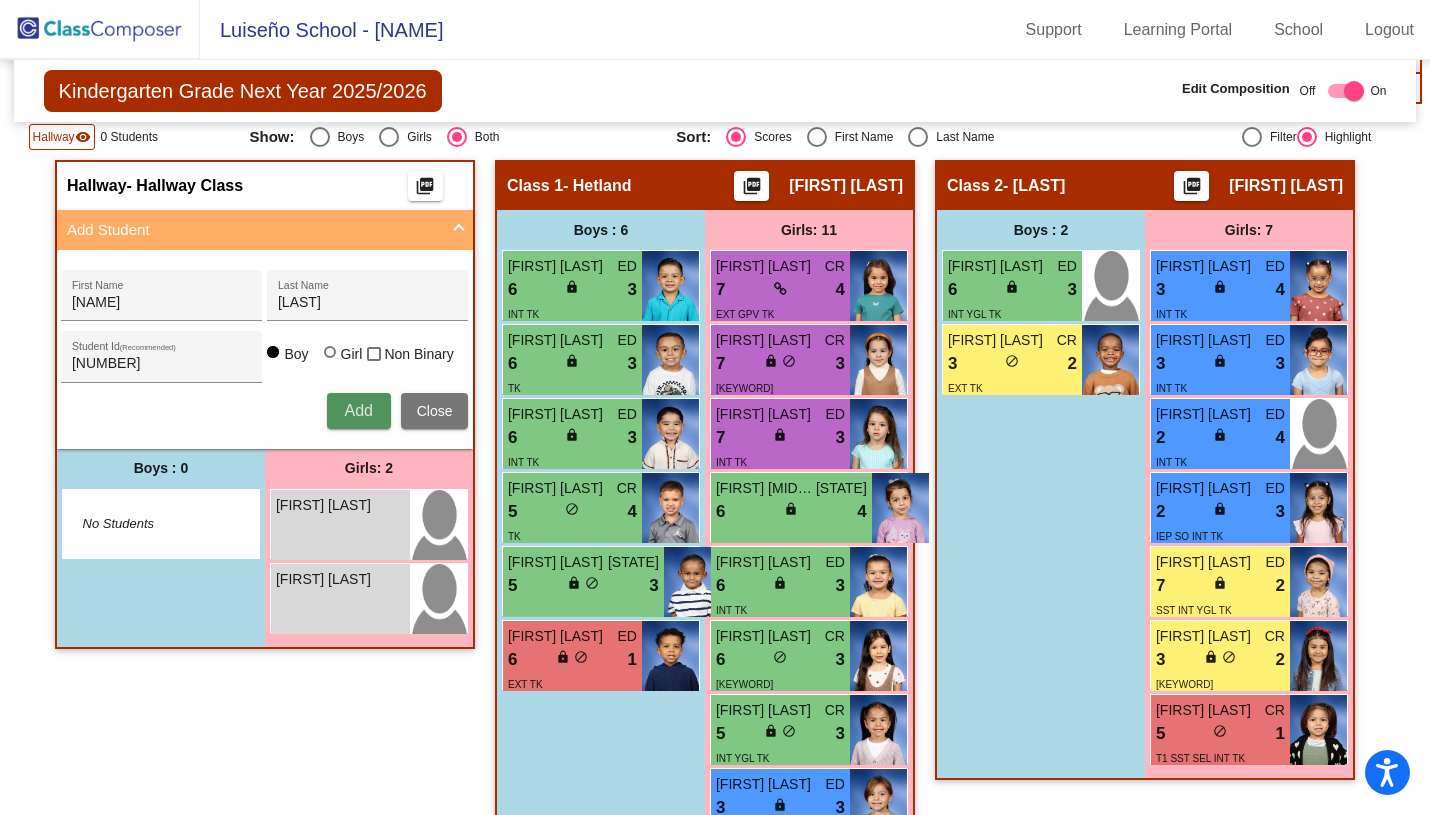 click on "Add" at bounding box center (358, 410) 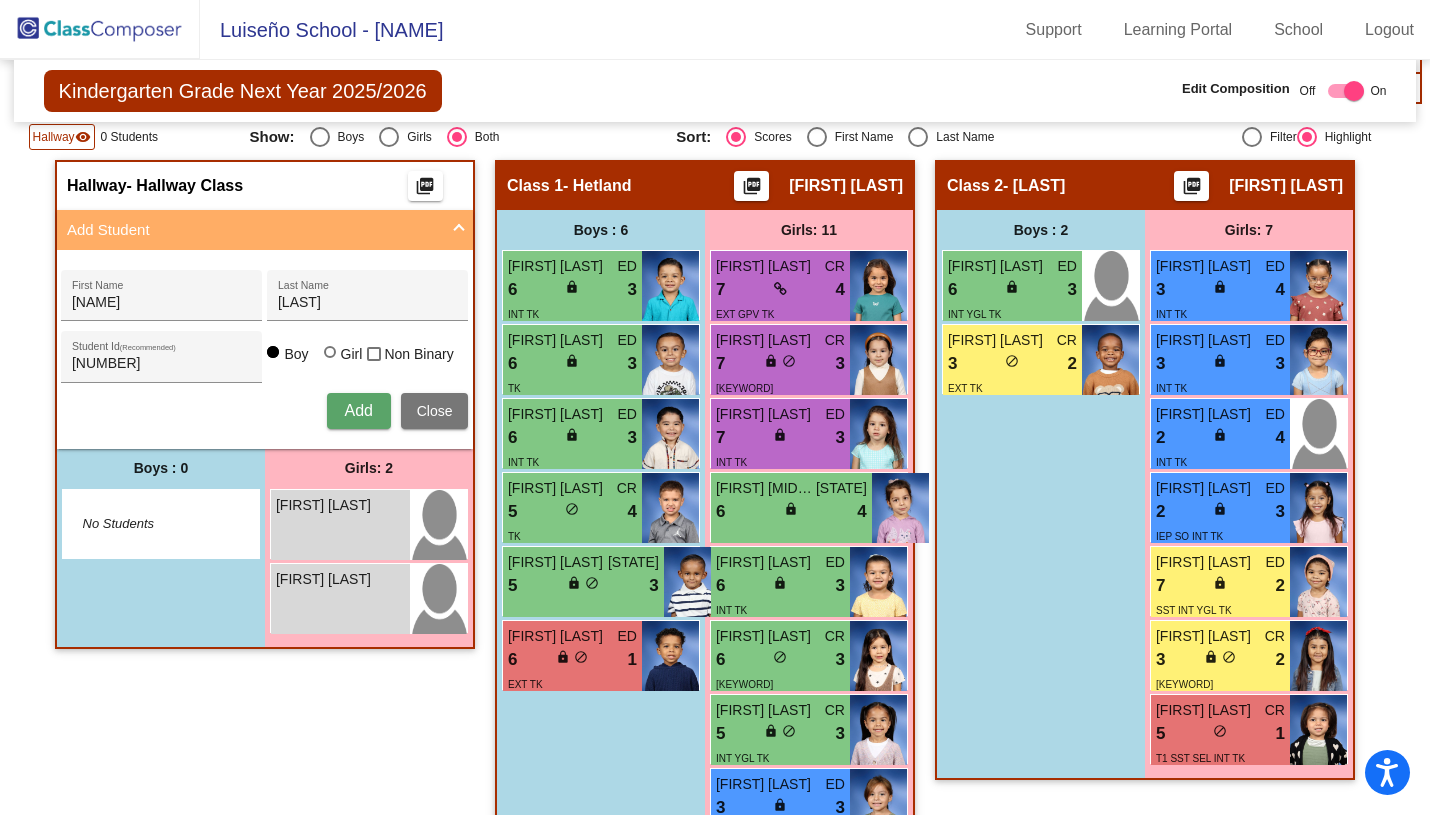 type 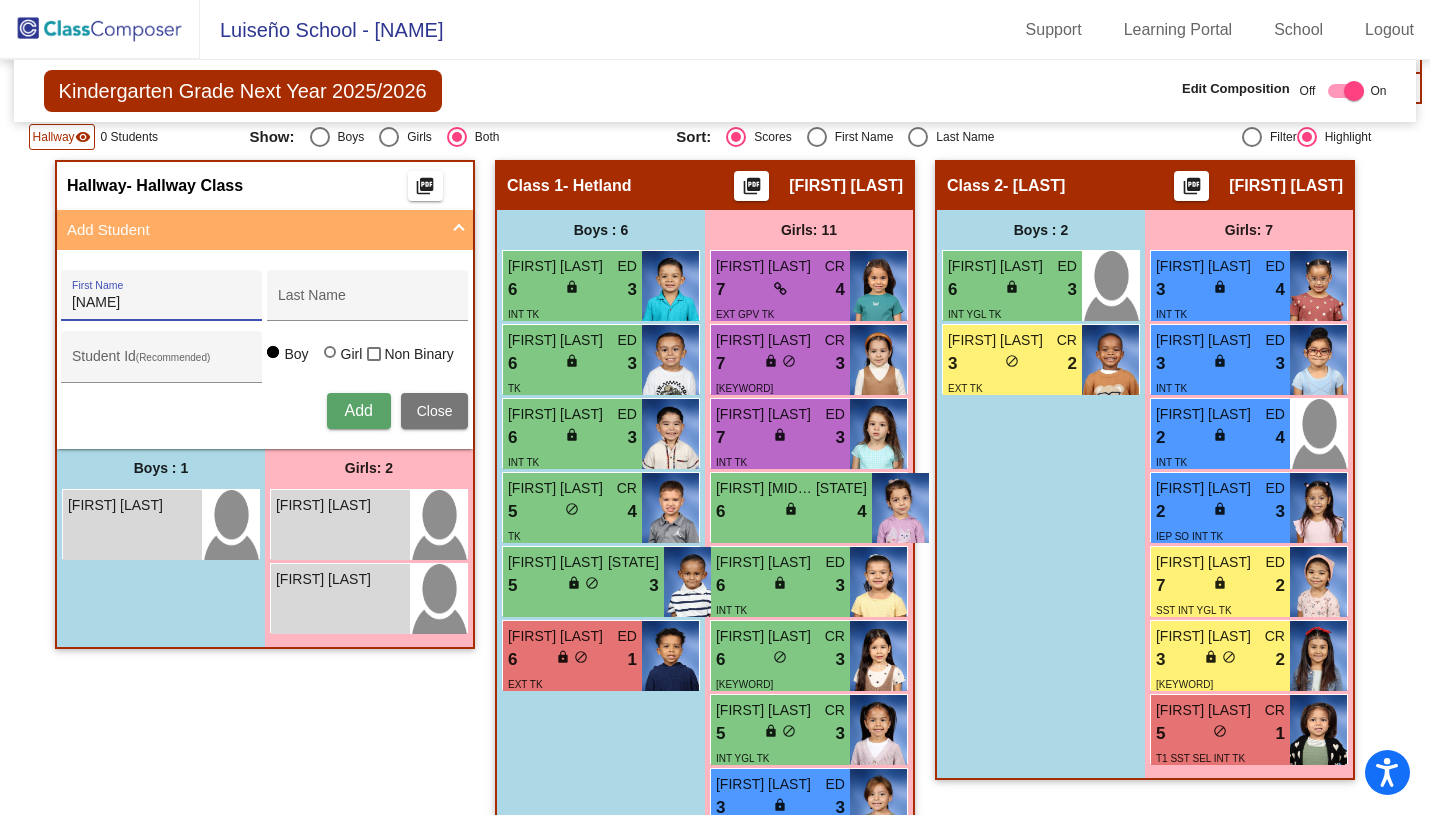 type on "[NAME]" 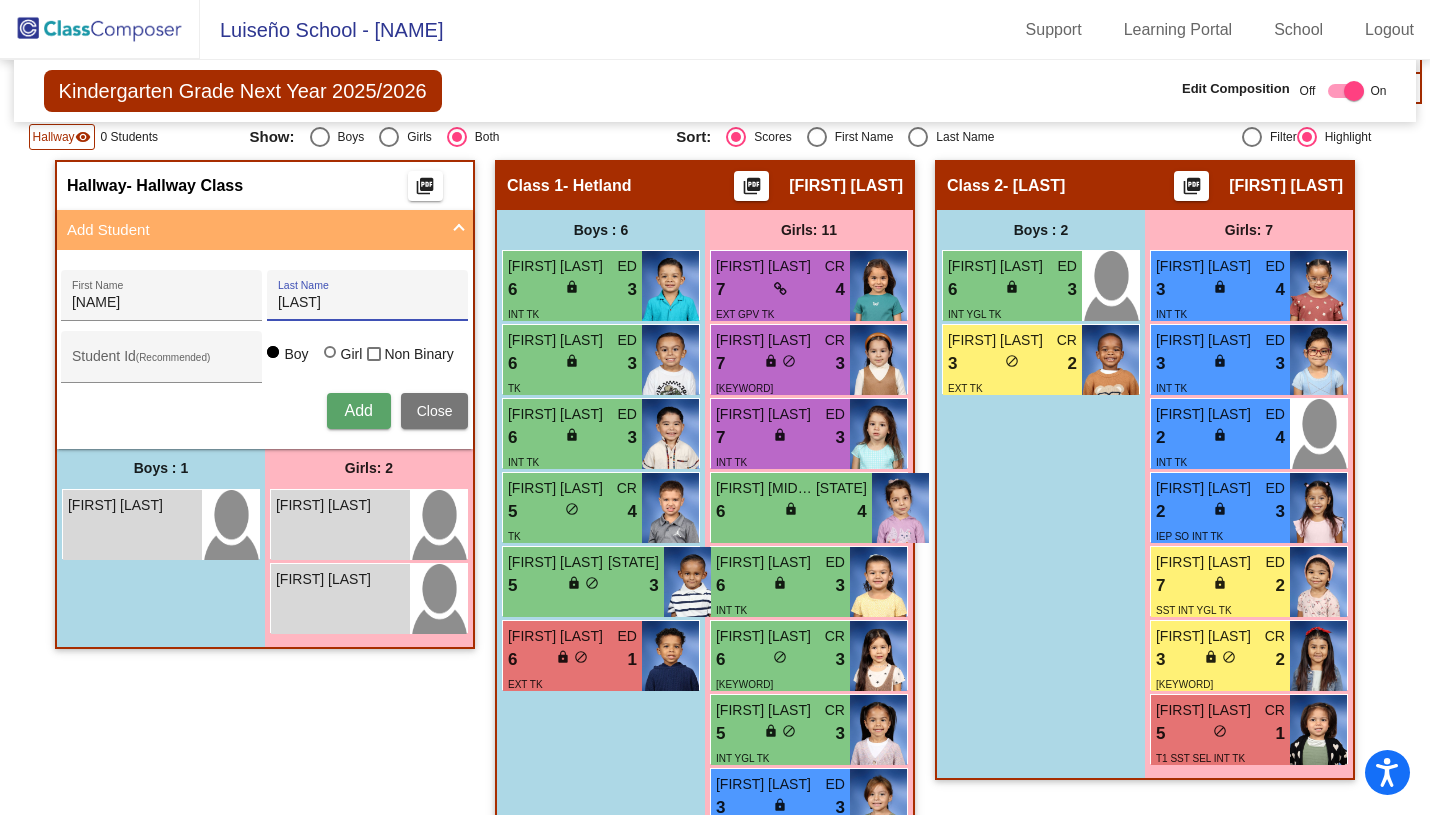 type on "[LAST]" 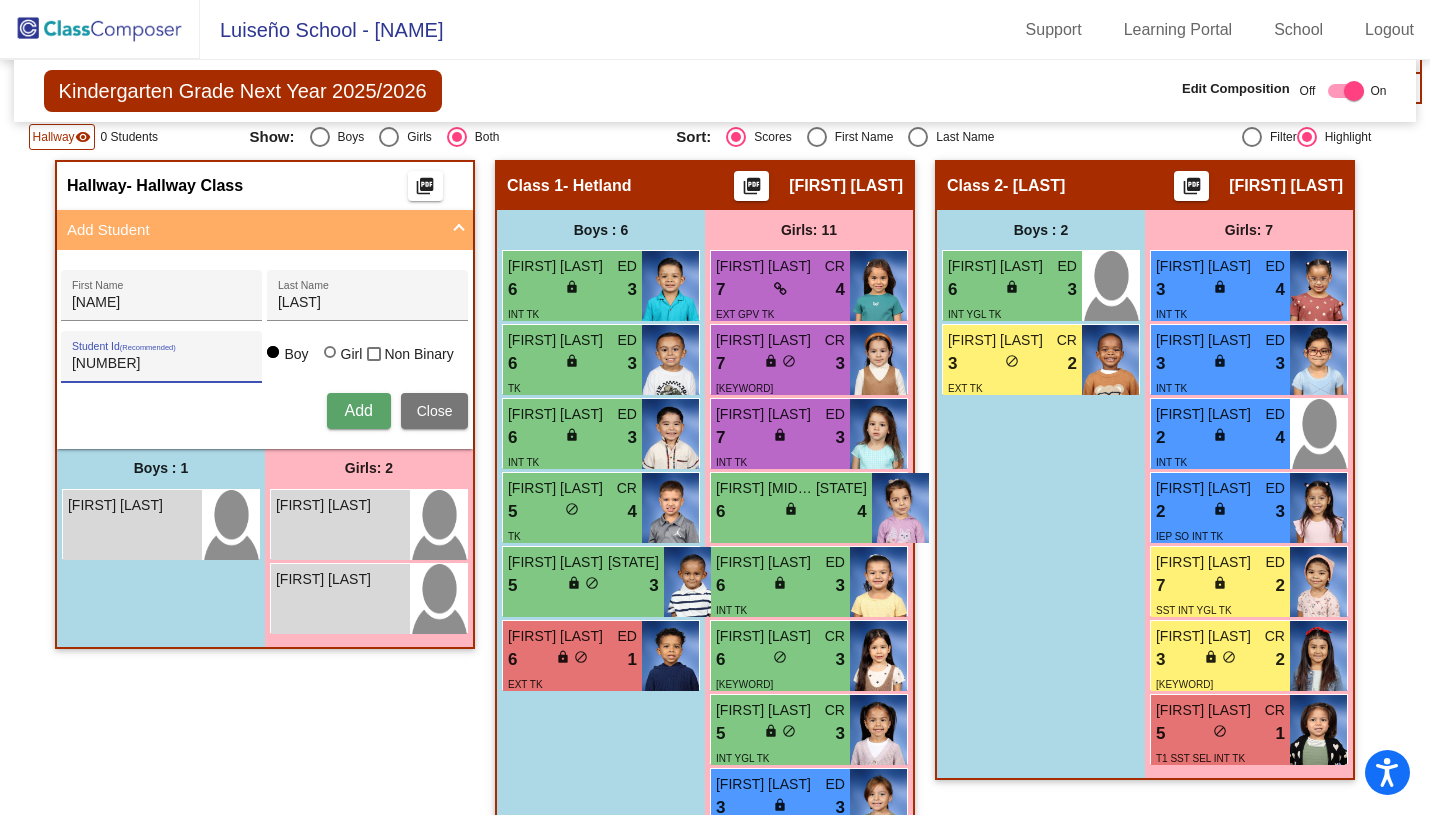 type on "[NUMBER]" 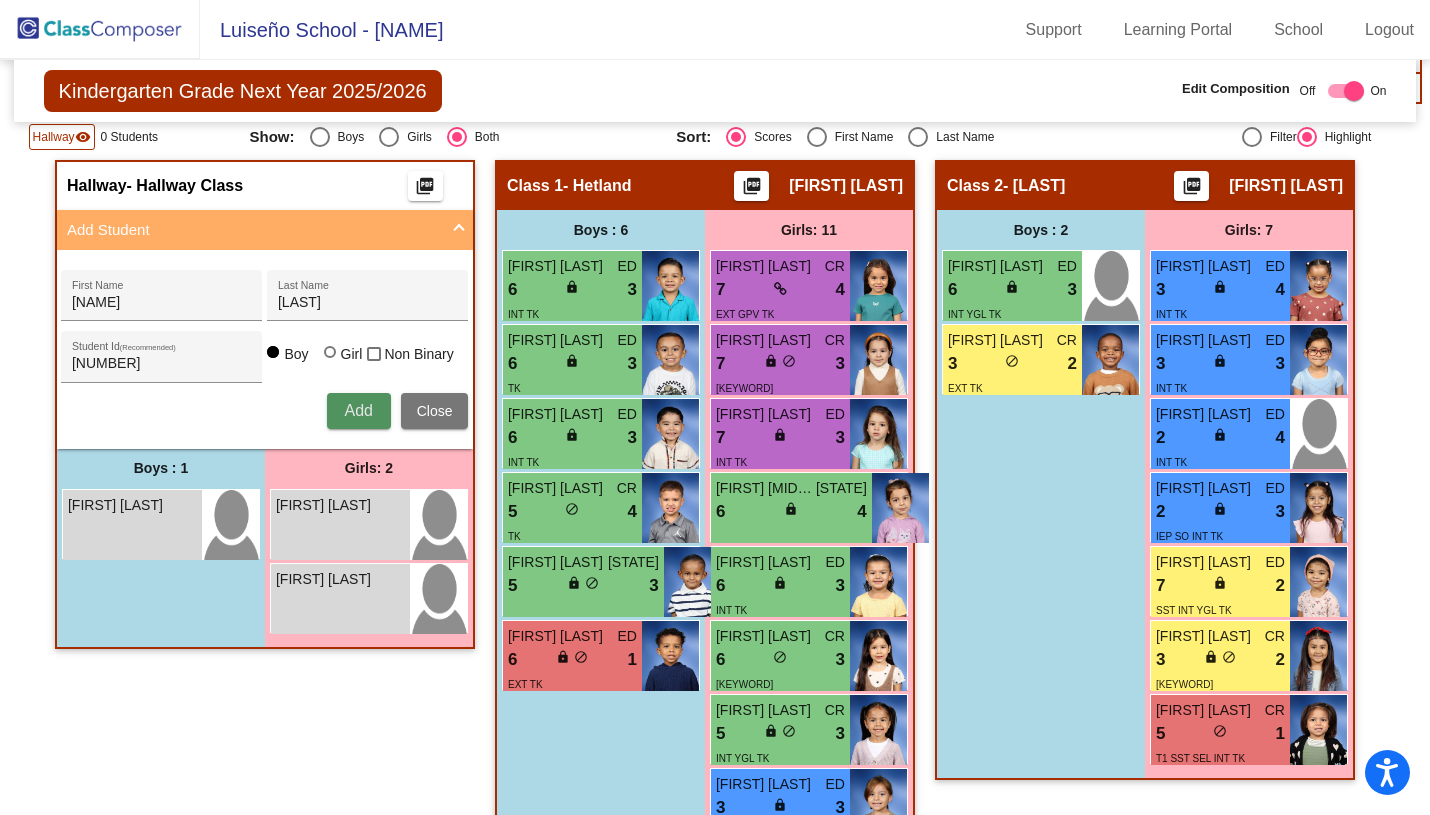 click on "Add" at bounding box center [358, 410] 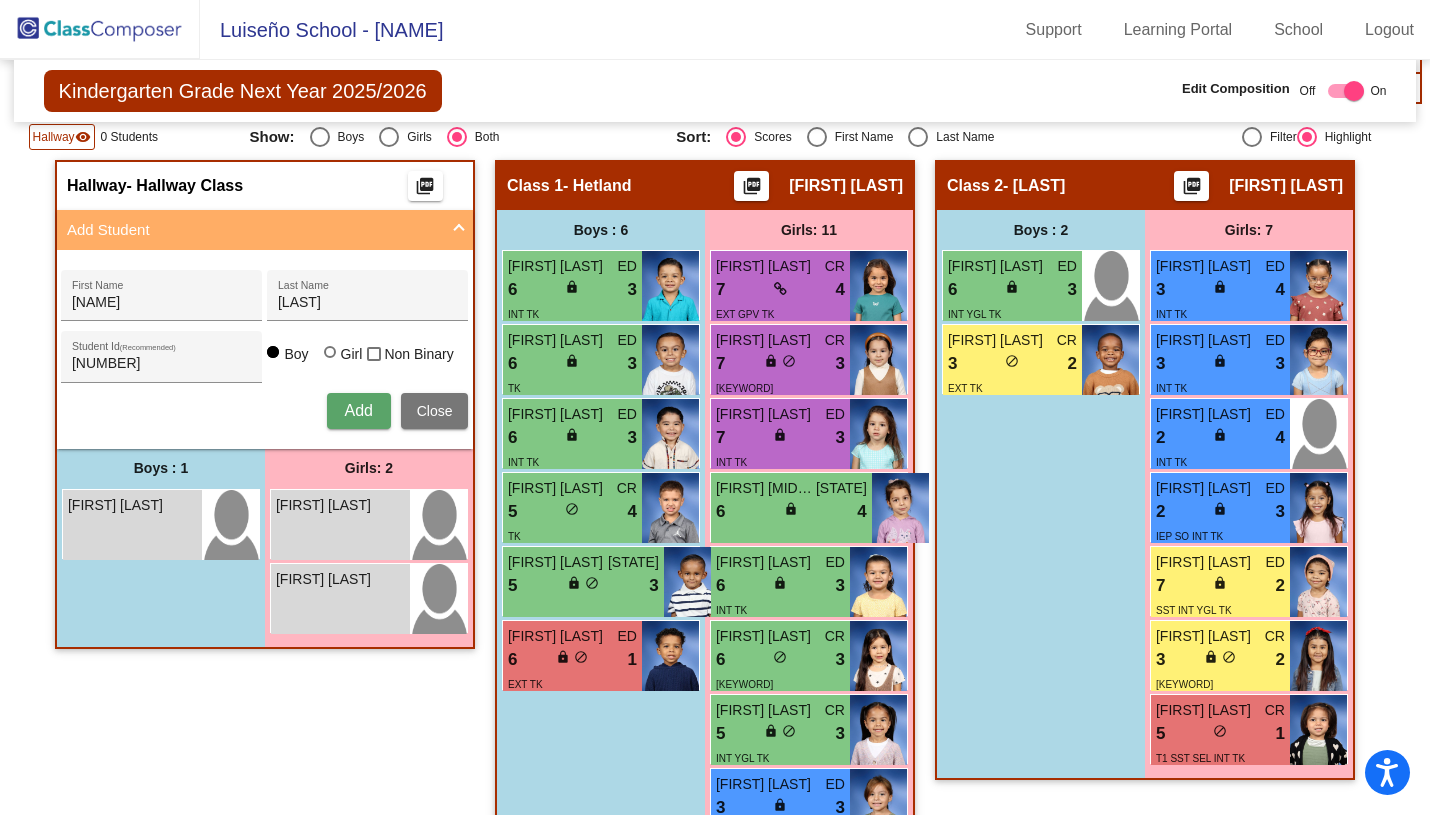 type 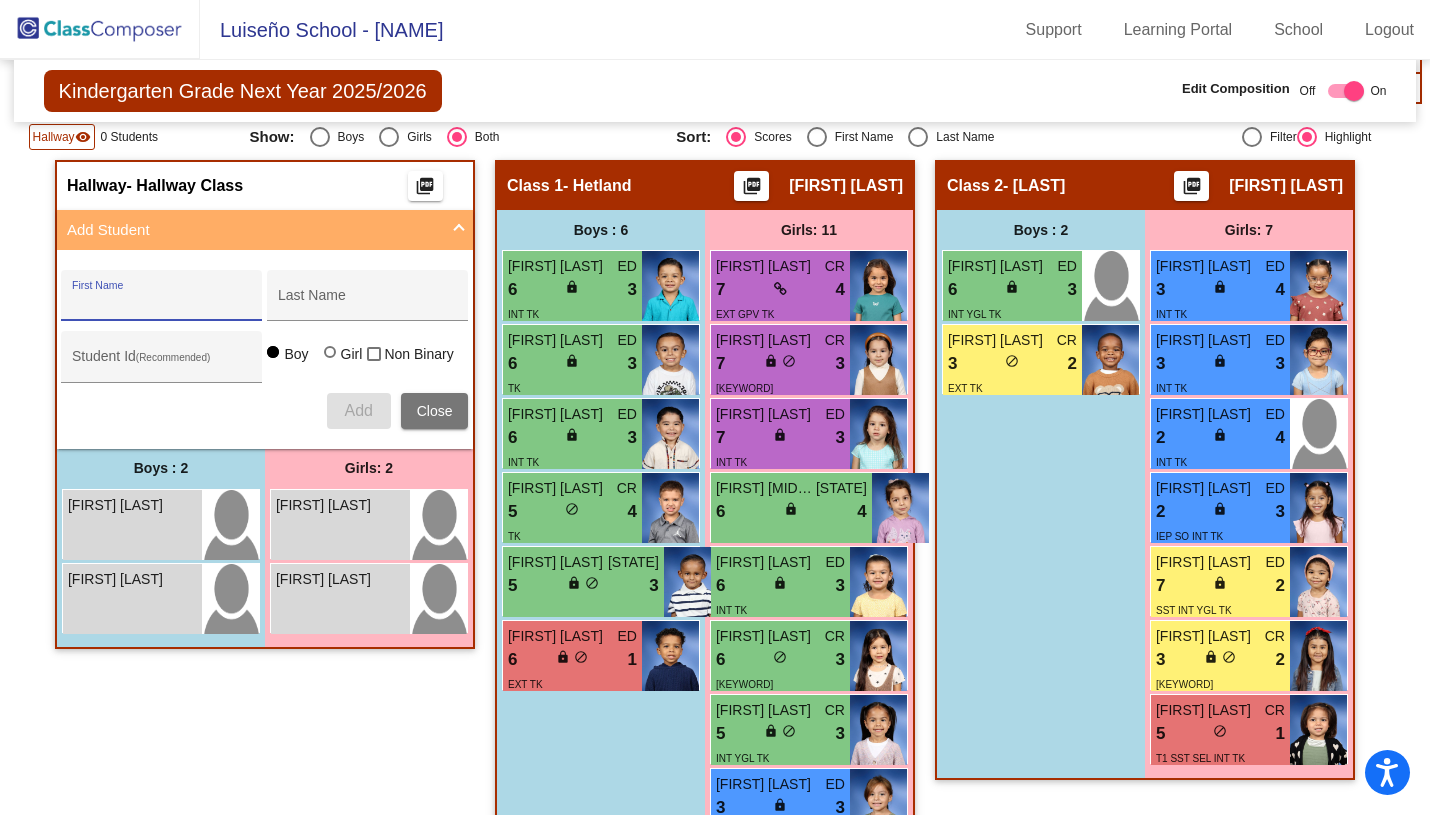 click on "First Name" at bounding box center [162, 303] 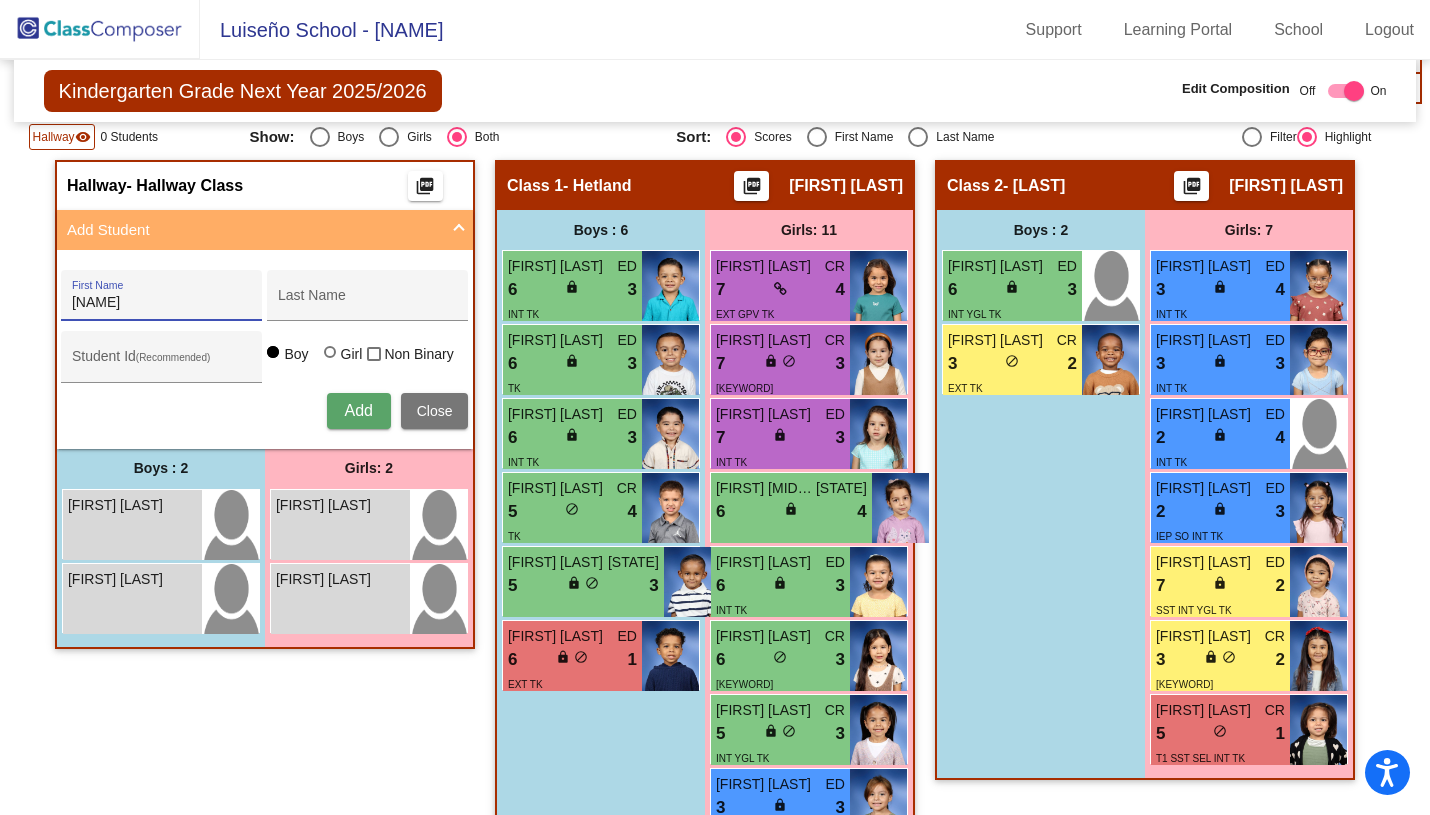 type on "[NAME]" 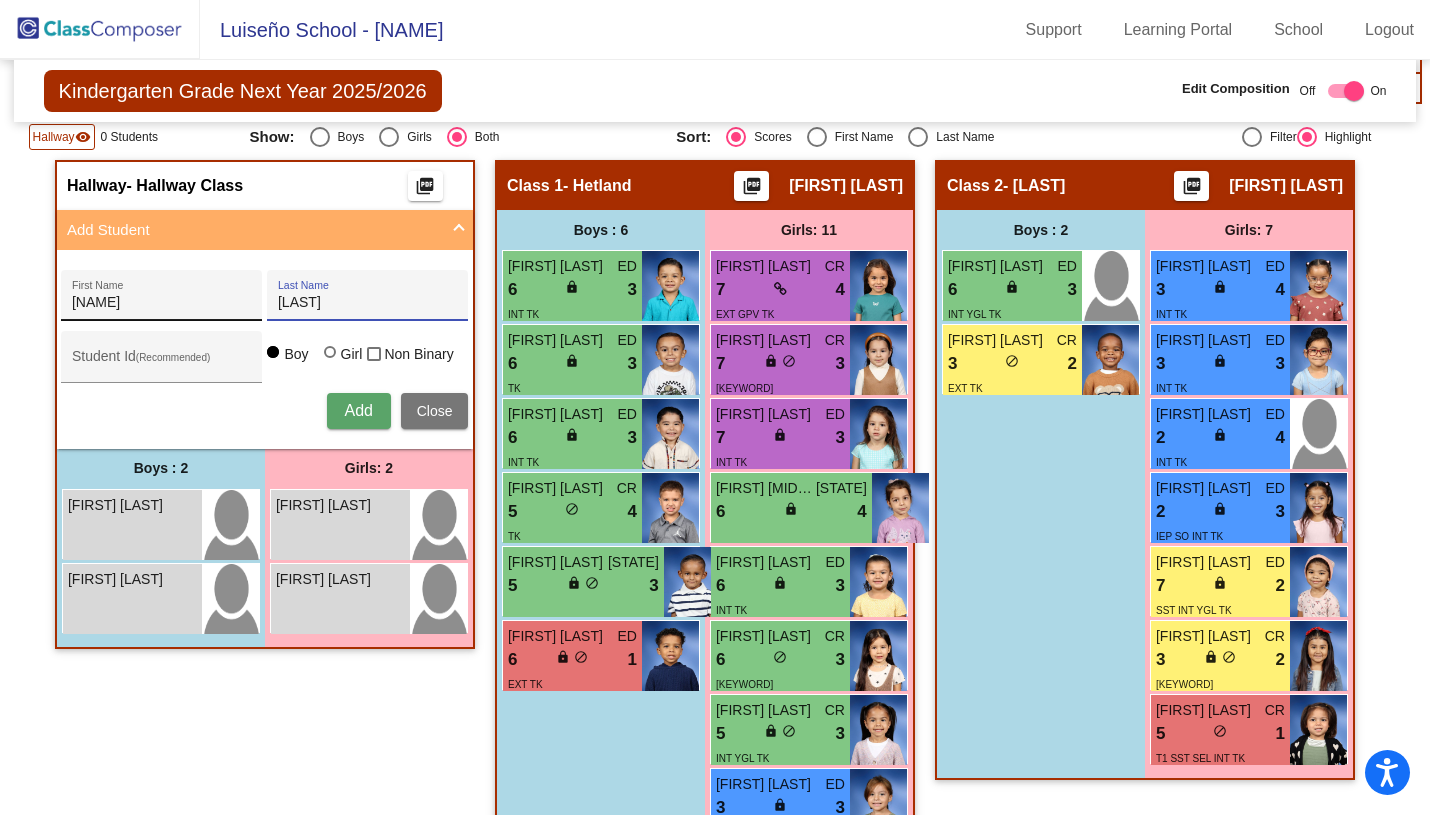 type on "[LAST]" 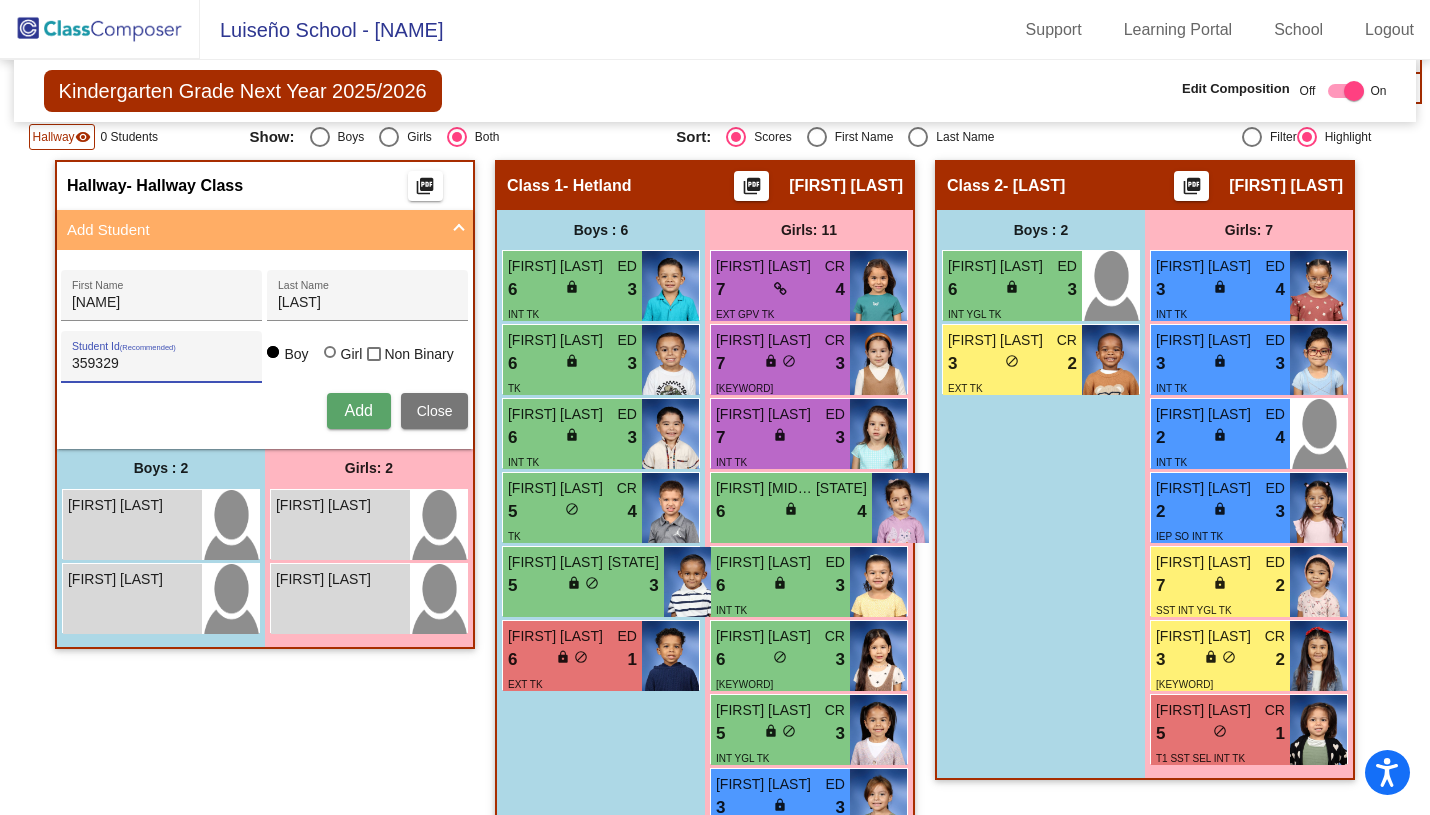 type on "359329" 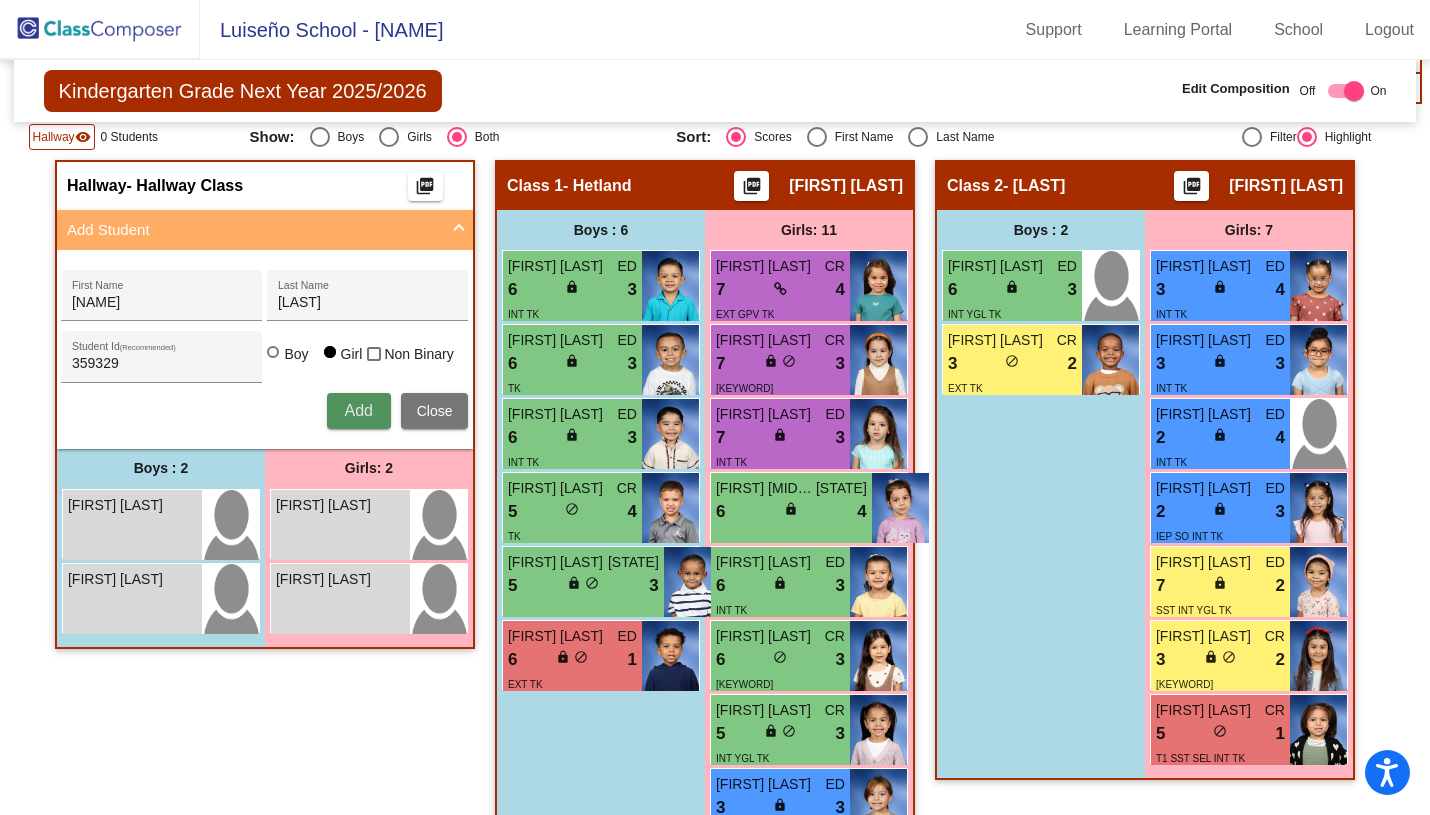 click on "Add" at bounding box center [358, 410] 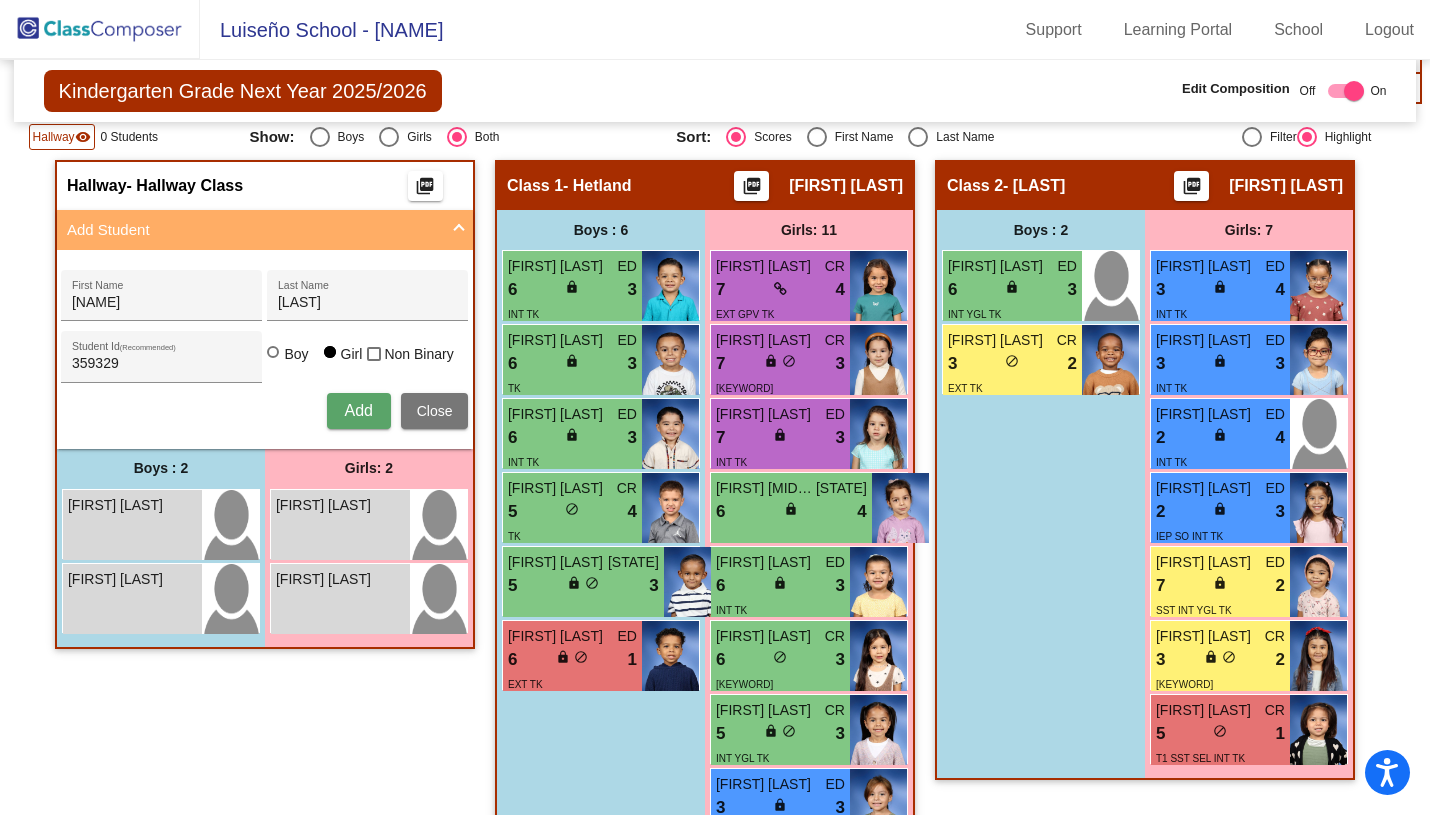 type 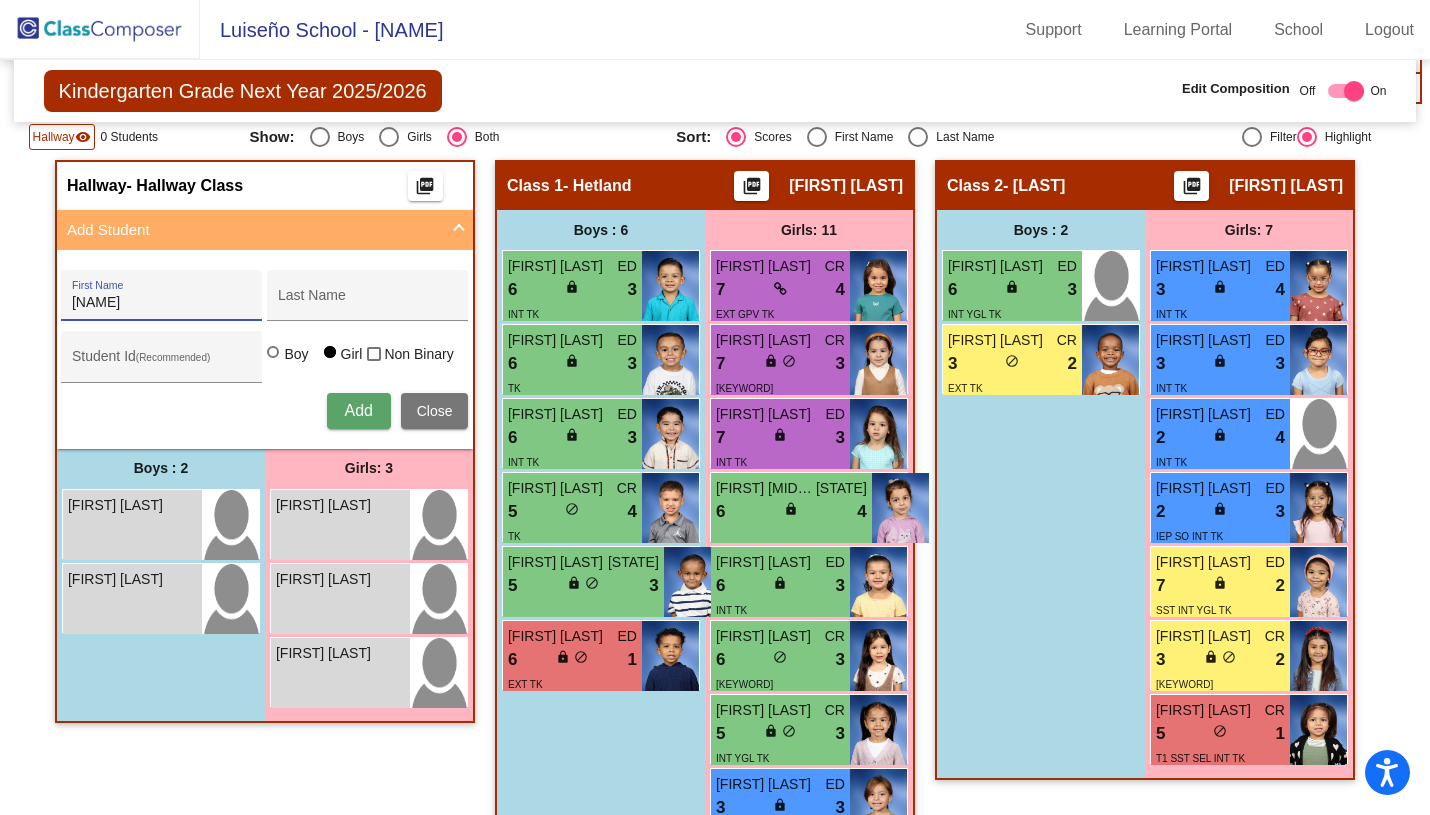 type on "[NAME]" 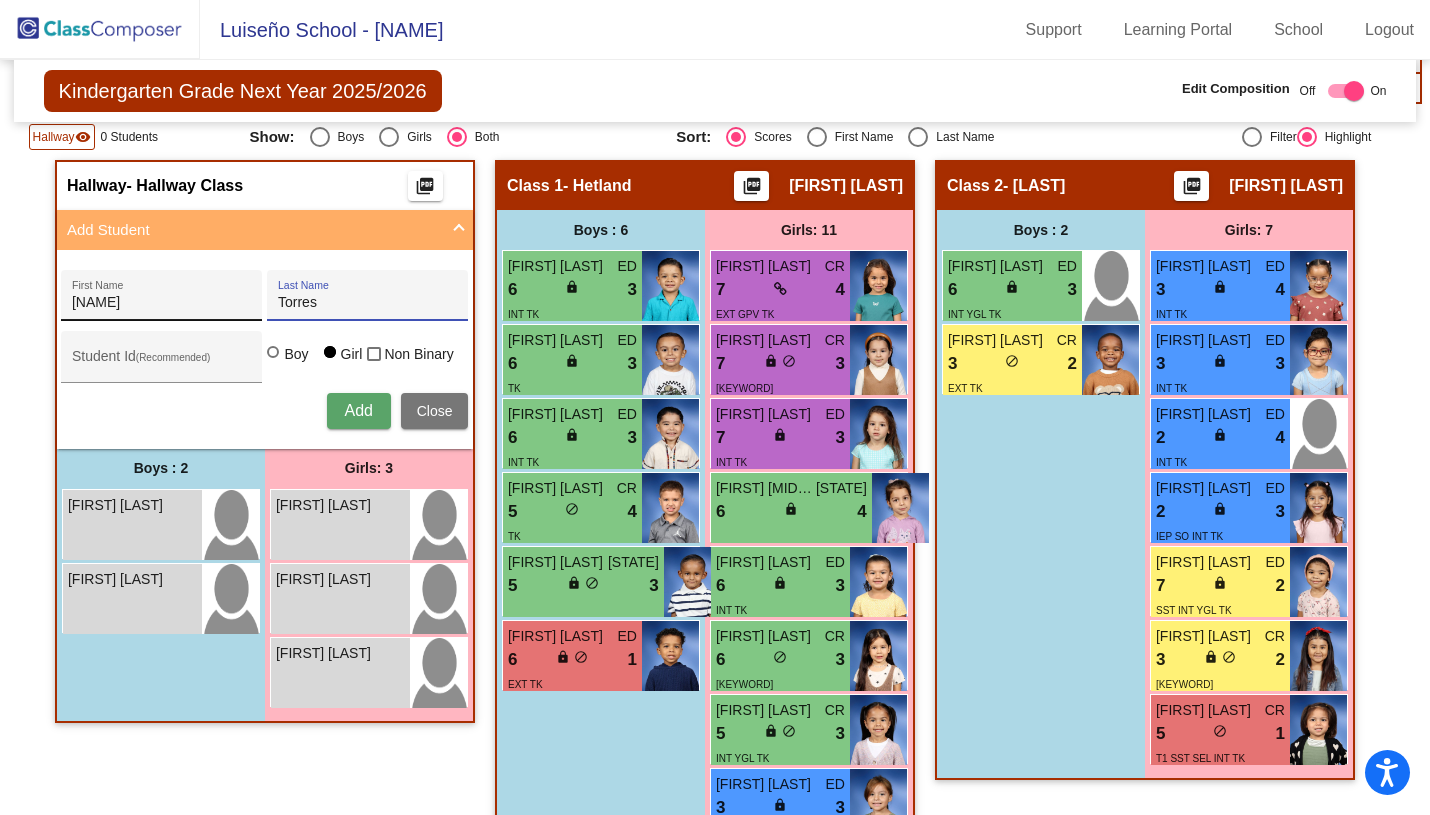 type on "Torres" 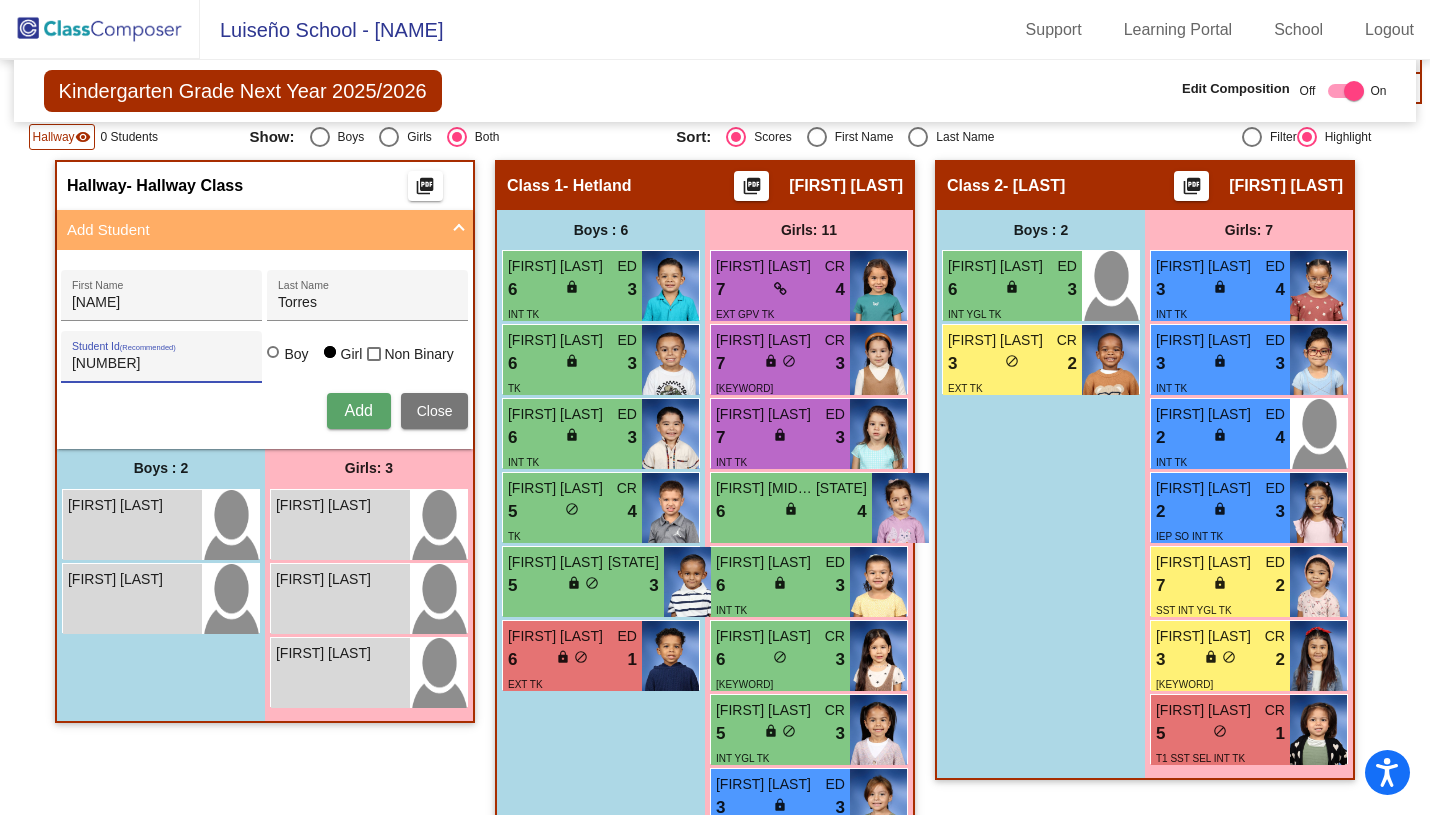 type on "[NUMBER]" 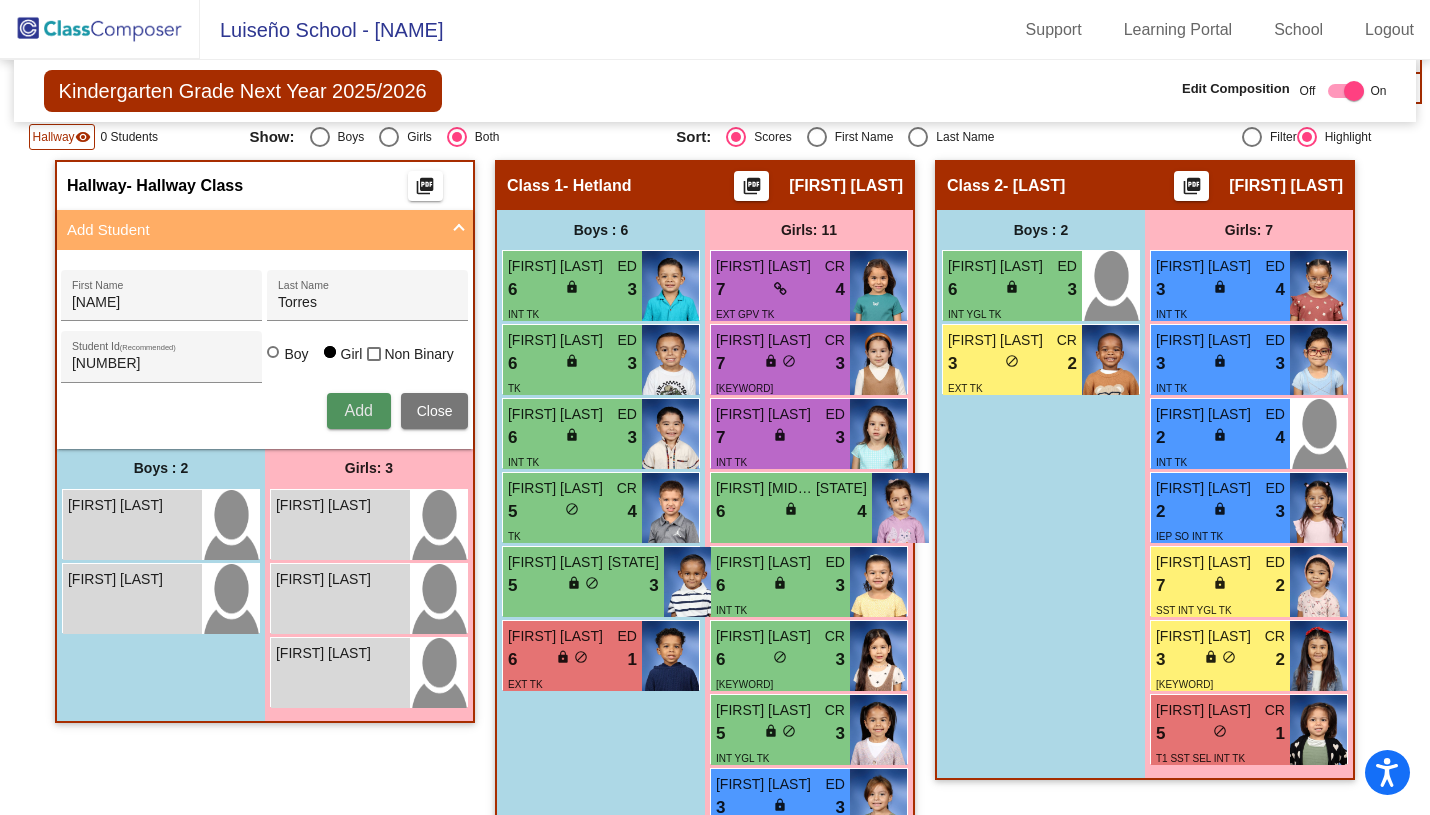 click on "Add" at bounding box center [358, 410] 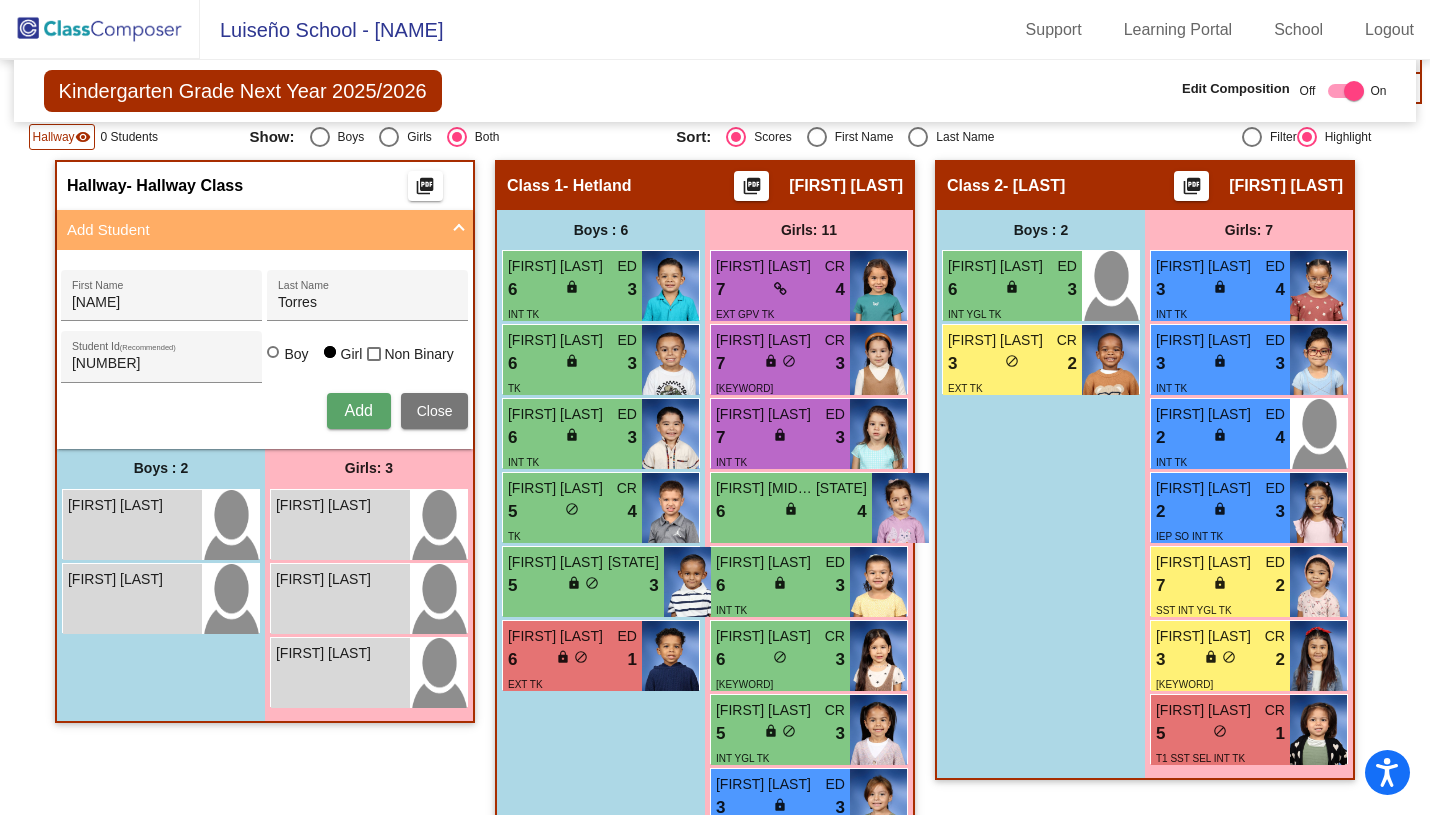 type 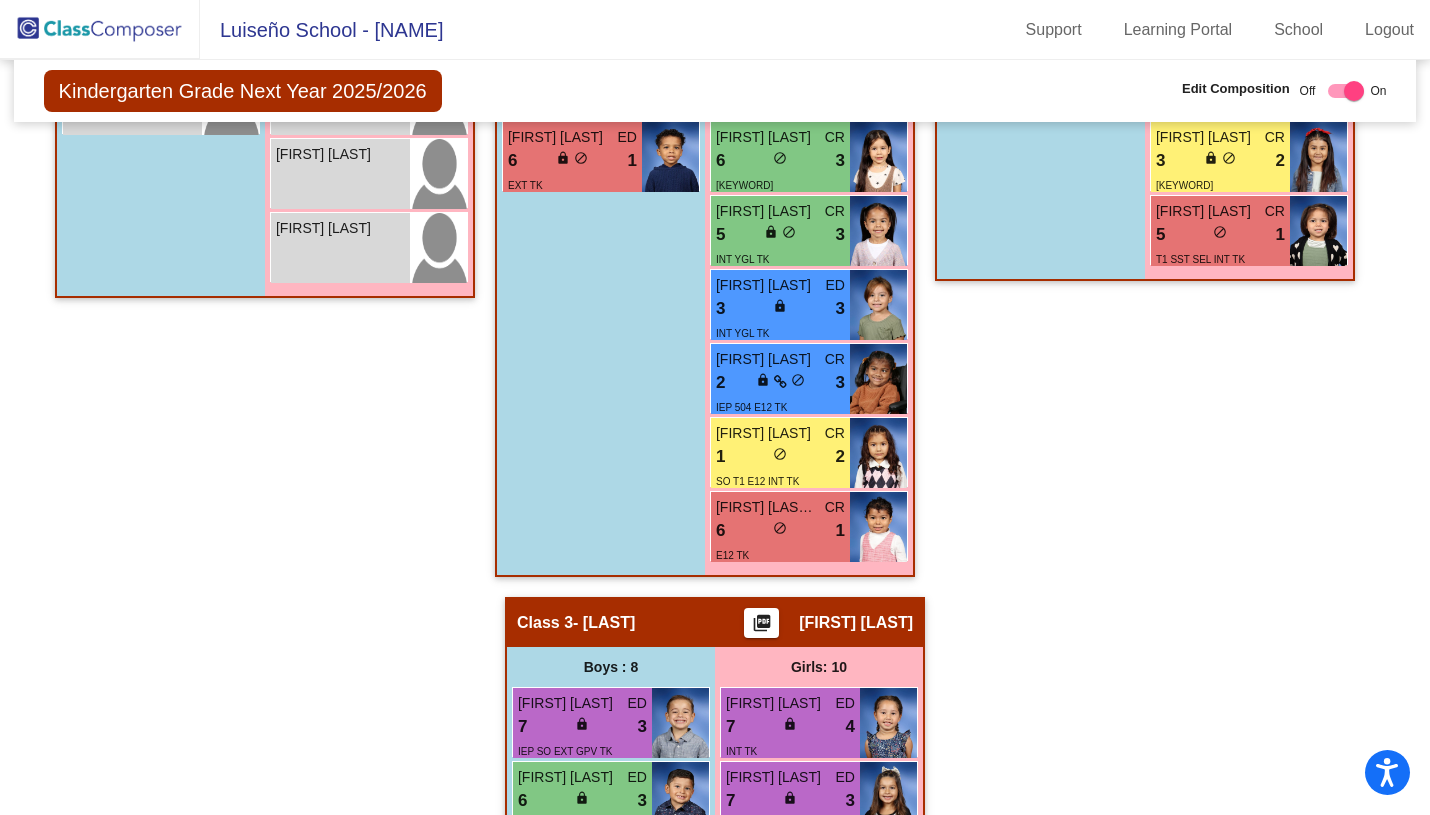 scroll, scrollTop: 884, scrollLeft: 0, axis: vertical 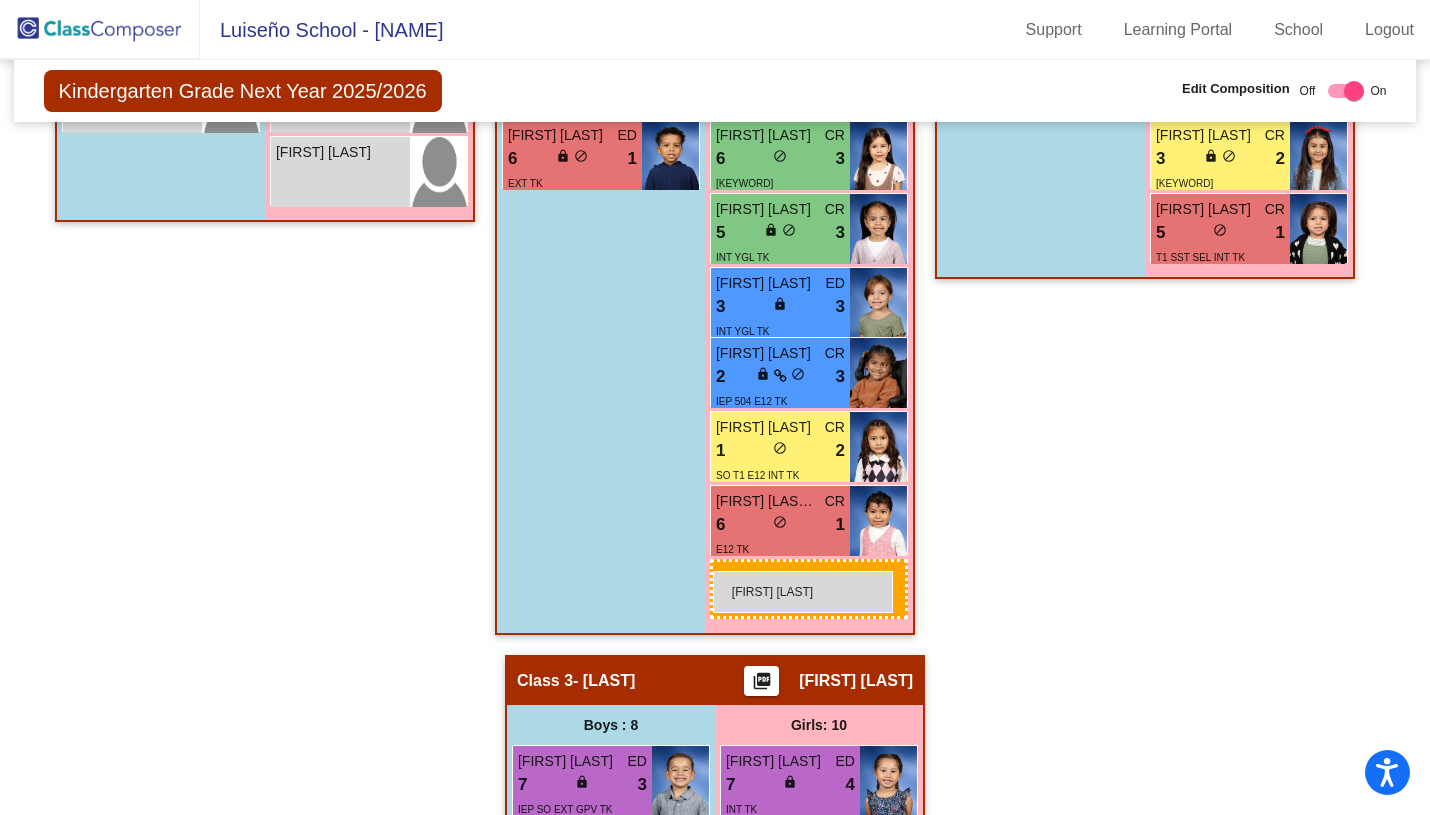 drag, startPoint x: 298, startPoint y: 234, endPoint x: 713, endPoint y: 571, distance: 534.59705 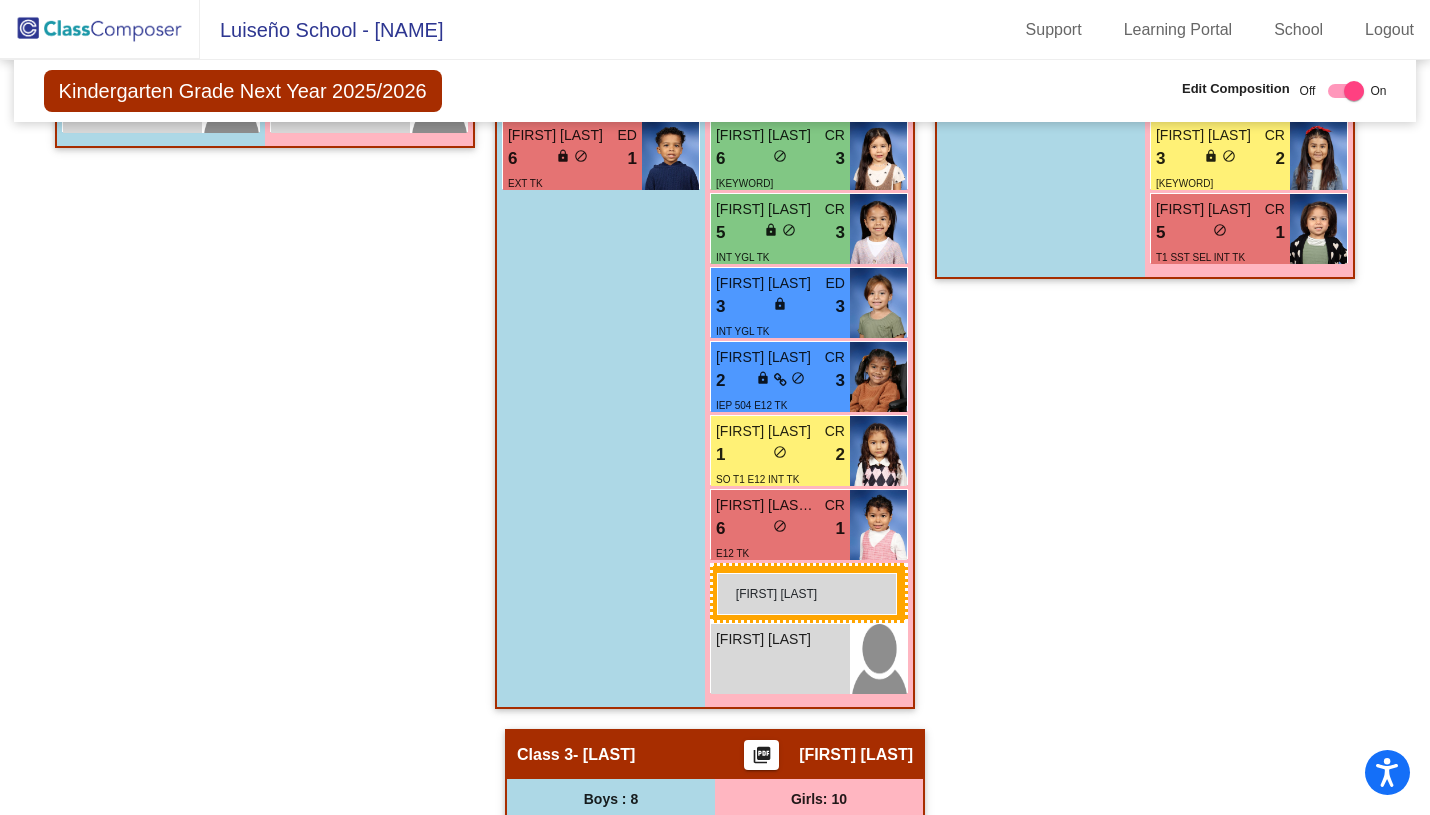 drag, startPoint x: 327, startPoint y: 164, endPoint x: 717, endPoint y: 572, distance: 564.41473 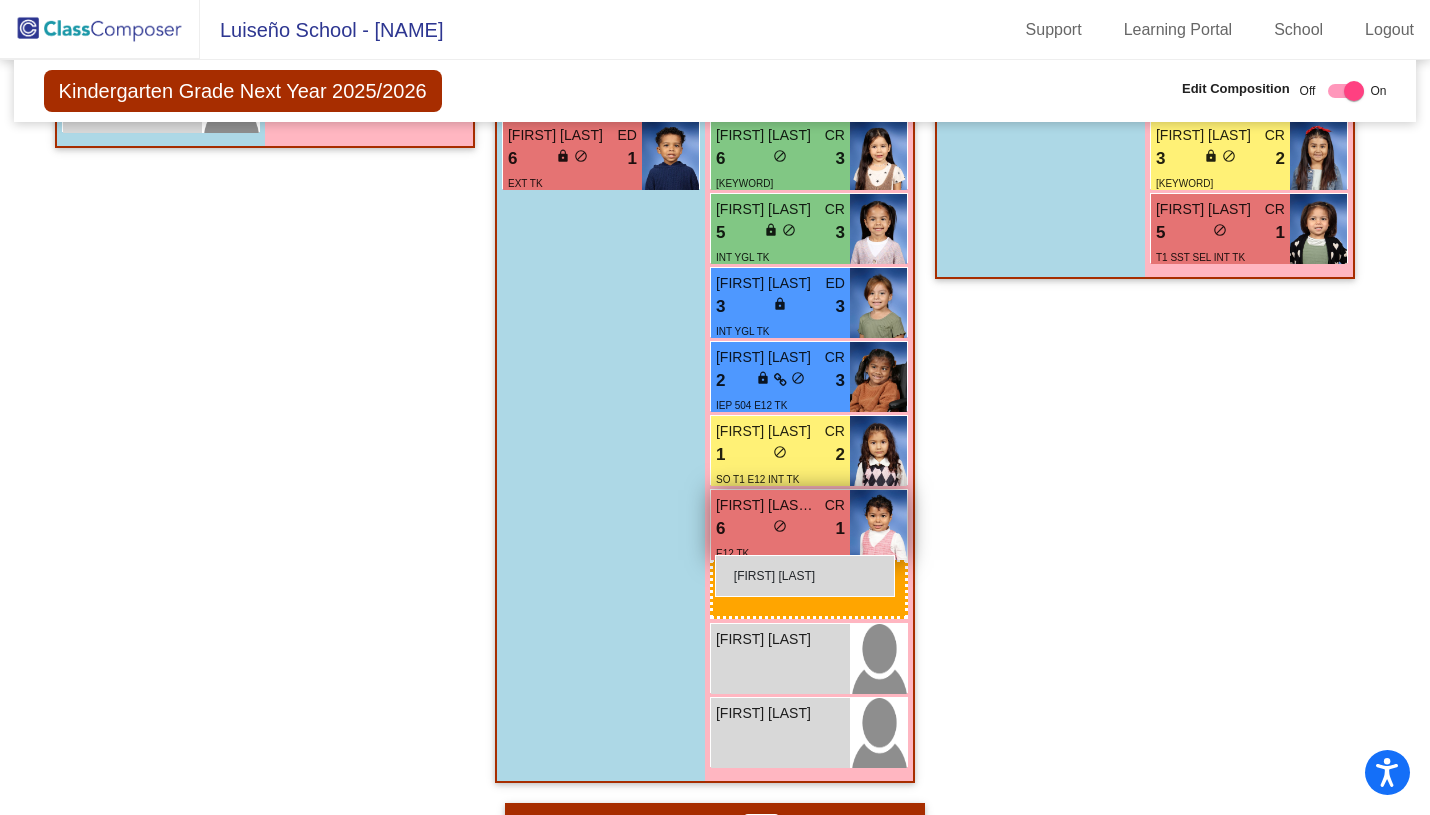drag, startPoint x: 335, startPoint y: 125, endPoint x: 715, endPoint y: 554, distance: 573.0977 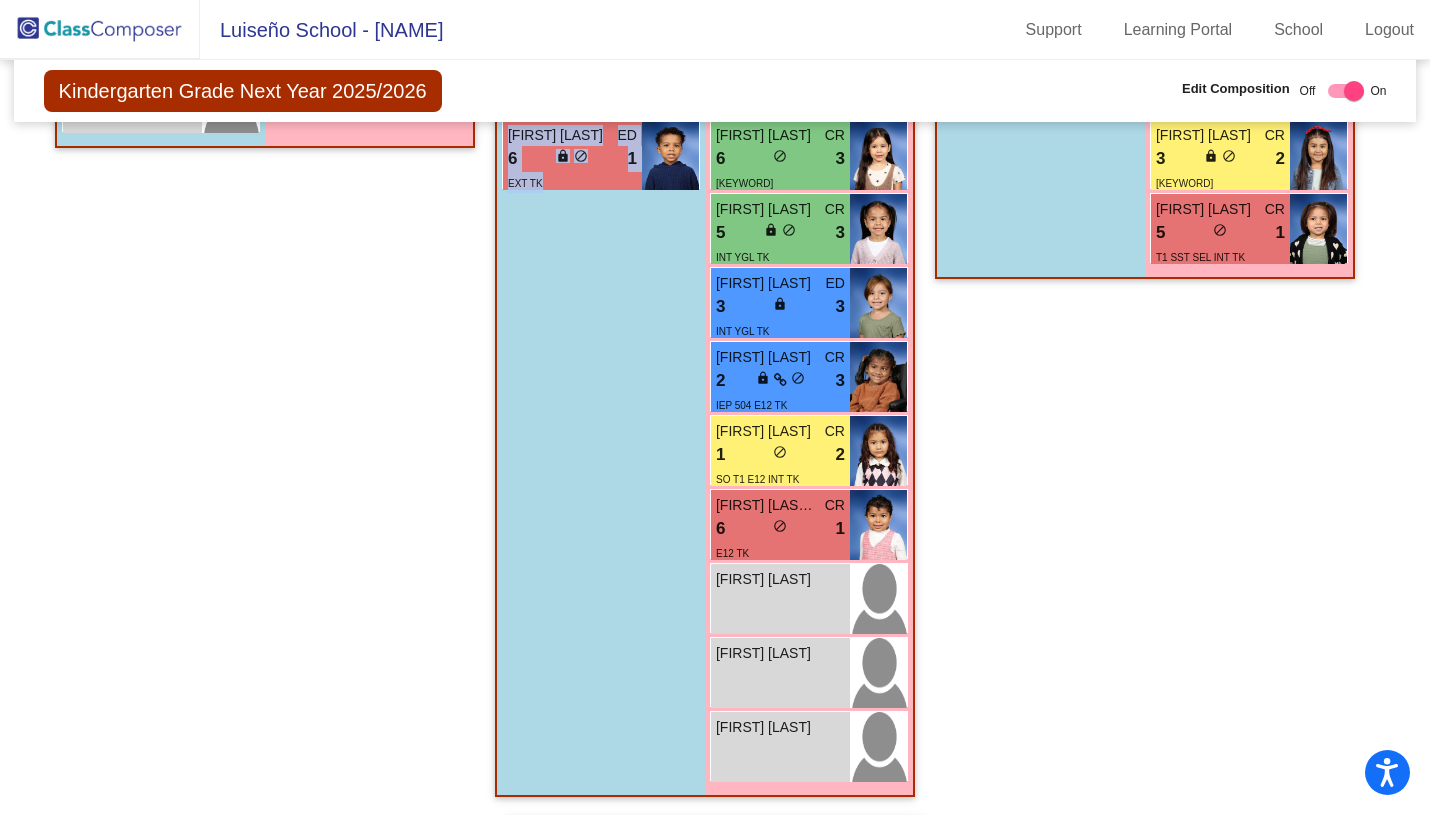 drag, startPoint x: 399, startPoint y: 131, endPoint x: 495, endPoint y: 407, distance: 292.2191 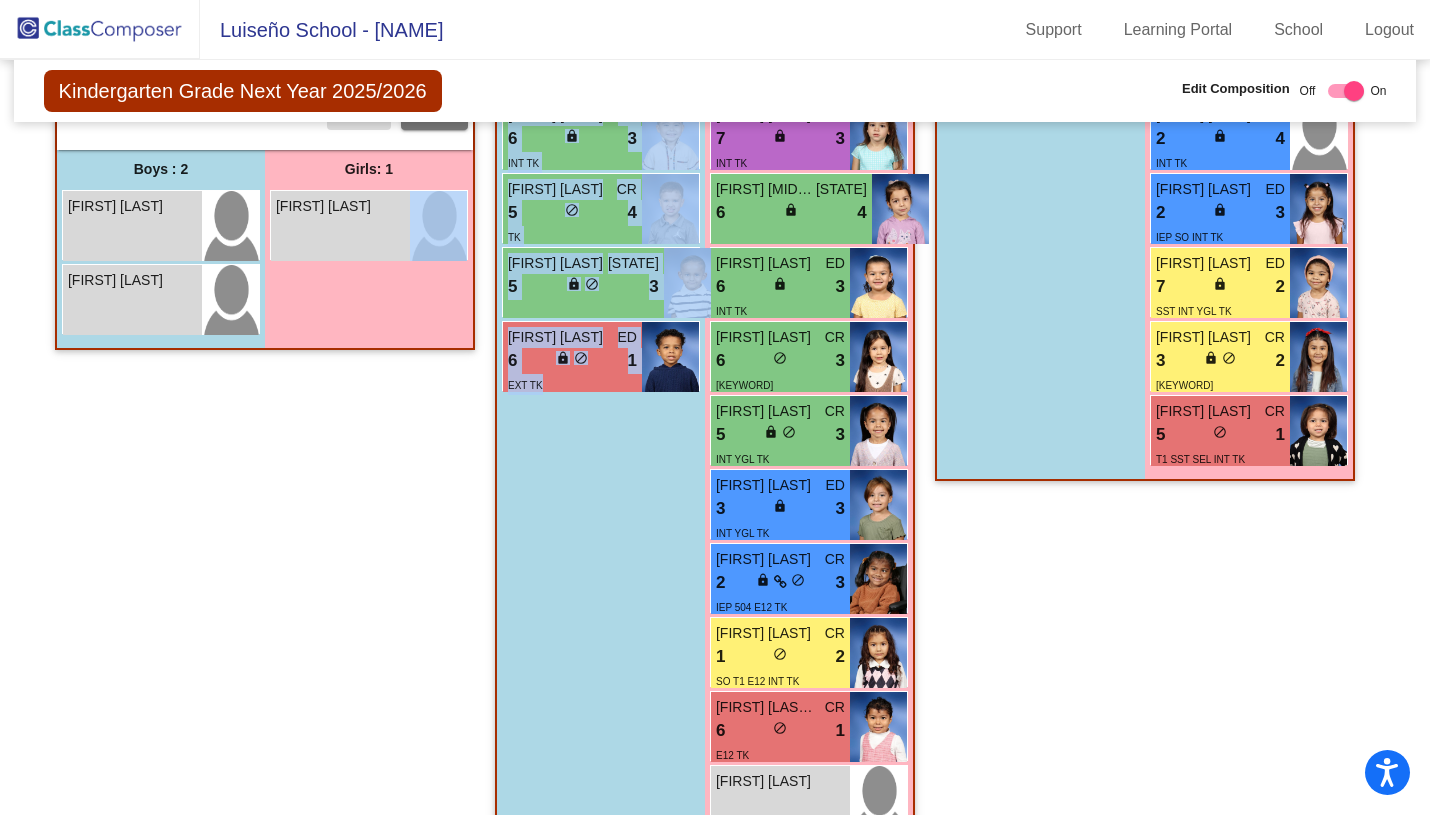 scroll, scrollTop: 643, scrollLeft: 0, axis: vertical 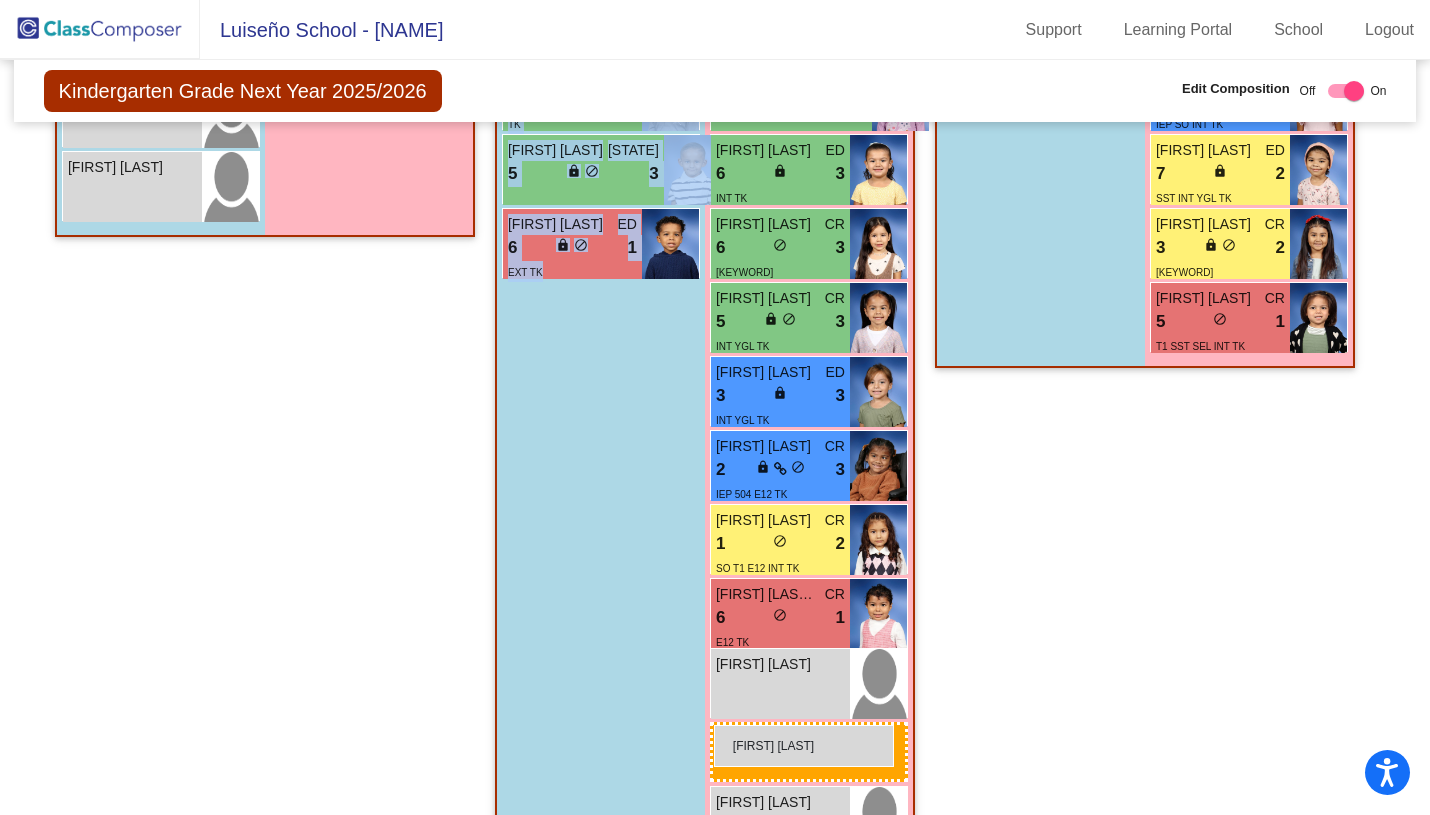 drag, startPoint x: 336, startPoint y: 265, endPoint x: 714, endPoint y: 724, distance: 594.61334 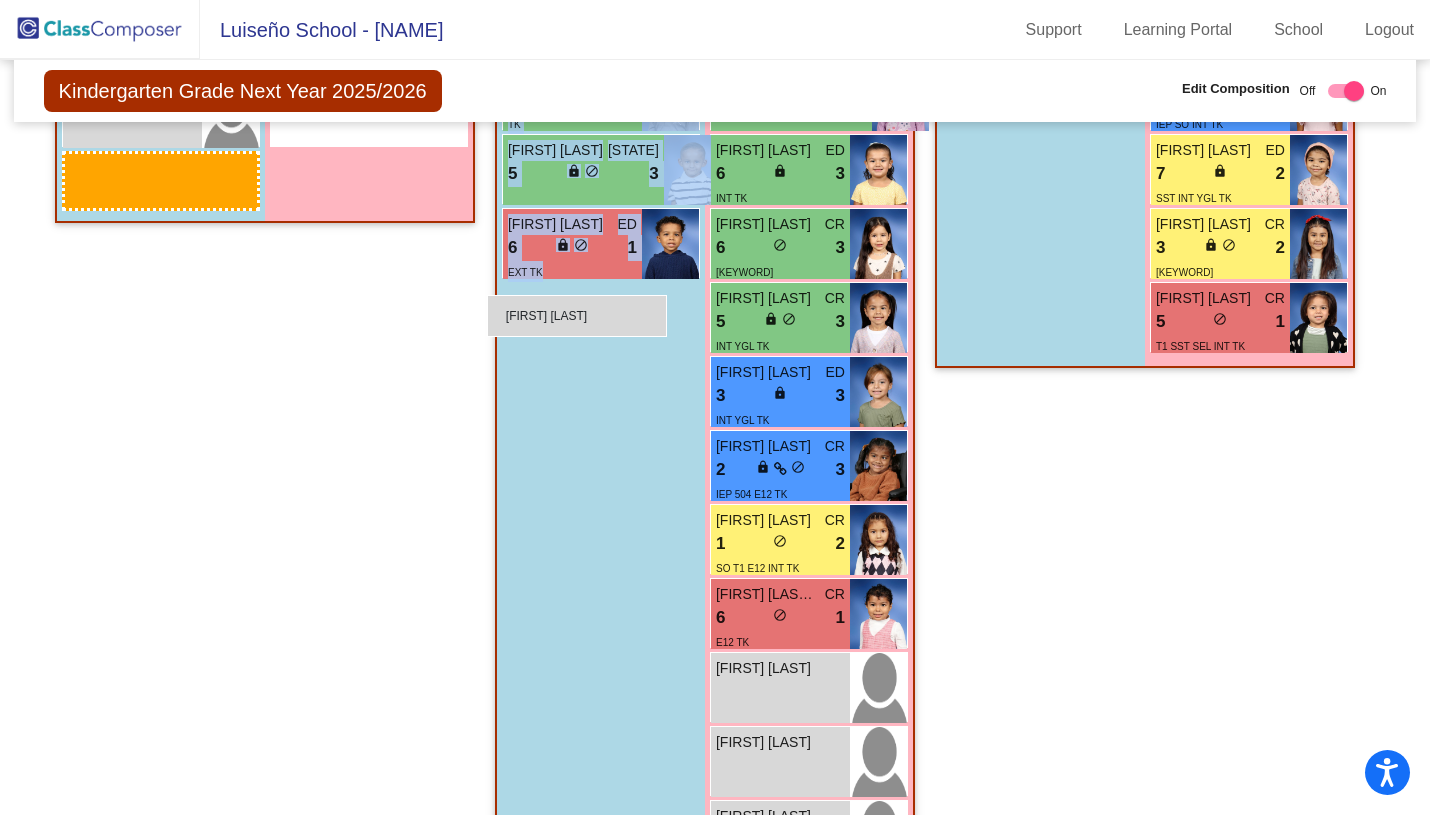 drag, startPoint x: 137, startPoint y: 200, endPoint x: 487, endPoint y: 294, distance: 362.40308 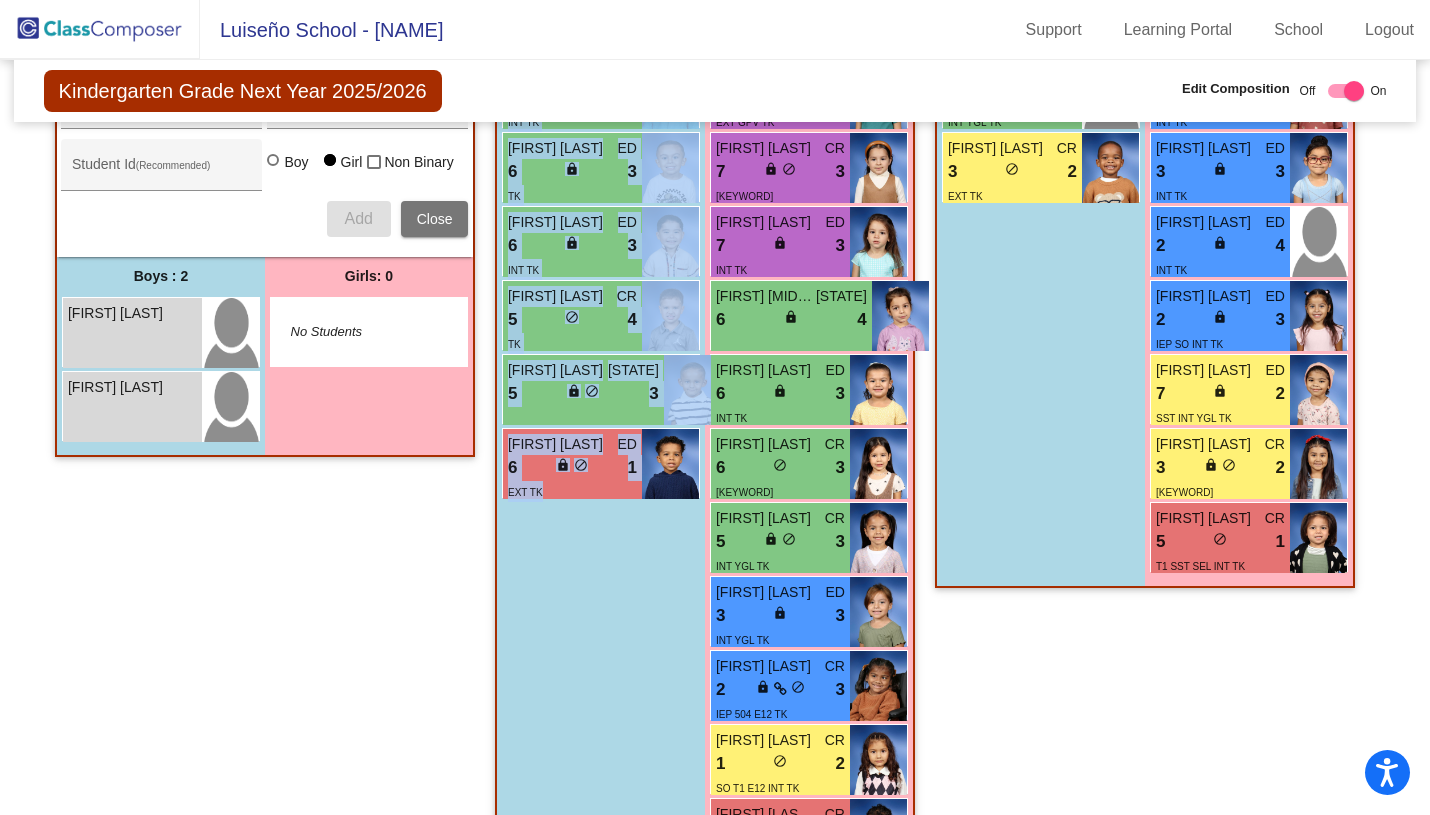 scroll, scrollTop: 544, scrollLeft: 0, axis: vertical 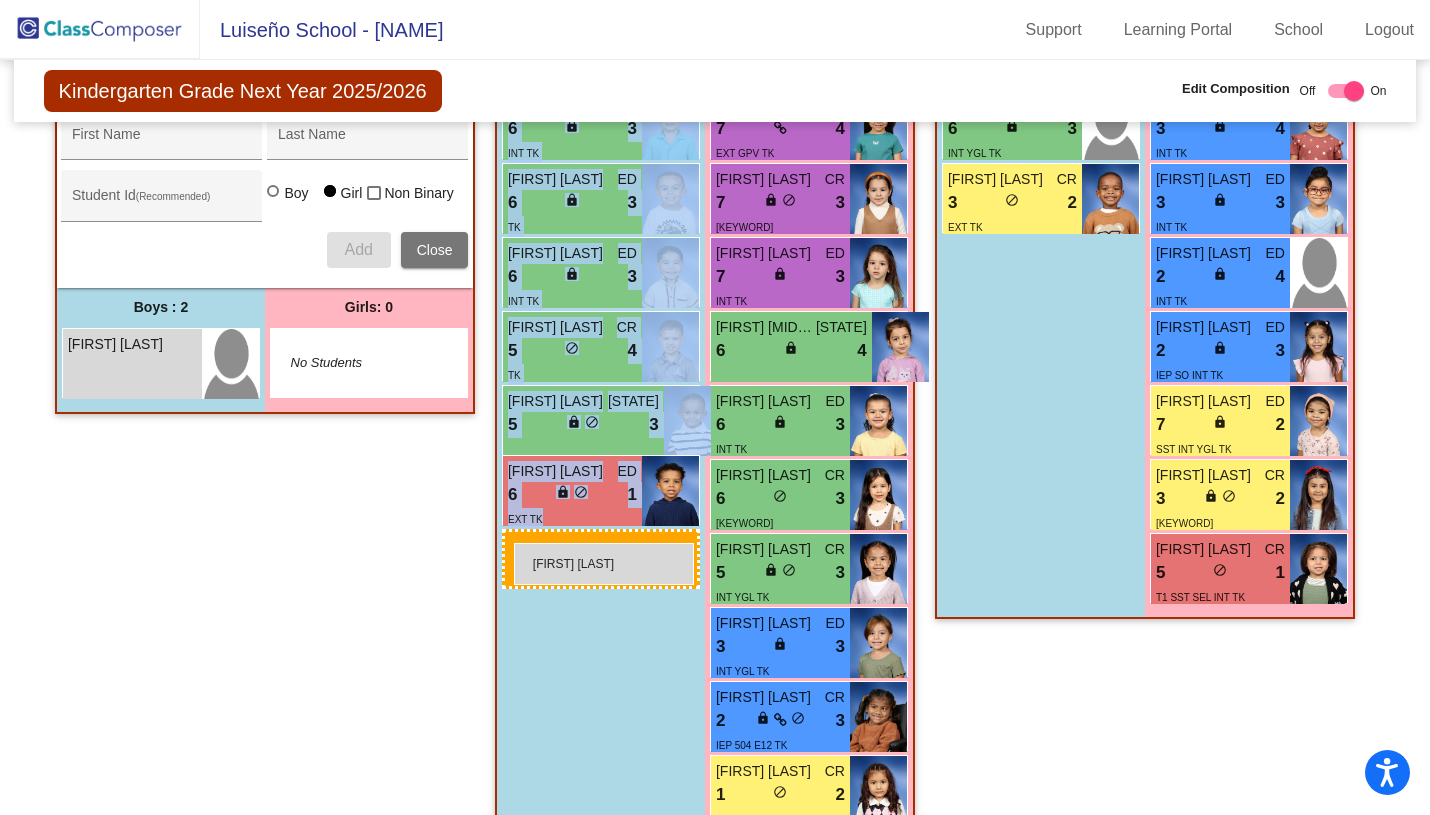 drag, startPoint x: 139, startPoint y: 445, endPoint x: 511, endPoint y: 542, distance: 384.43854 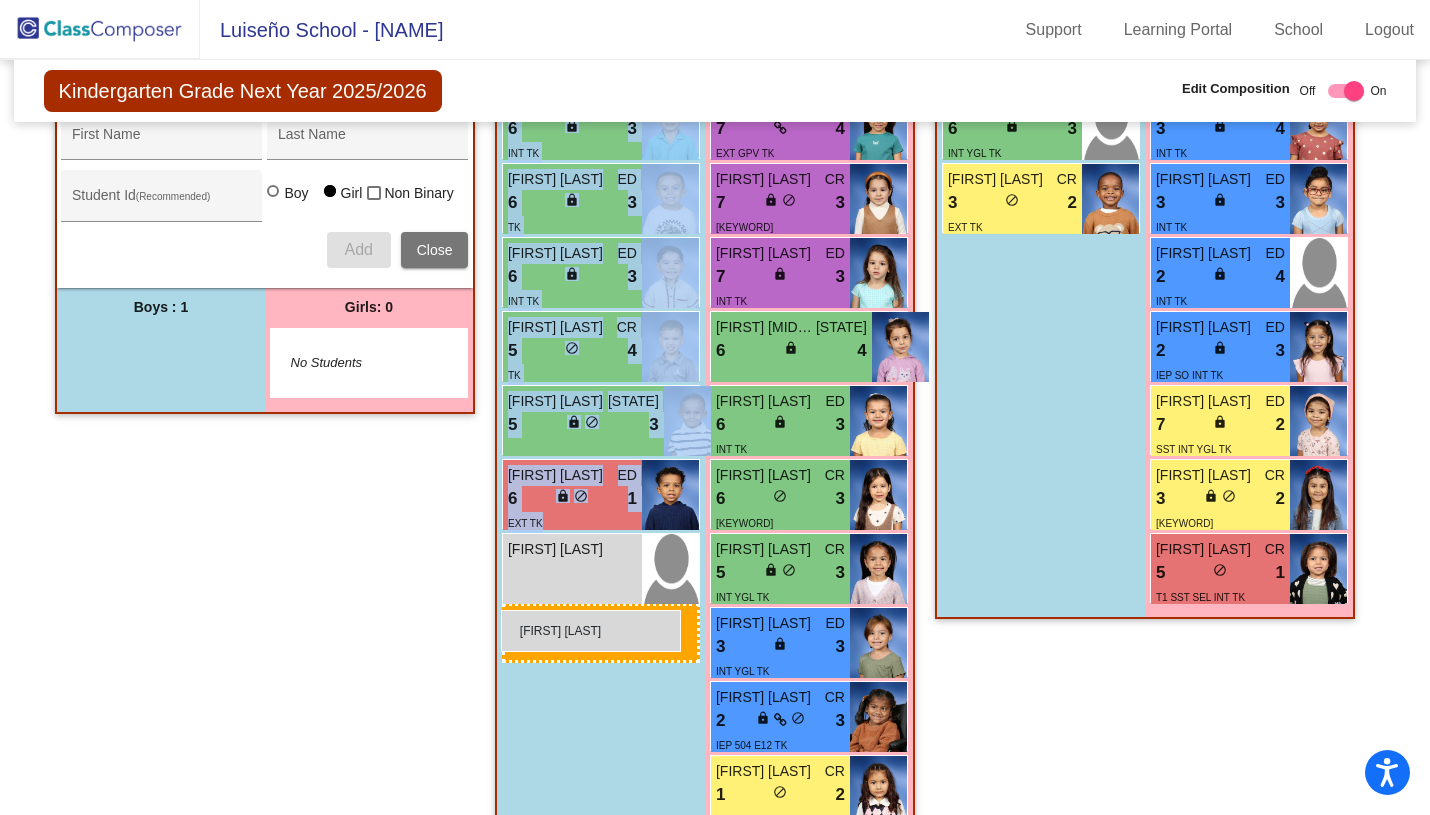 drag, startPoint x: 111, startPoint y: 356, endPoint x: 500, endPoint y: 612, distance: 465.67908 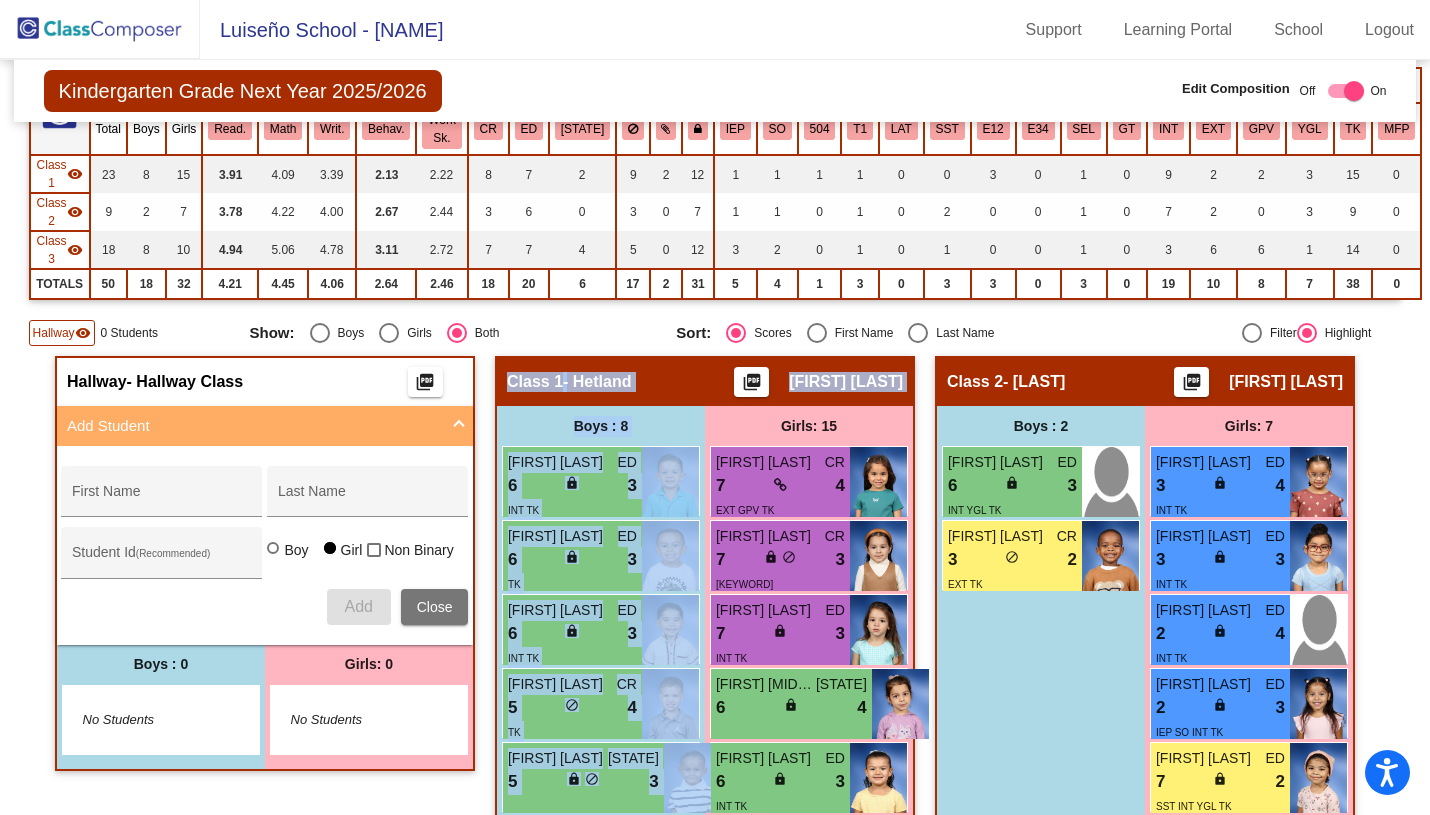 scroll, scrollTop: 183, scrollLeft: 0, axis: vertical 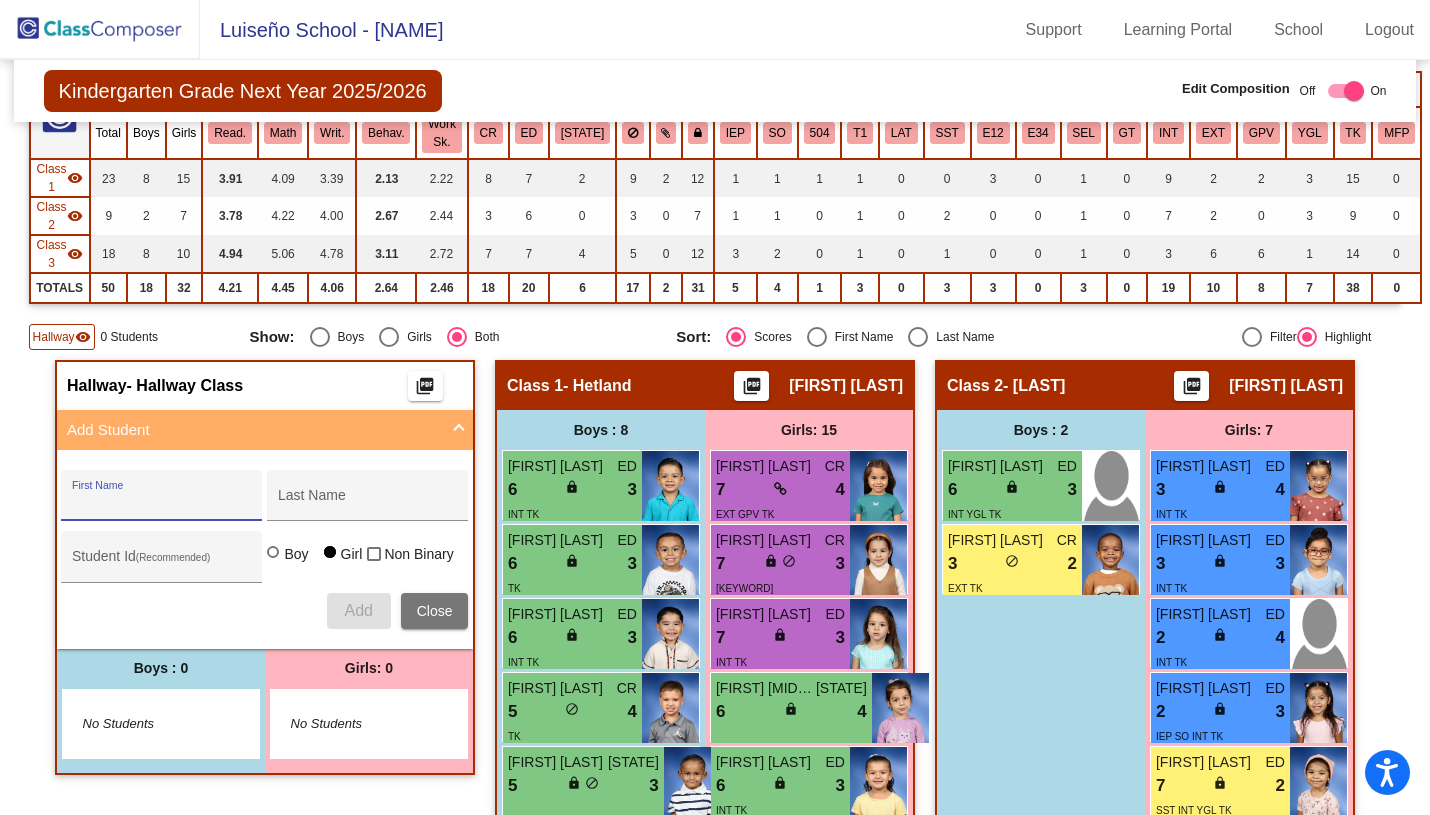 click on "First Name" at bounding box center [162, 503] 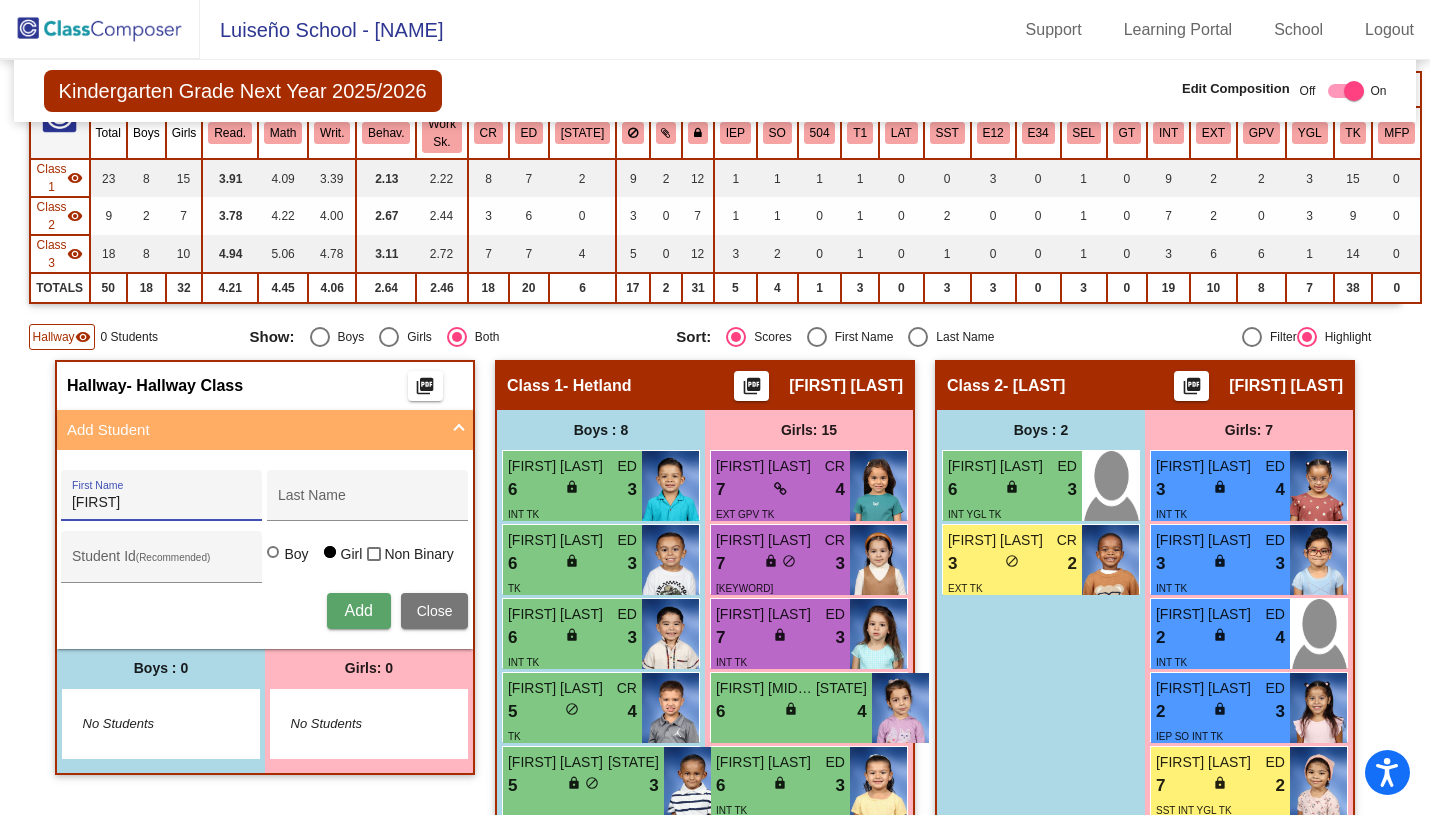 type on "[FIRST]" 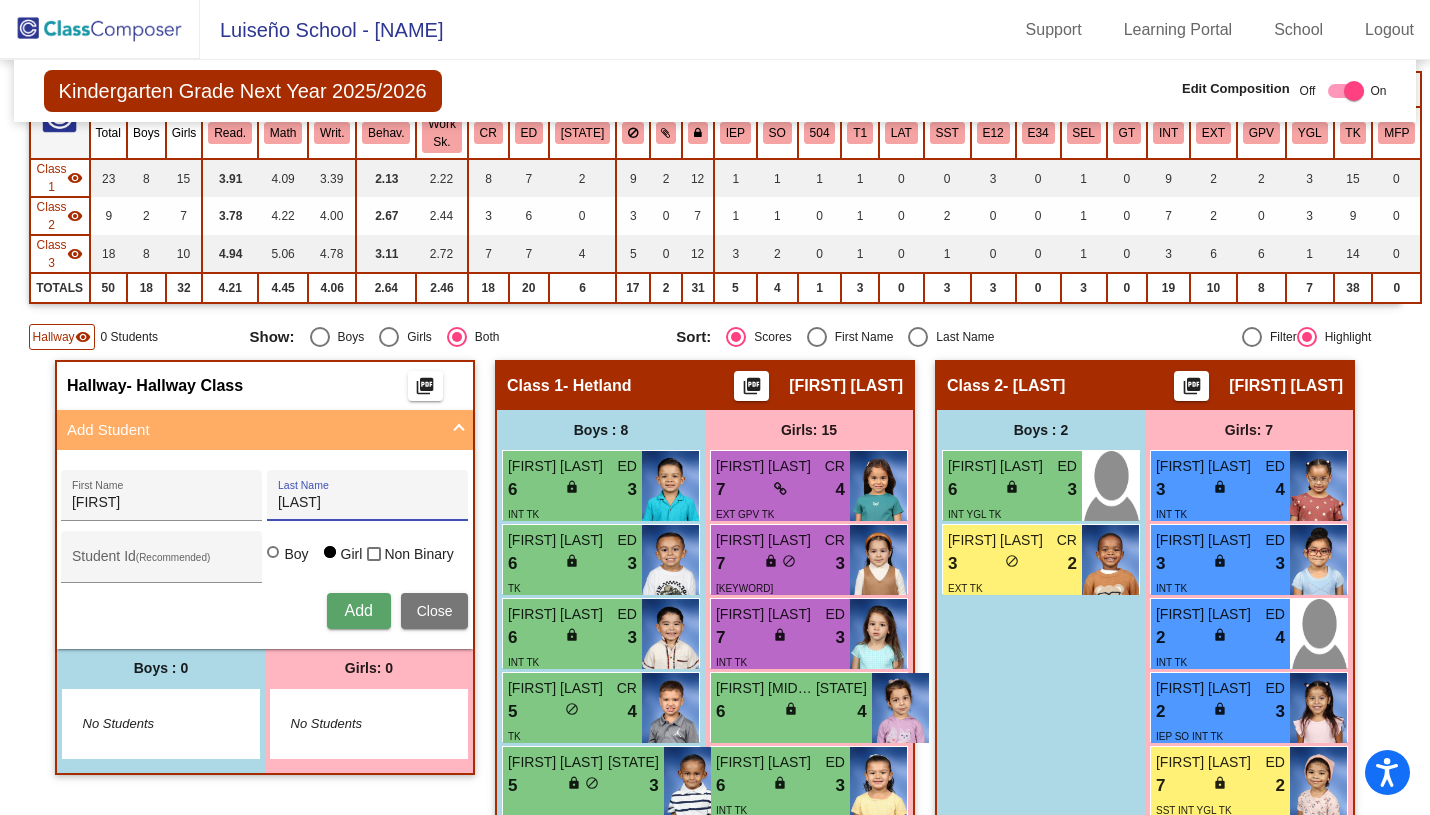 type on "[LAST]" 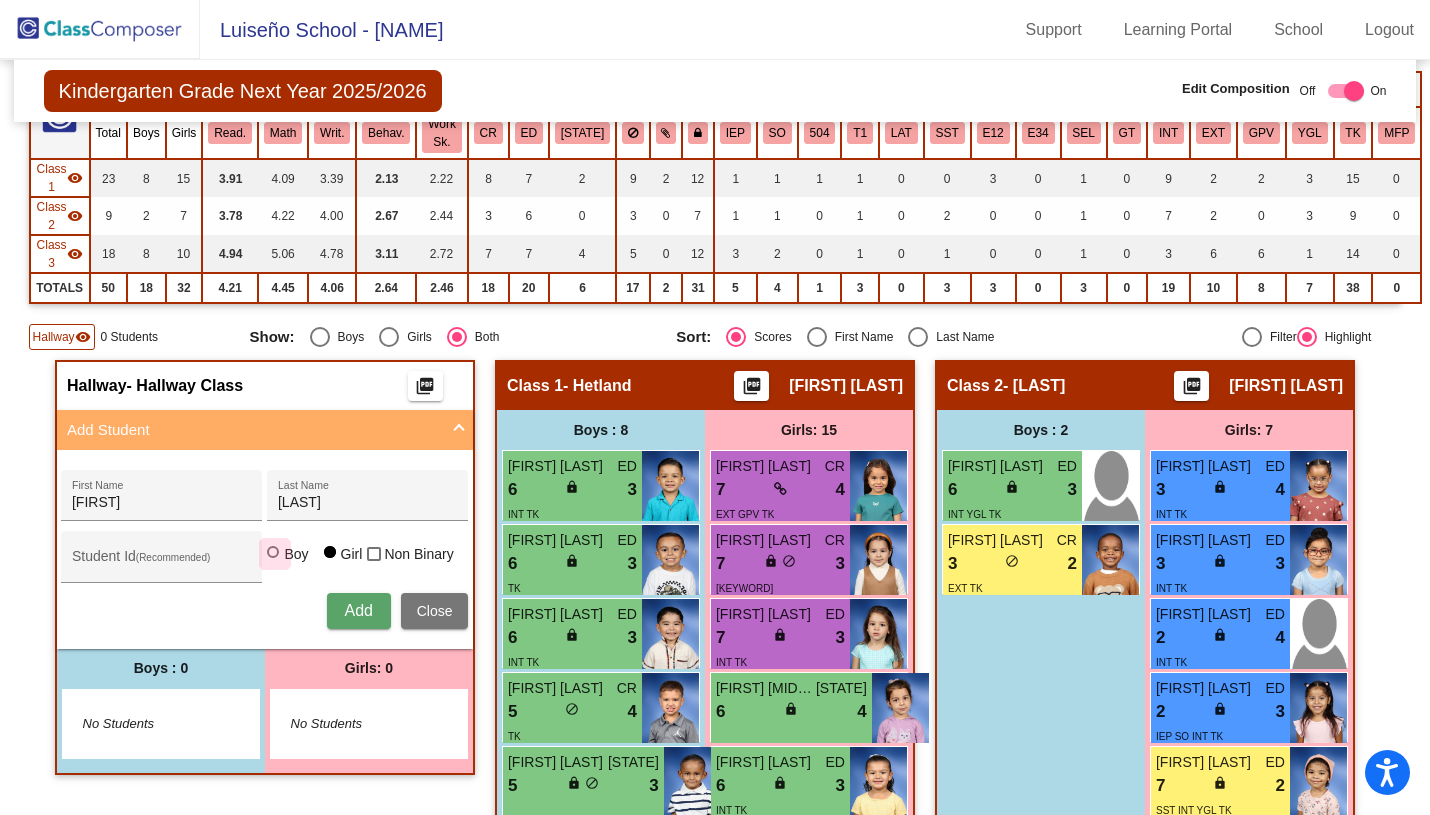 click at bounding box center (273, 552) 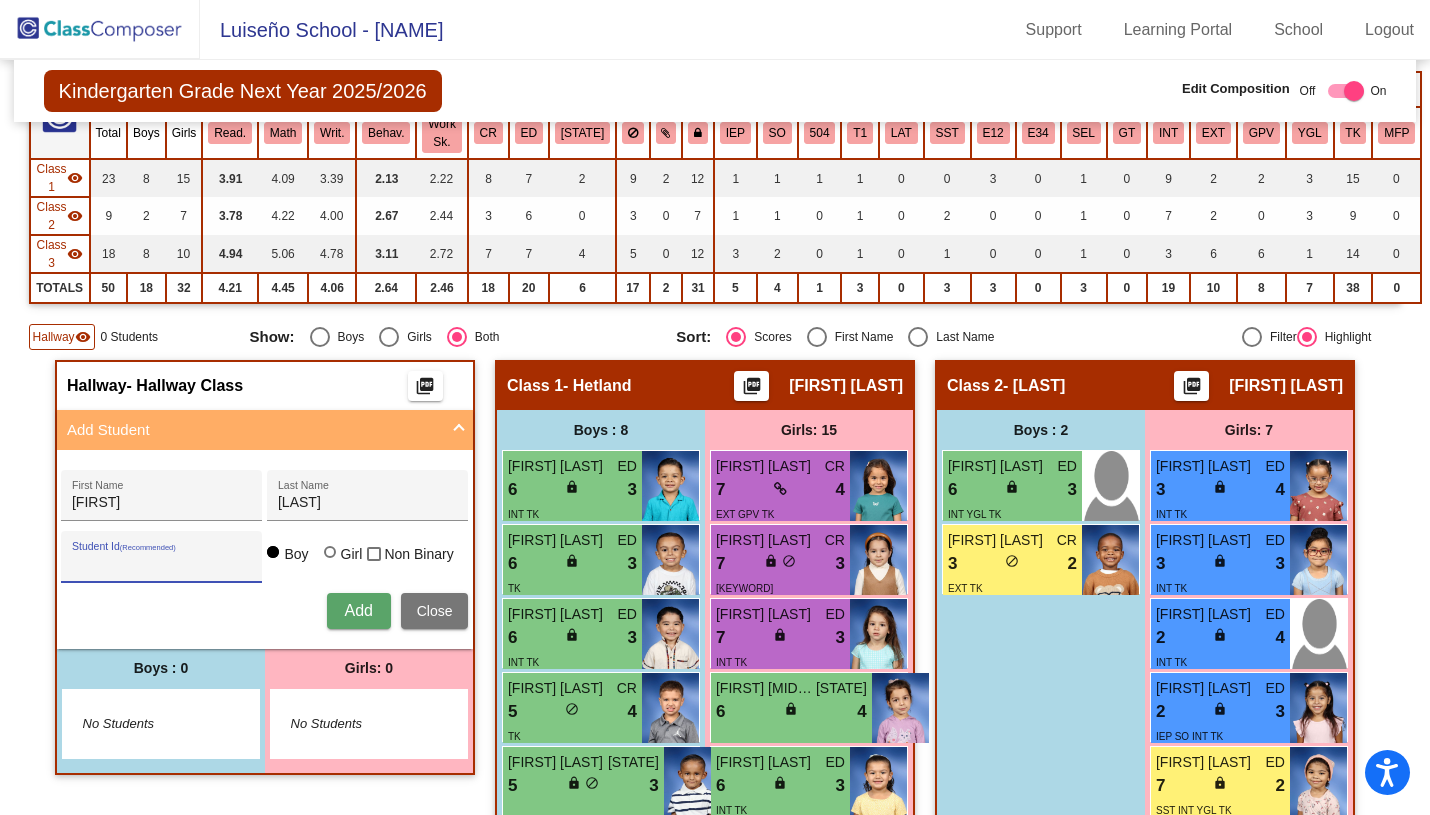 click on "Student Id  (Recommended)" at bounding box center (162, 564) 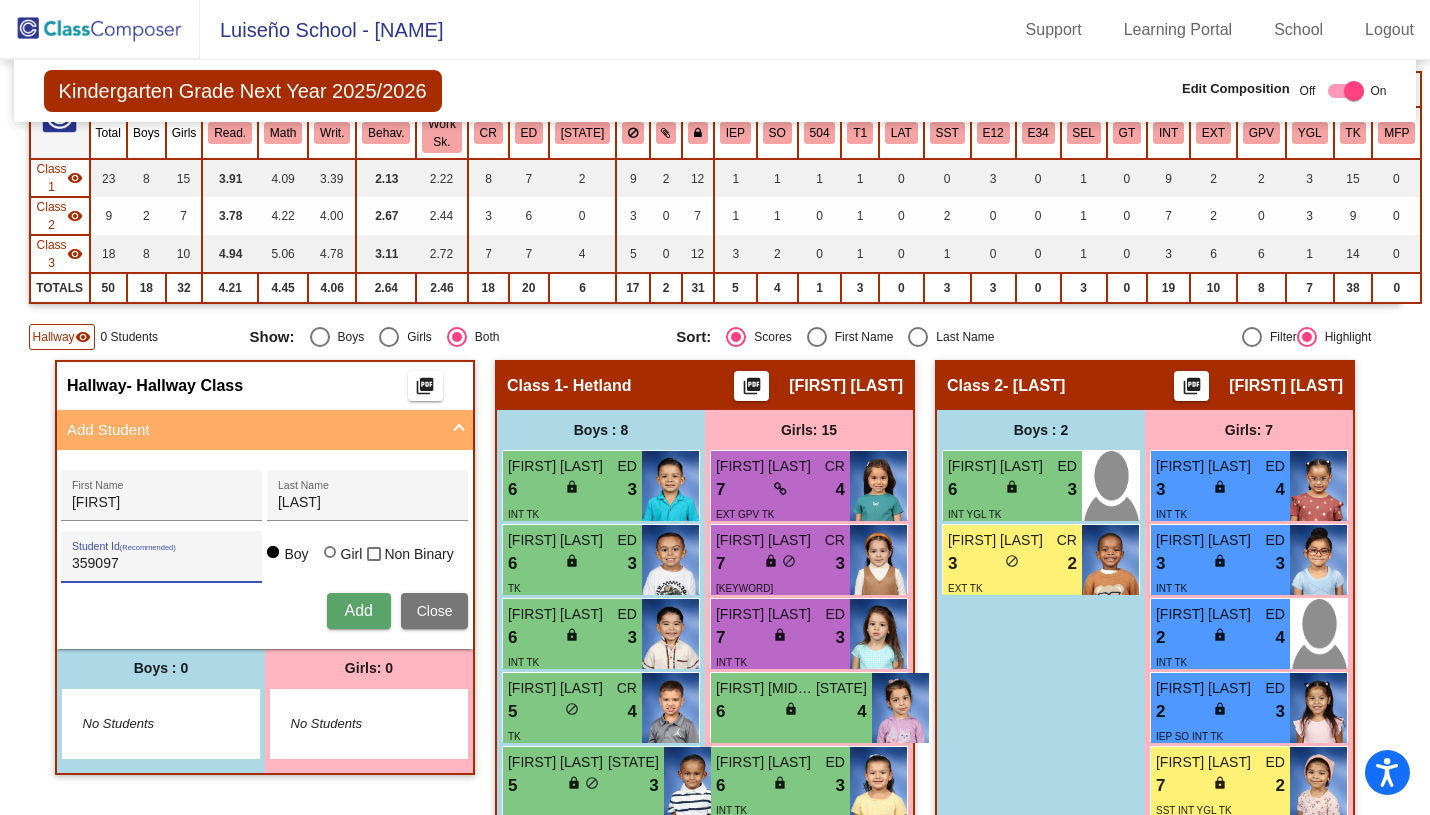 type on "359097" 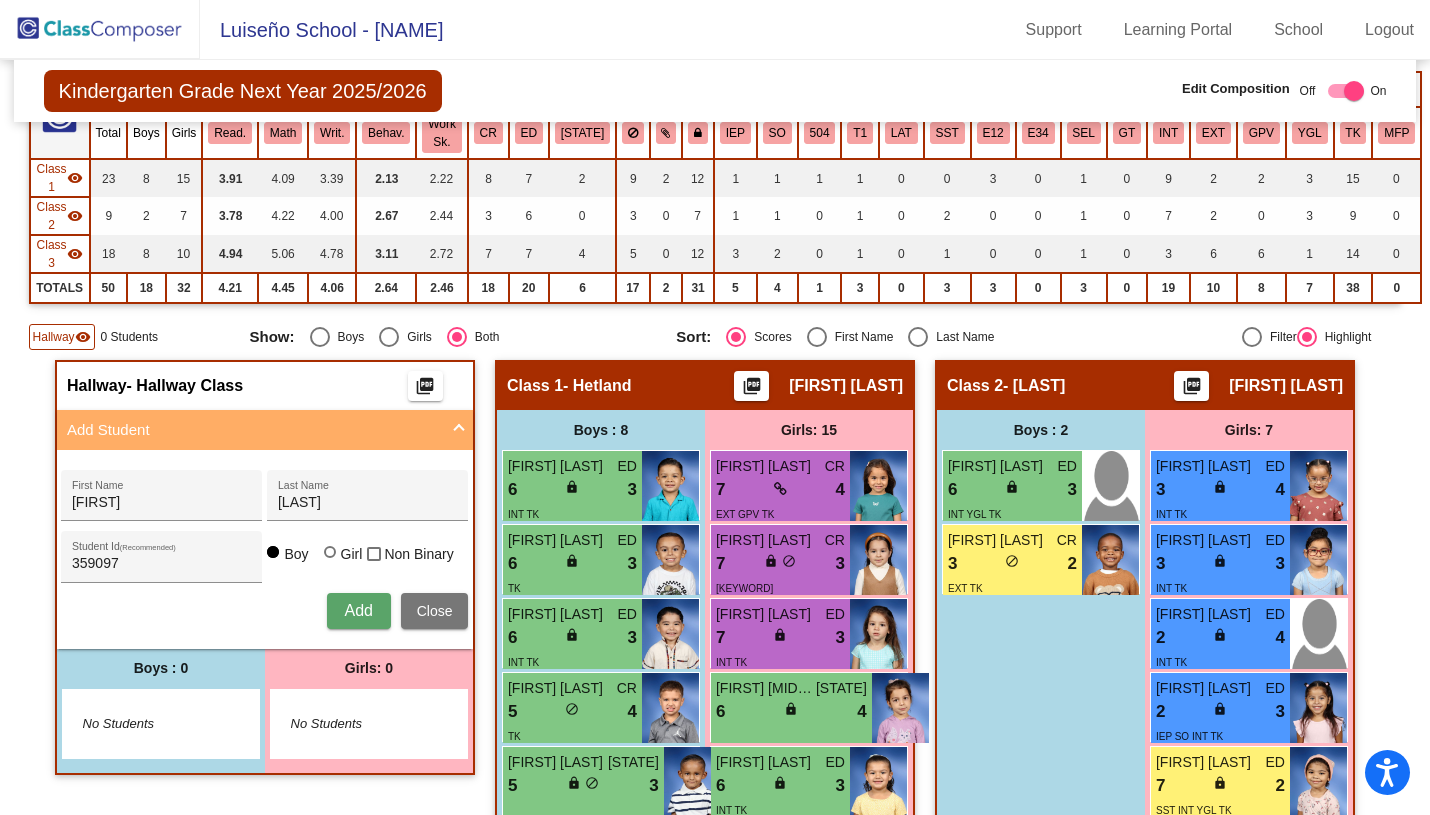 type 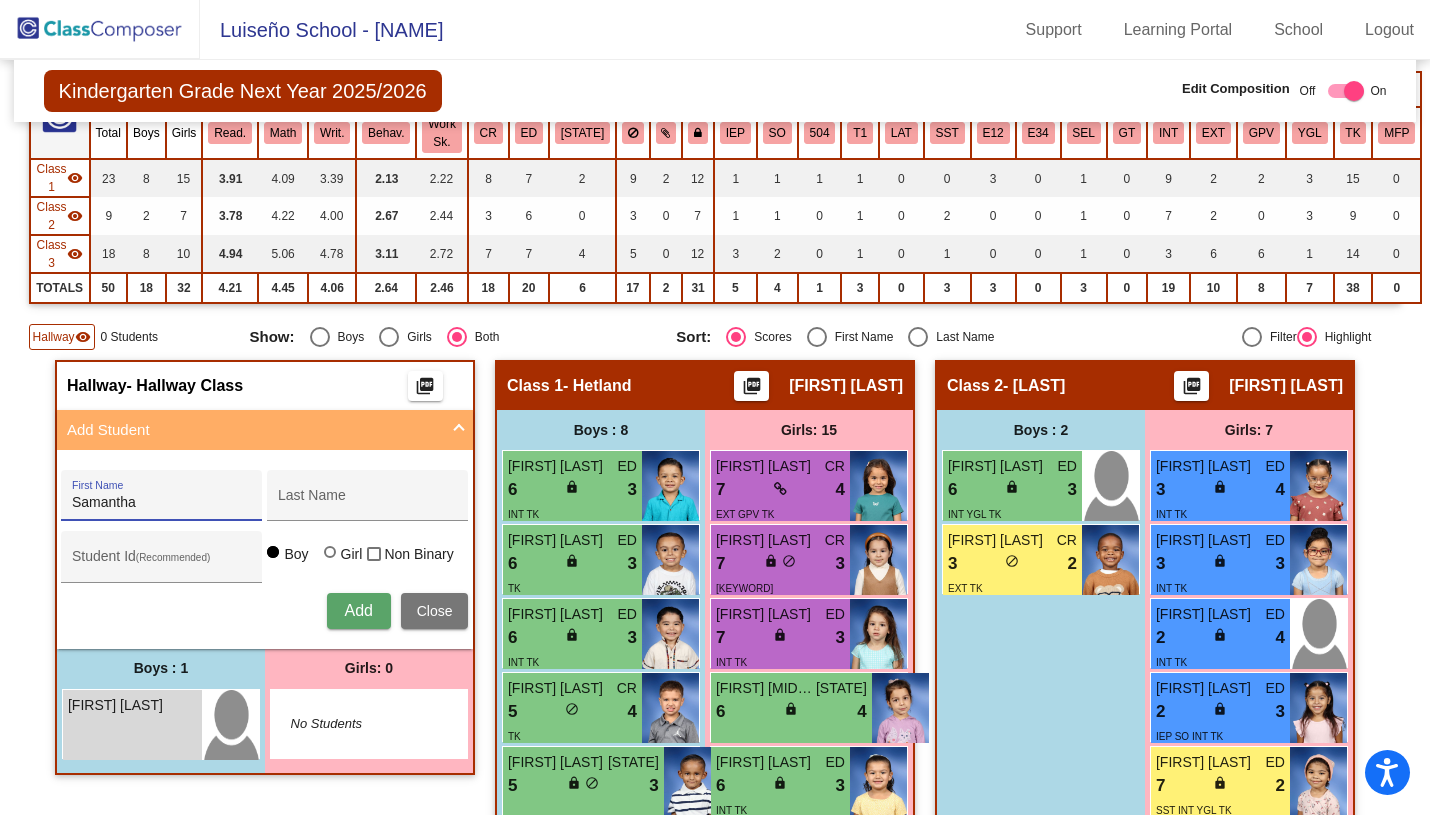 type on "Samantha" 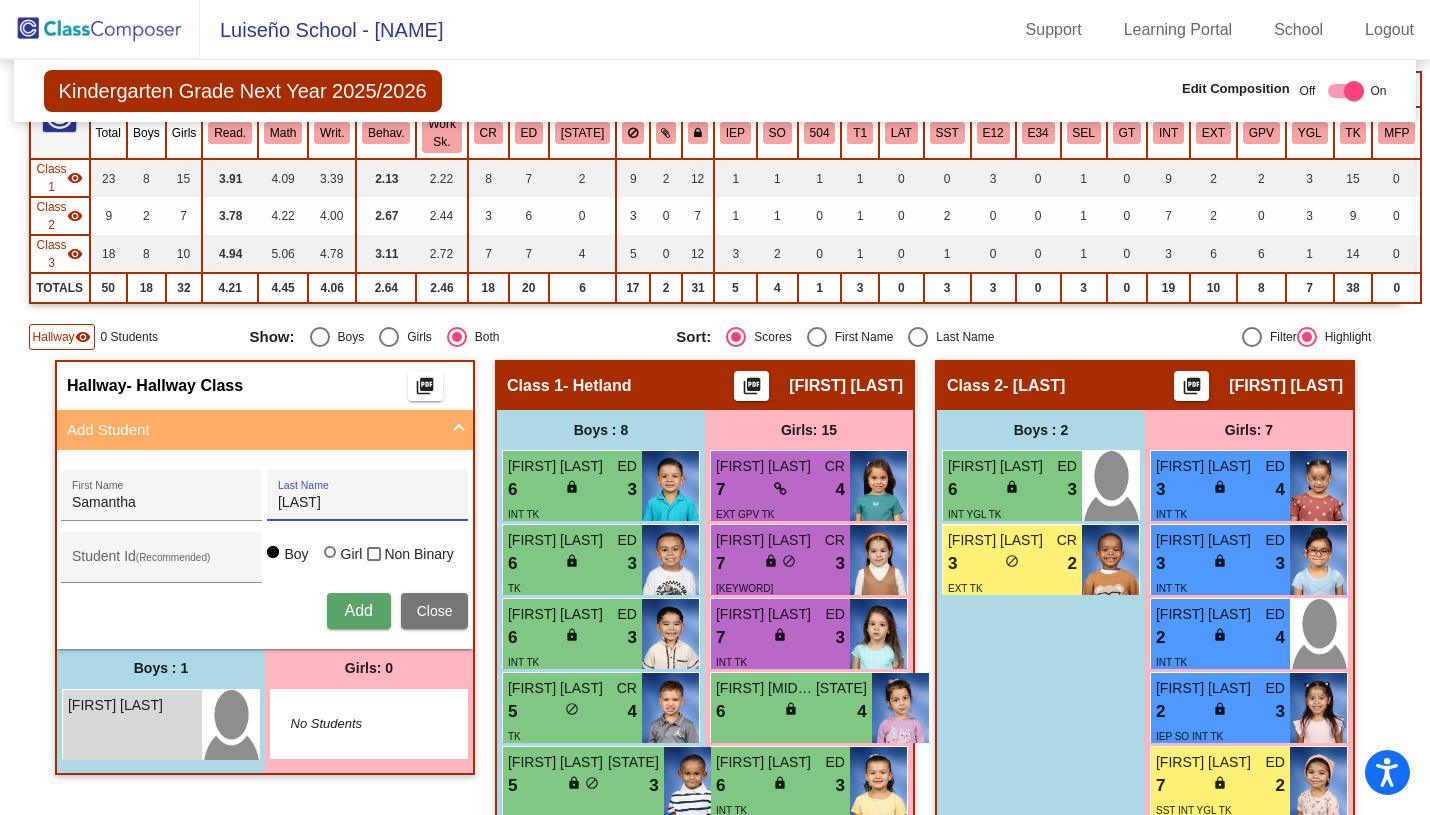 type on "[LAST]" 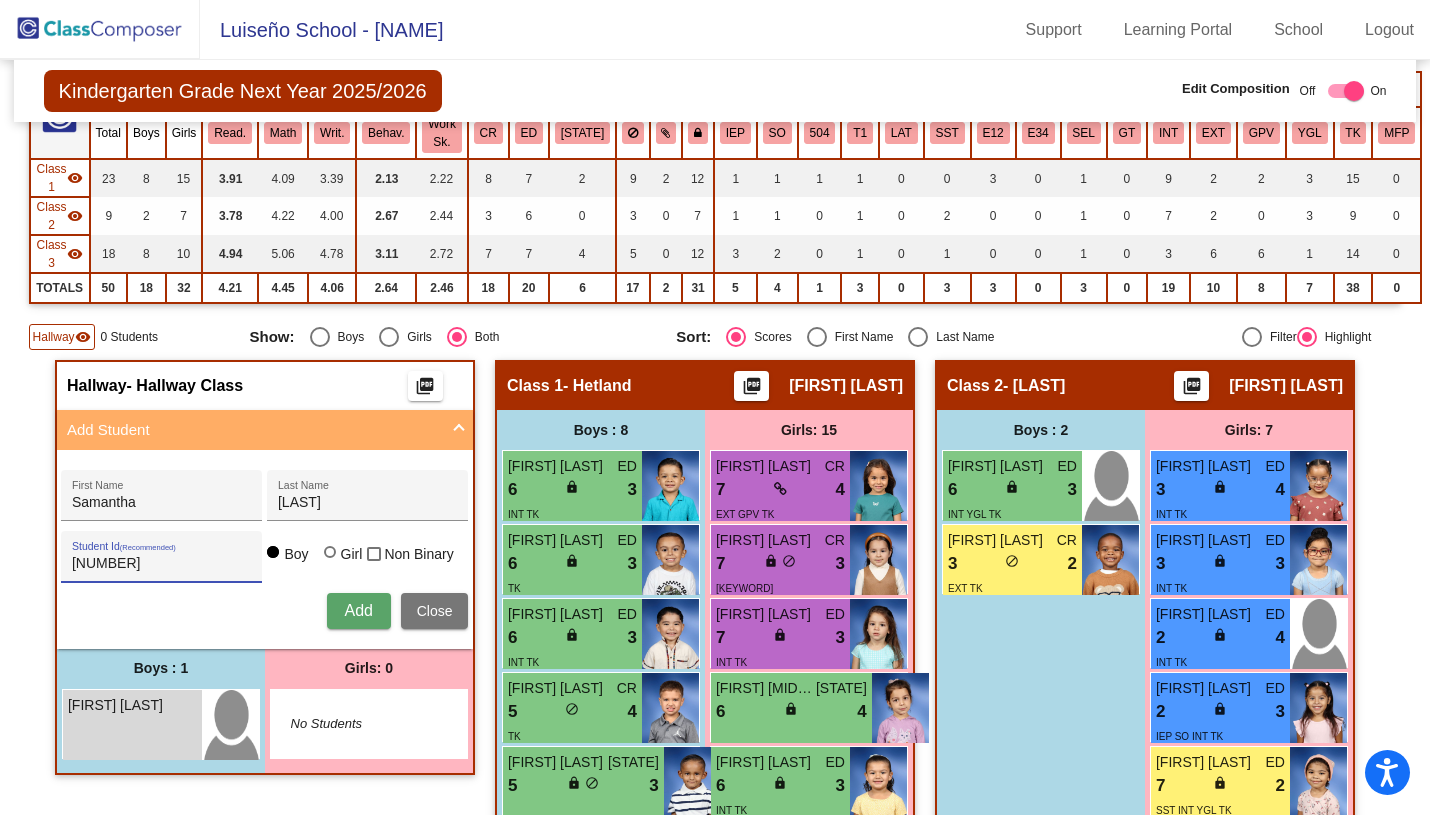 type on "[NUMBER]" 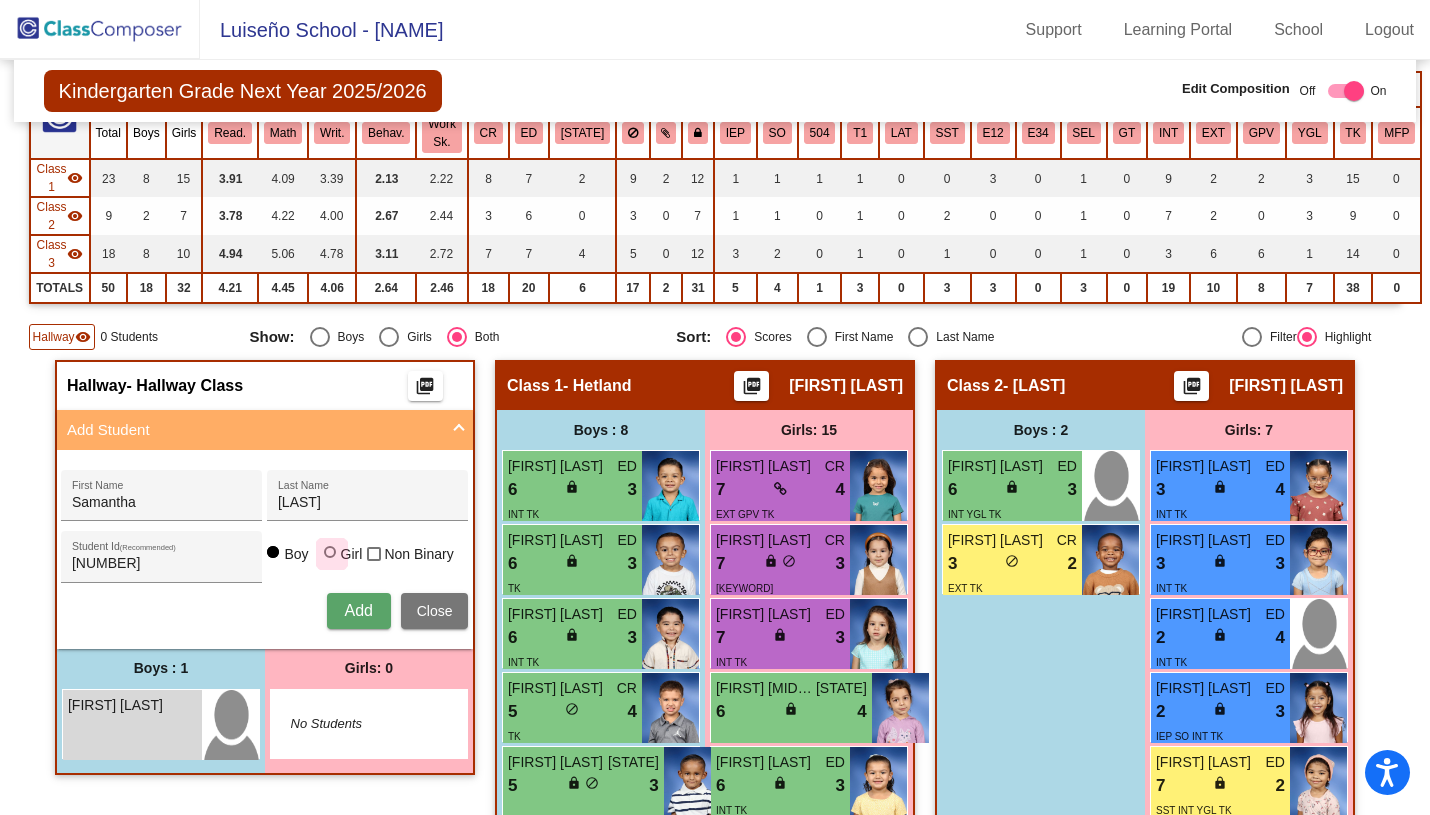 click at bounding box center (330, 552) 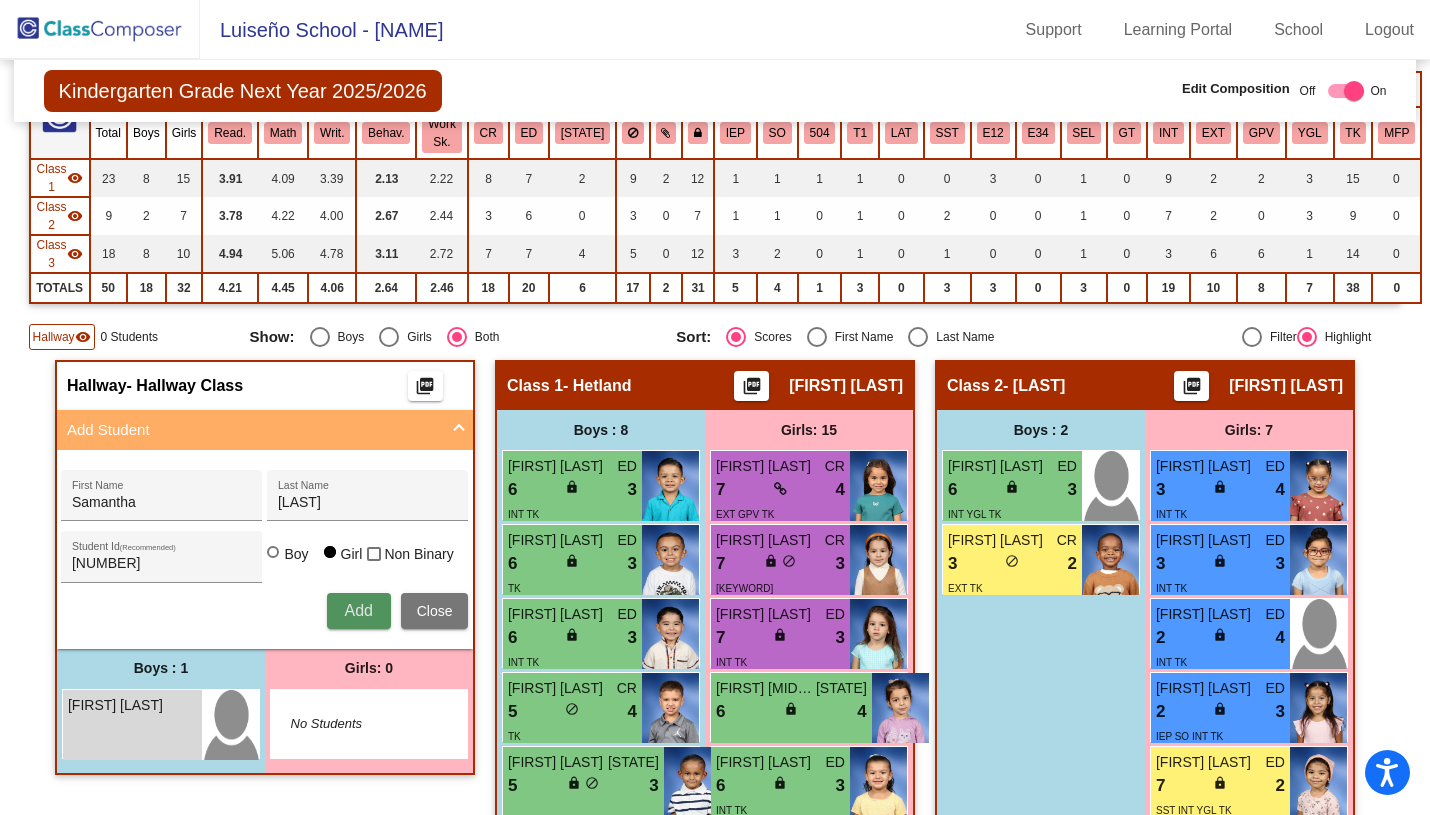 click on "Add" at bounding box center [359, 611] 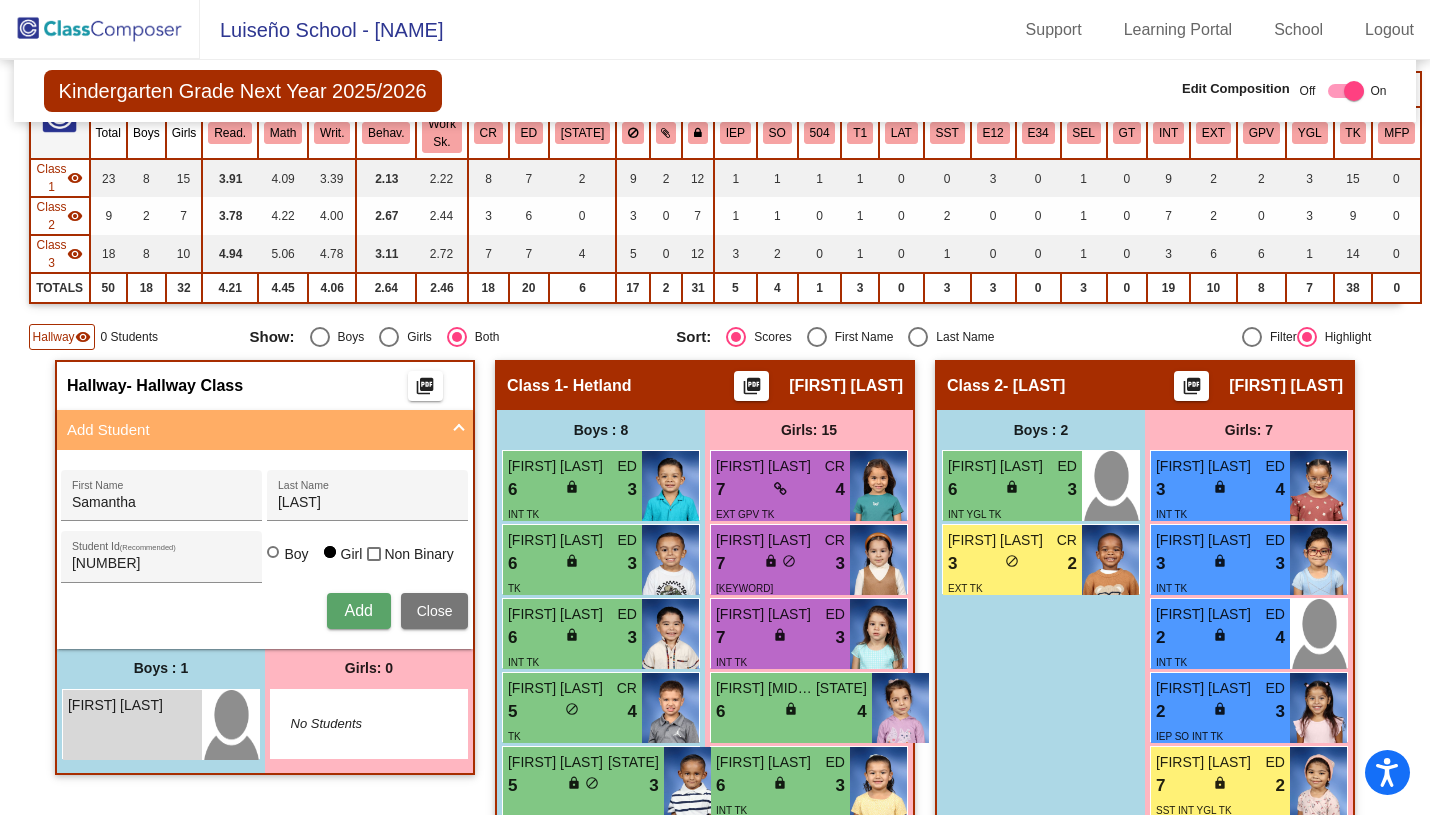type 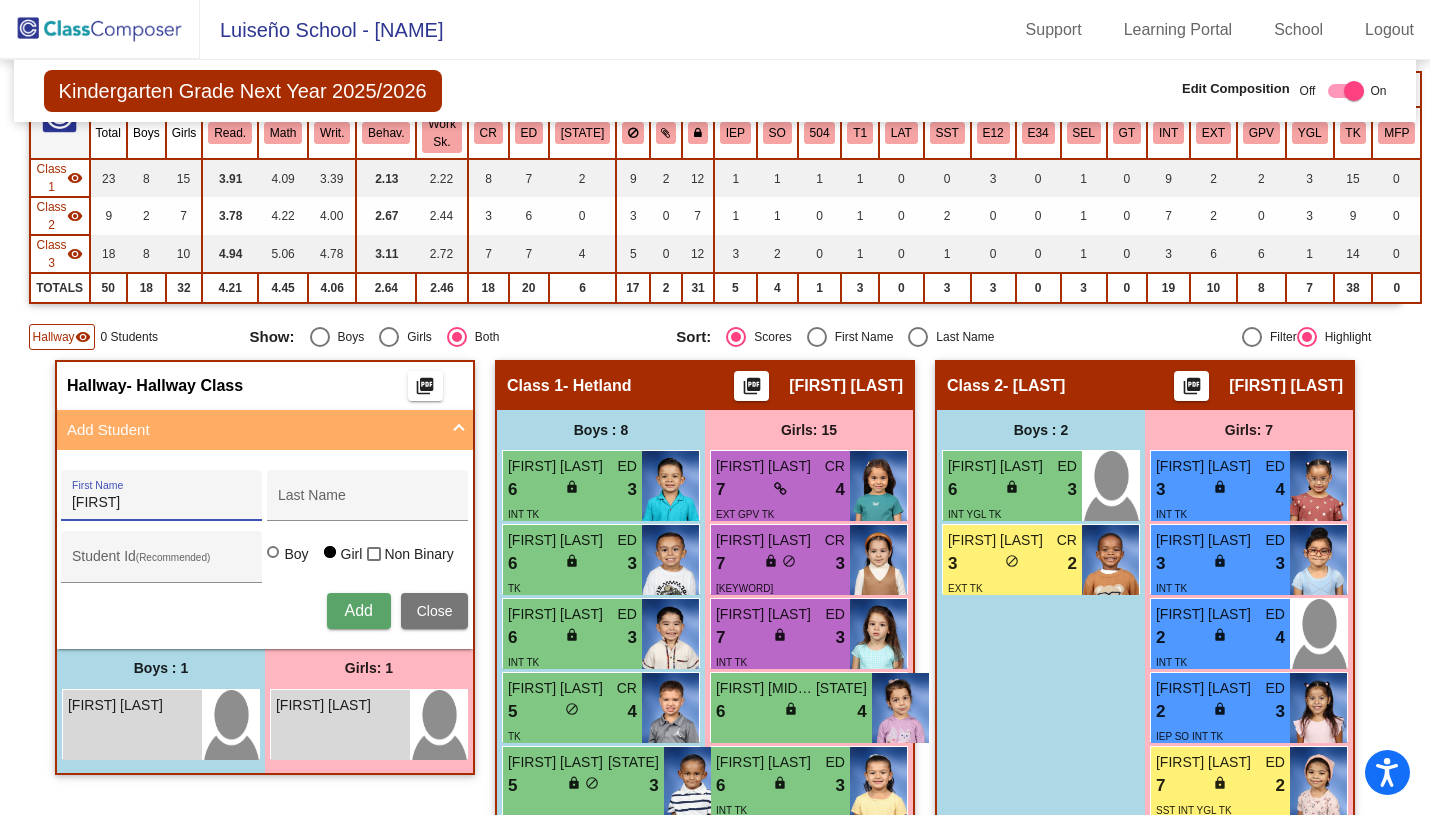 type on "[FIRST]" 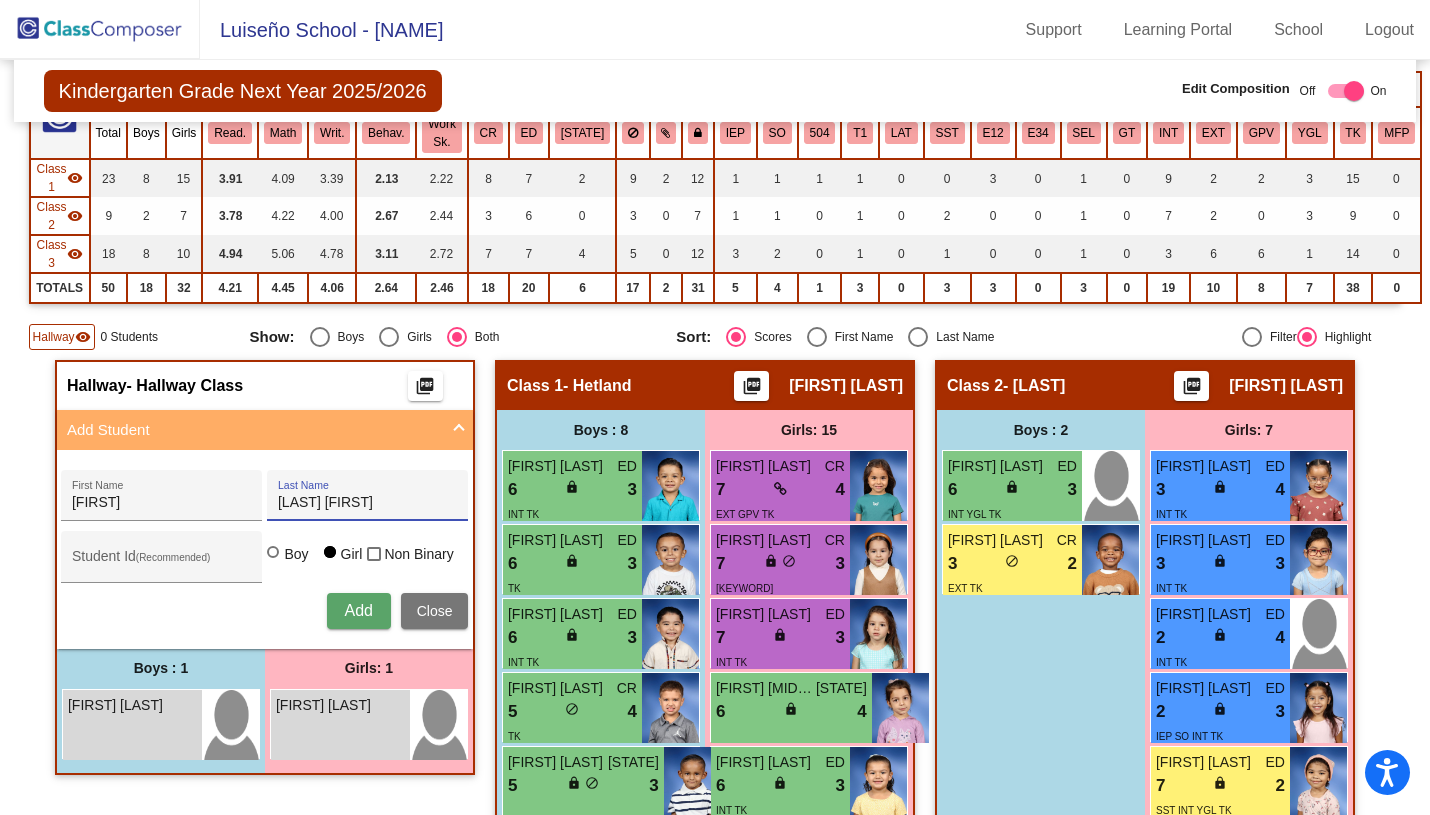 type on "[LAST] [FIRST]" 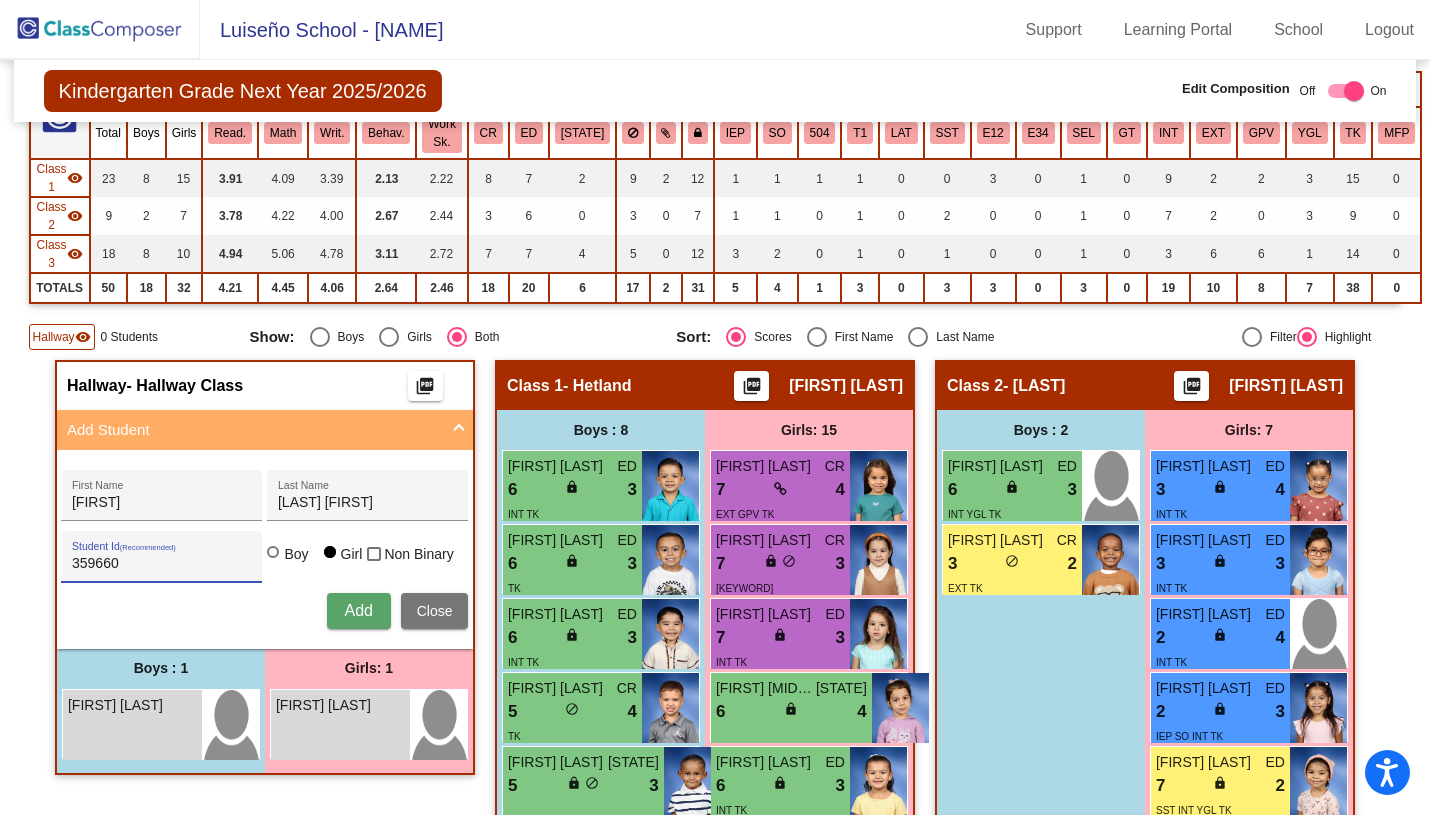 type on "359660" 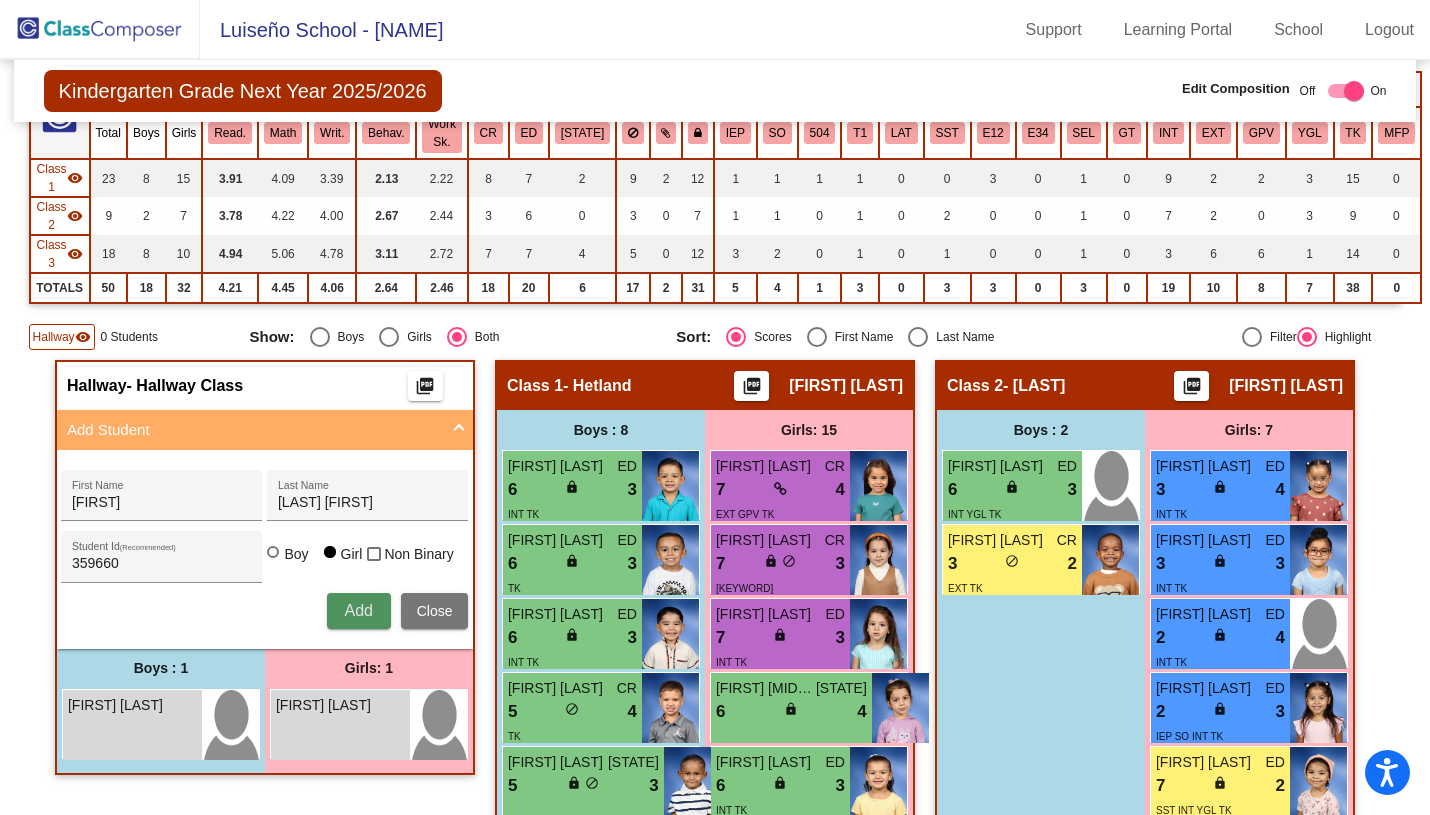 click on "Add" at bounding box center (358, 610) 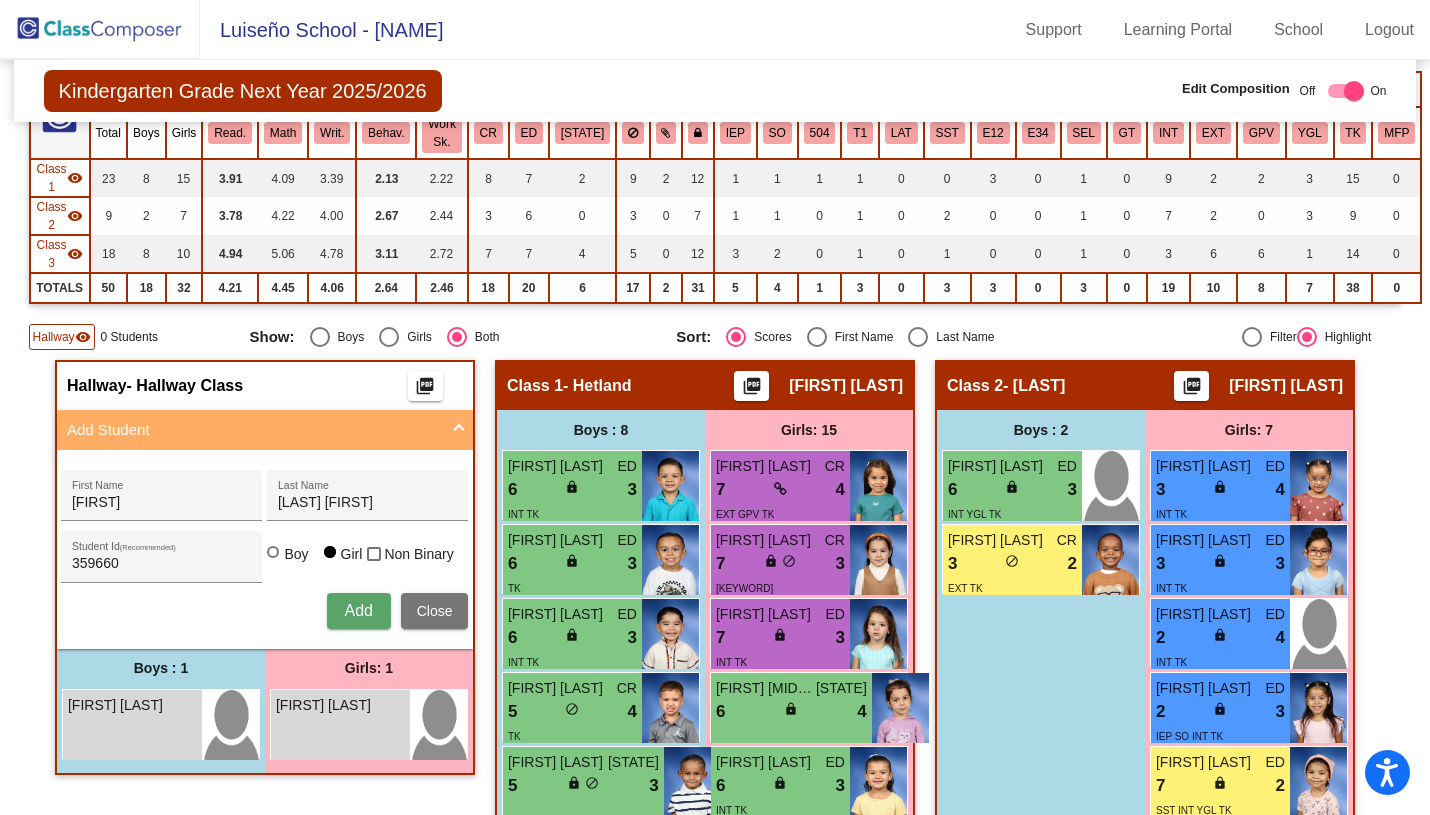 type 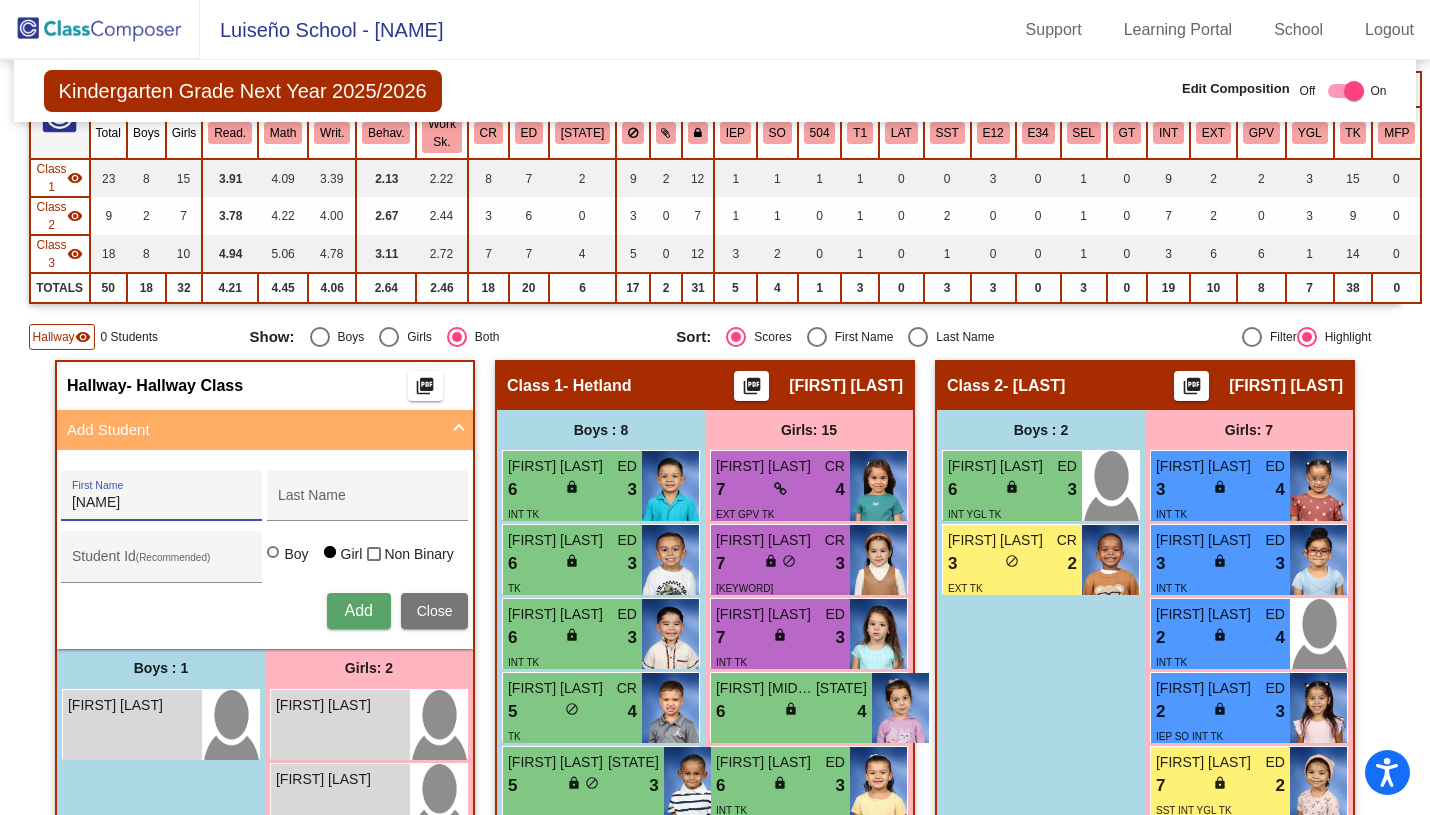 type on "[NAME]" 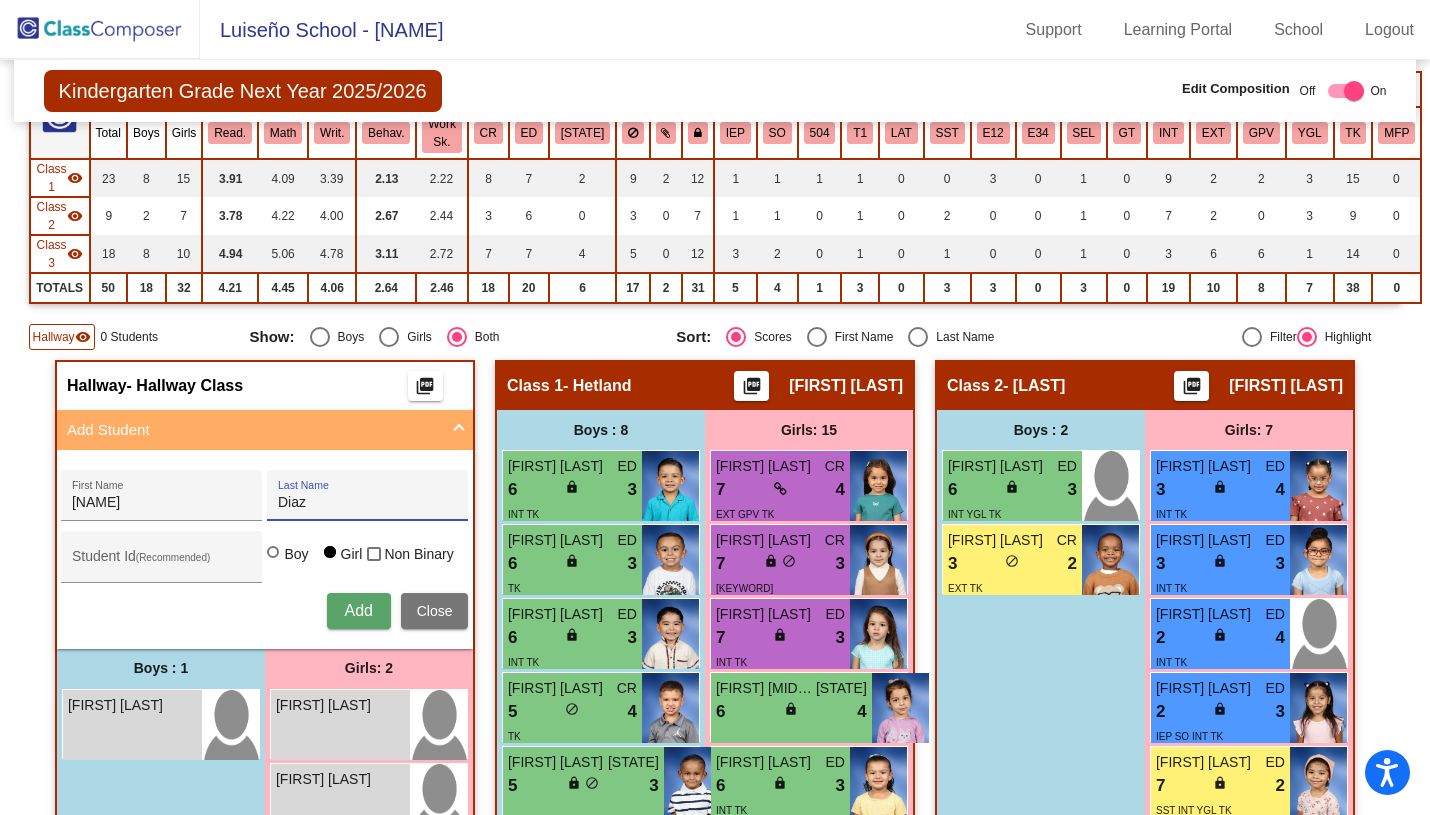 type on "Diaz" 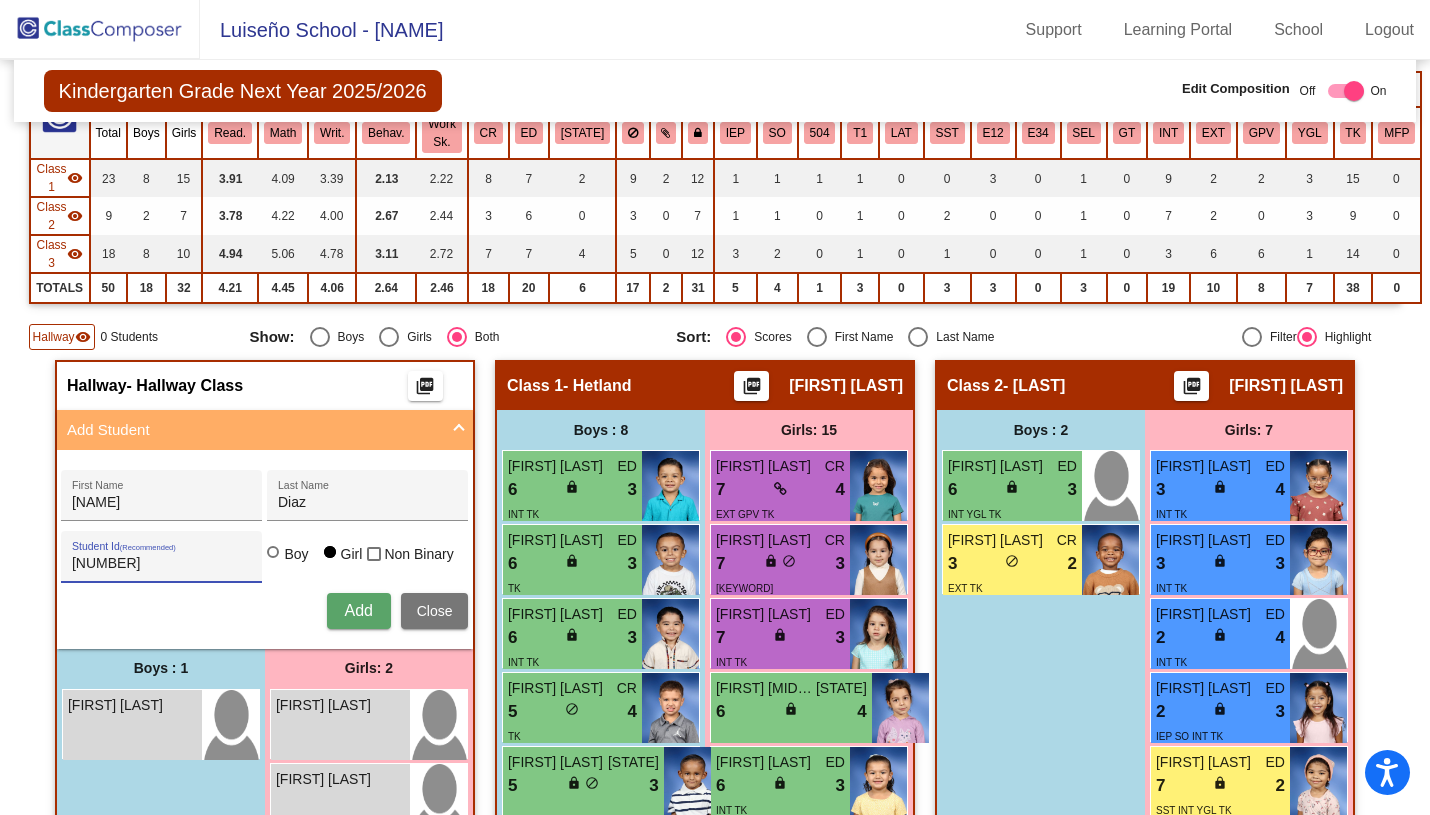 type on "[NUMBER]" 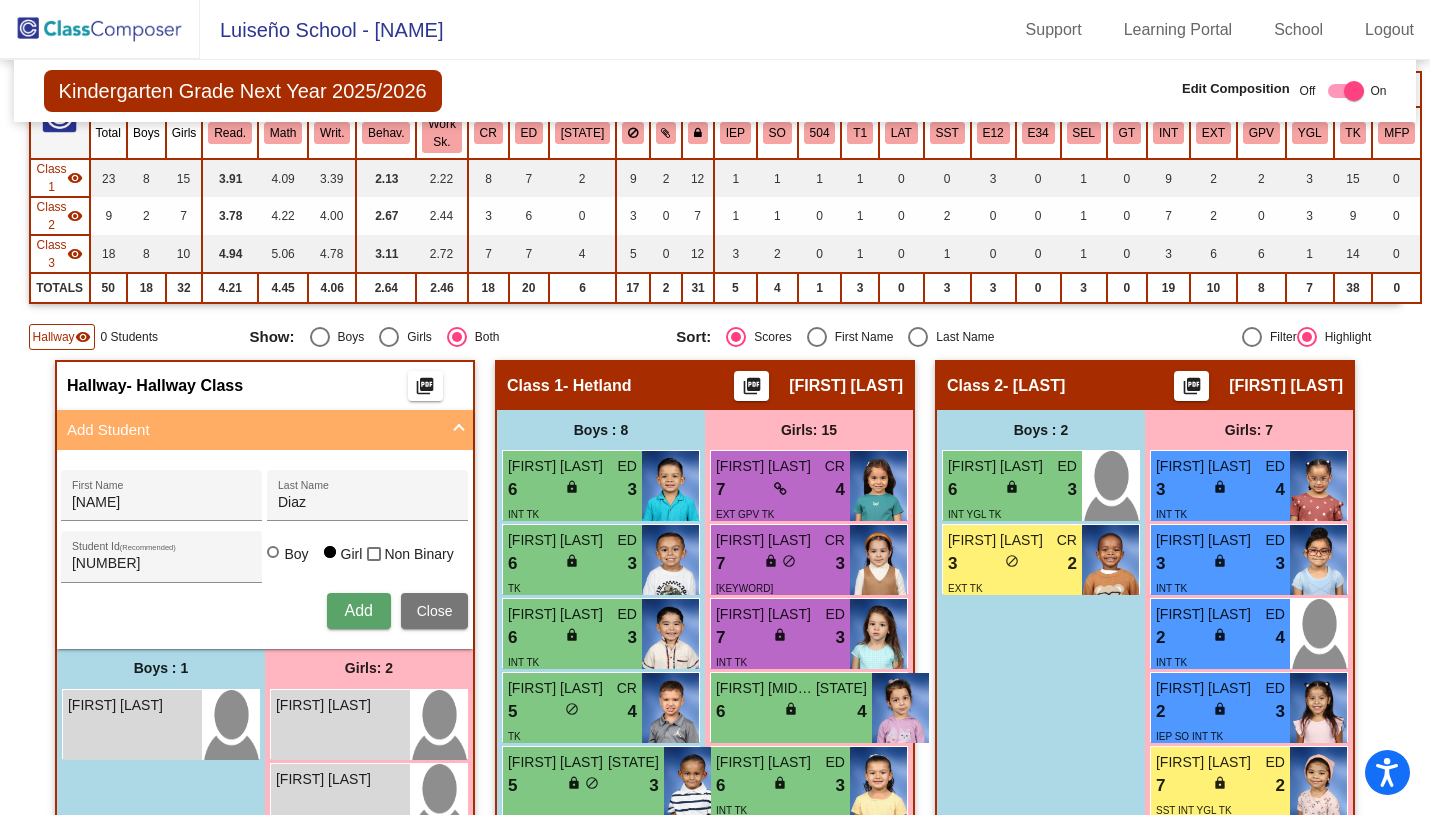 type 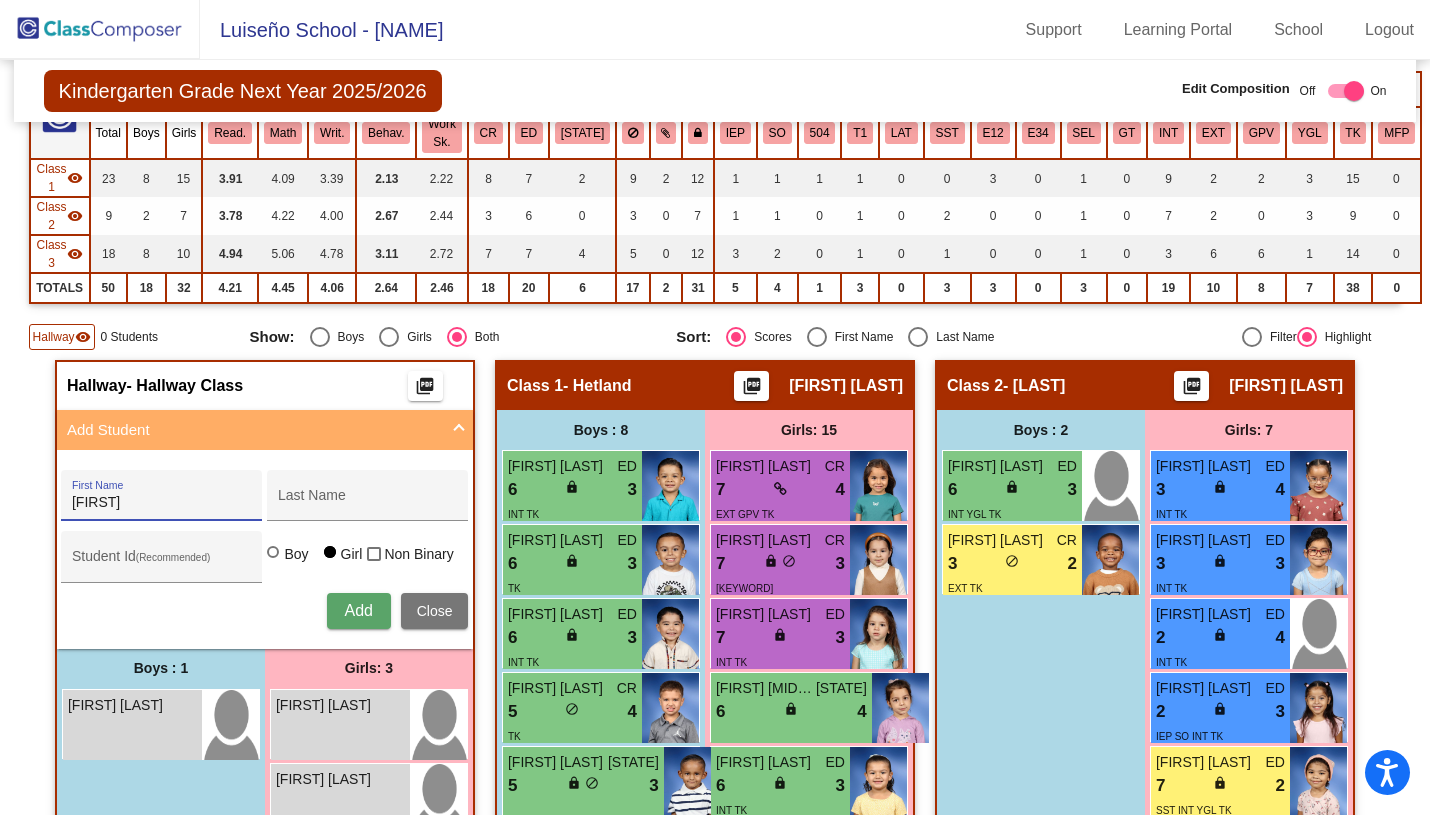 type on "[FIRST]" 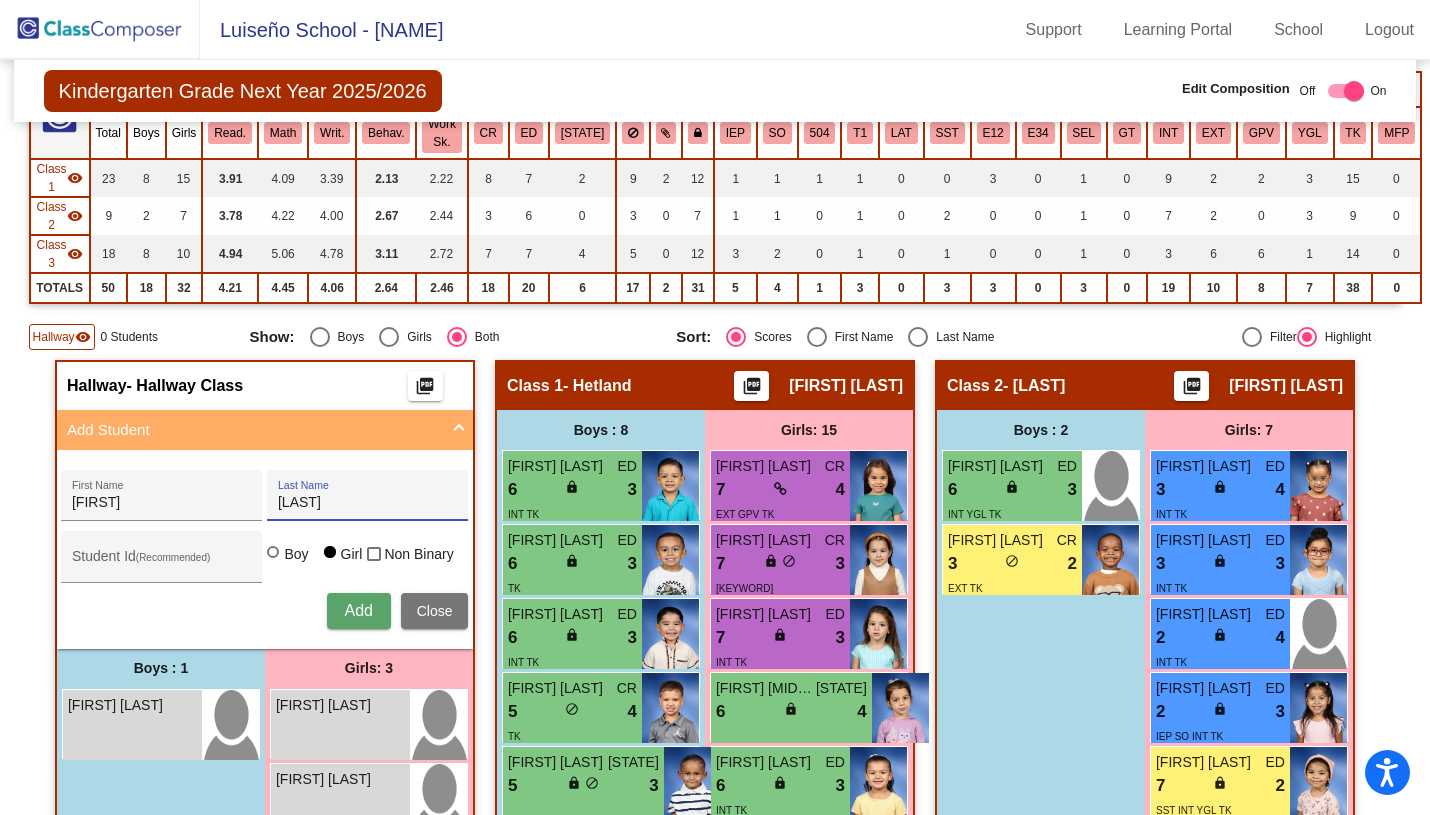 type on "[LAST]" 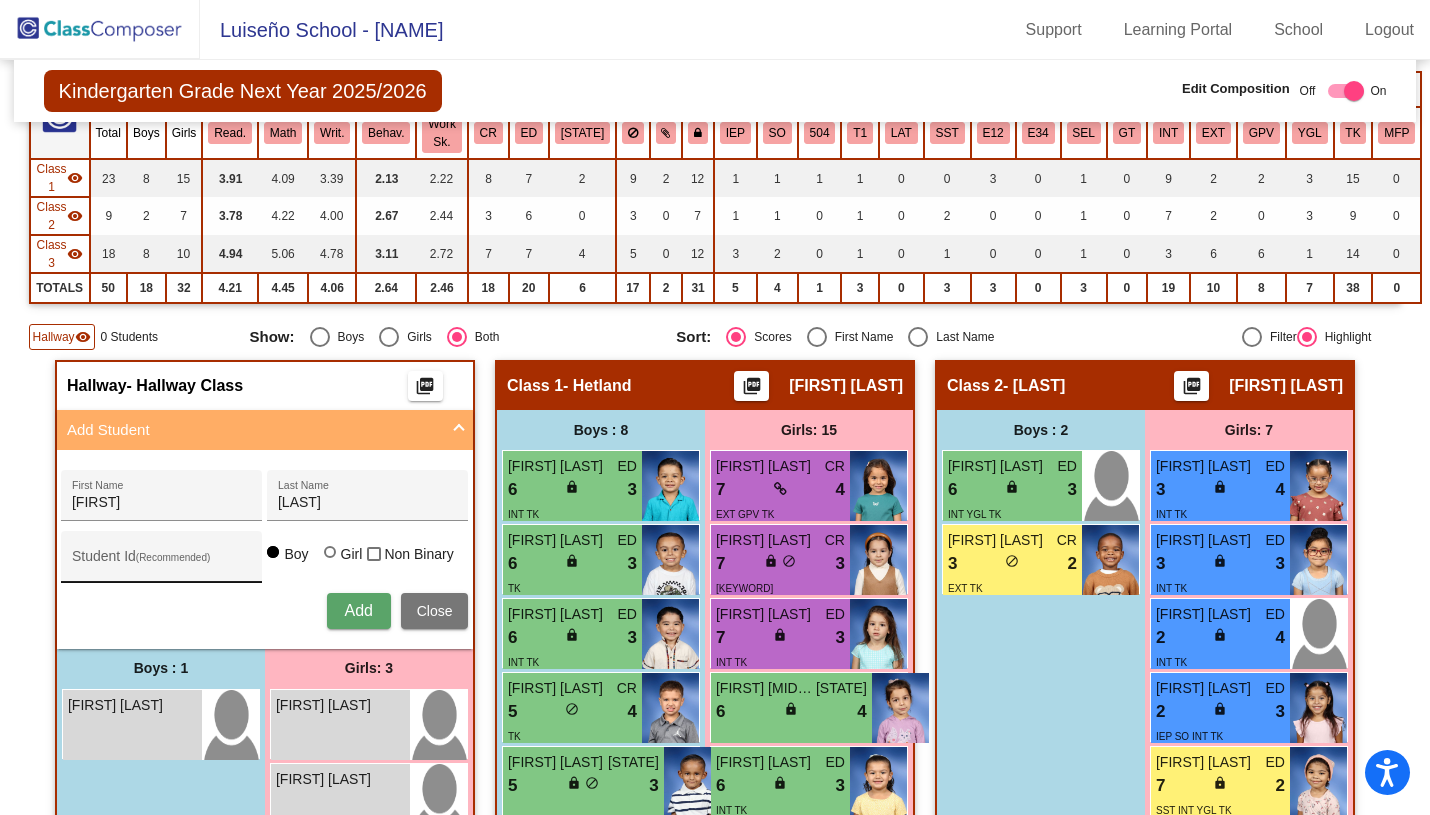 click on "Student Id  (Recommended)" at bounding box center [162, 564] 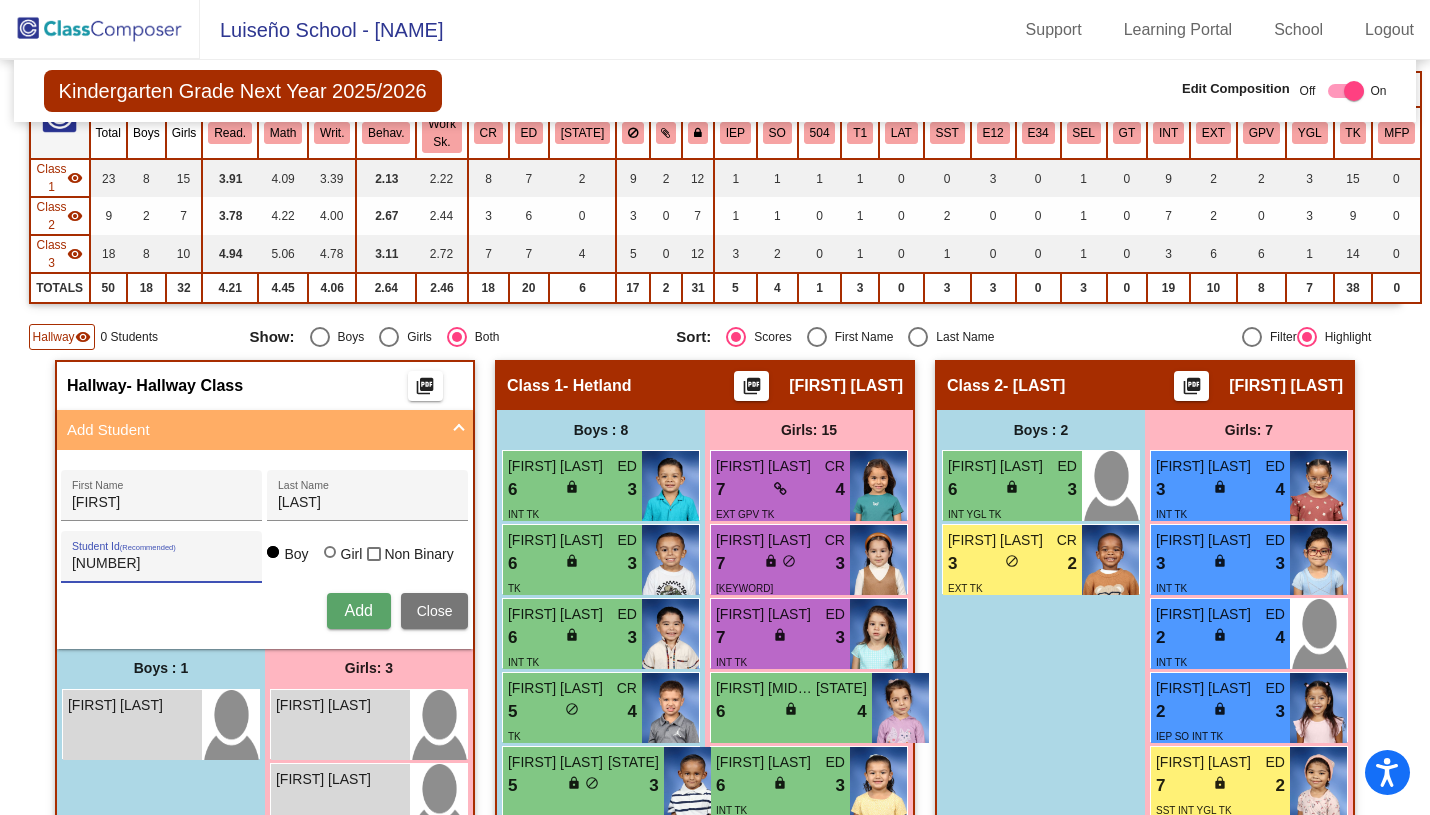 type on "[NUMBER]" 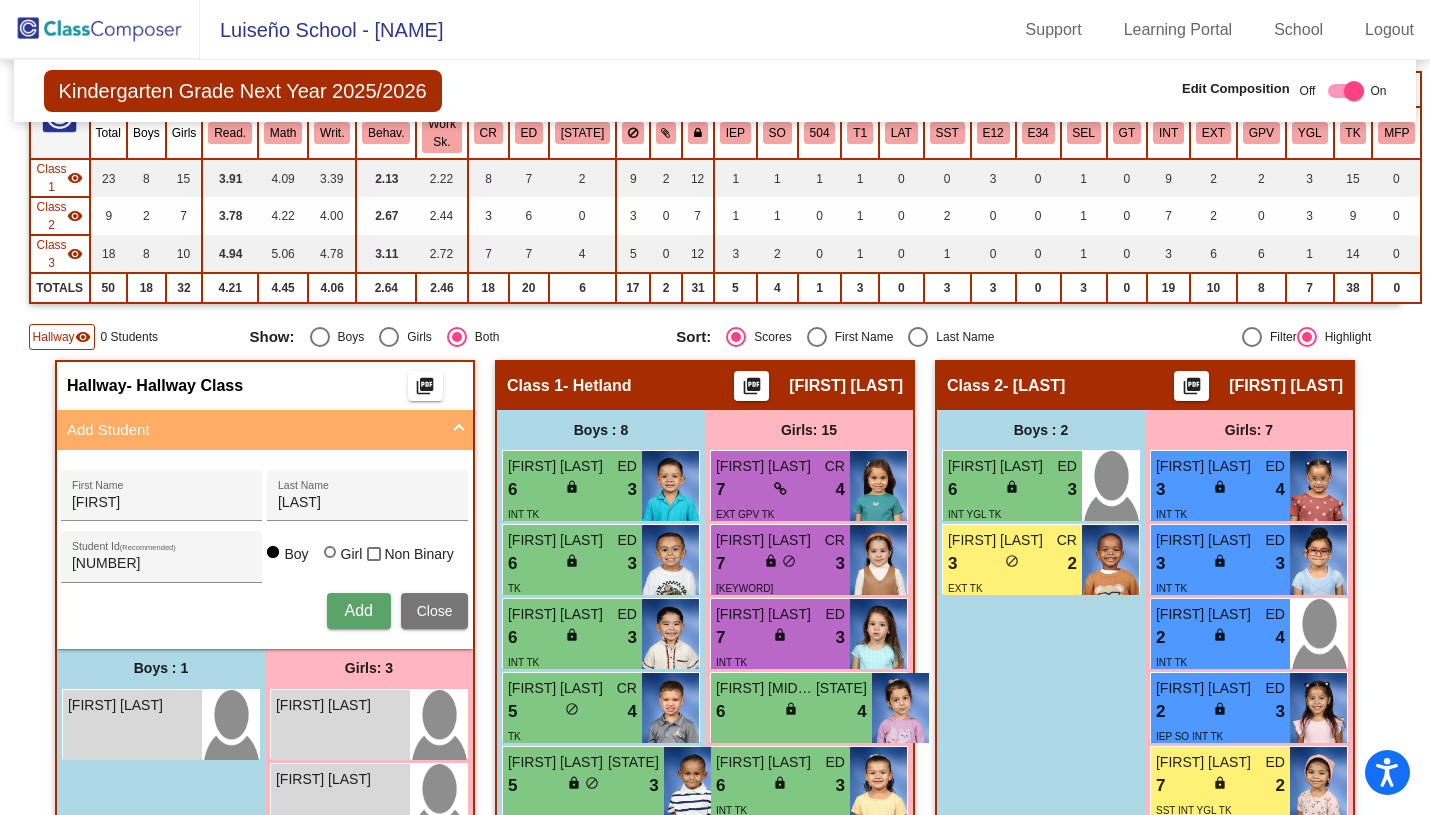type 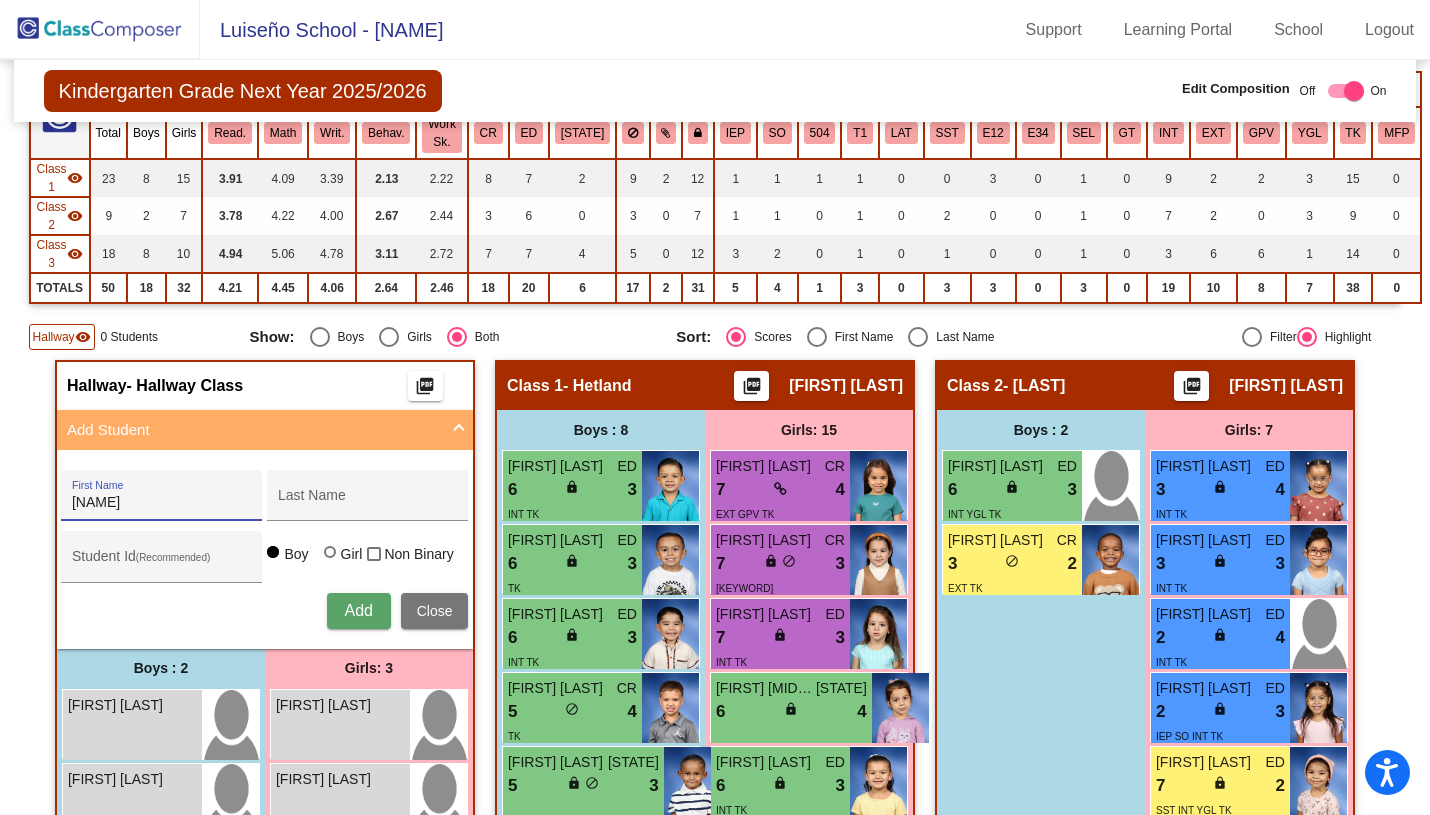 type on "[NAME]" 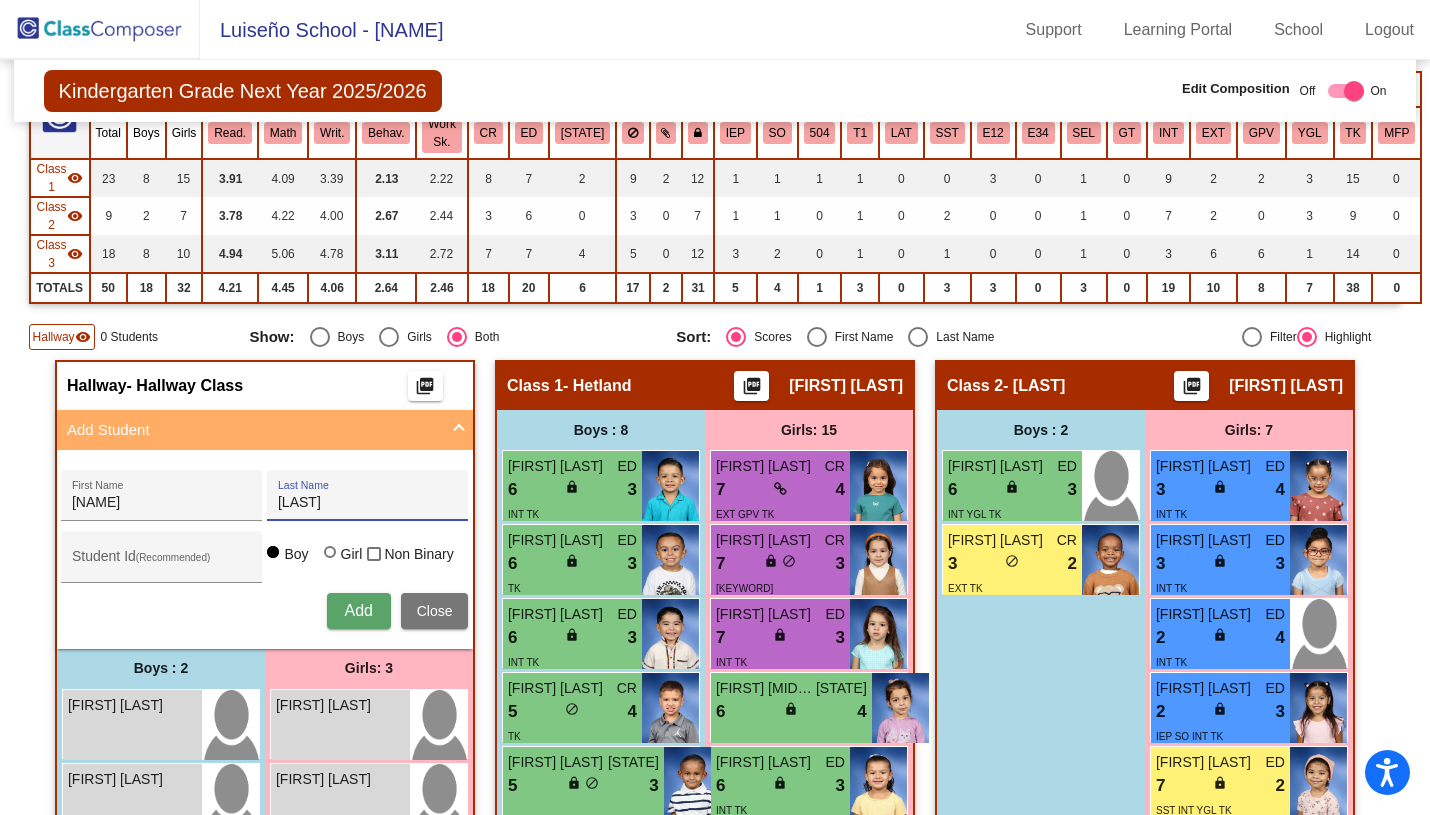 type on "[LAST]" 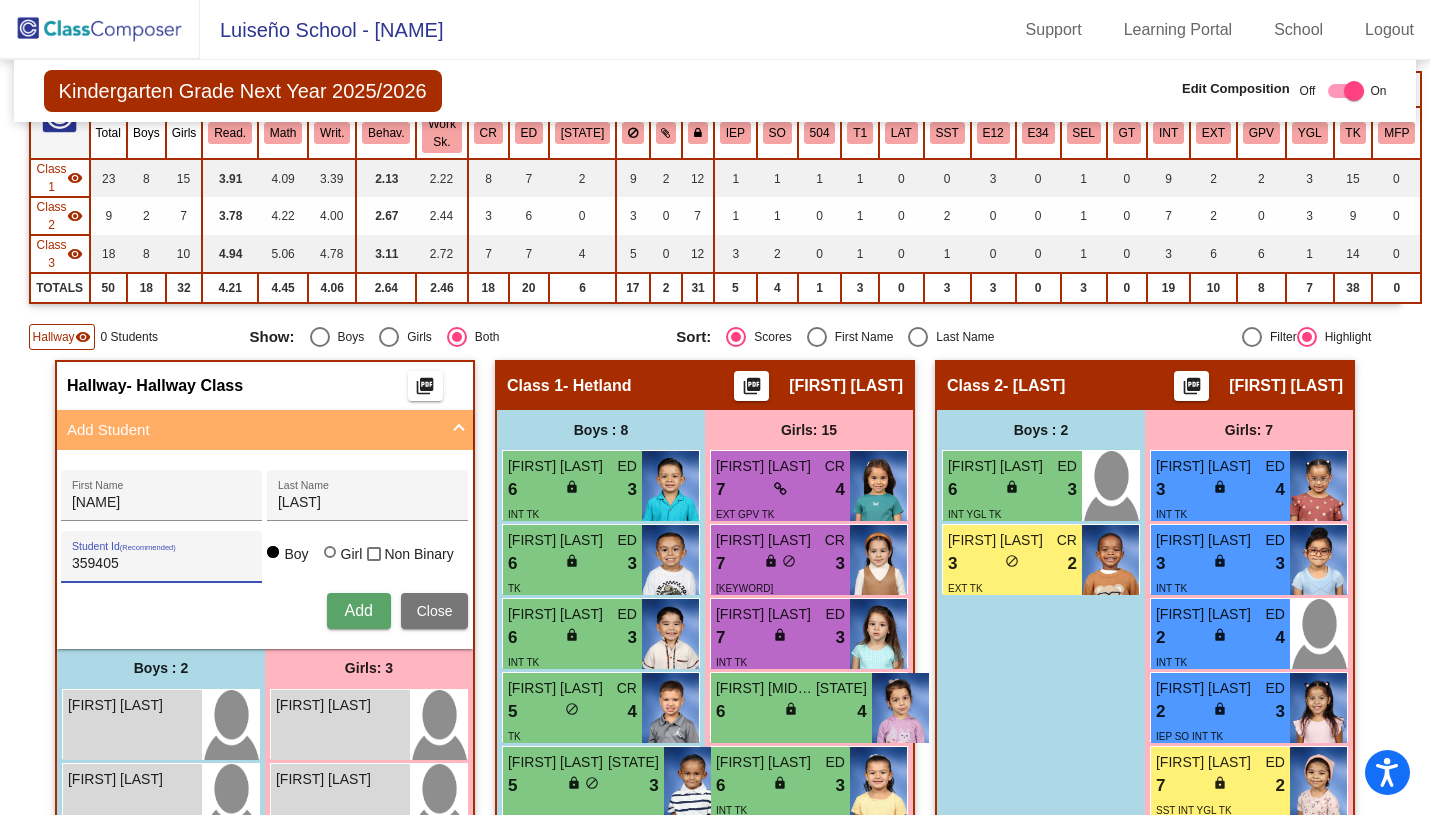 type on "359405" 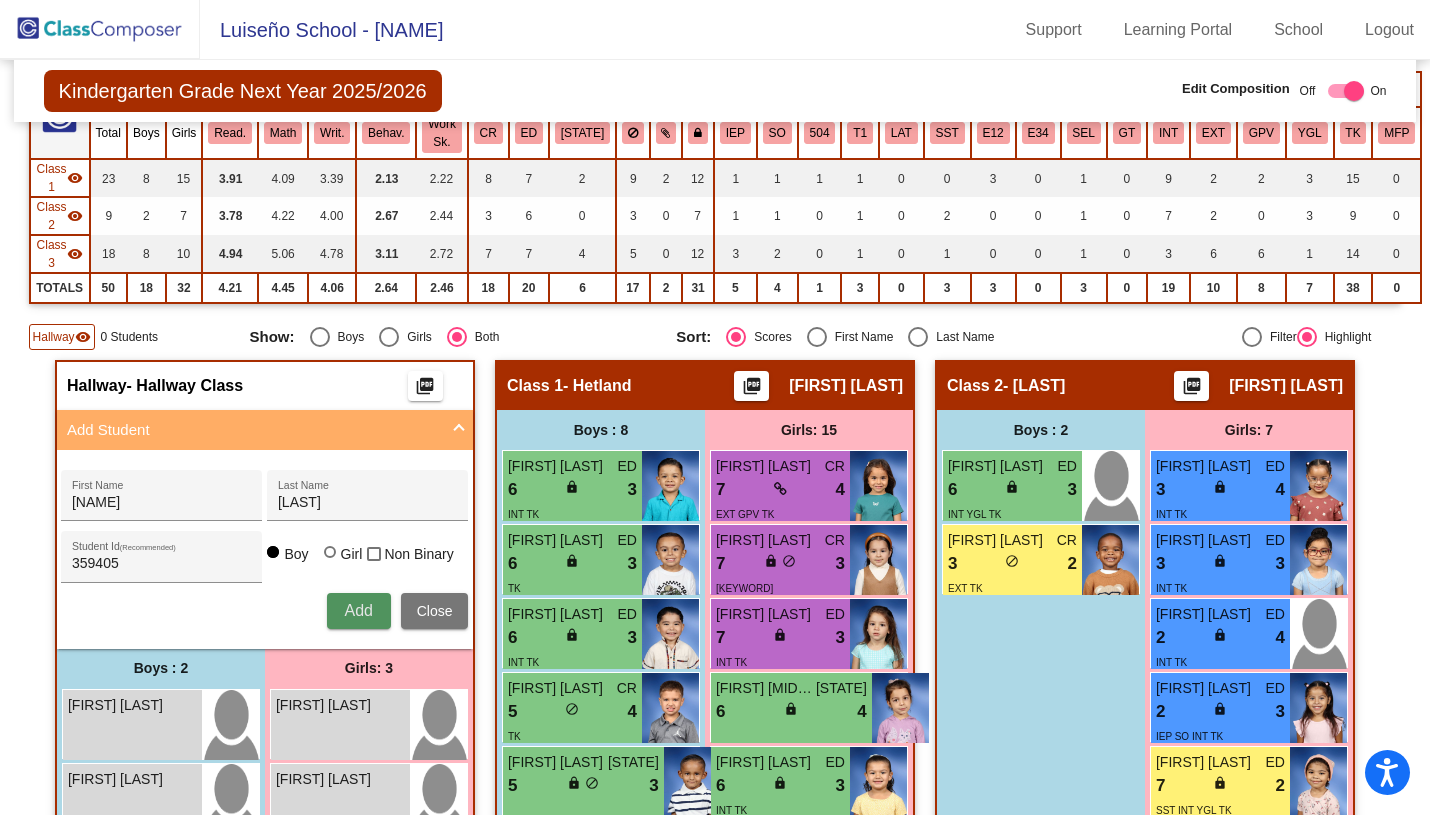 click on "Add" at bounding box center (358, 610) 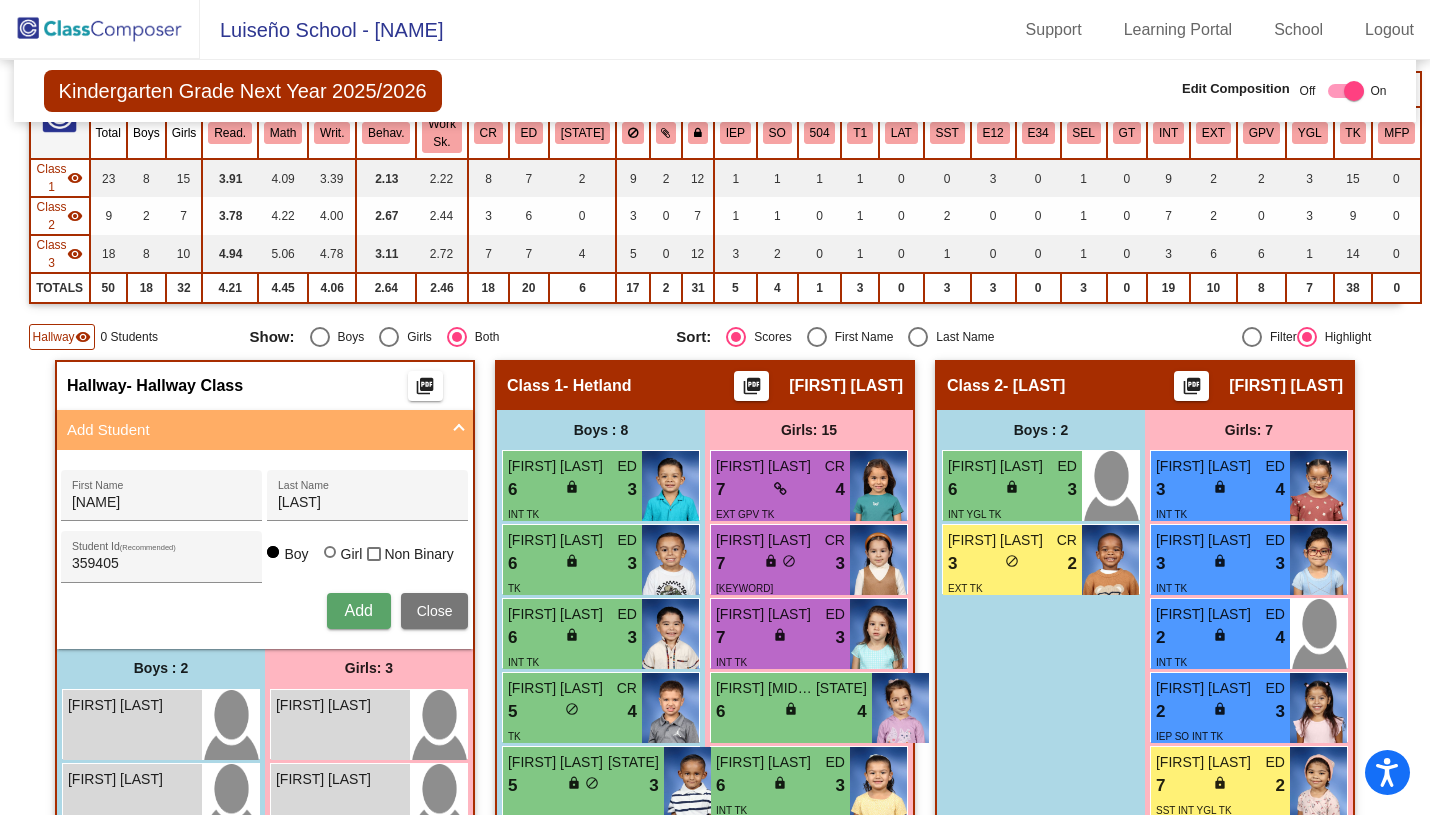 type 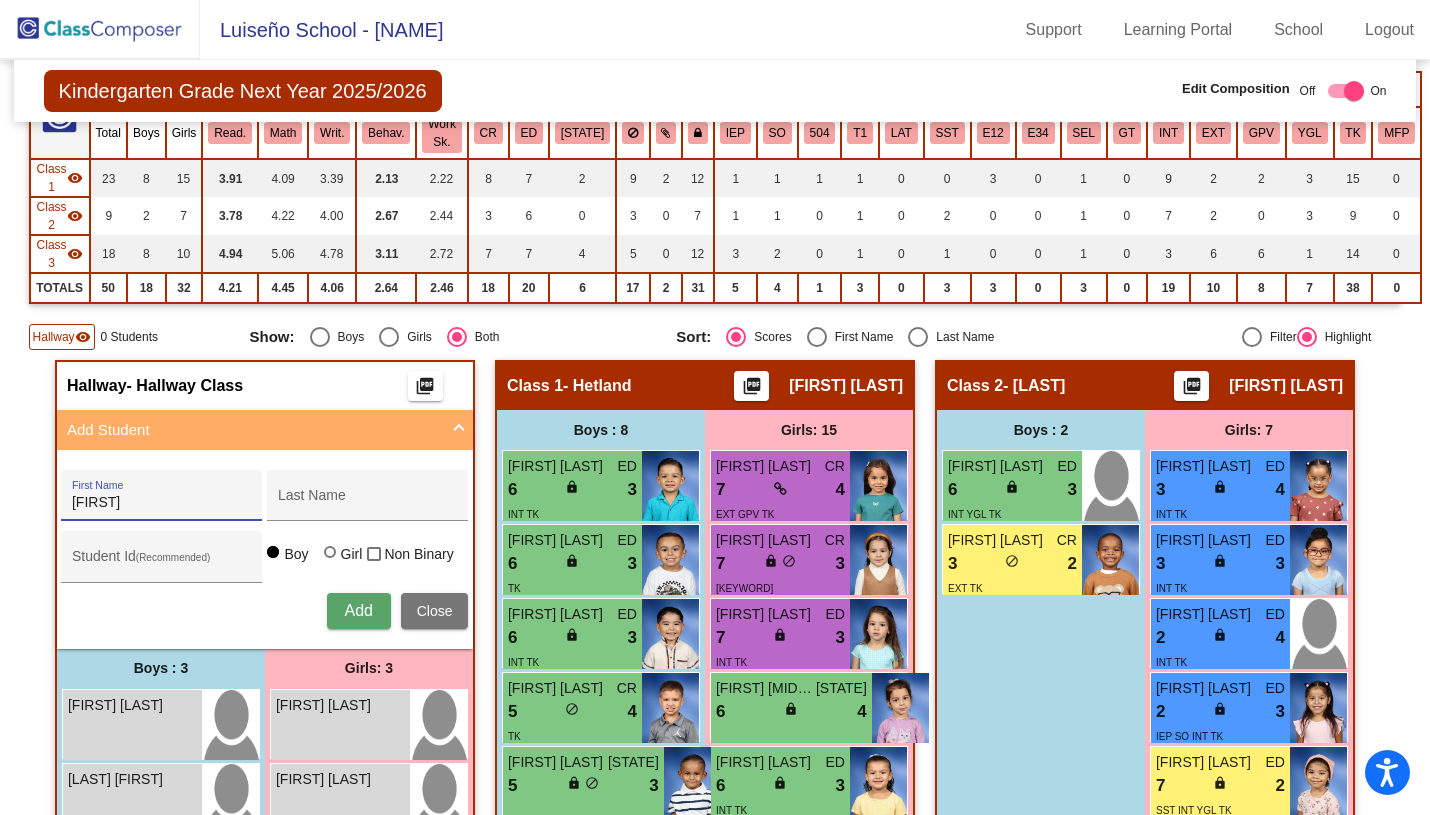 type on "[FIRST]" 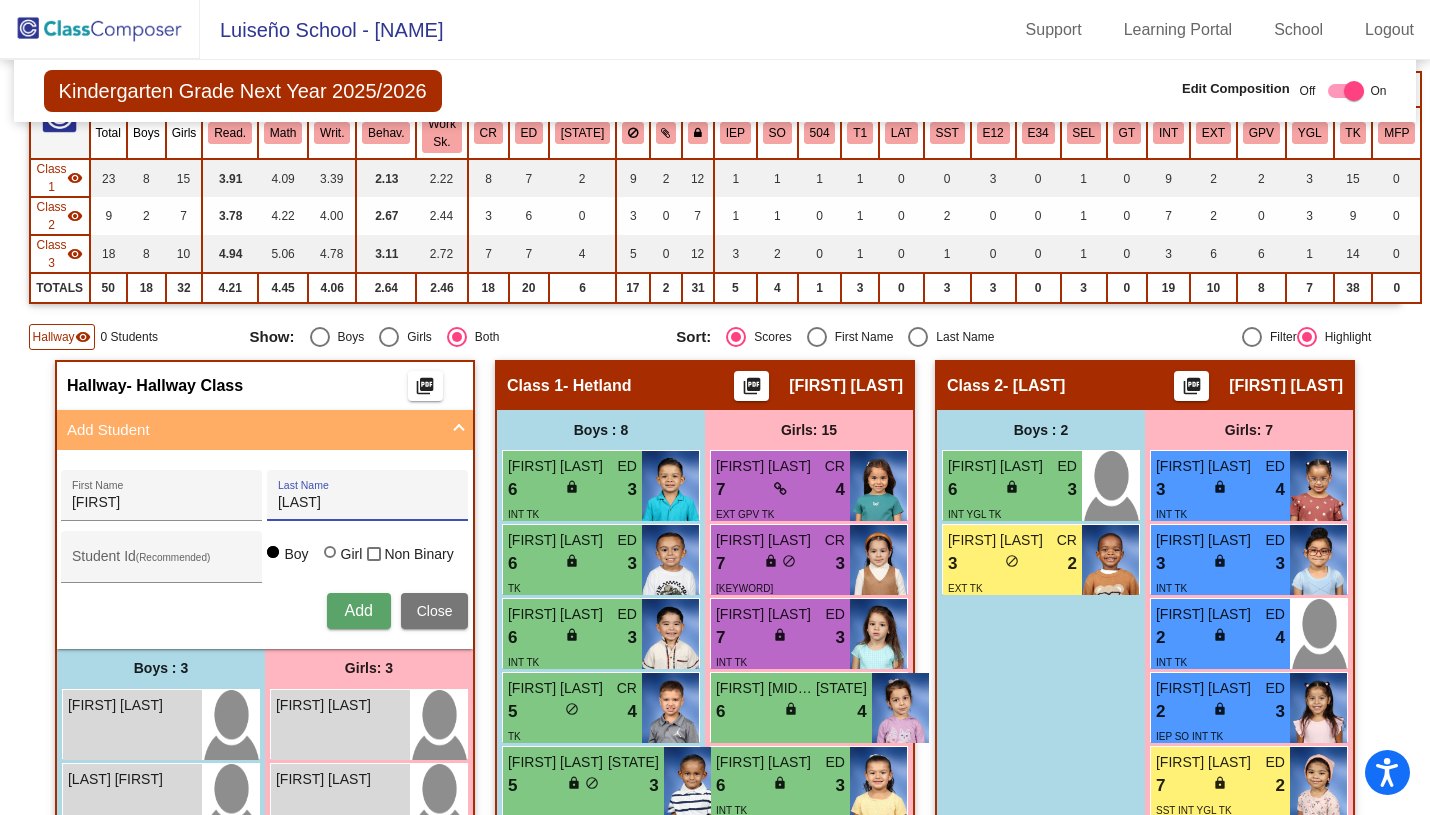 type on "[LAST]" 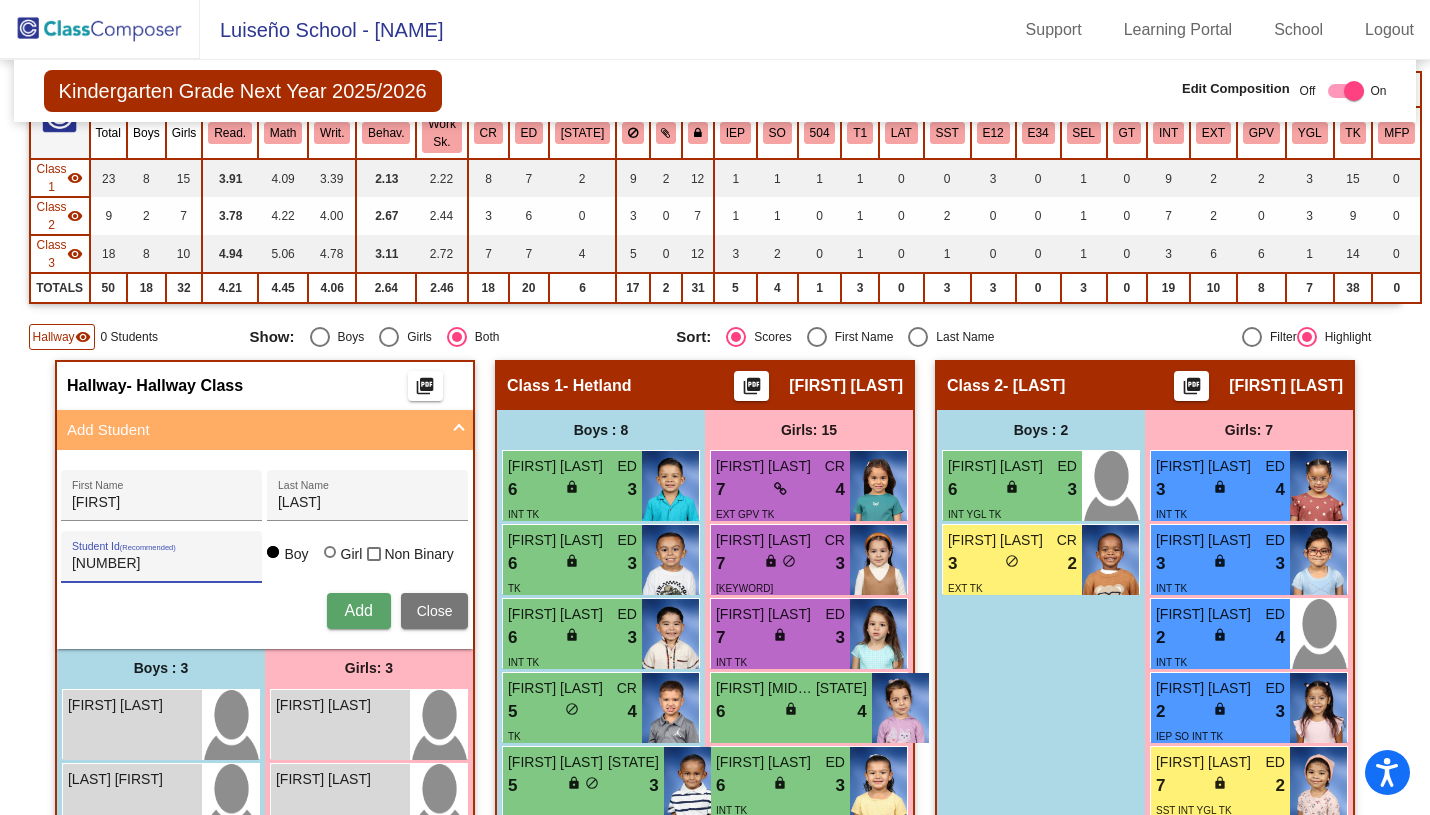 type on "[NUMBER]" 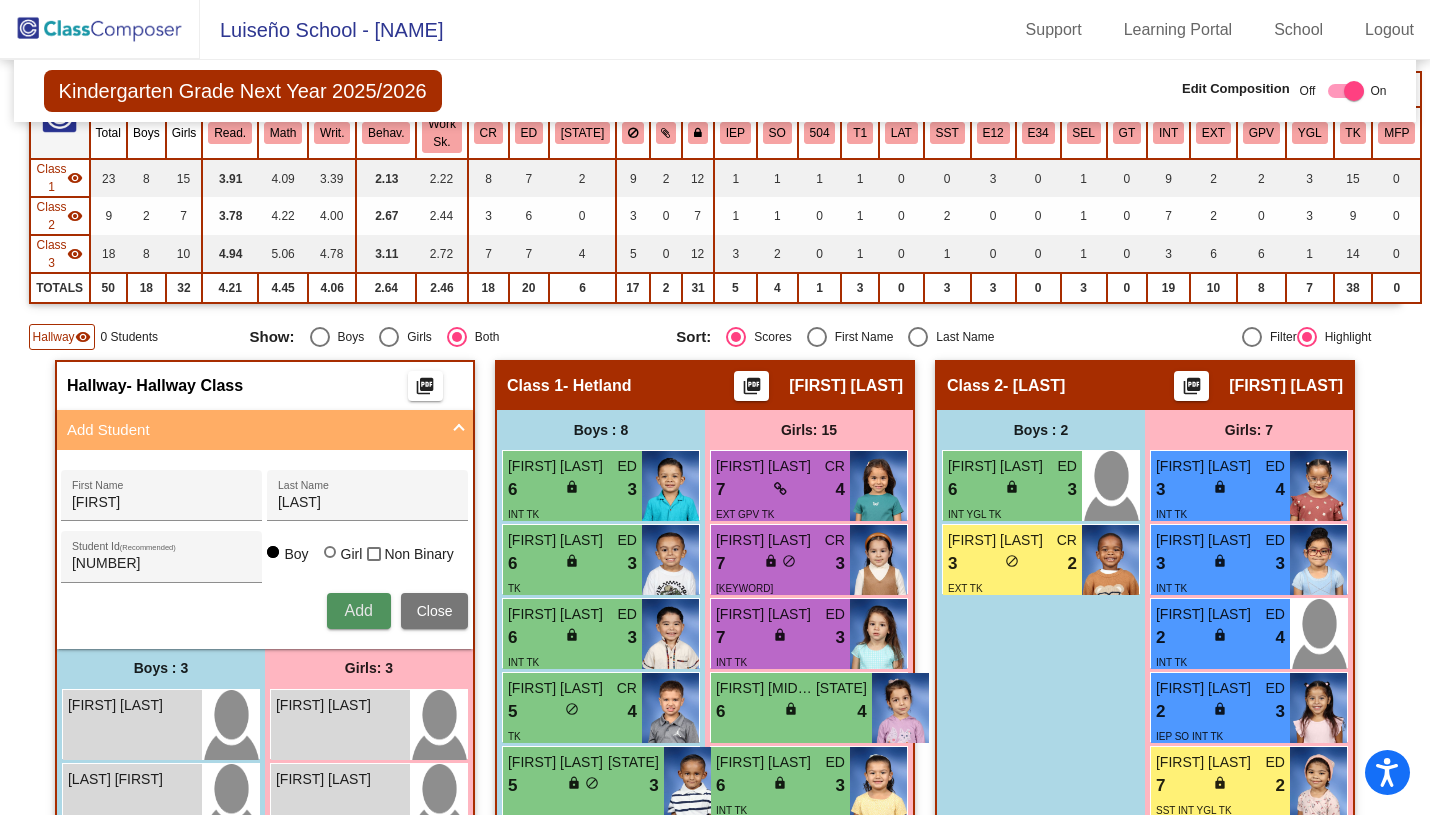 click on "Add" at bounding box center [358, 610] 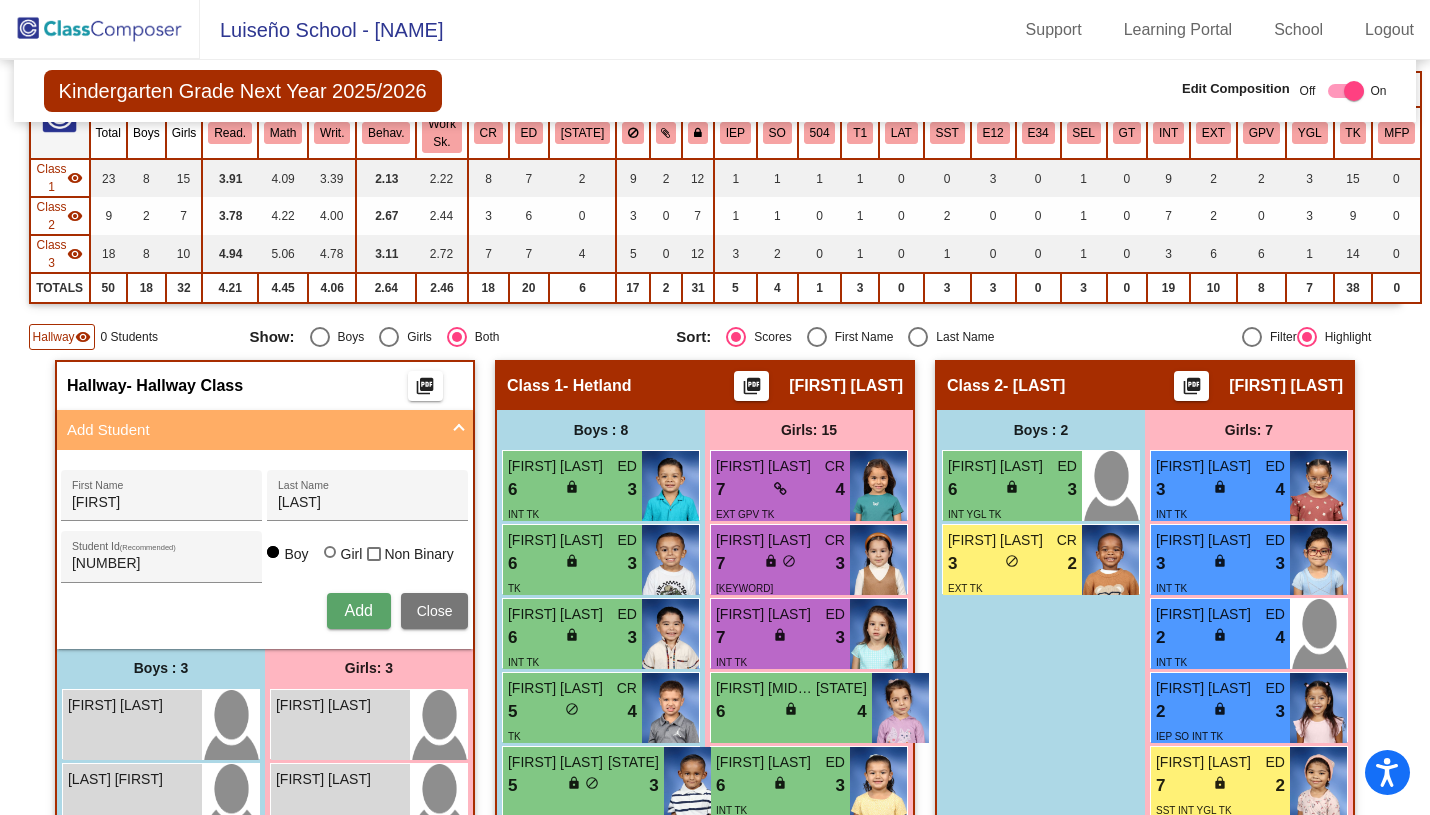 type 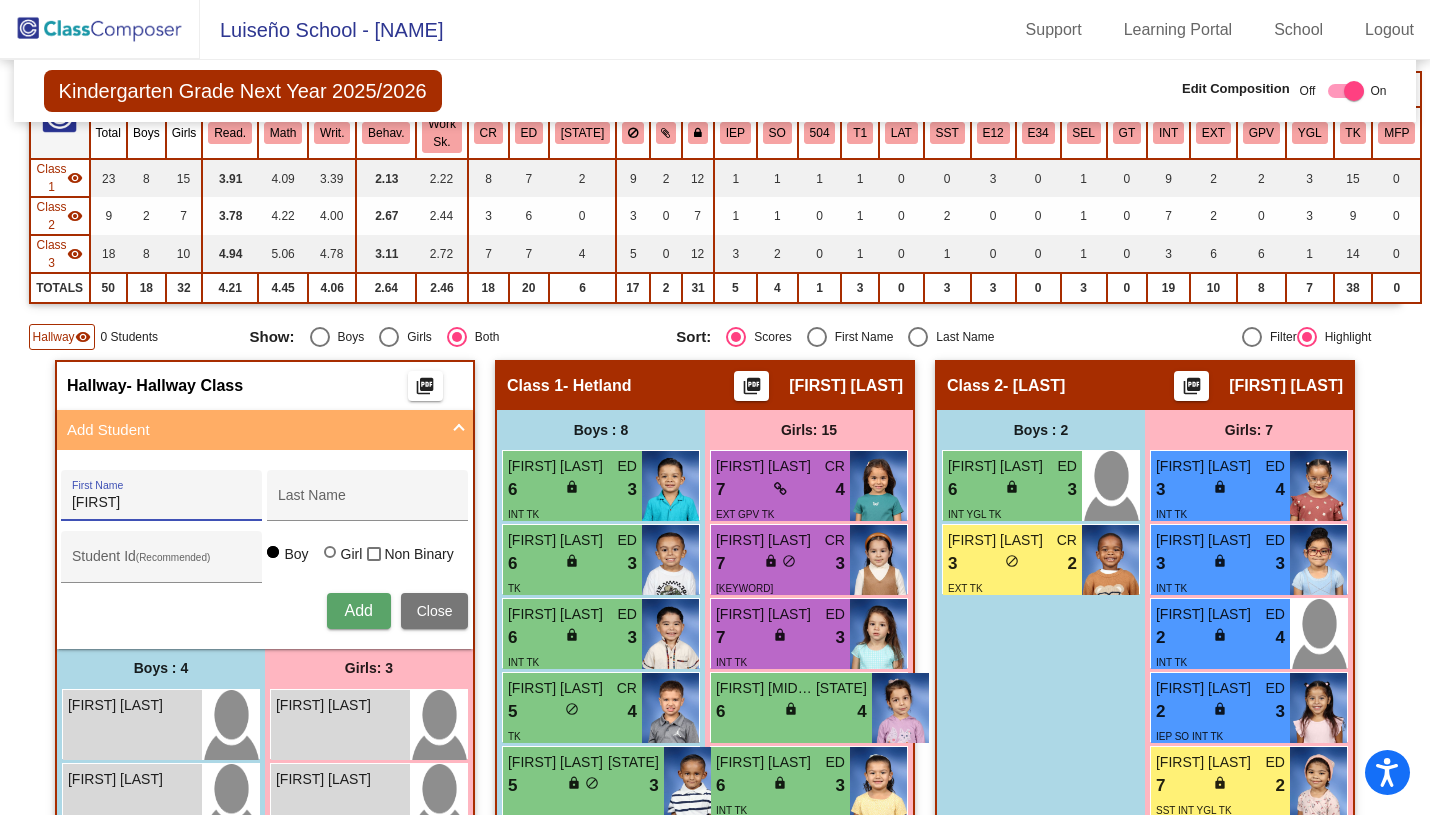 type on "[FIRST]" 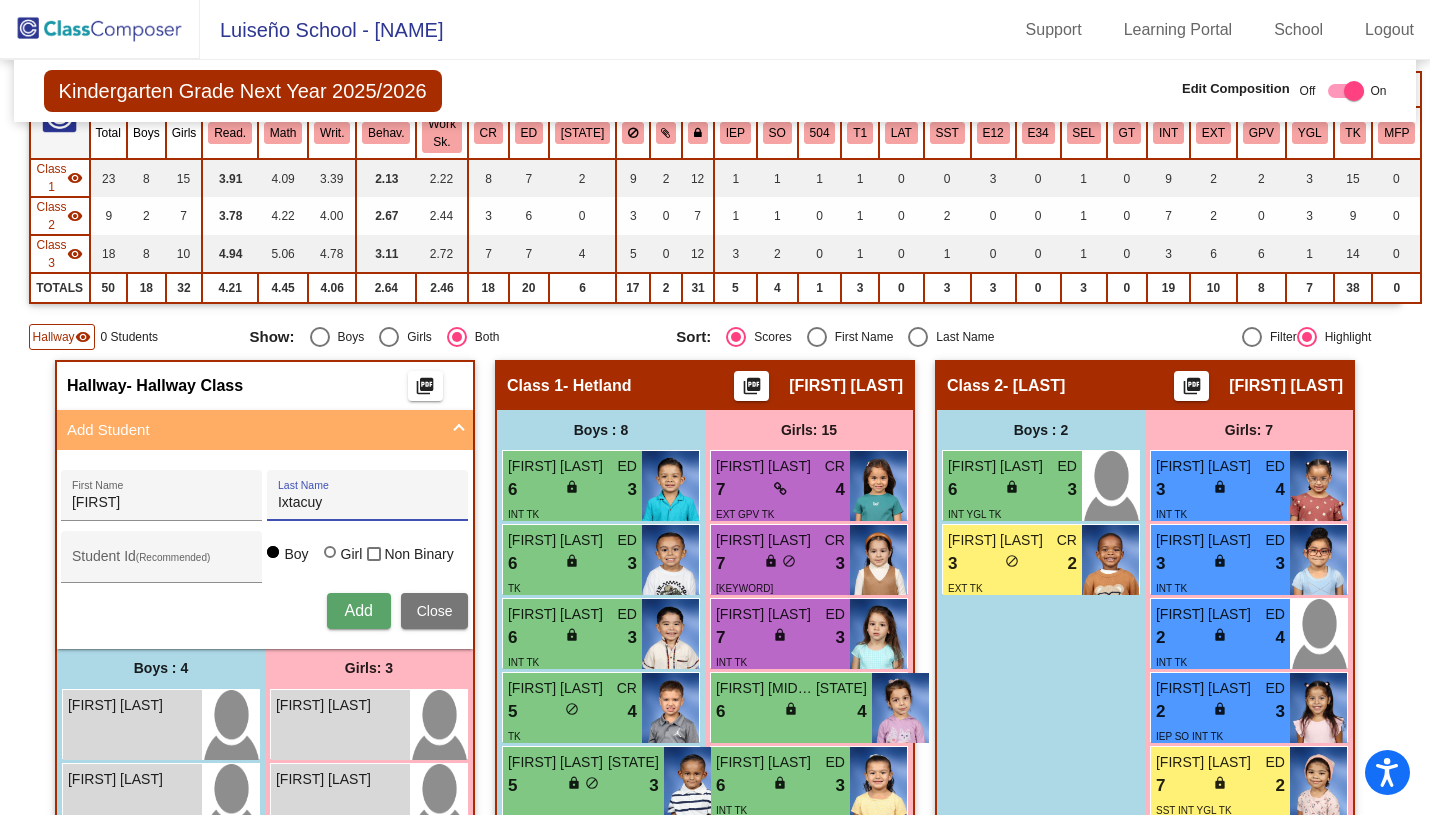 type on "Ixtacuy" 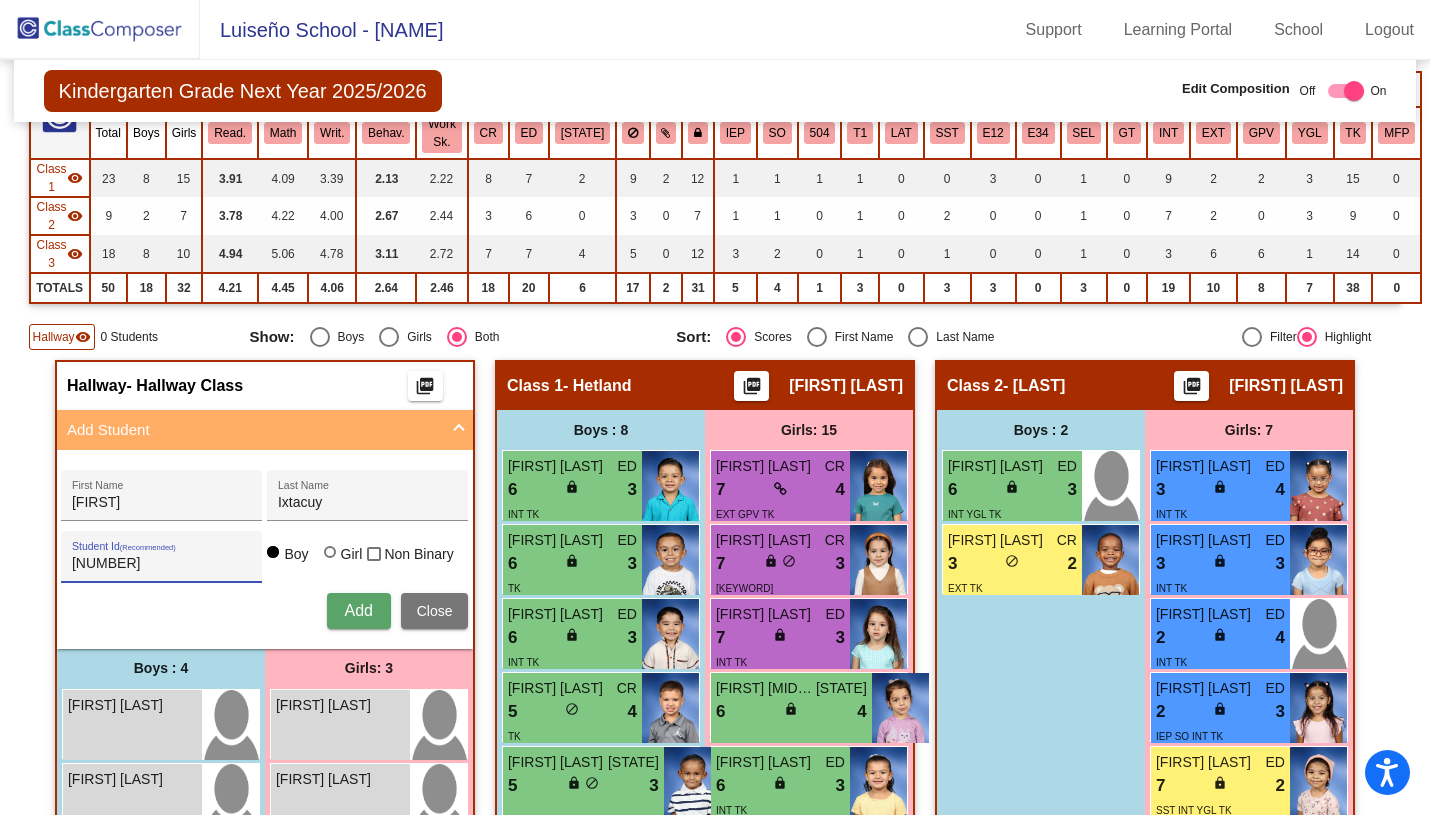 type on "[NUMBER]" 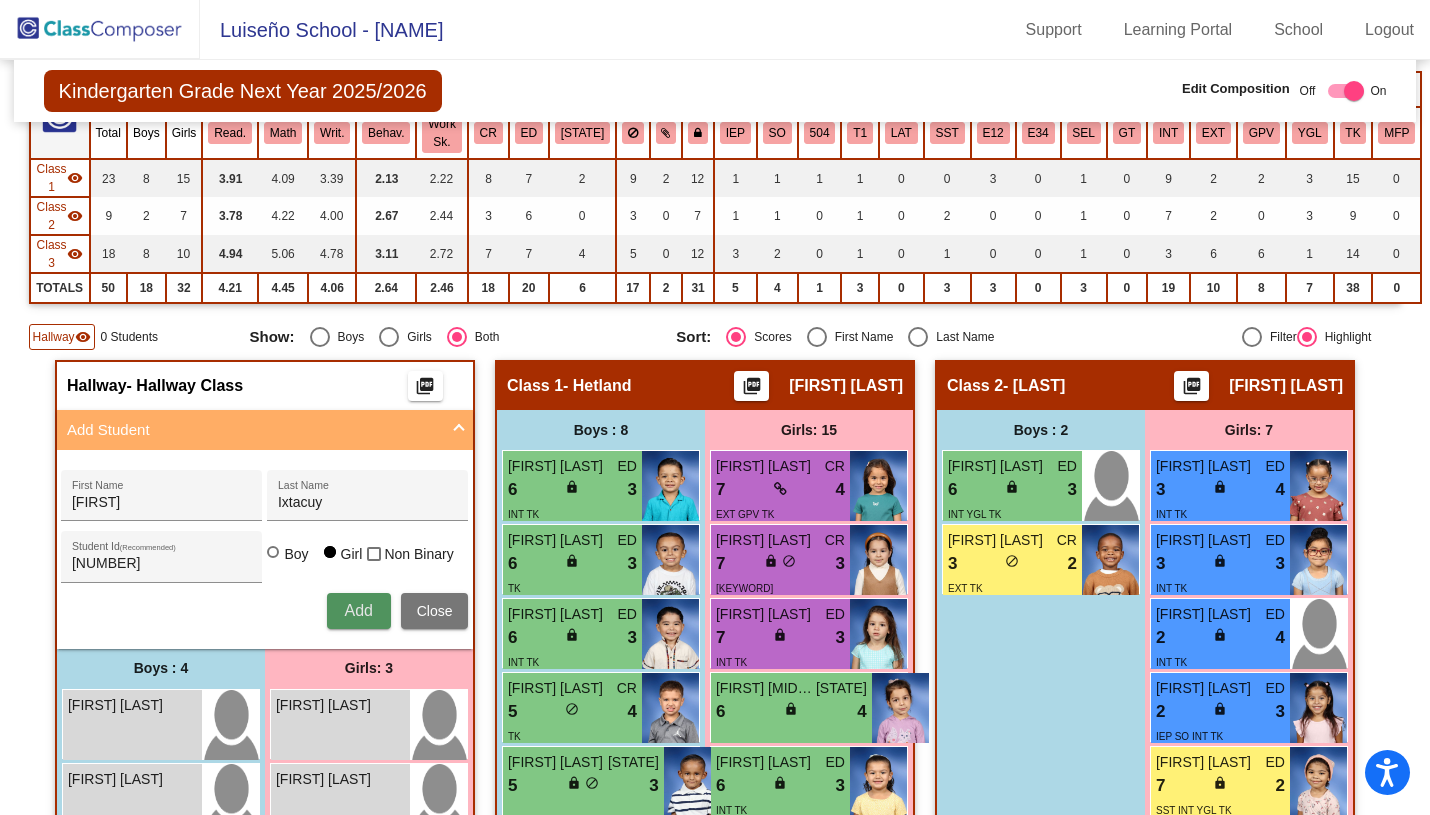 click on "Add" at bounding box center (358, 610) 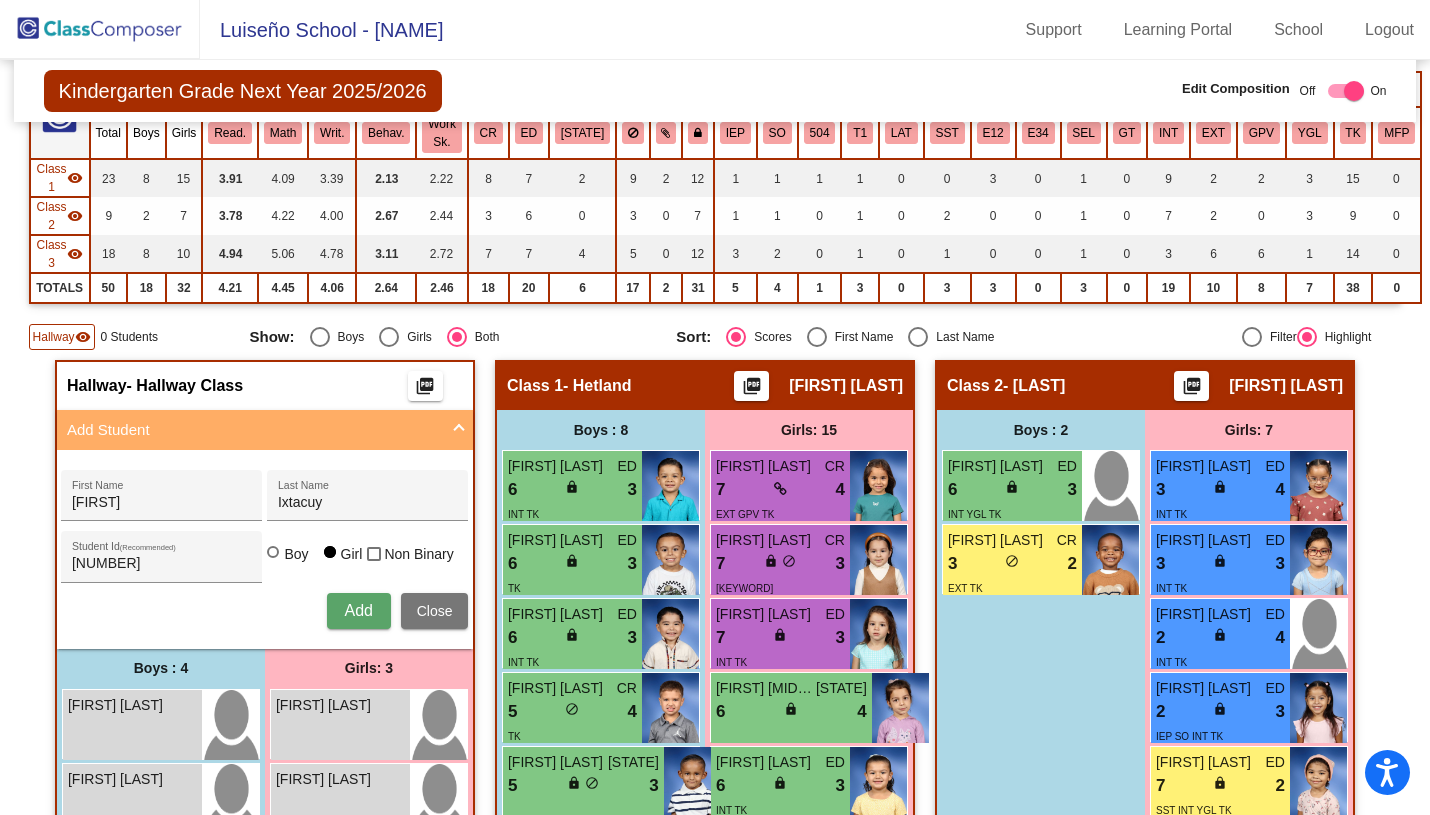 type 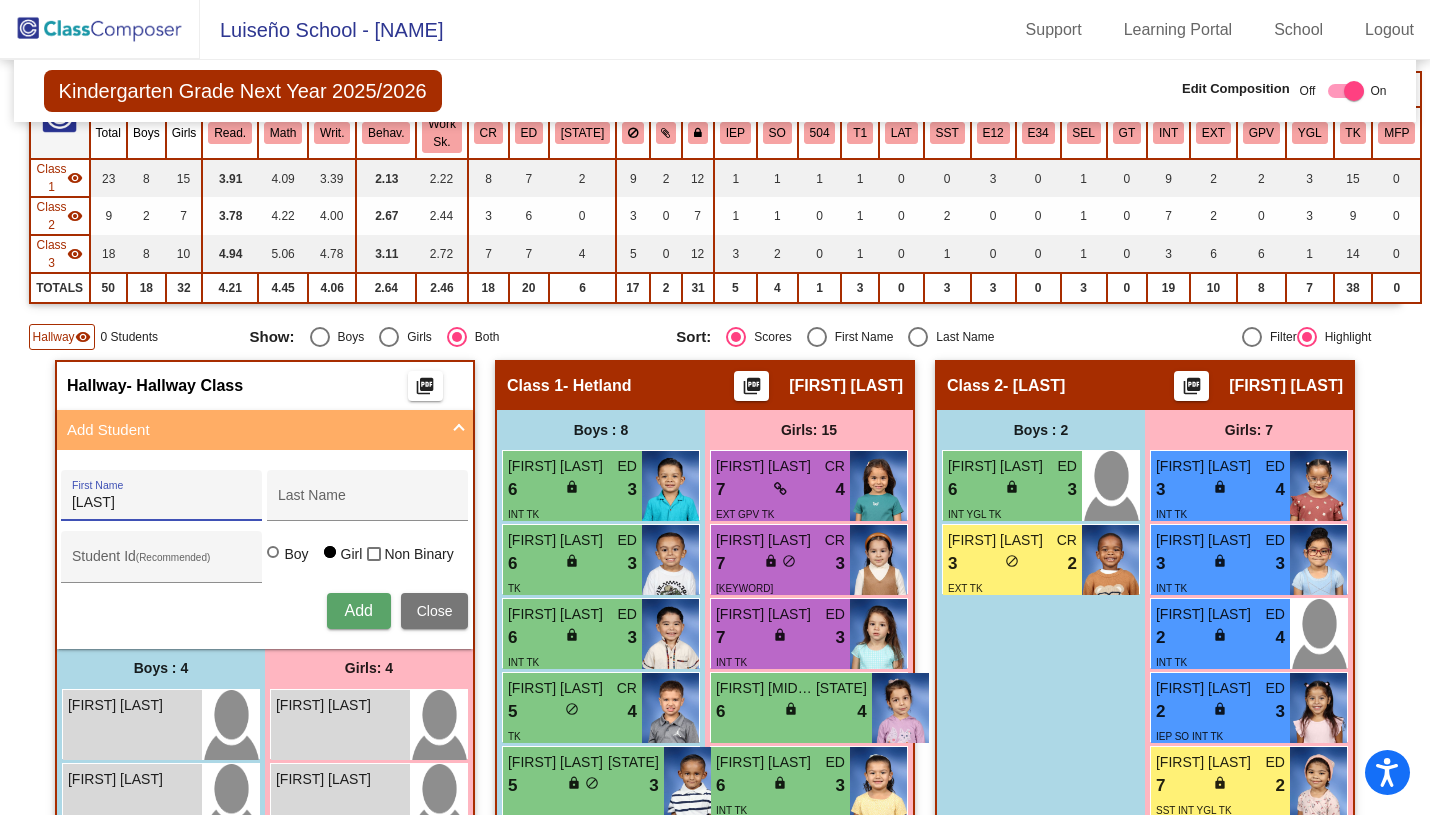 type on "[LAST]" 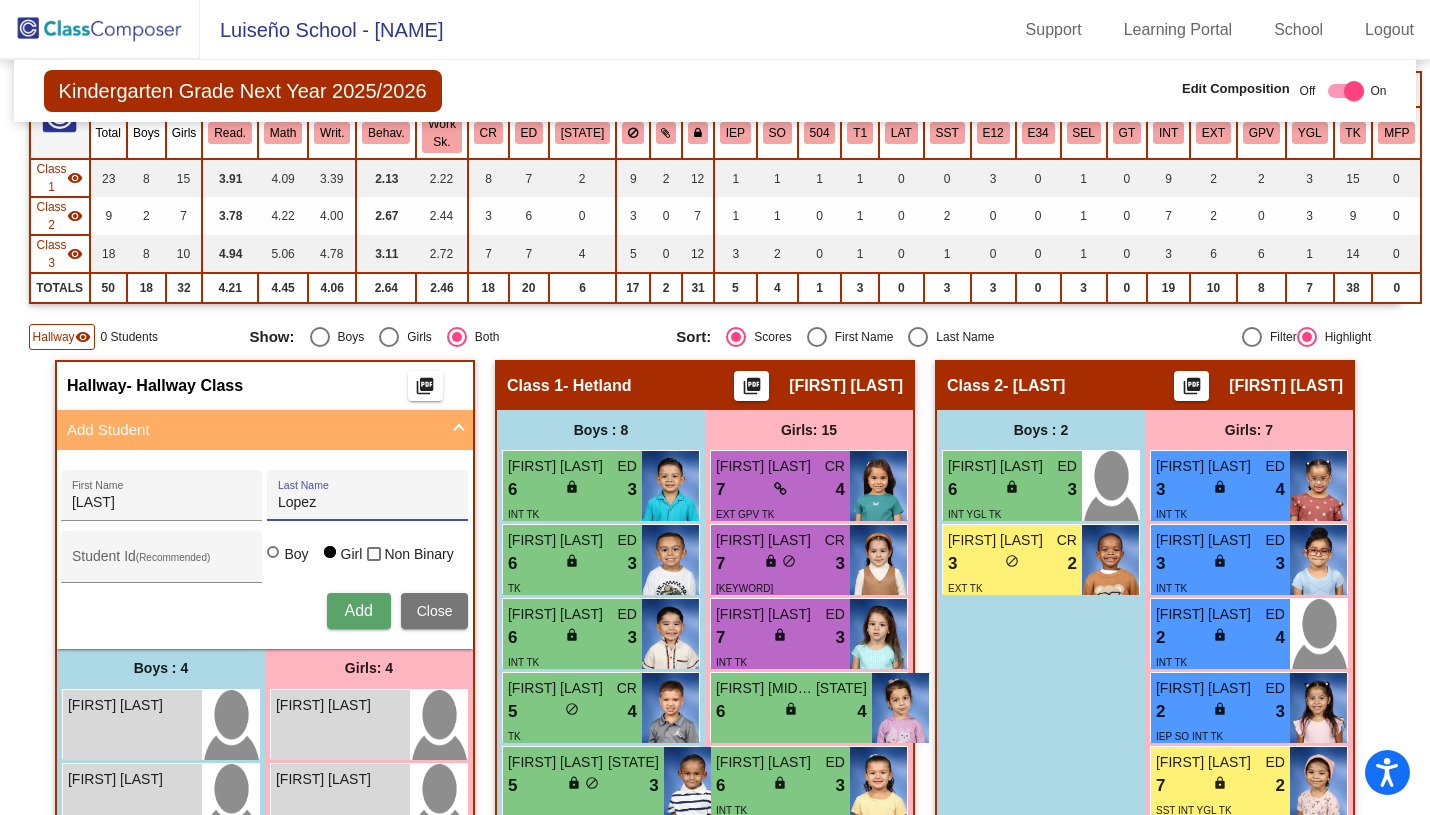 type on "Lopez" 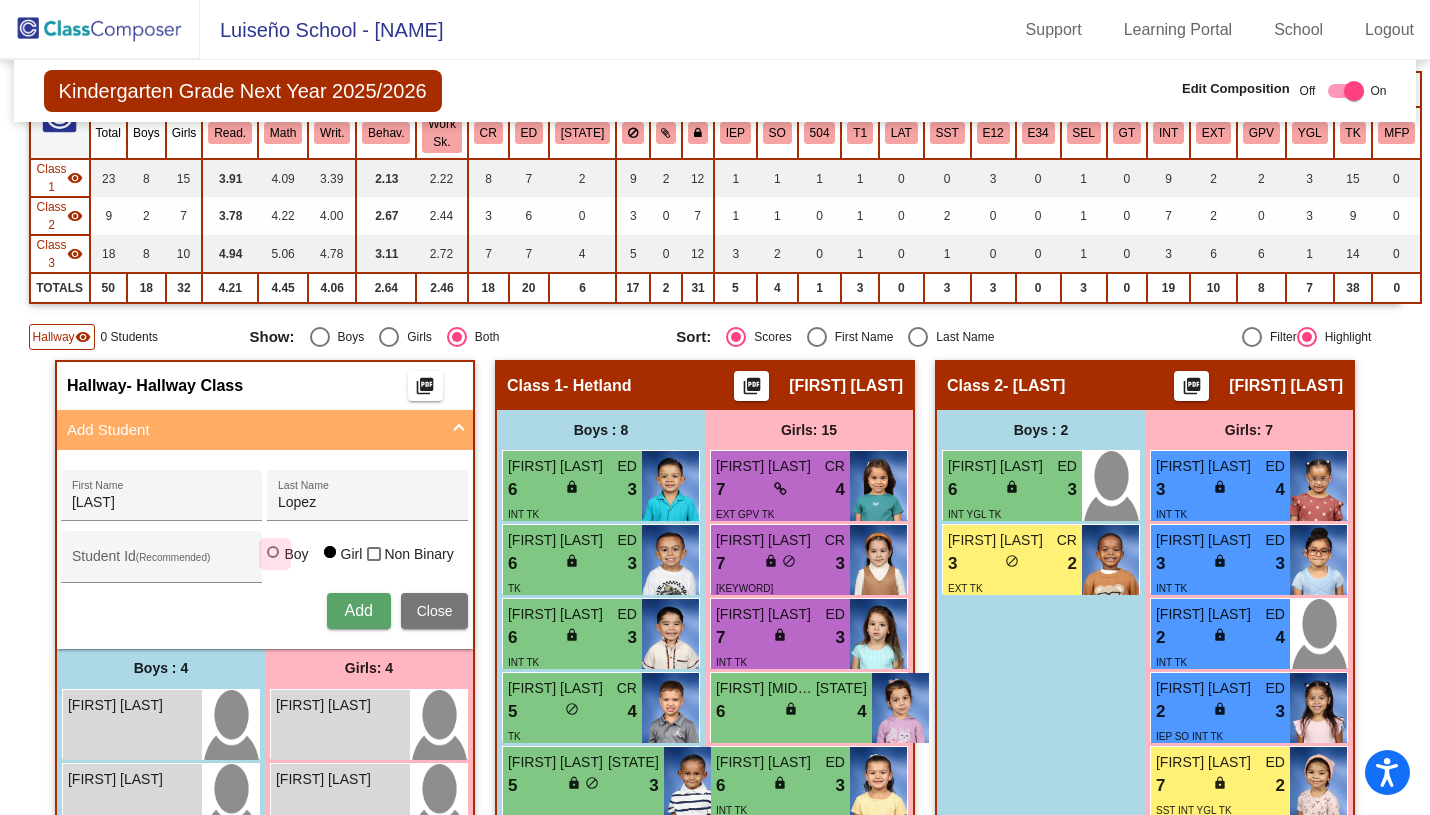 click at bounding box center (273, 552) 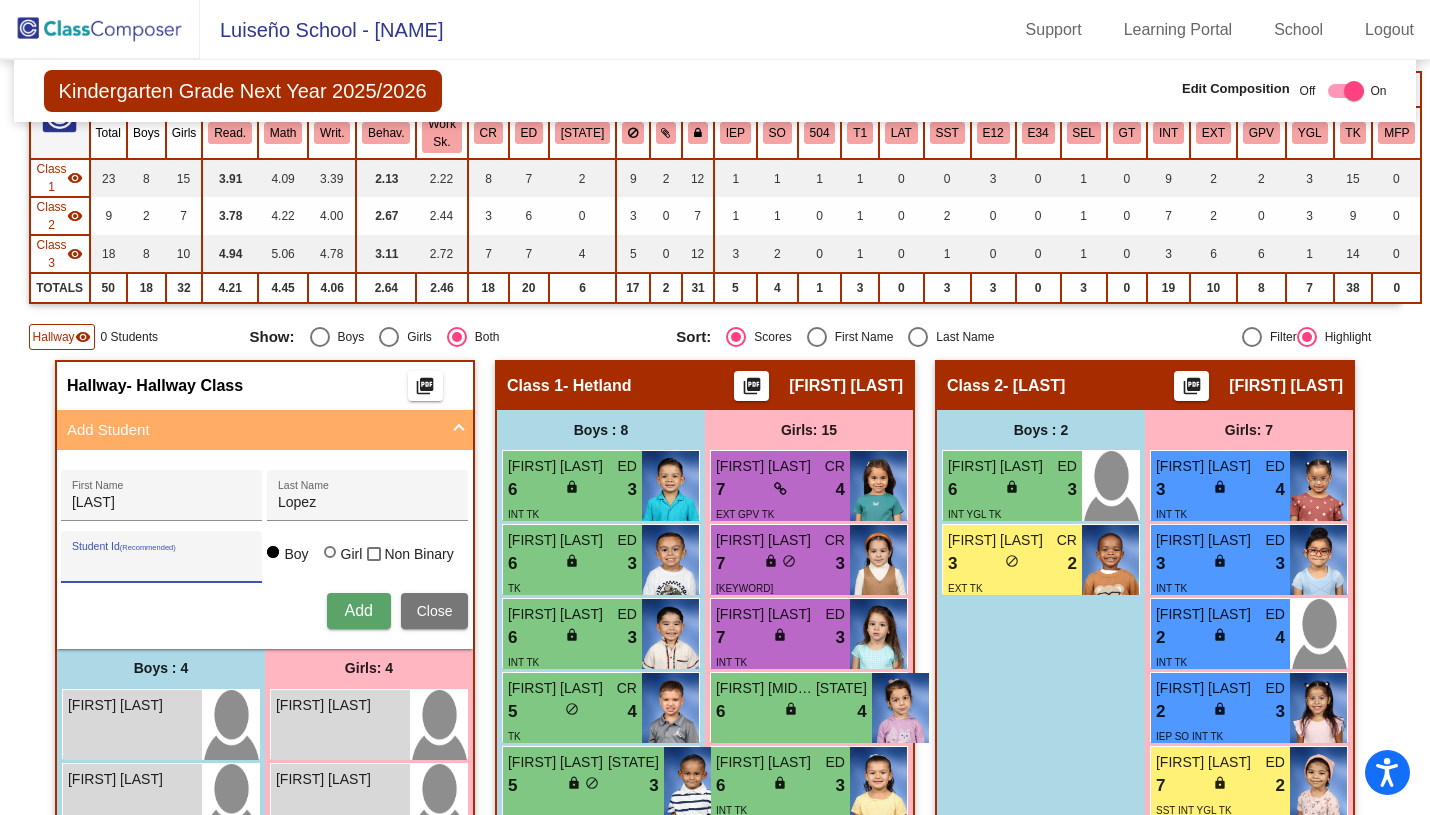 click on "Student Id  (Recommended)" at bounding box center (162, 564) 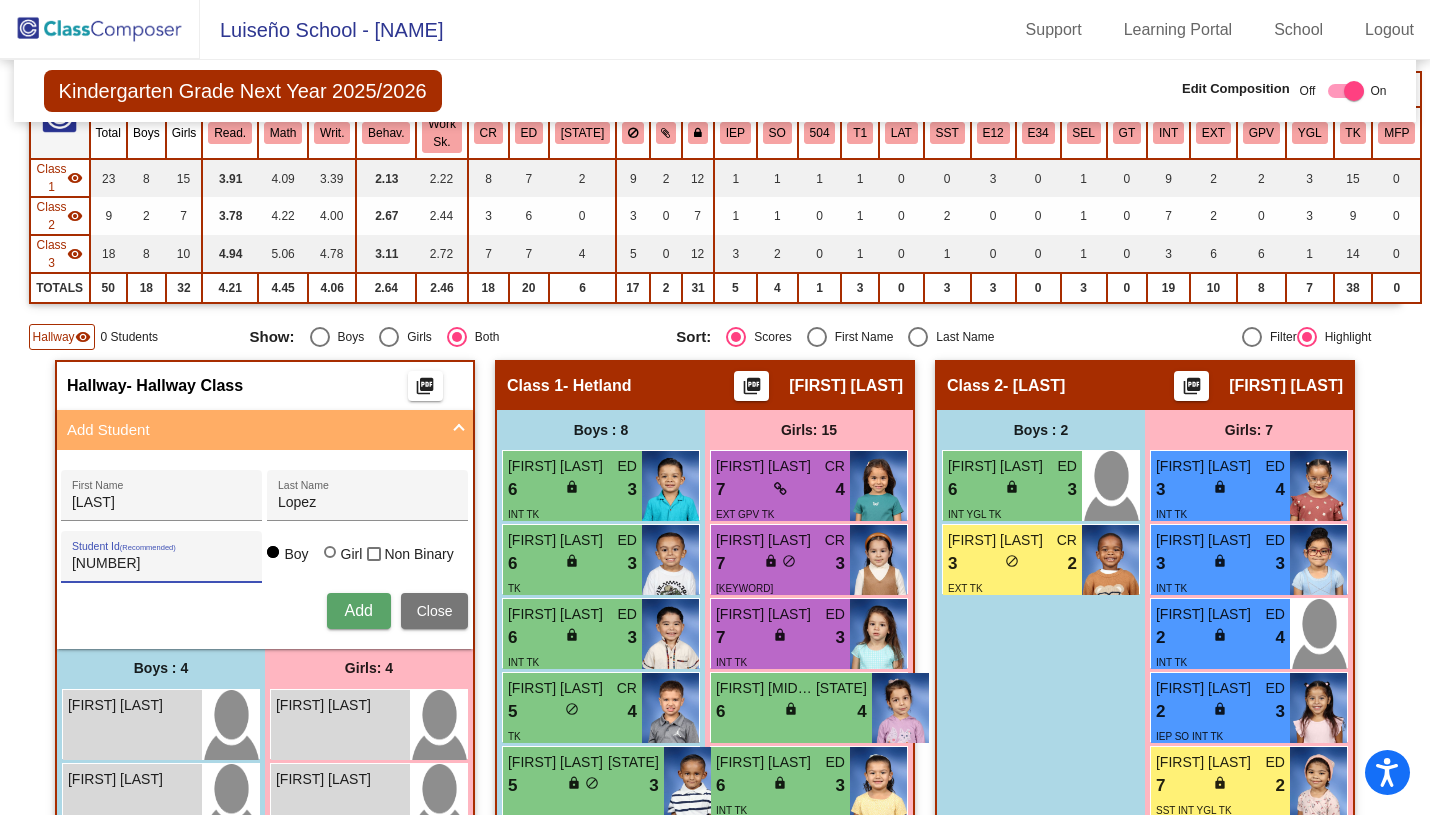 type on "[NUMBER]" 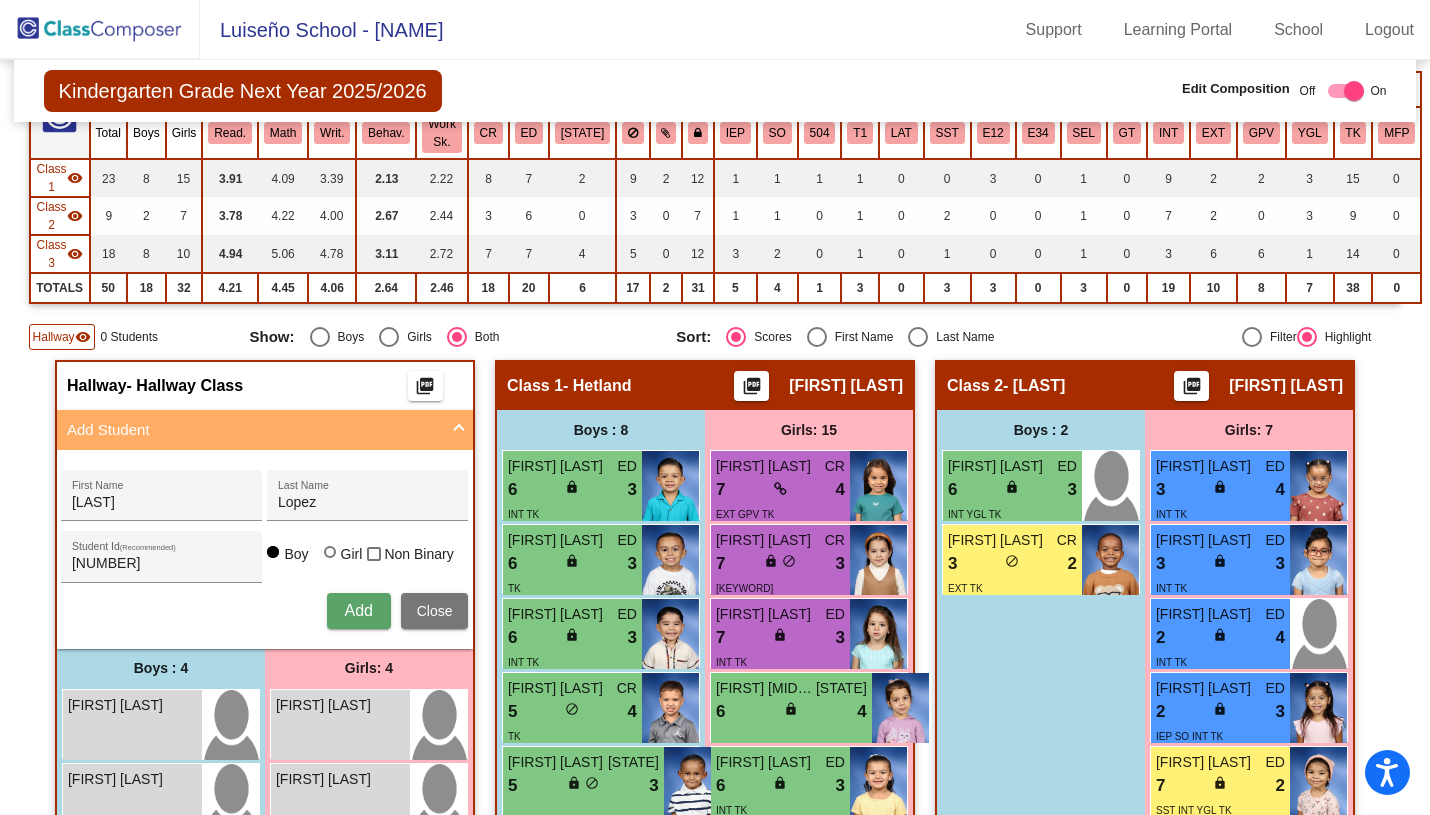 type 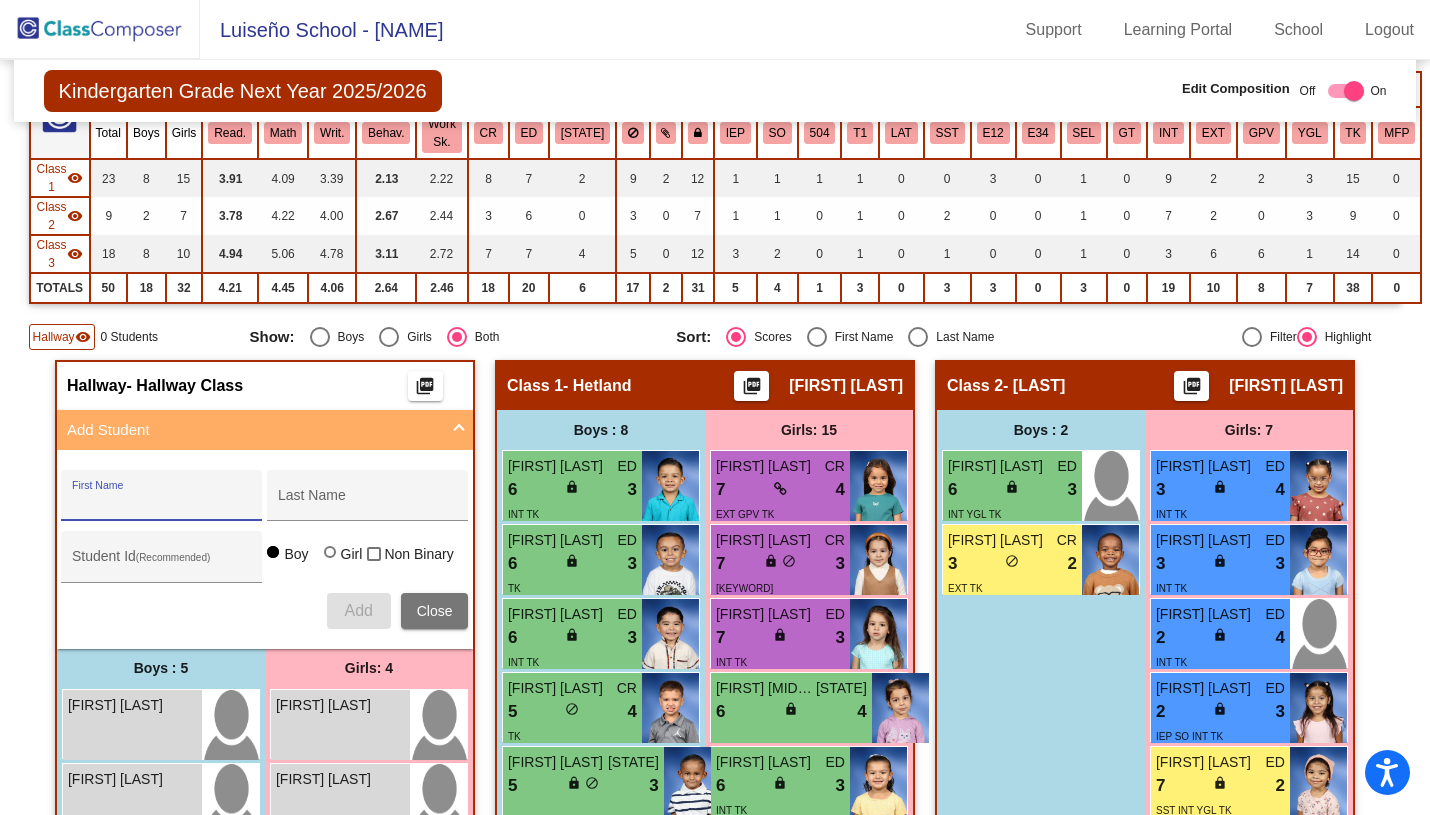 click on "First Name" at bounding box center [162, 503] 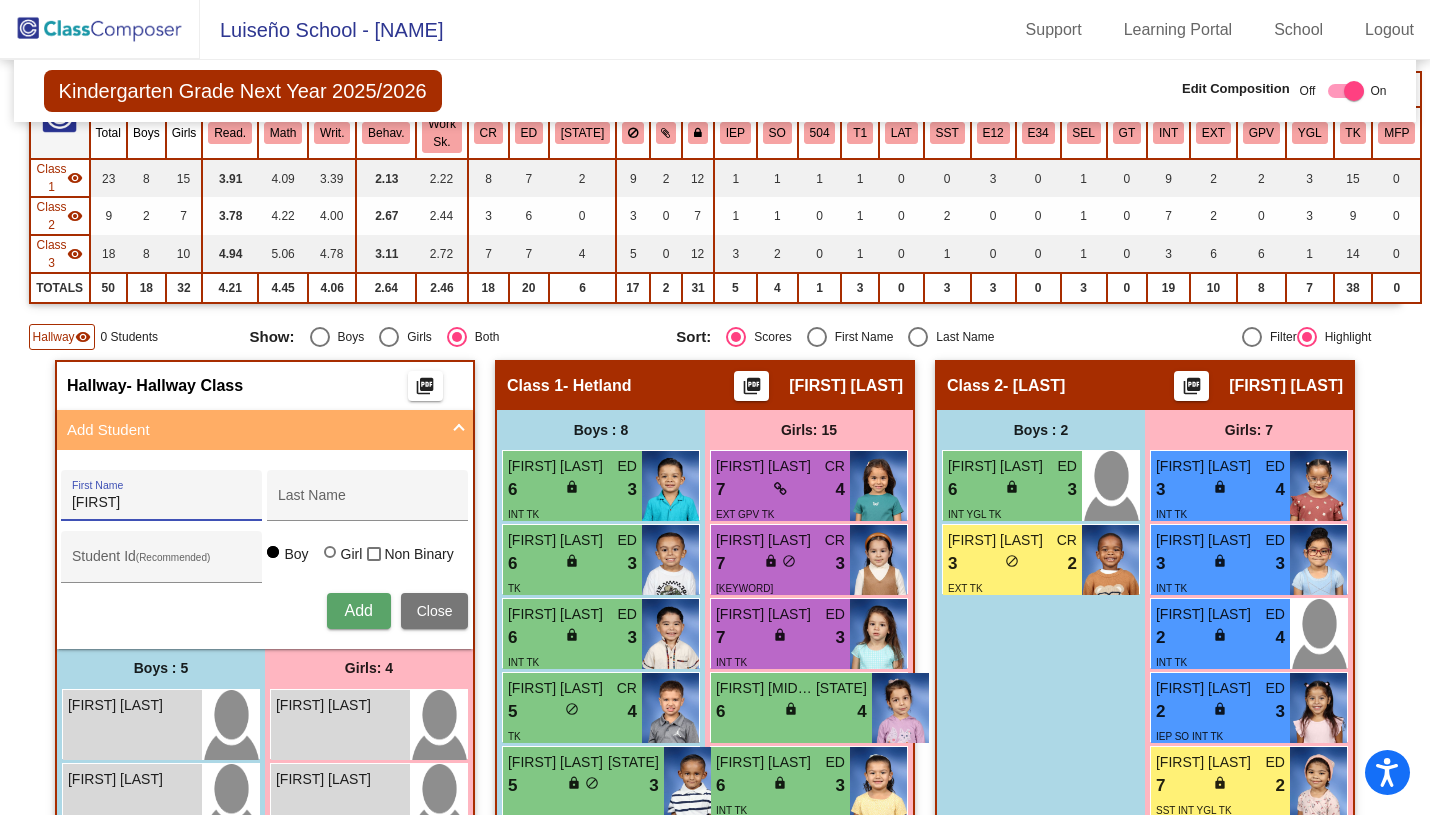 type on "[FIRST]" 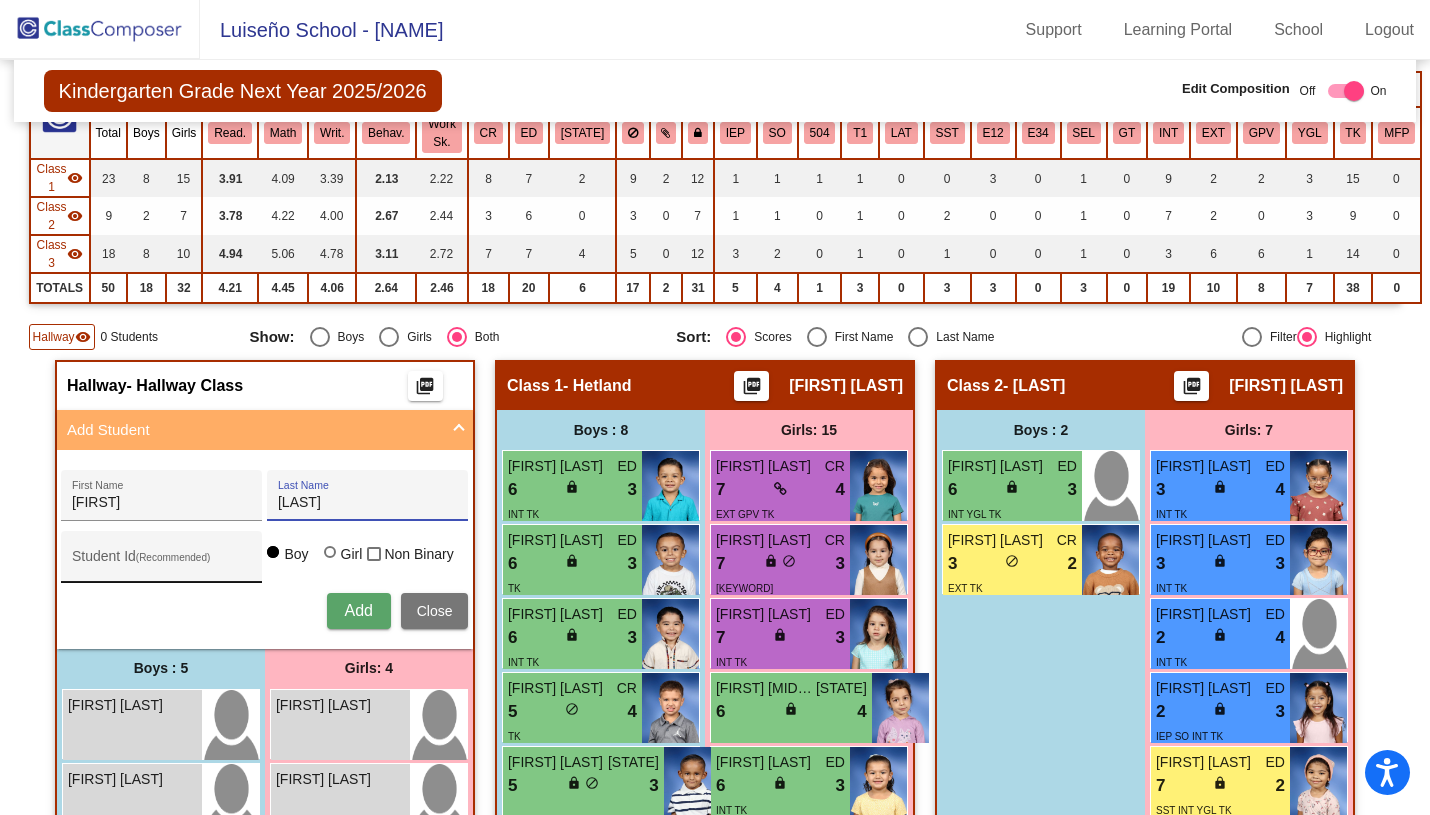 type on "[LAST]" 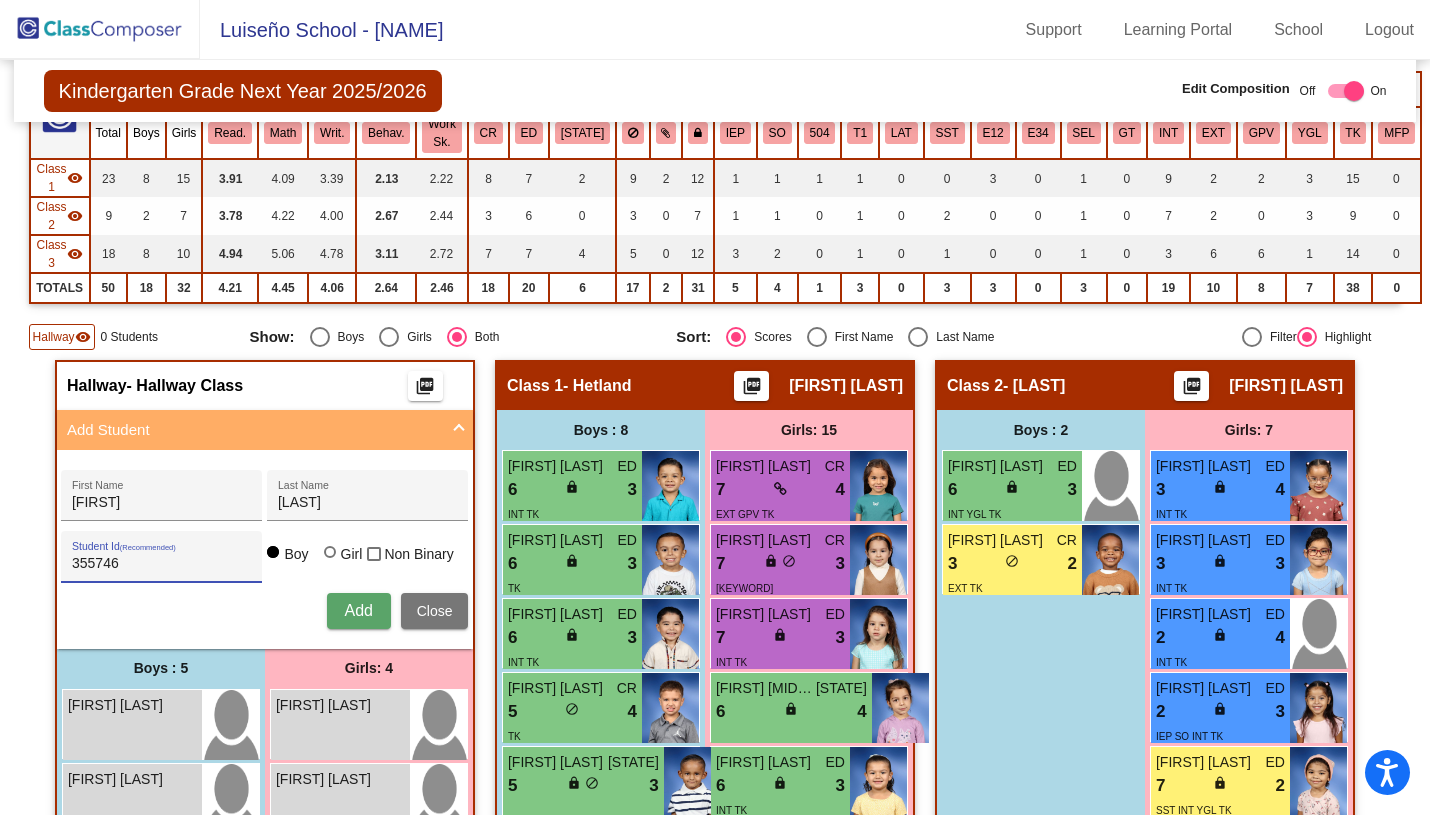 type on "355746" 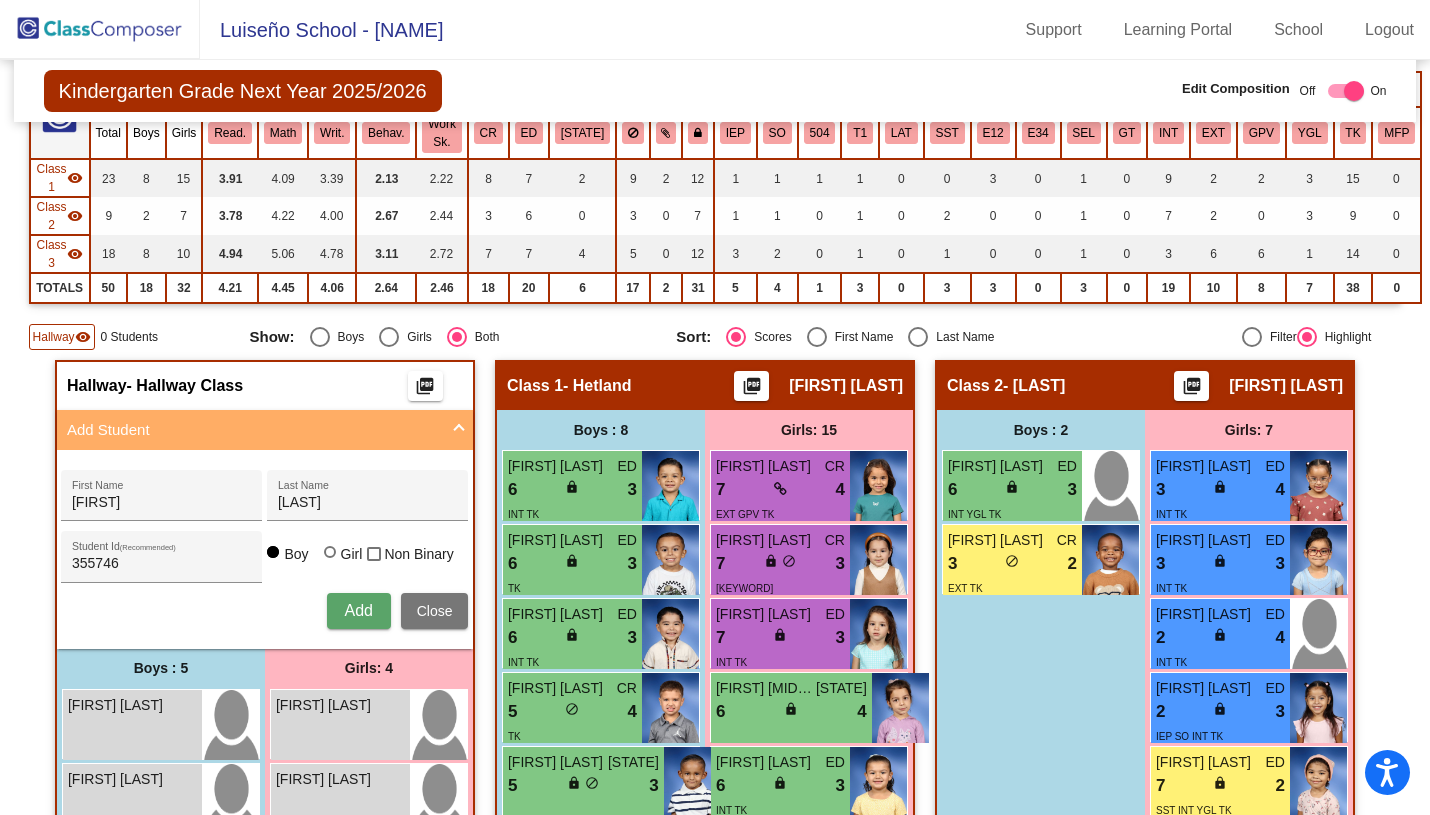 type 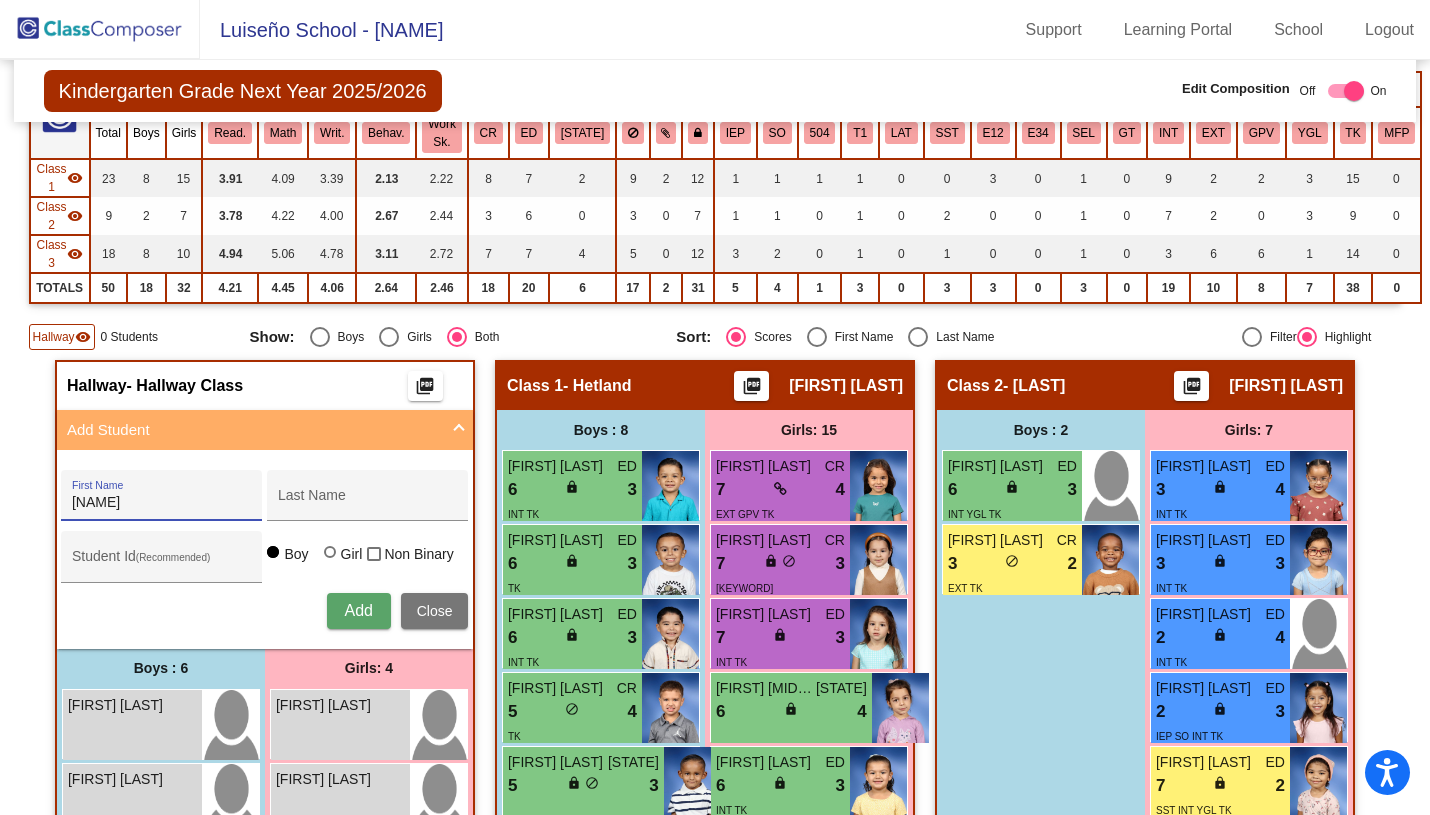 type on "[NAME]" 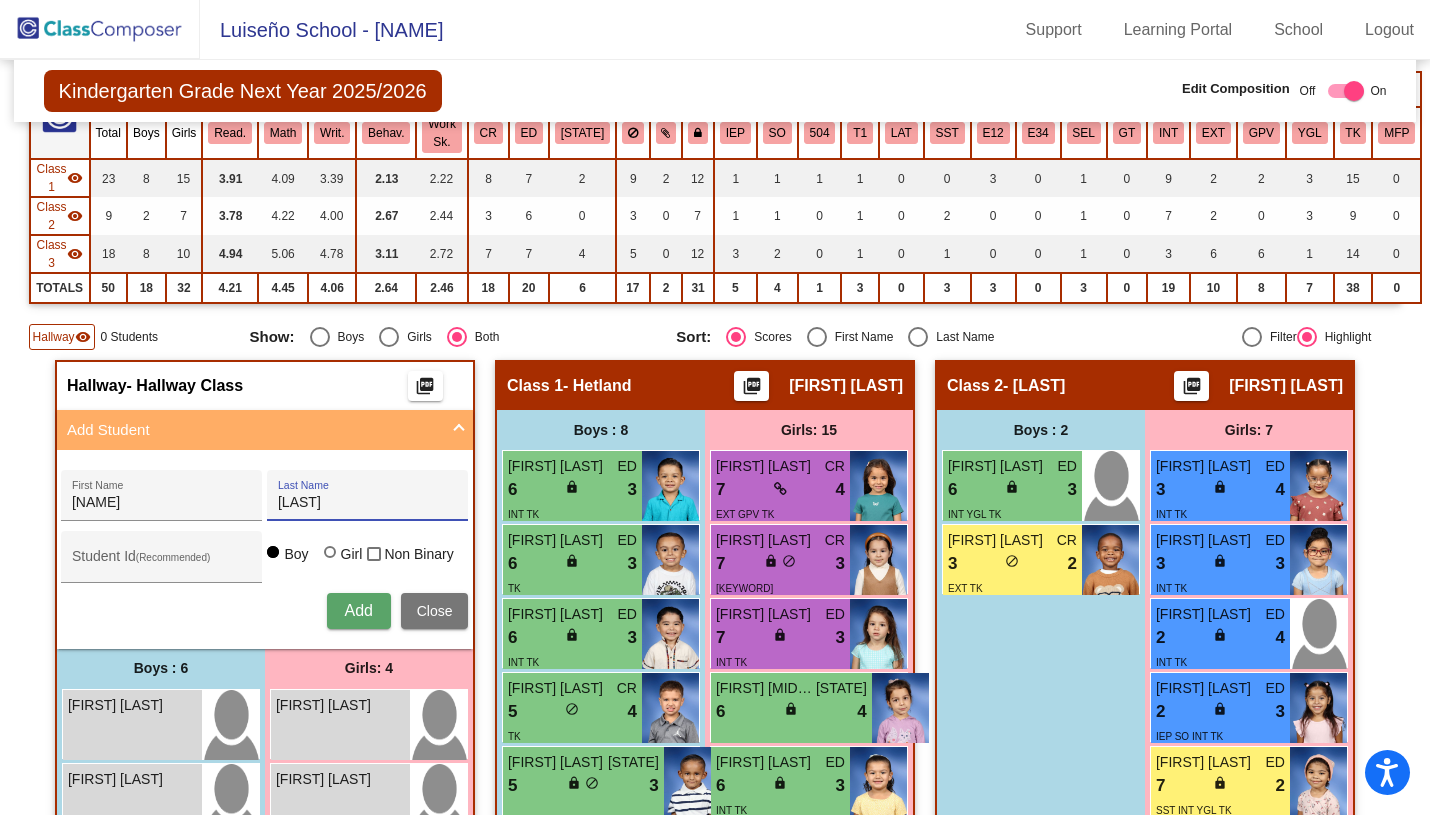 type on "[LAST]" 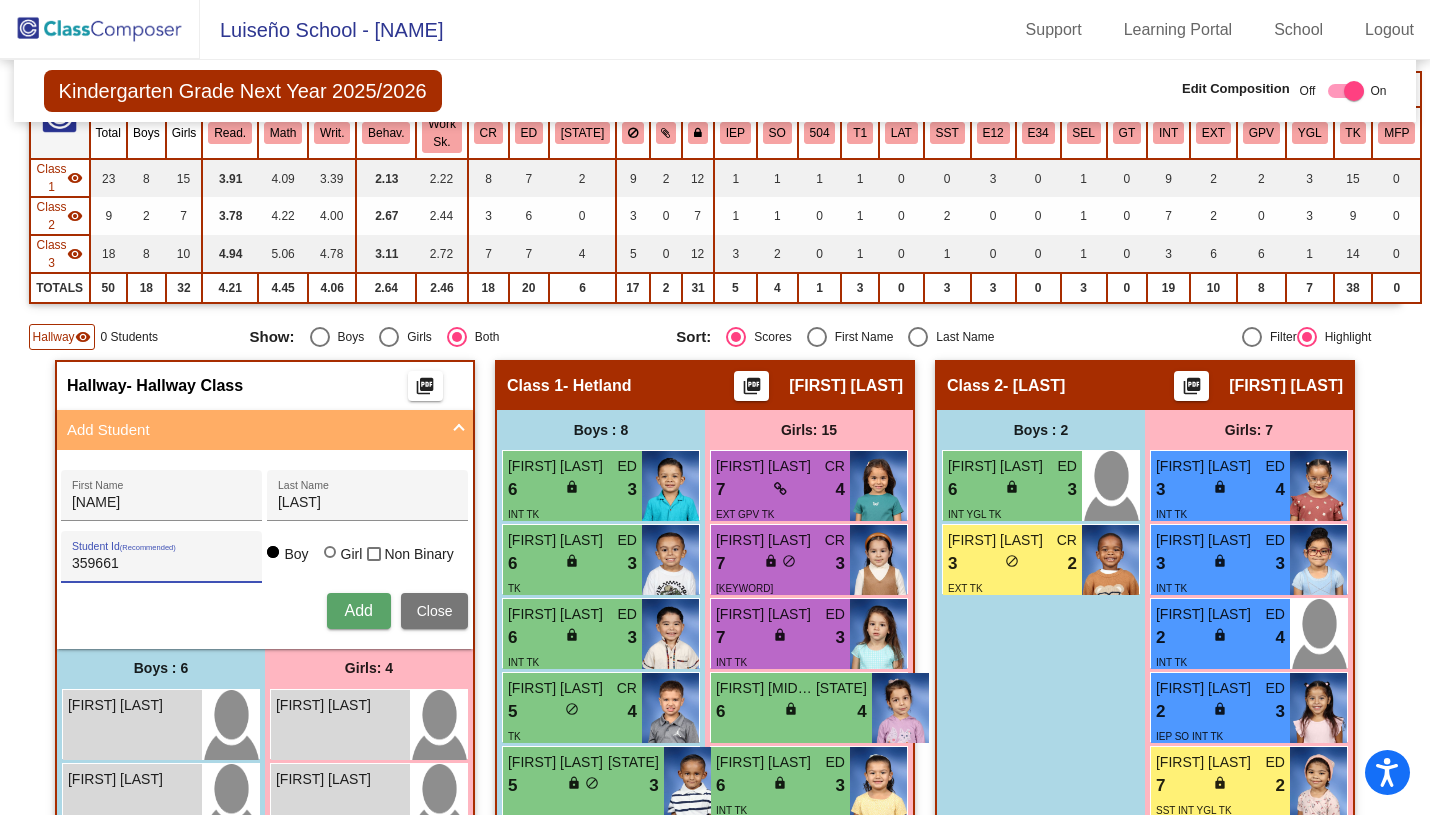 type on "359661" 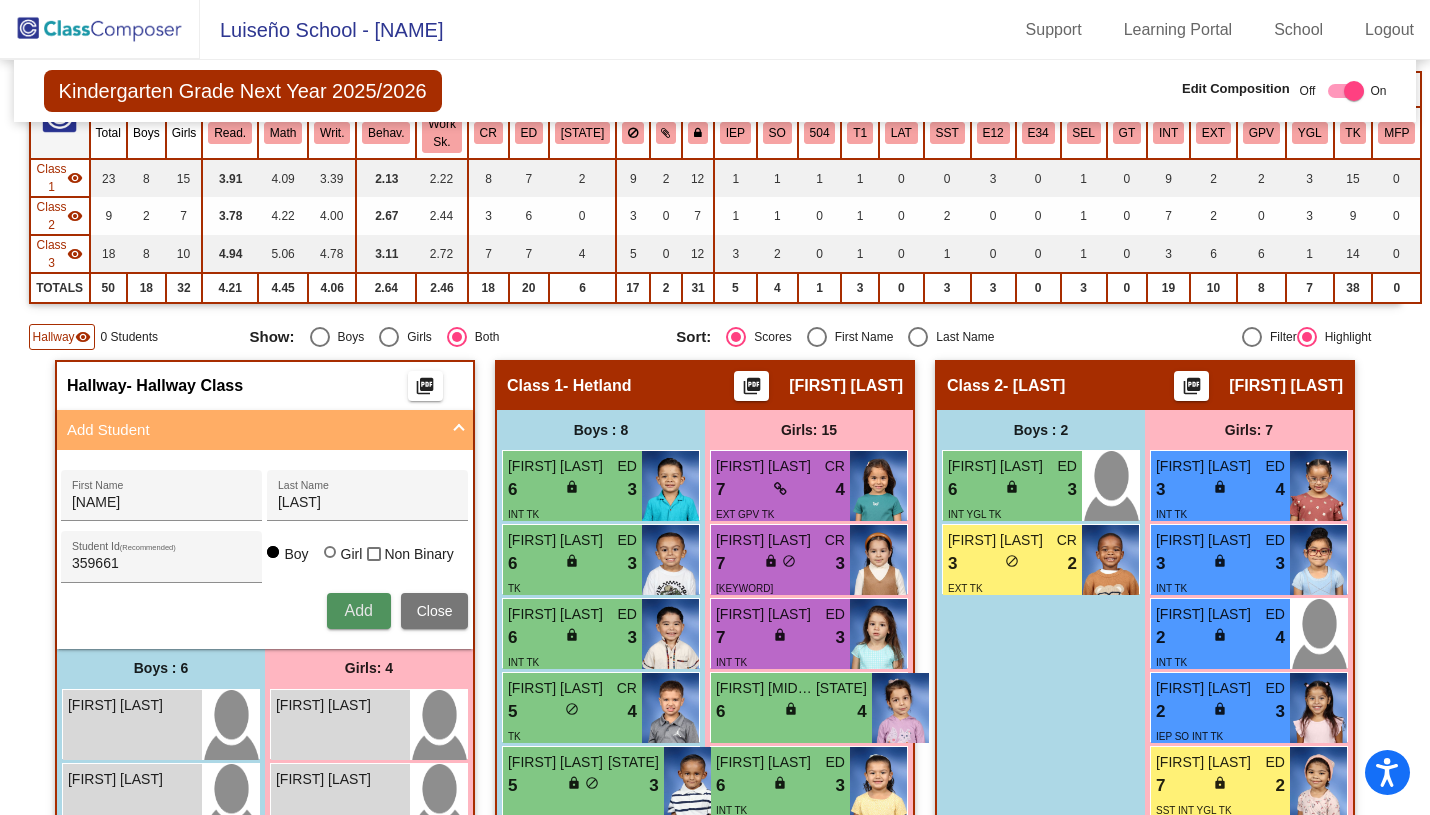 click on "Add" at bounding box center [358, 610] 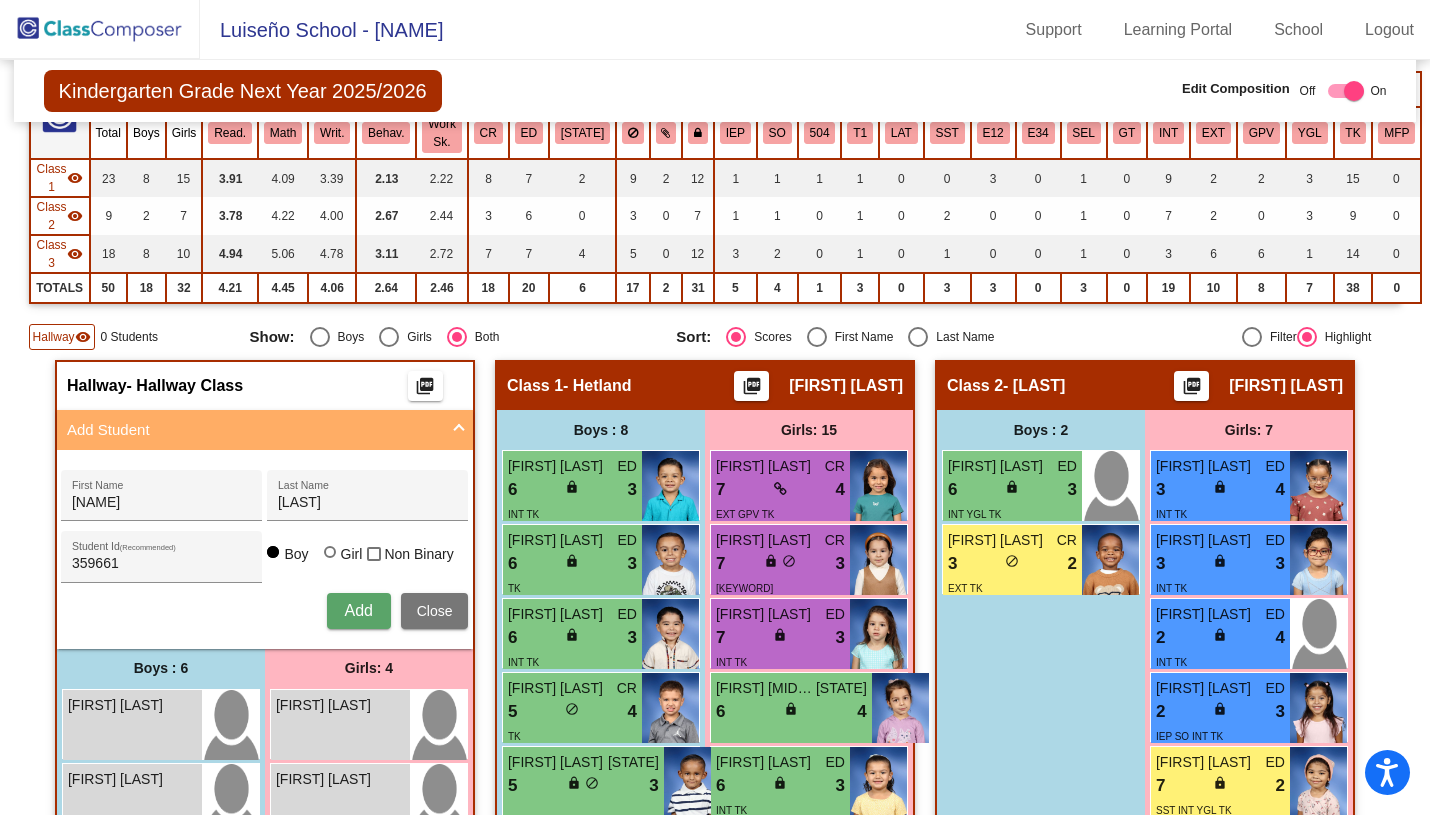 type 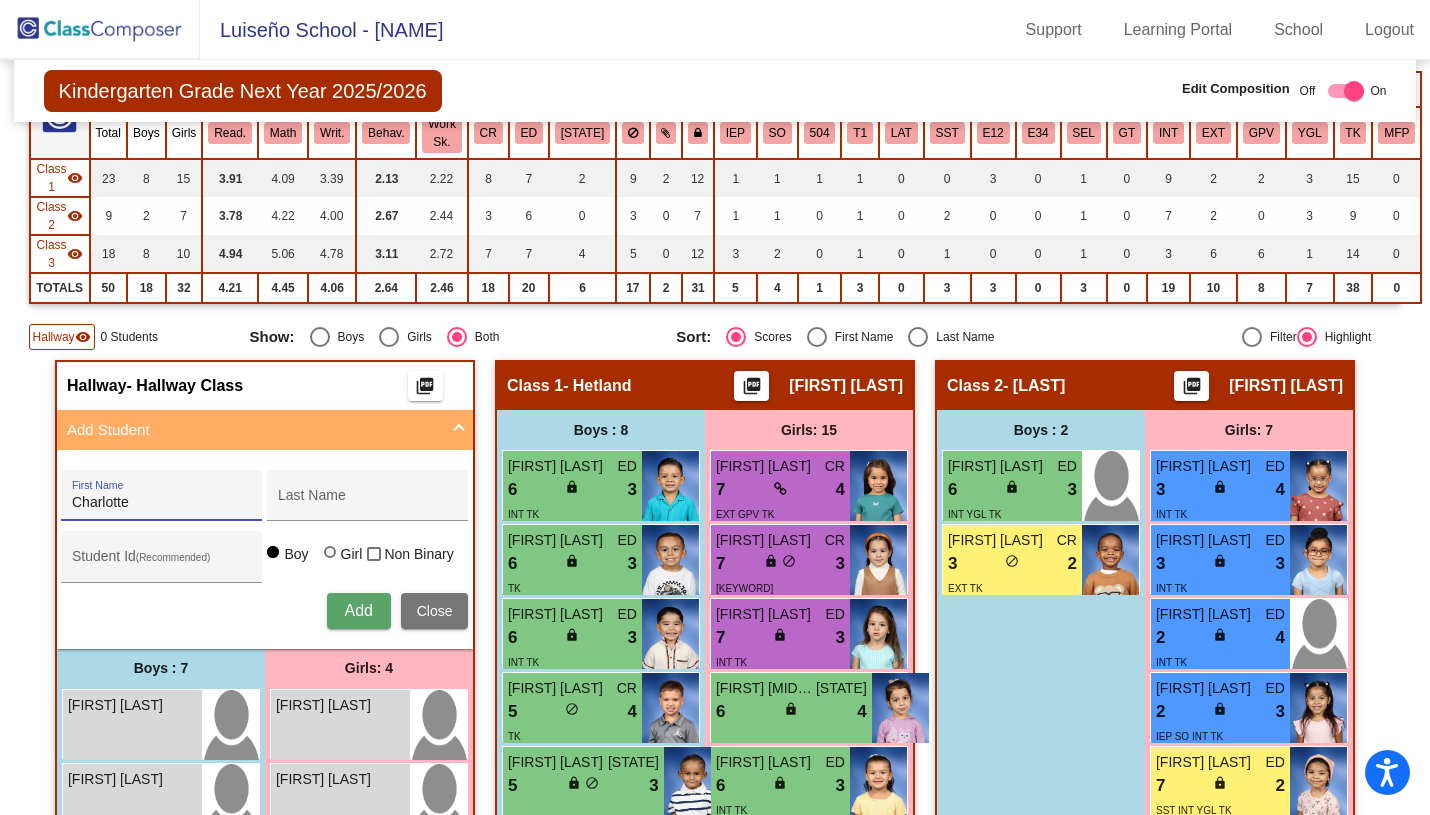 type on "Charlotte" 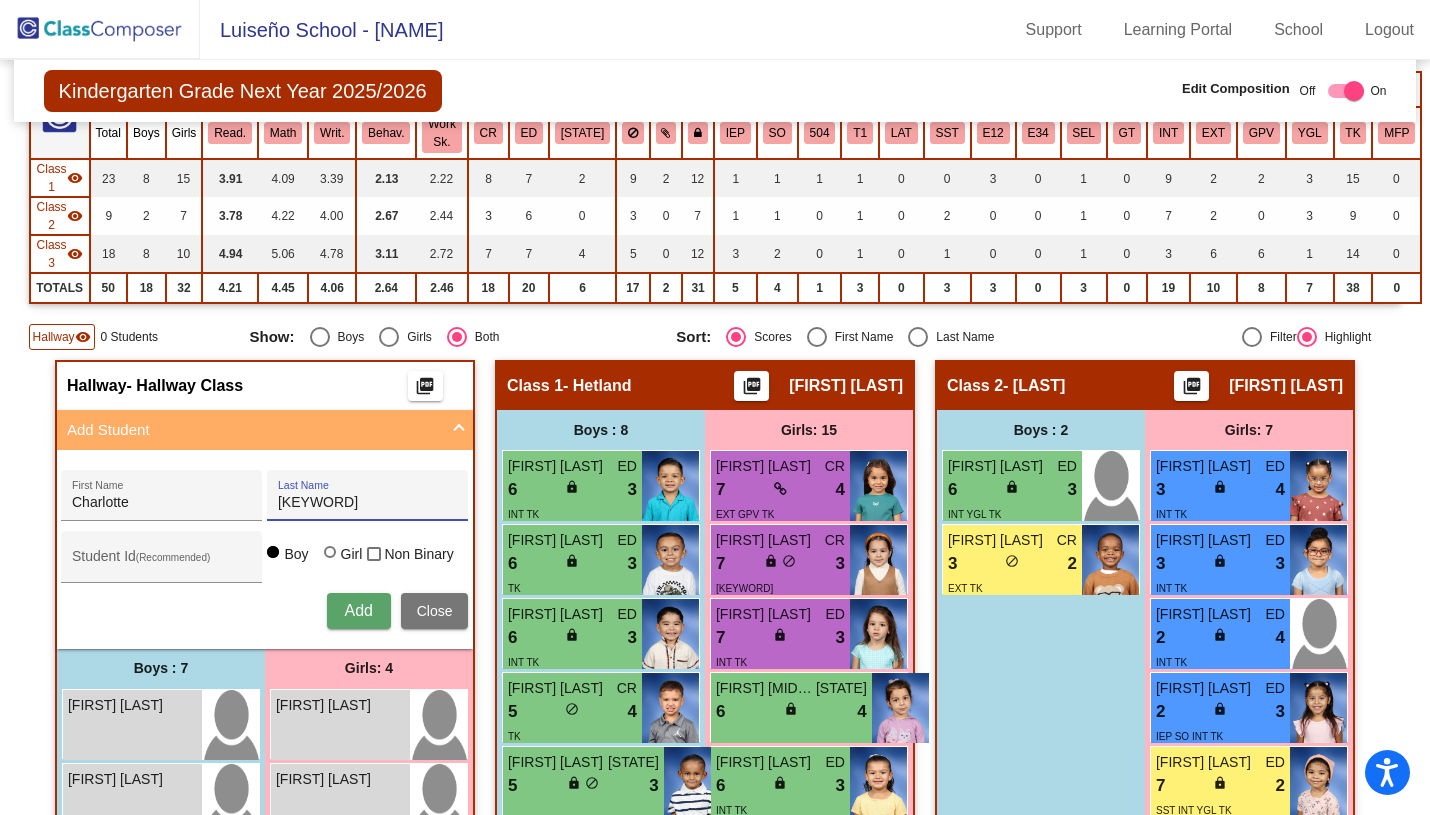 type on "[KEYWORD]" 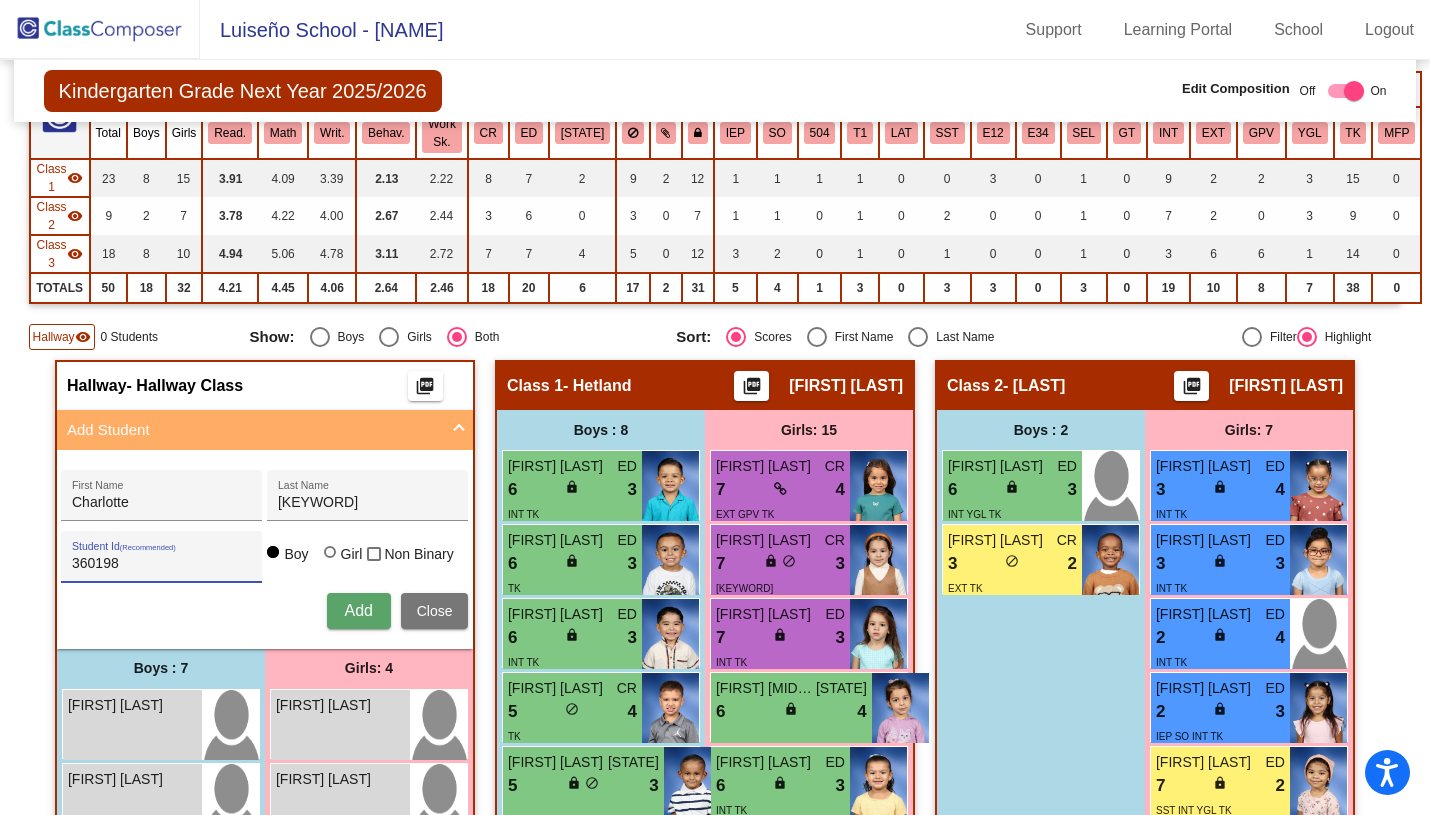 type on "360198" 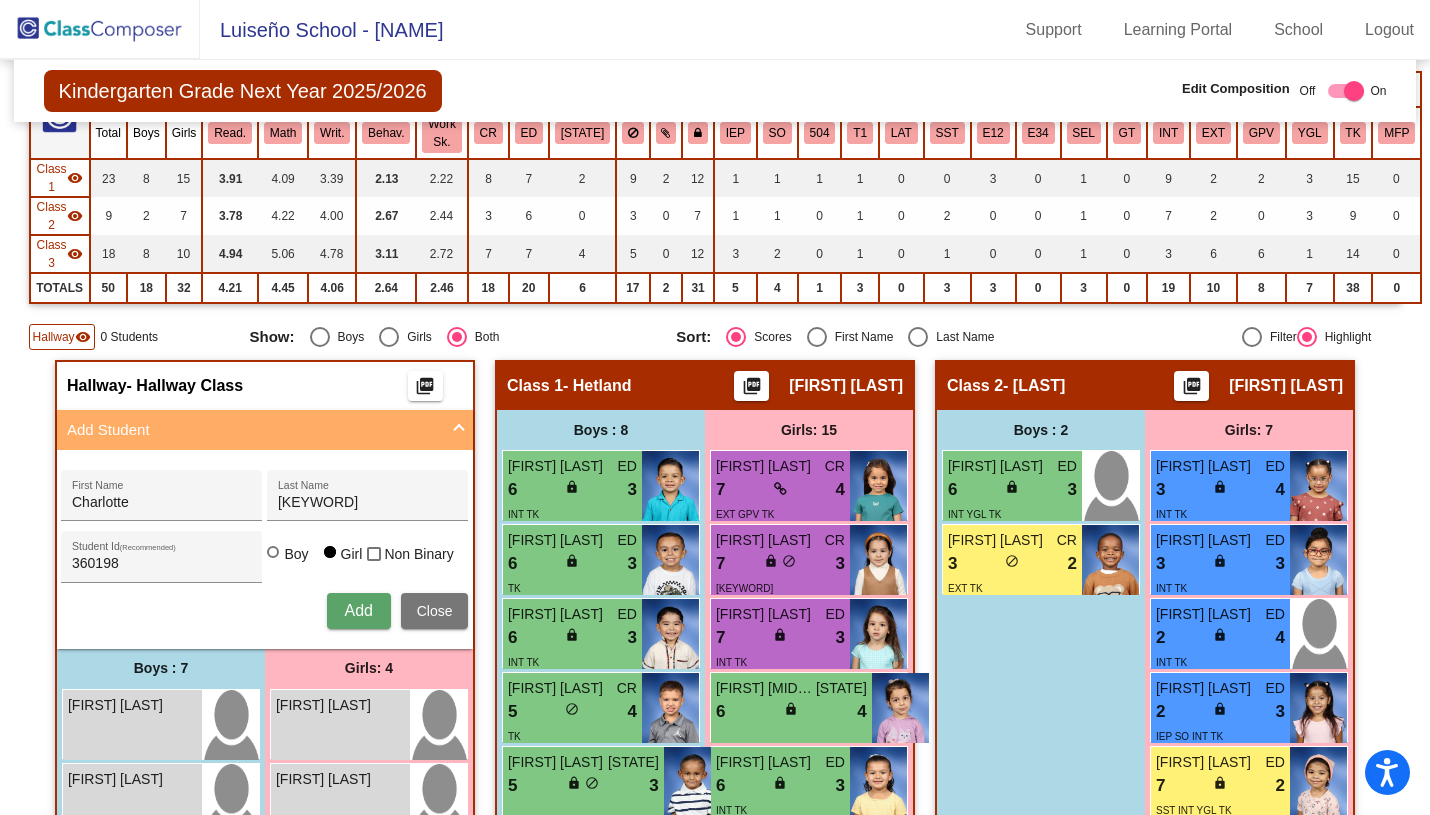 click on "Add" at bounding box center (358, 610) 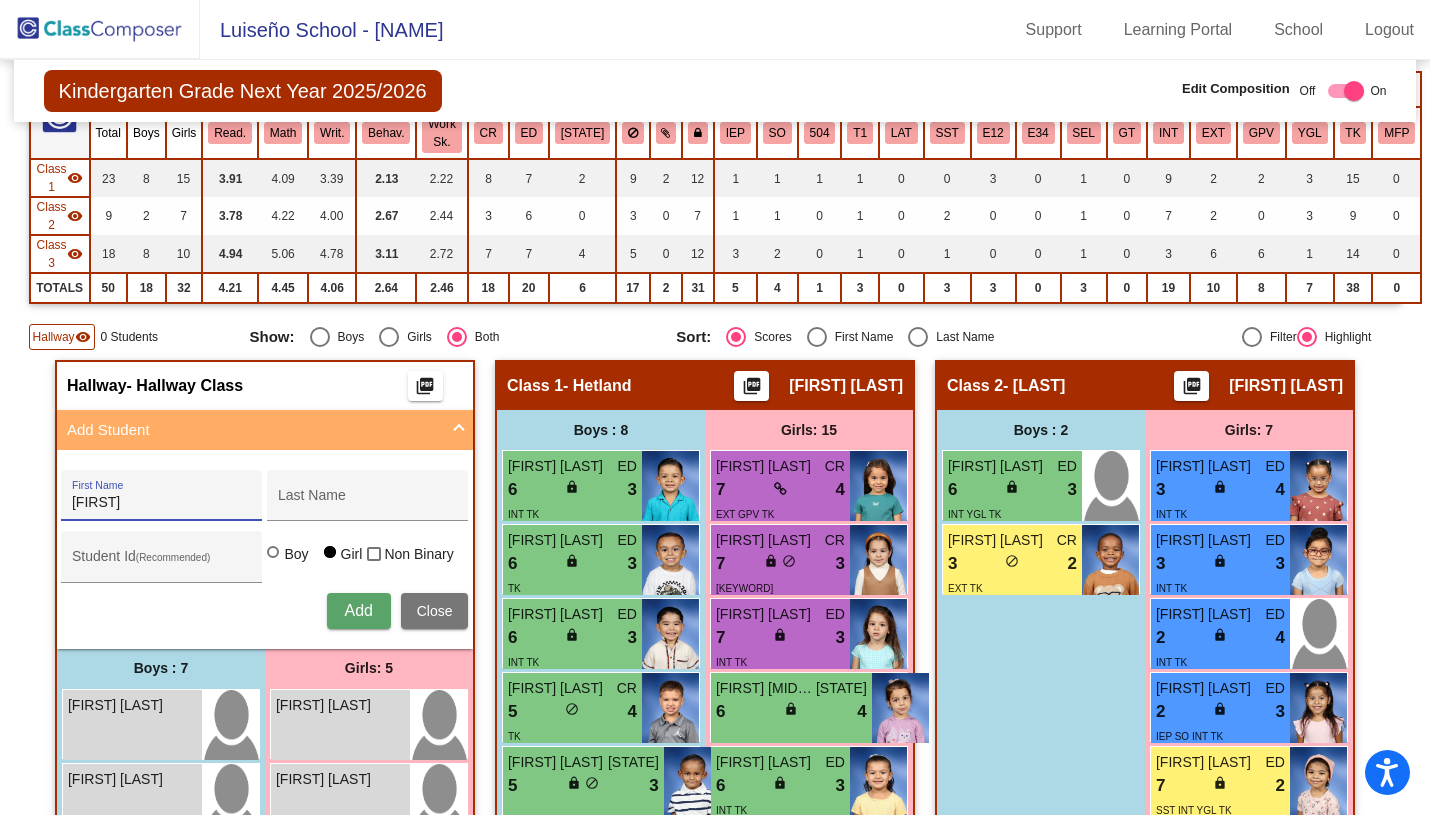 type on "[FIRST]" 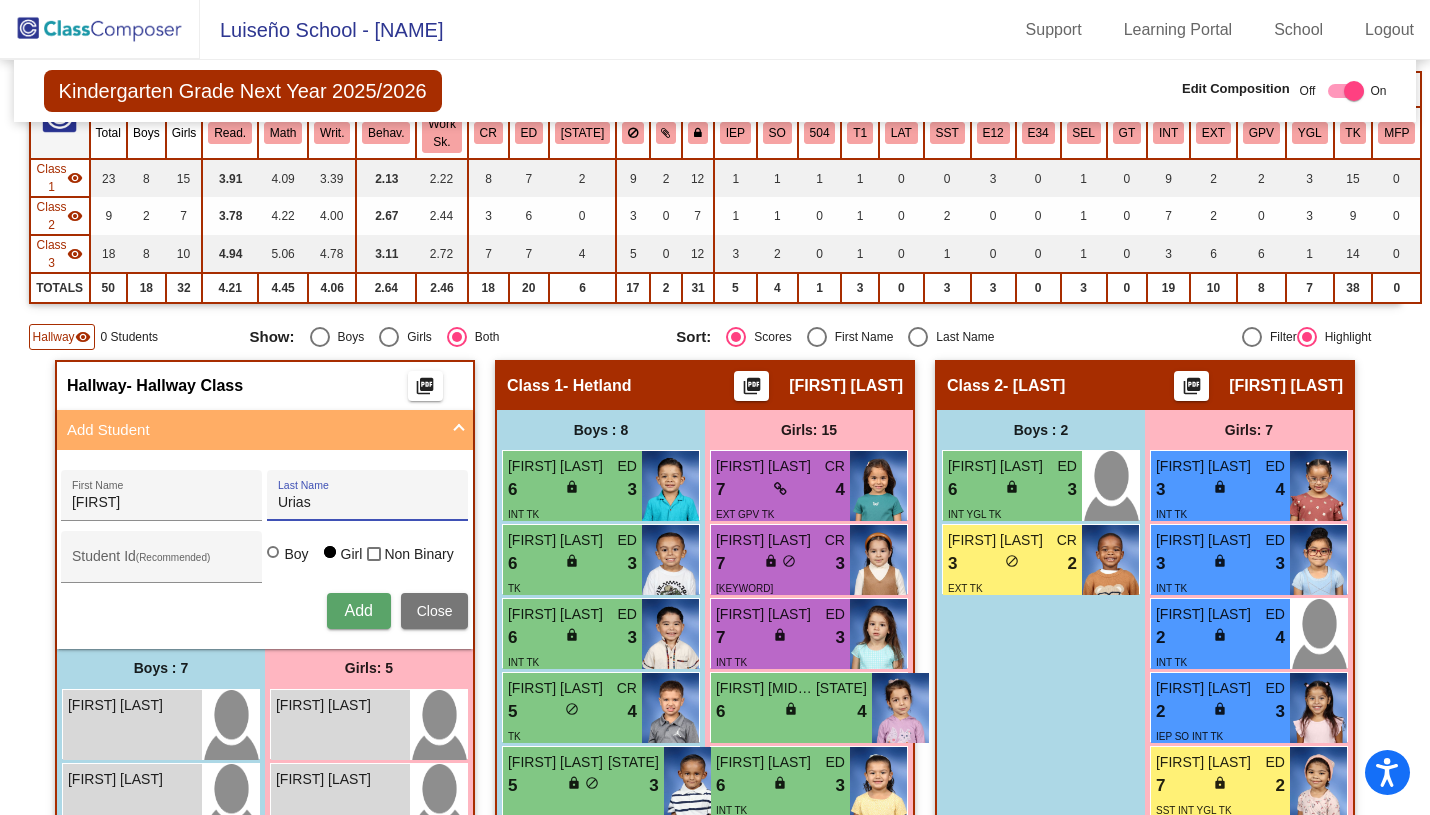 type on "Urias" 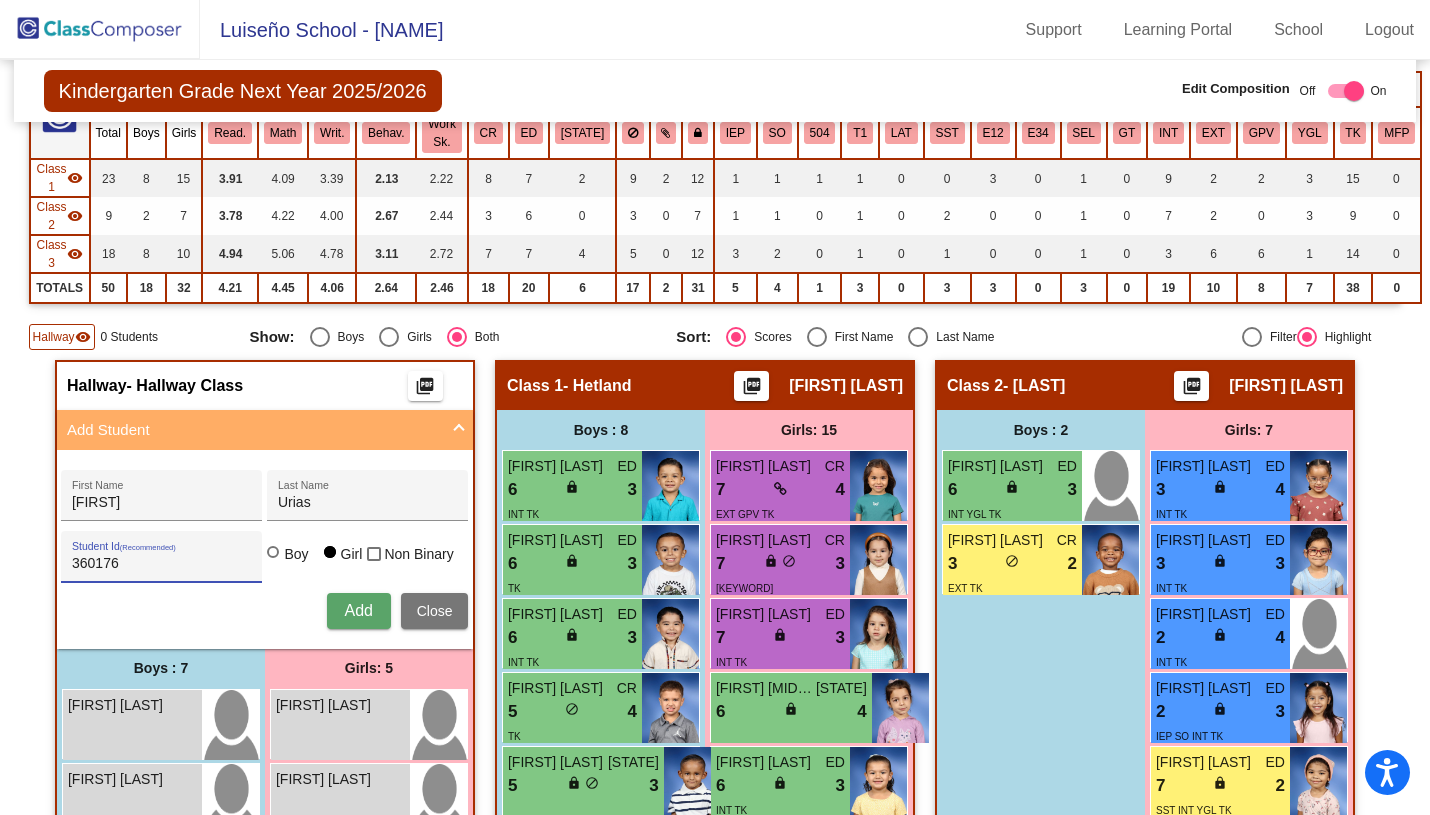 type on "360176" 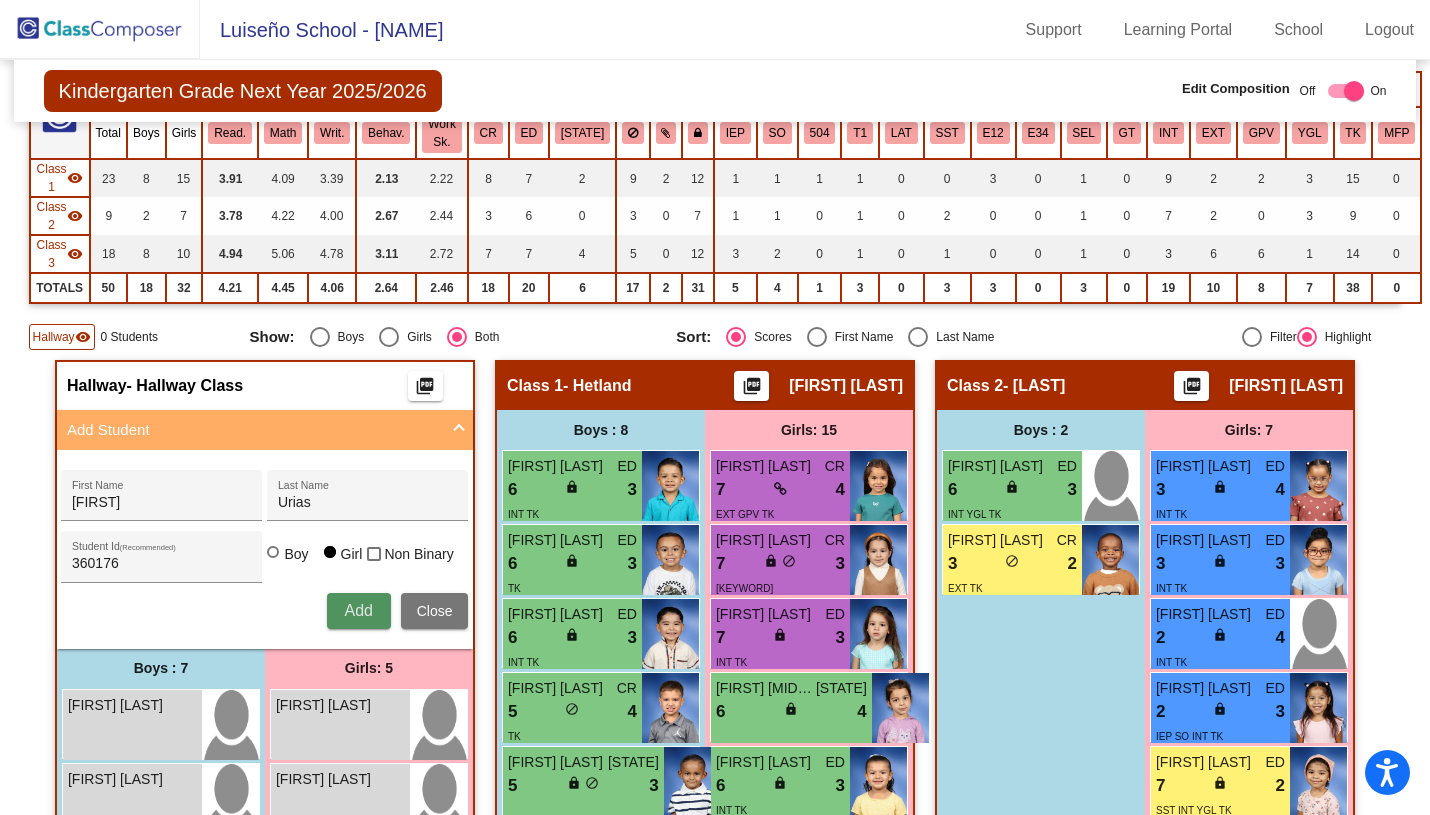 click on "Add" at bounding box center (358, 610) 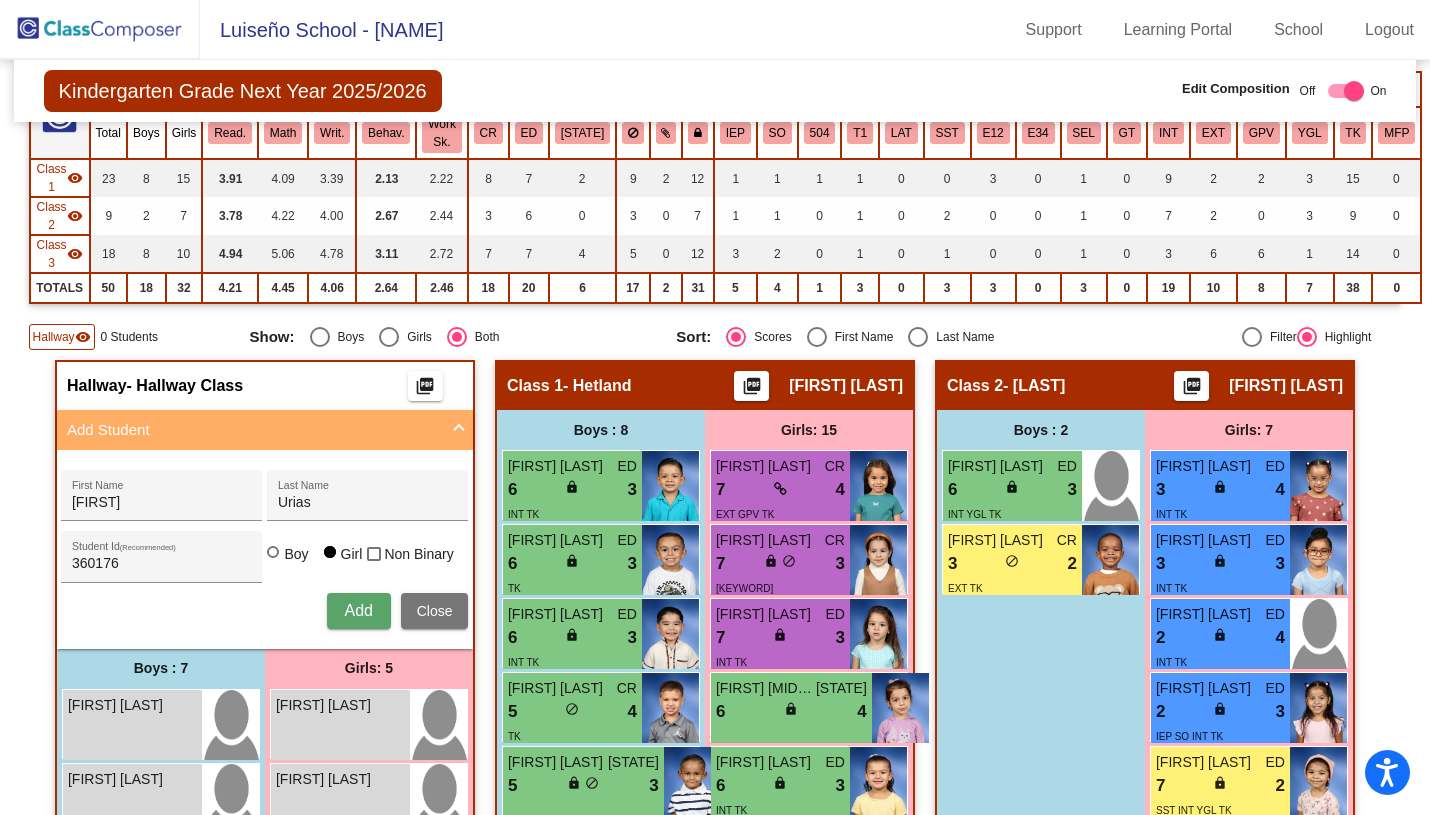 type 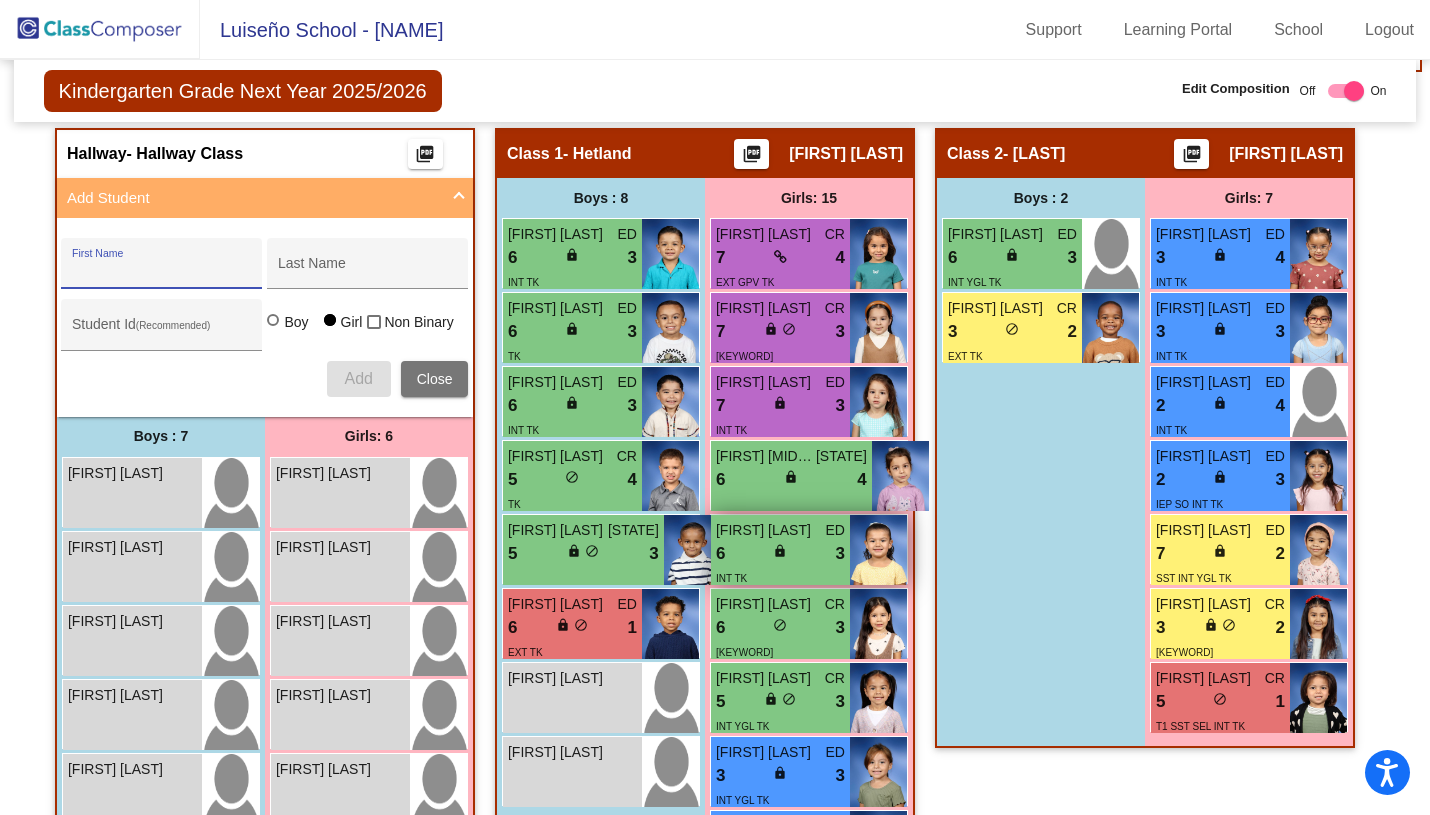 scroll, scrollTop: 418, scrollLeft: 0, axis: vertical 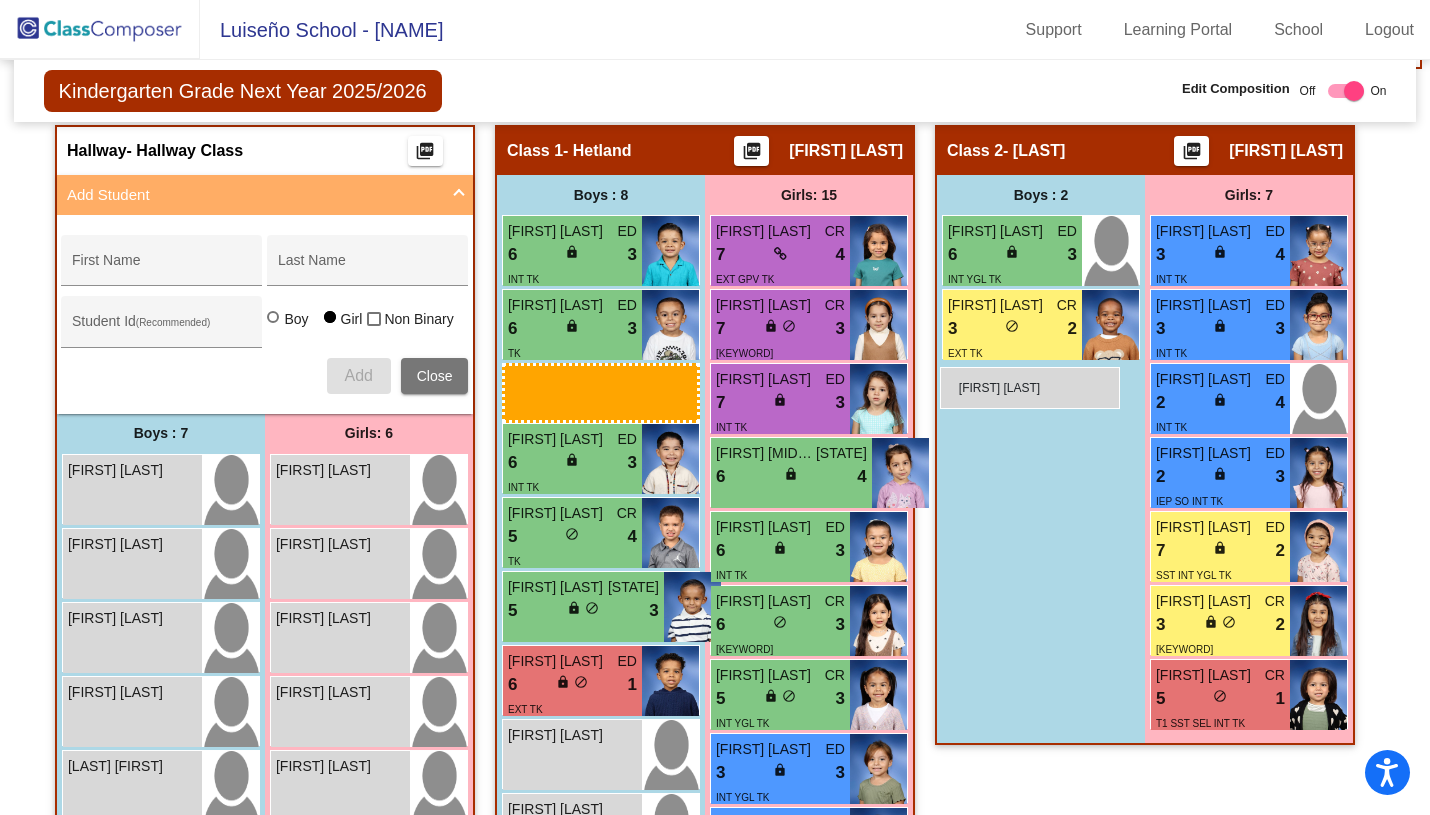 drag, startPoint x: 121, startPoint y: 482, endPoint x: 940, endPoint y: 366, distance: 827.17413 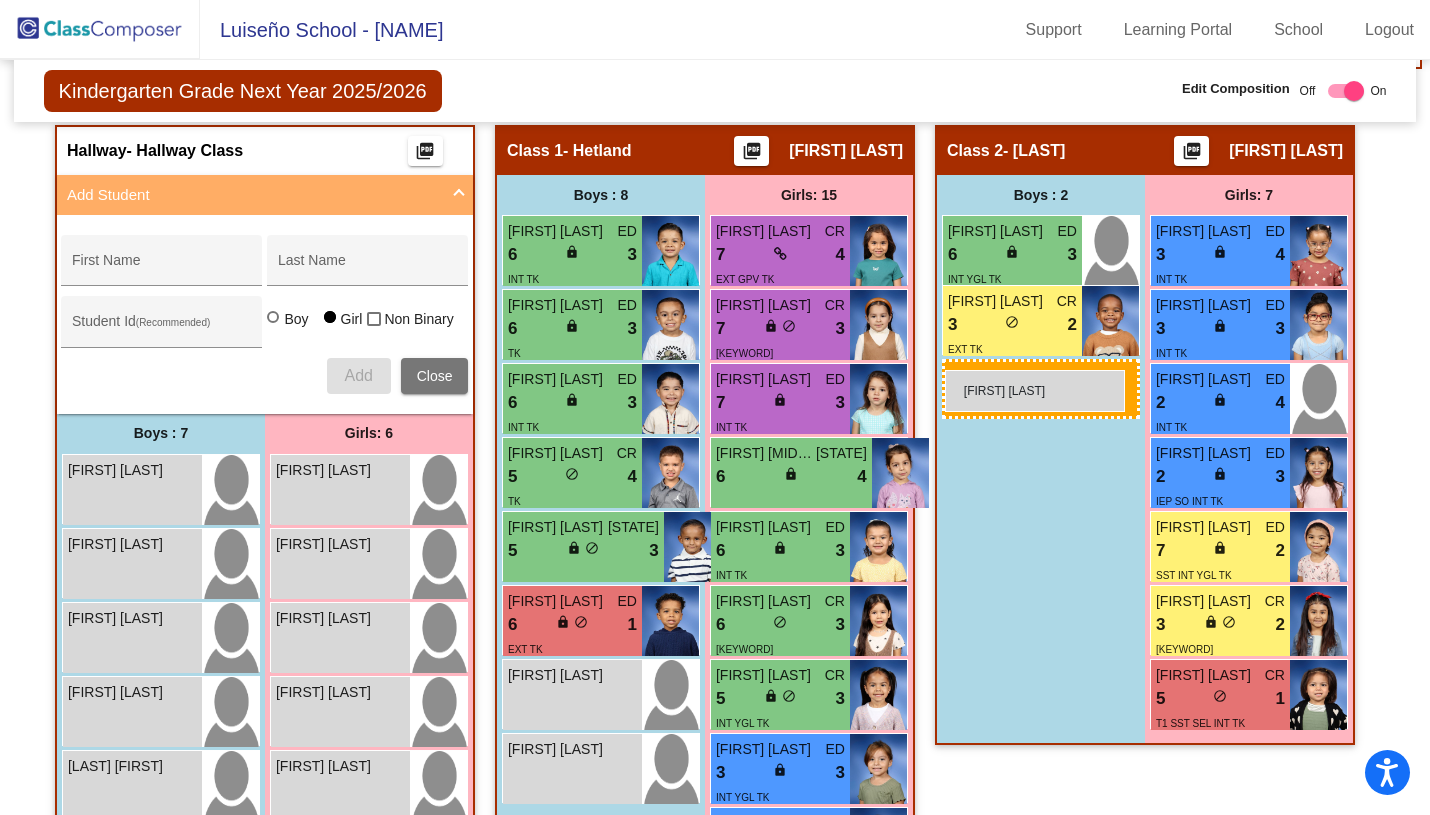 drag, startPoint x: 84, startPoint y: 473, endPoint x: 945, endPoint y: 369, distance: 867.2583 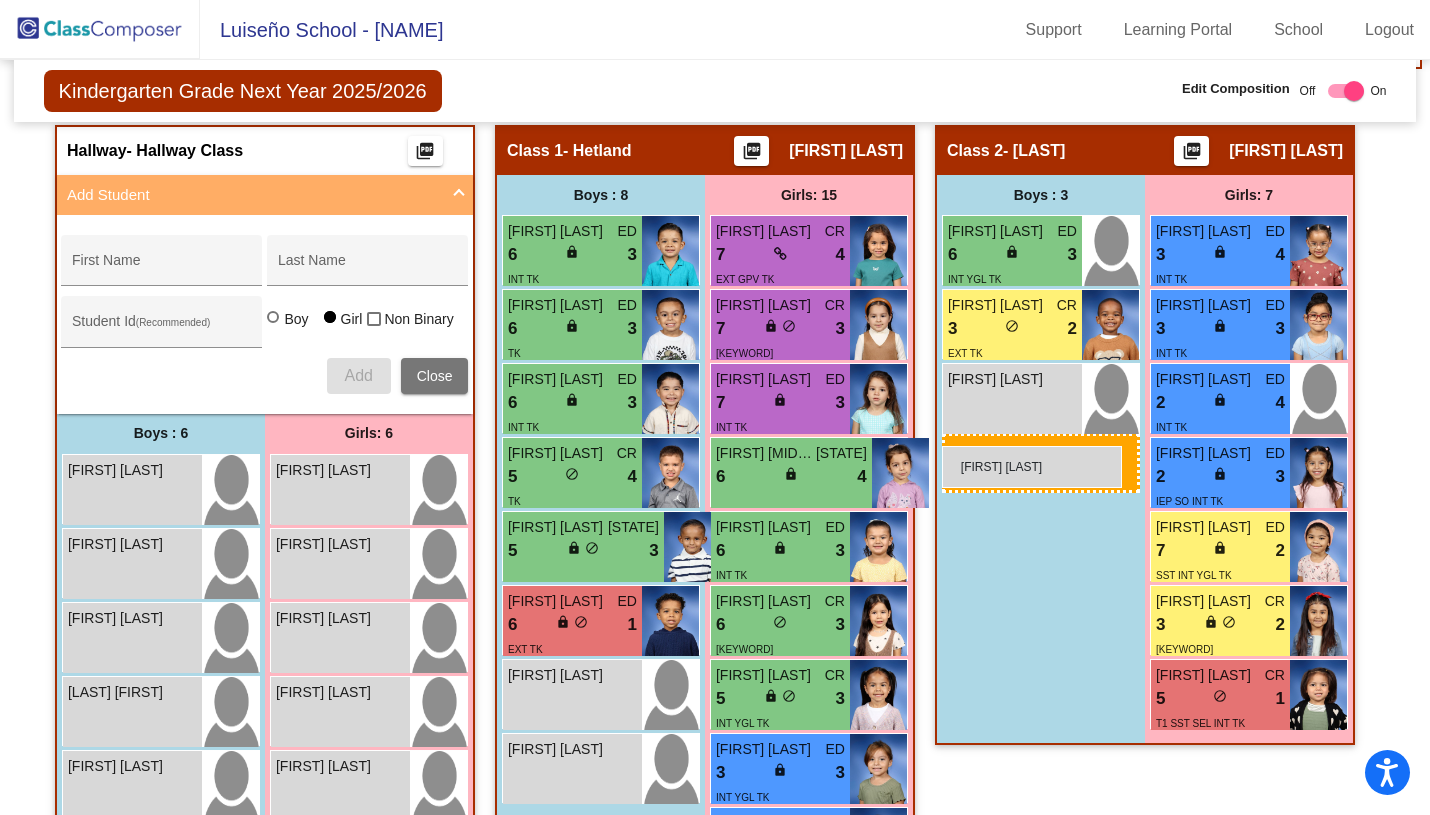 drag, startPoint x: 119, startPoint y: 489, endPoint x: 941, endPoint y: 446, distance: 823.1239 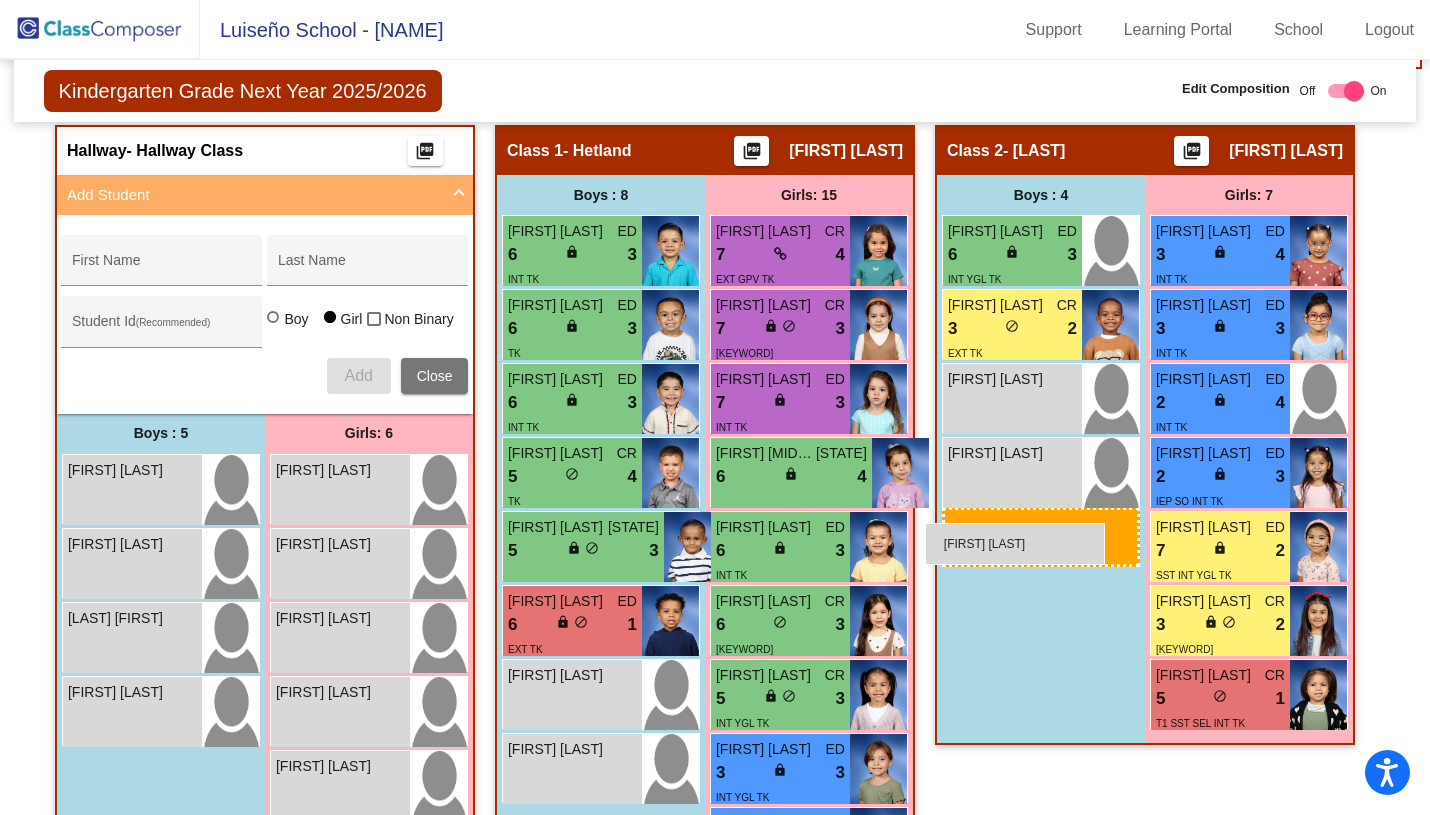 drag, startPoint x: 111, startPoint y: 473, endPoint x: 925, endPoint y: 523, distance: 815.5342 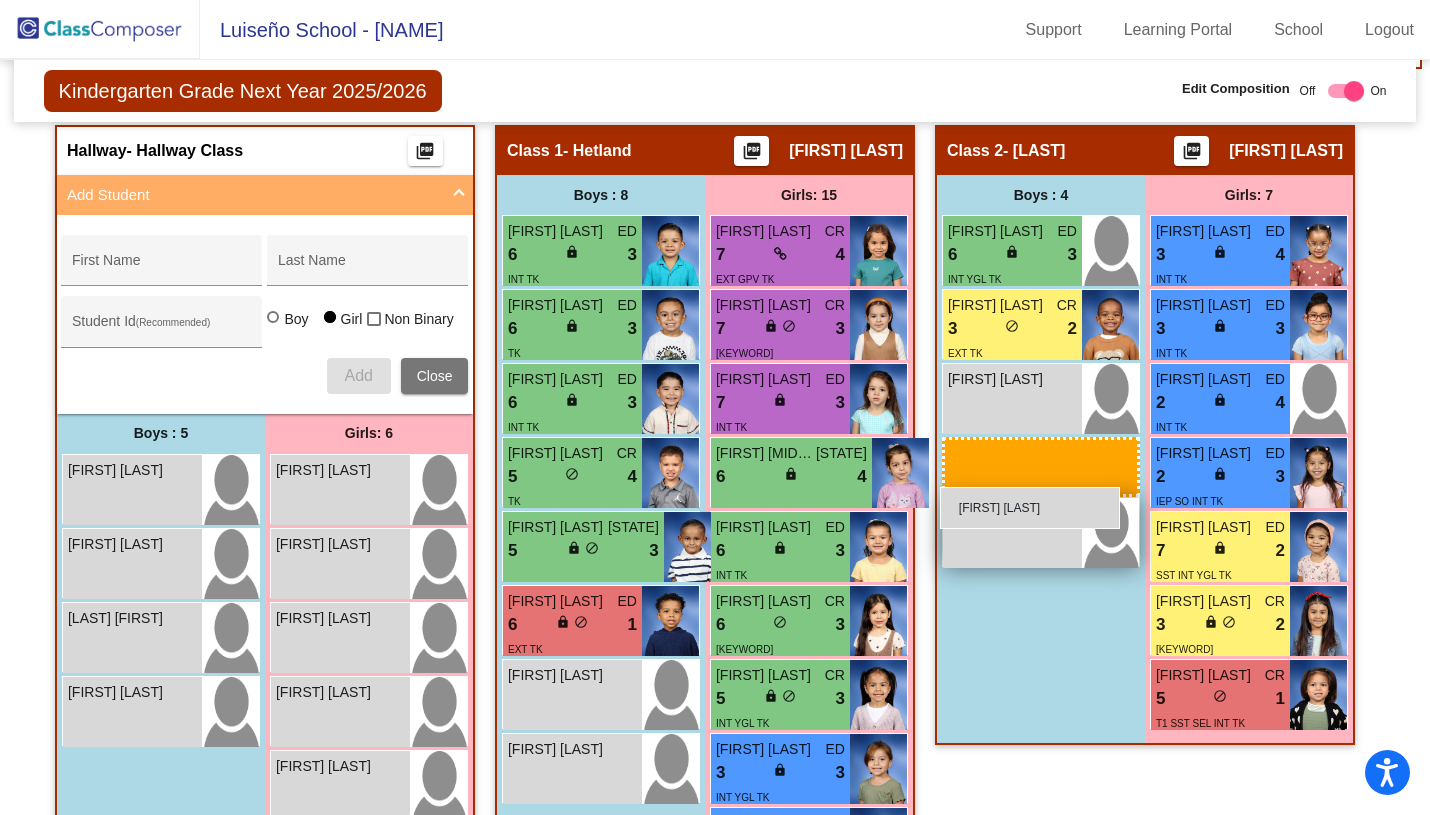 drag, startPoint x: 107, startPoint y: 487, endPoint x: 941, endPoint y: 479, distance: 834.0384 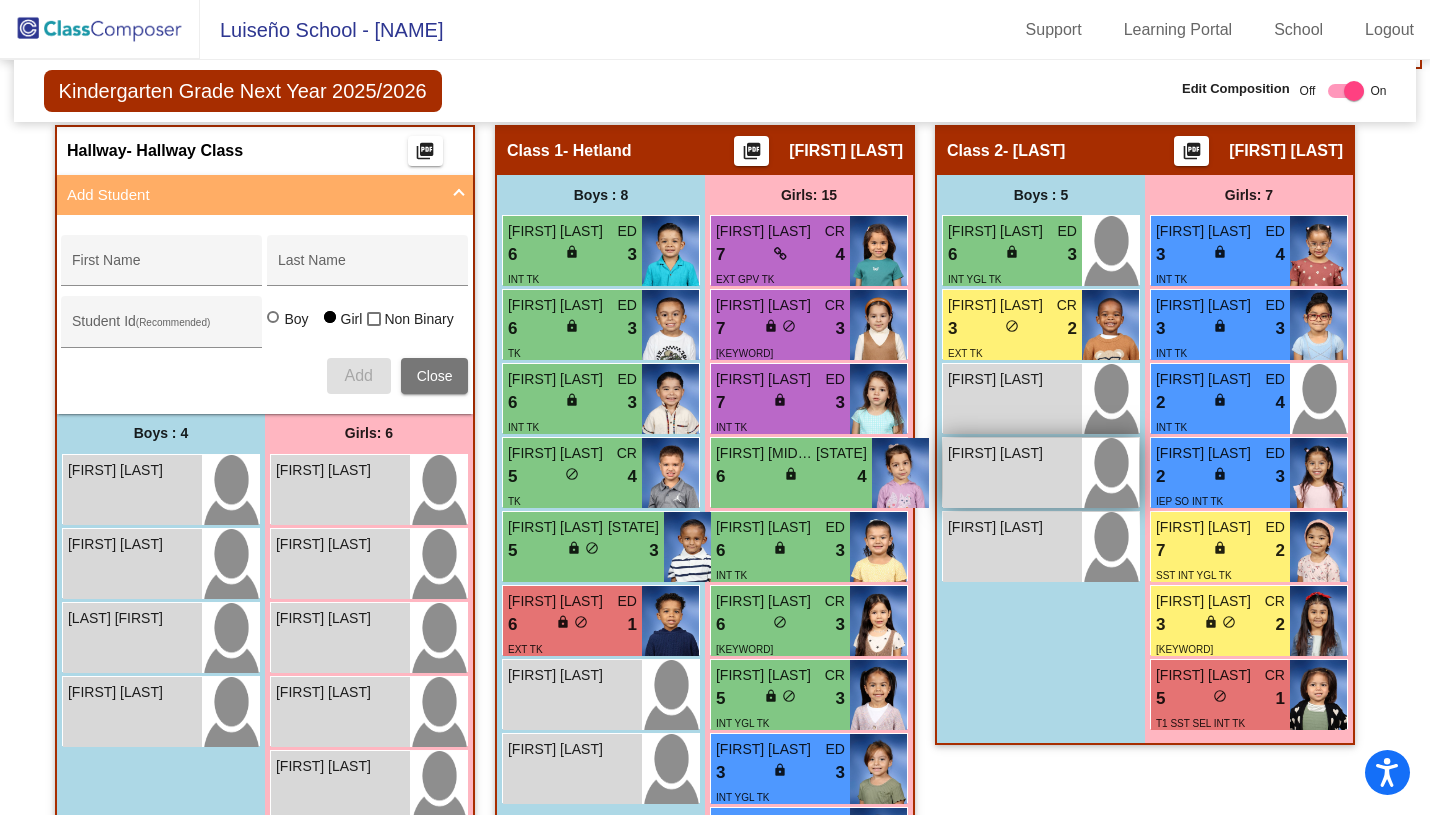 click on "[FIRST] [LAST] lock do_not_disturb_alt" at bounding box center [1012, 473] 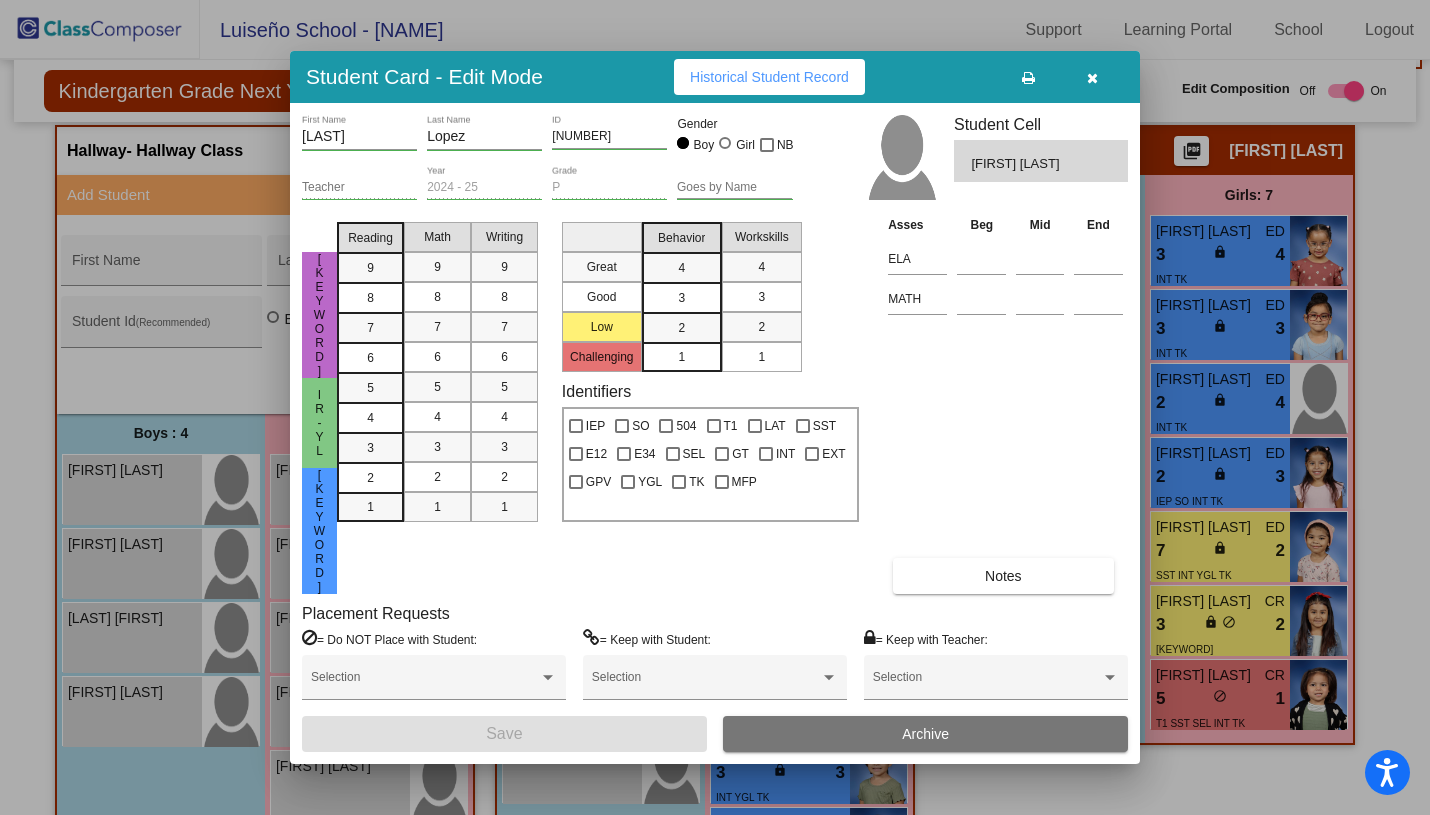 click at bounding box center (1092, 78) 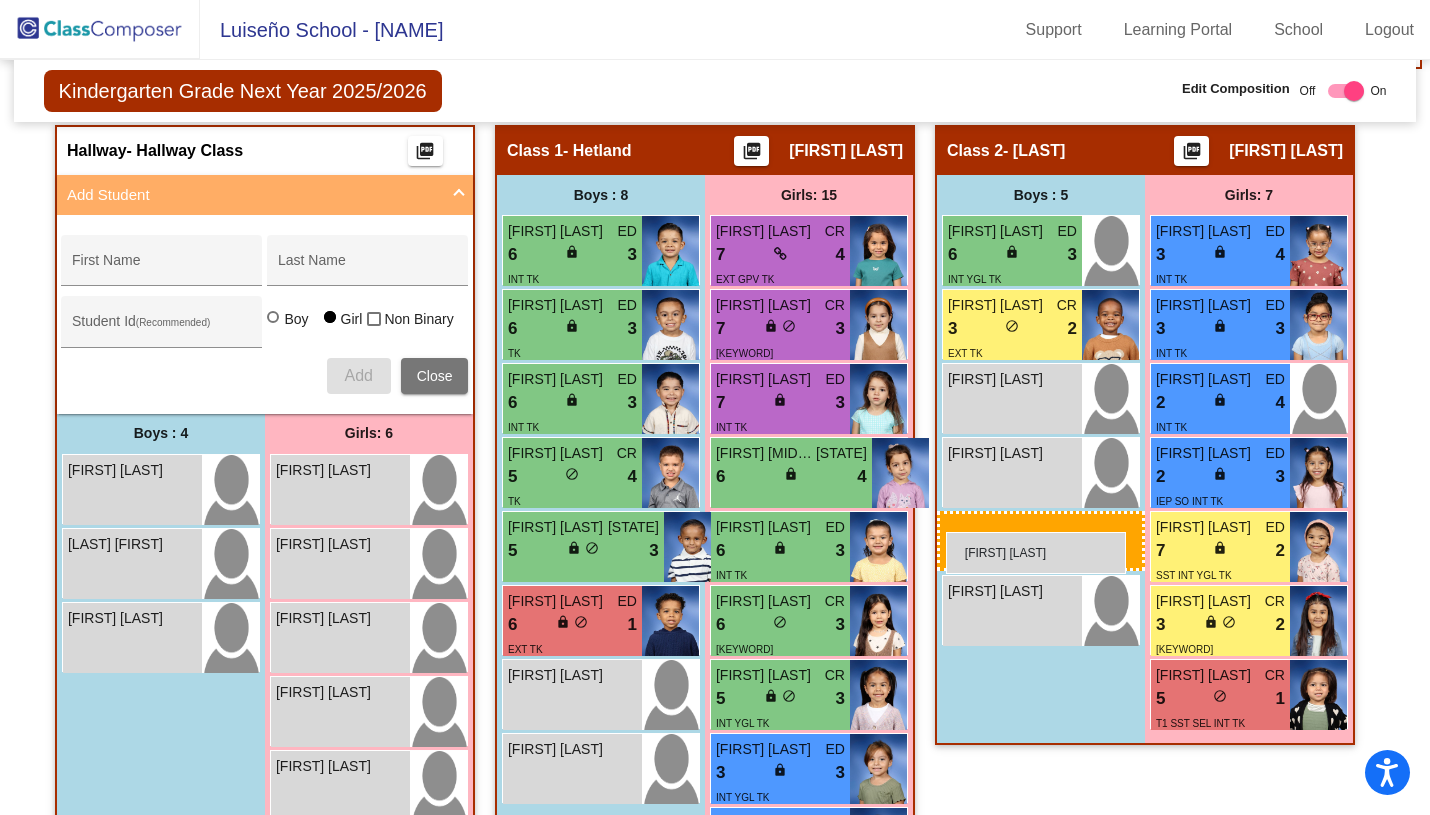 drag, startPoint x: 128, startPoint y: 483, endPoint x: 946, endPoint y: 531, distance: 819.4071 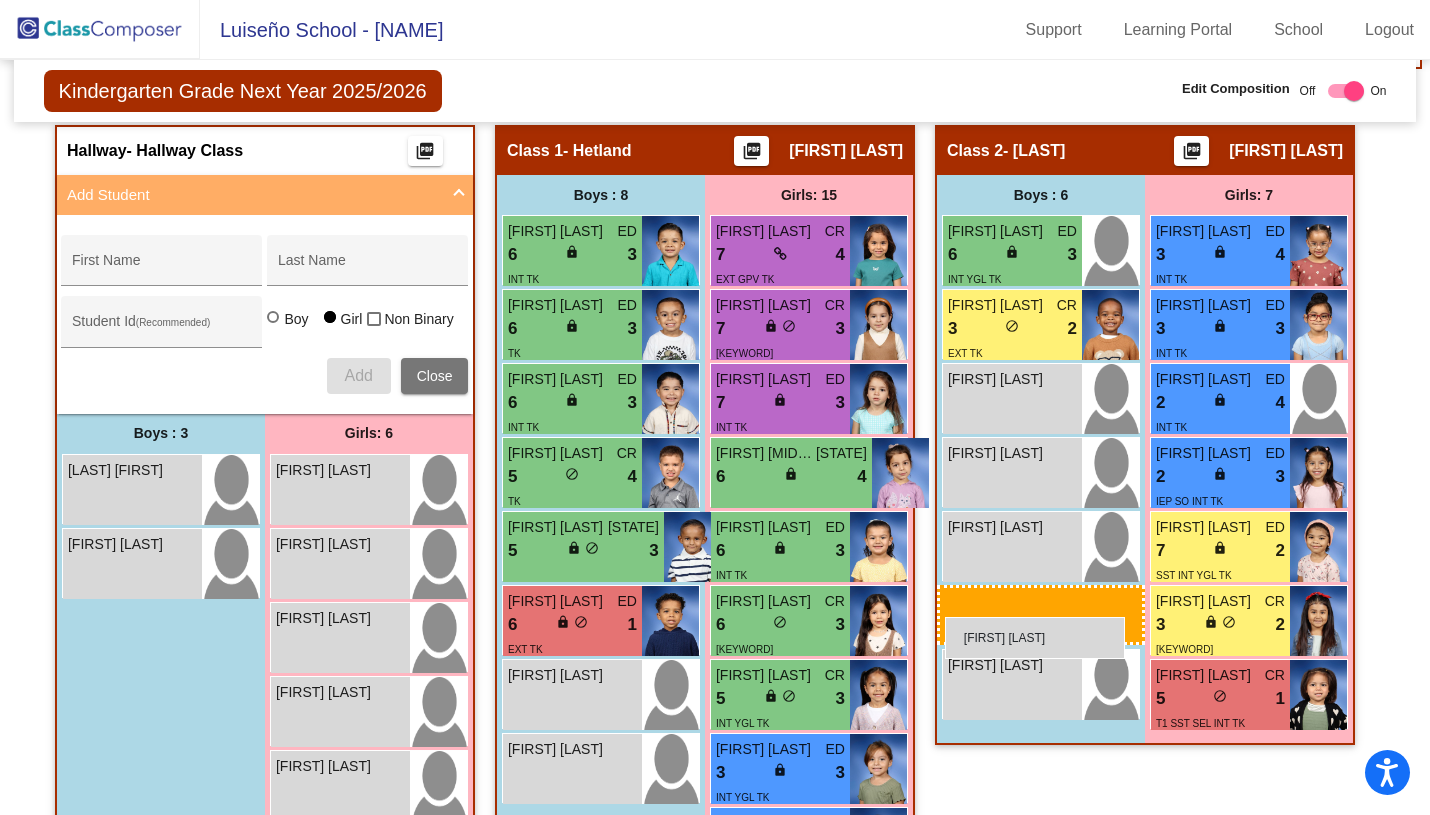 drag, startPoint x: 113, startPoint y: 482, endPoint x: 945, endPoint y: 617, distance: 842.88135 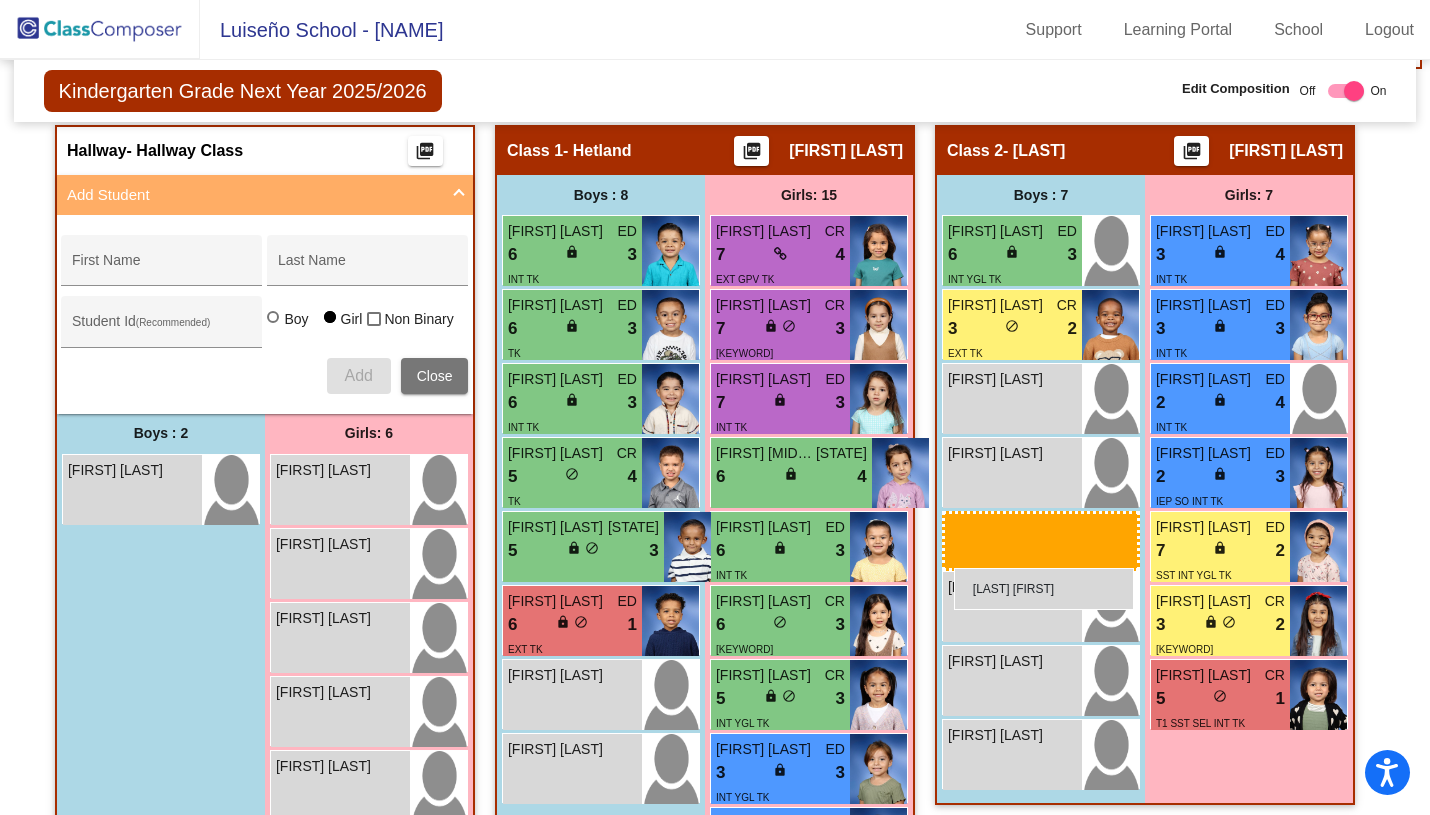 drag, startPoint x: 95, startPoint y: 479, endPoint x: 954, endPoint y: 568, distance: 863.59827 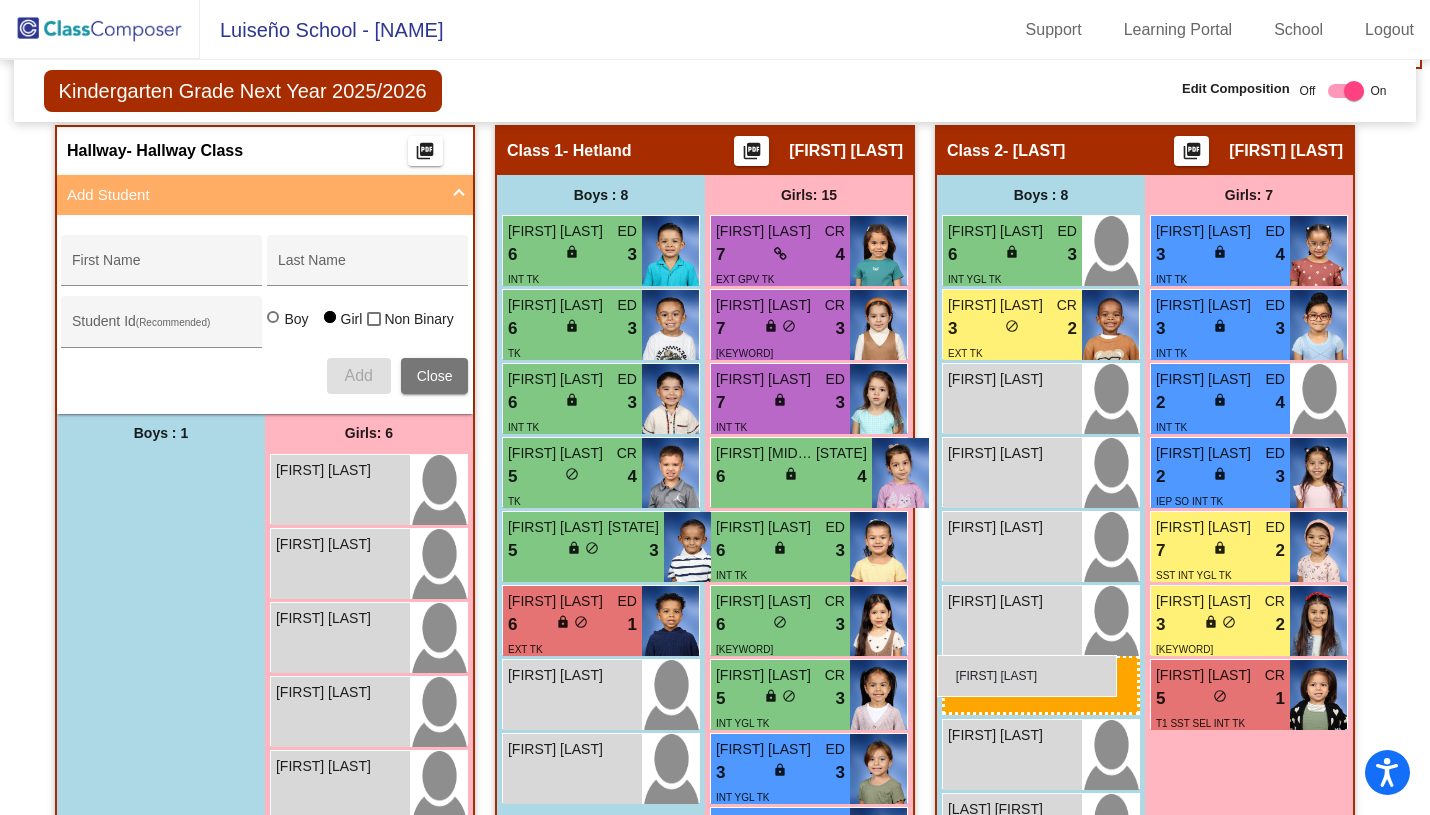 drag, startPoint x: 111, startPoint y: 493, endPoint x: 935, endPoint y: 656, distance: 839.9673 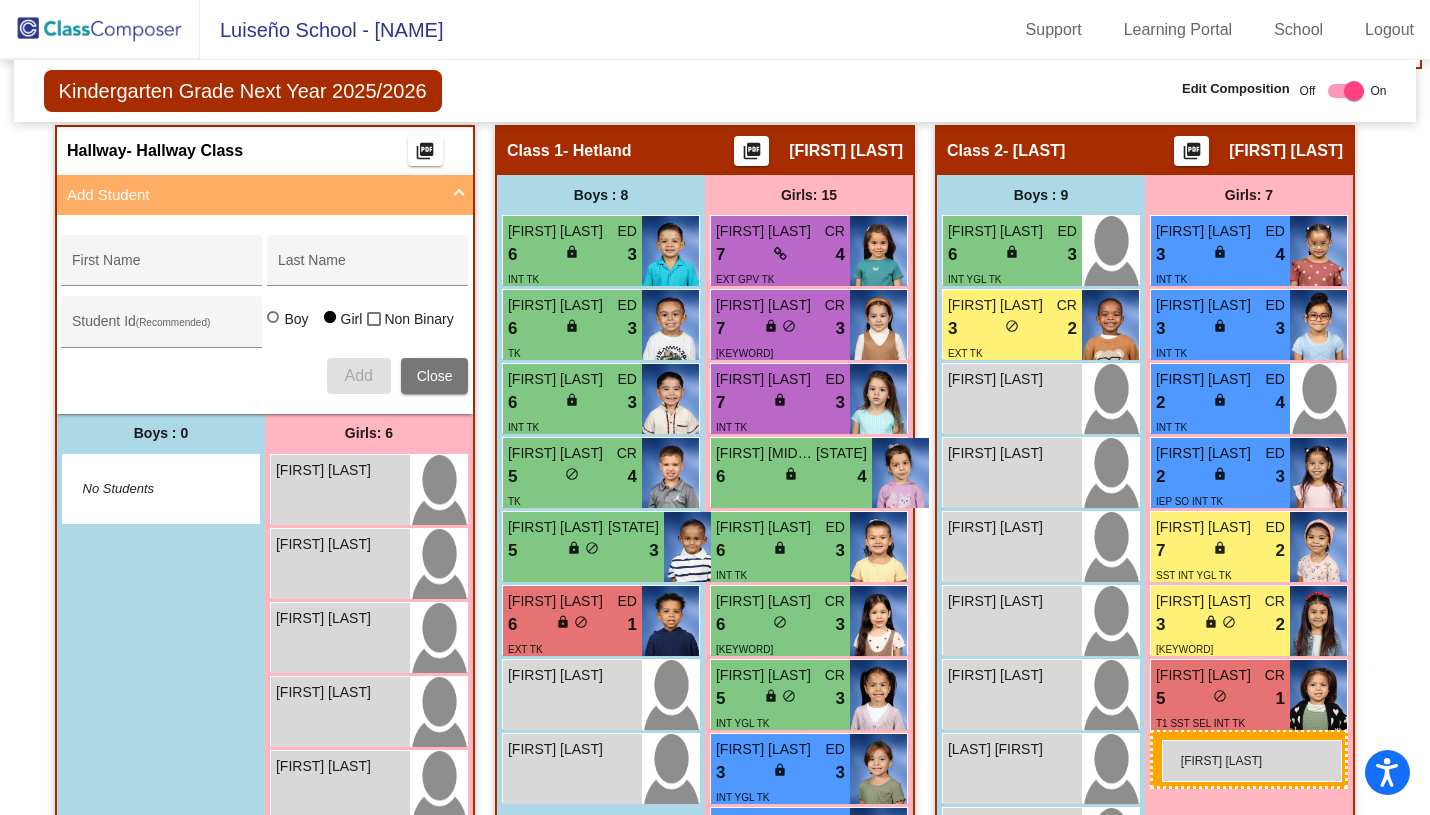 drag, startPoint x: 302, startPoint y: 484, endPoint x: 1162, endPoint y: 739, distance: 897.0089 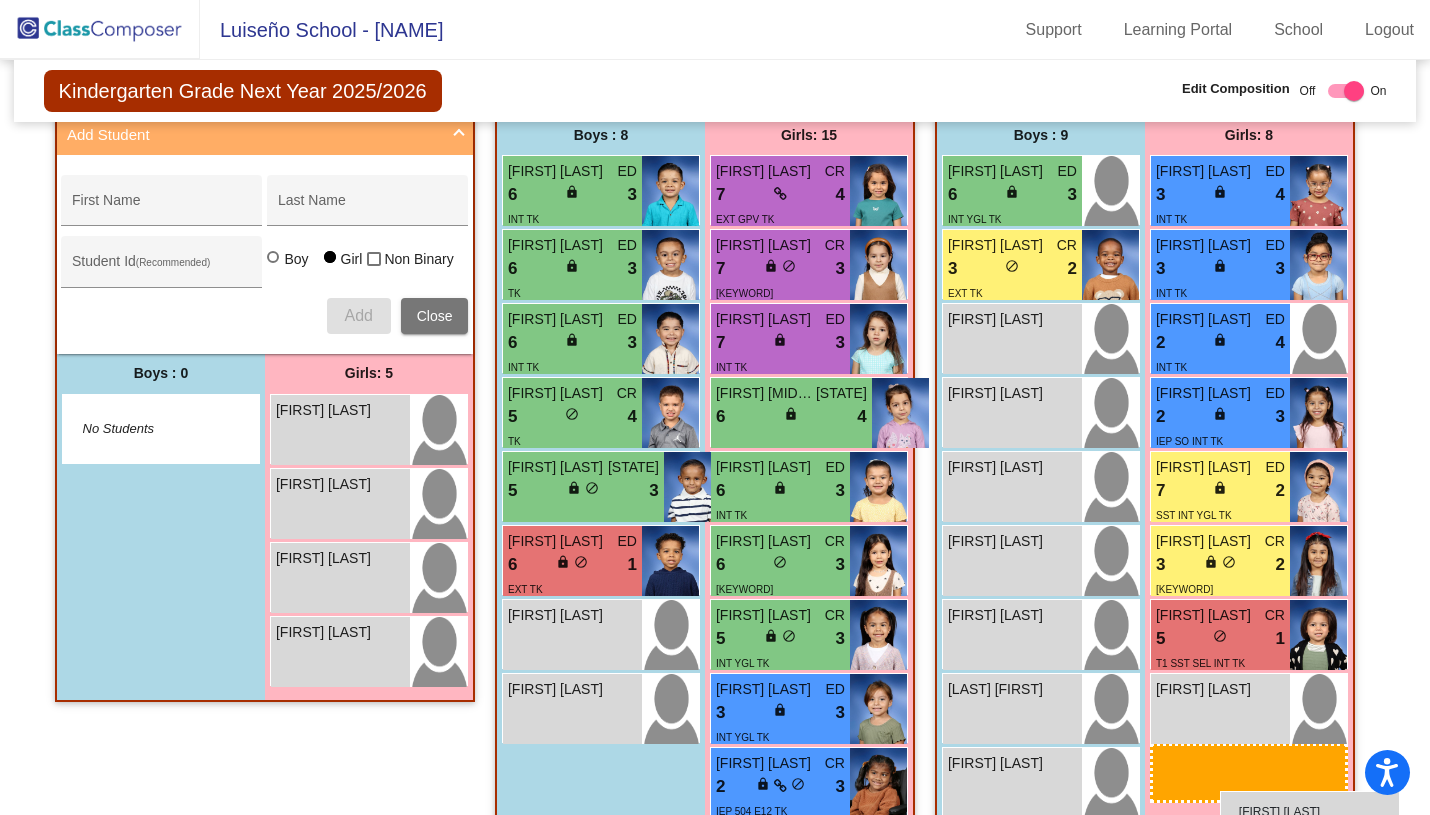 scroll, scrollTop: 494, scrollLeft: 0, axis: vertical 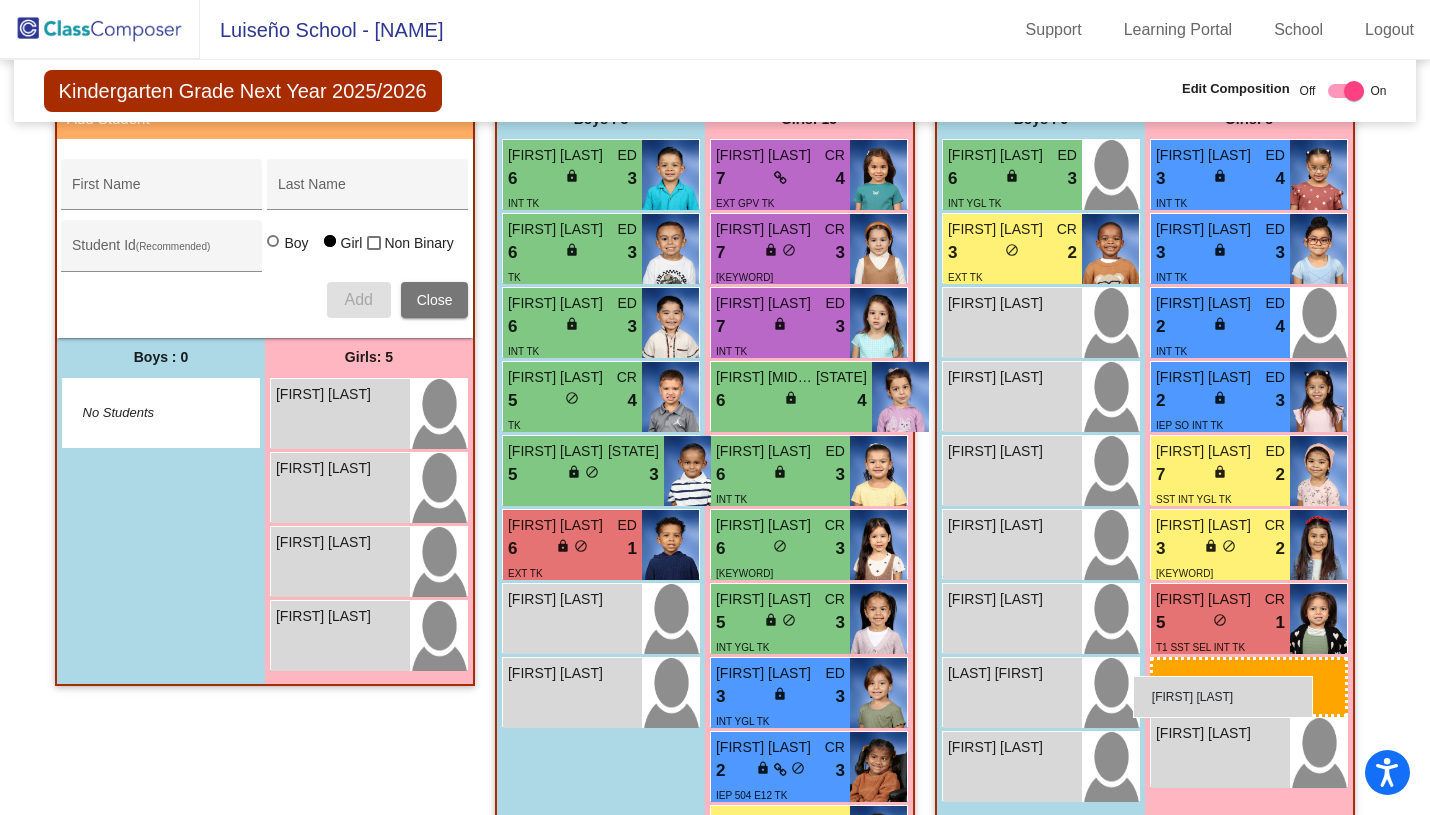 drag, startPoint x: 316, startPoint y: 480, endPoint x: 1135, endPoint y: 673, distance: 841.4333 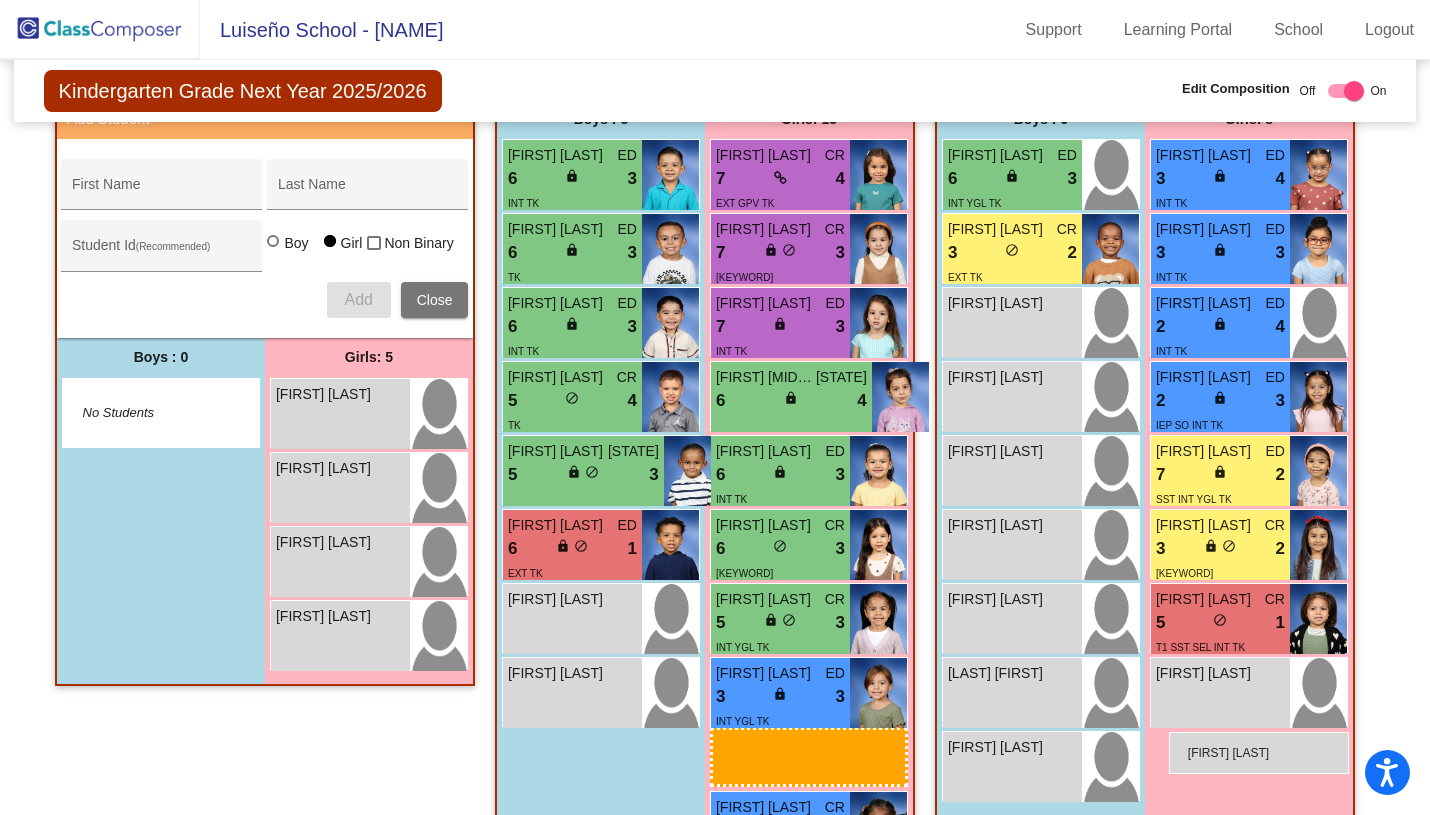 drag, startPoint x: 292, startPoint y: 404, endPoint x: 1169, endPoint y: 731, distance: 935.9797 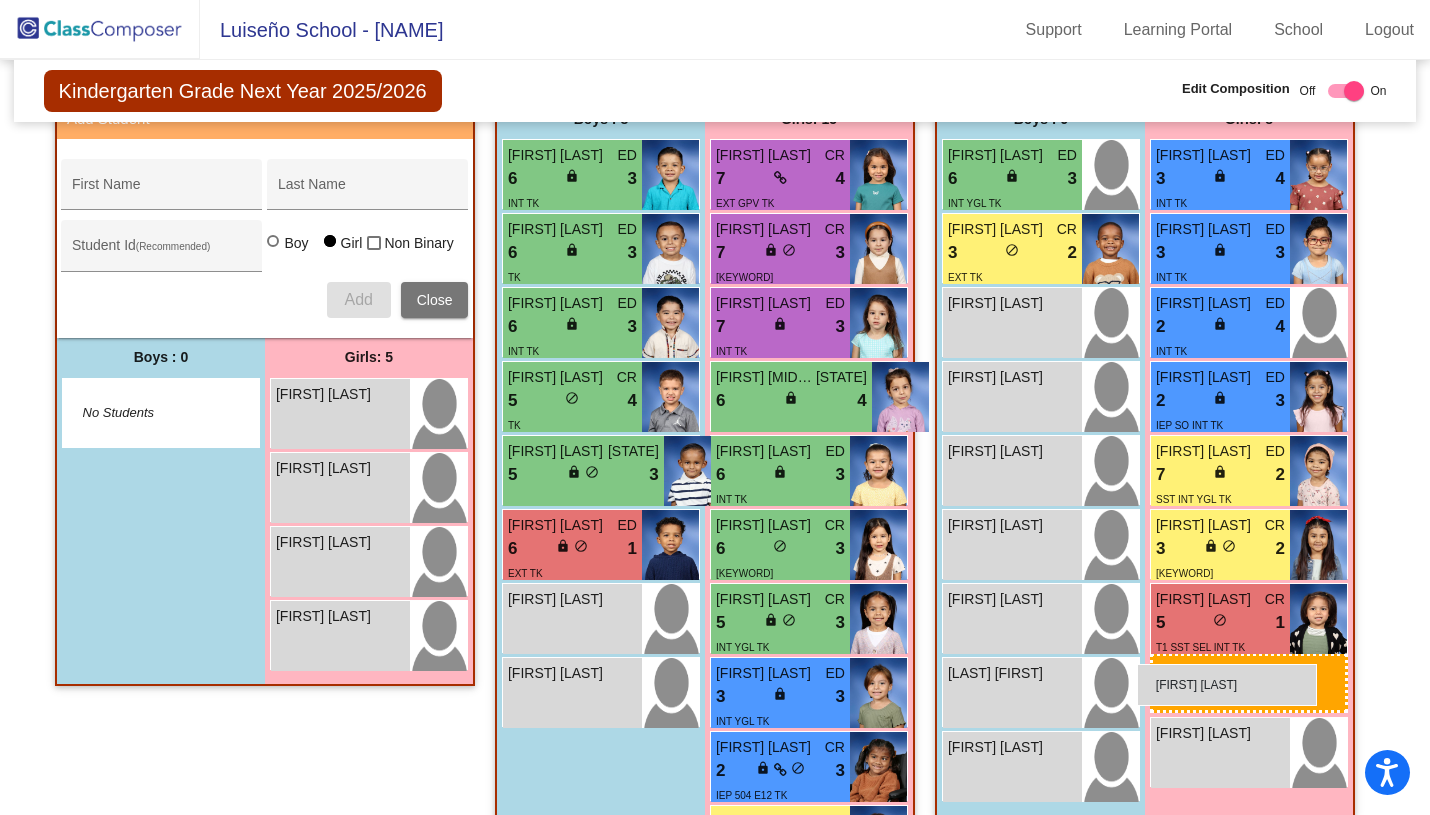 drag, startPoint x: 296, startPoint y: 402, endPoint x: 1137, endPoint y: 663, distance: 880.56915 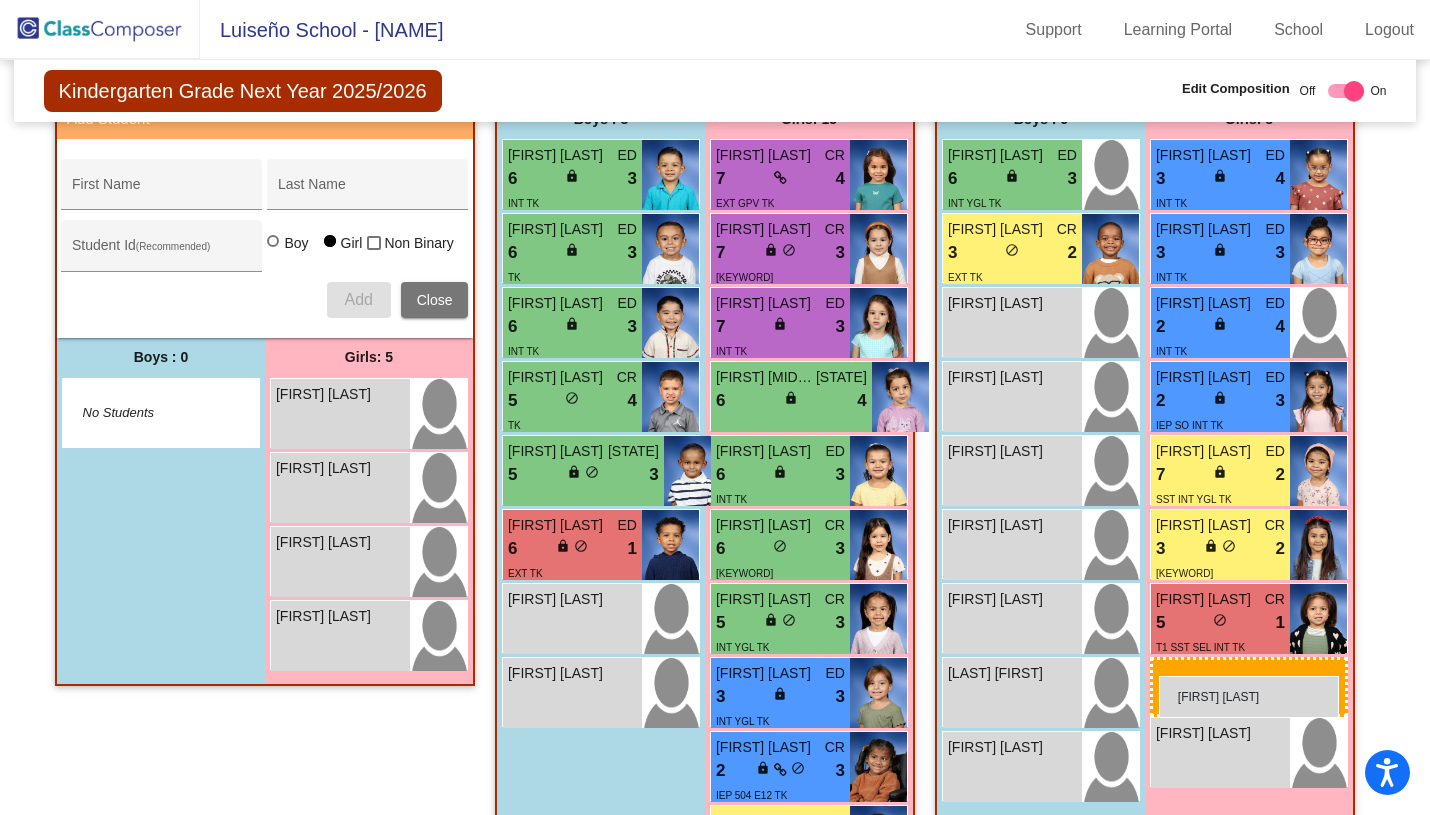 drag, startPoint x: 322, startPoint y: 408, endPoint x: 1159, endPoint y: 675, distance: 878.5545 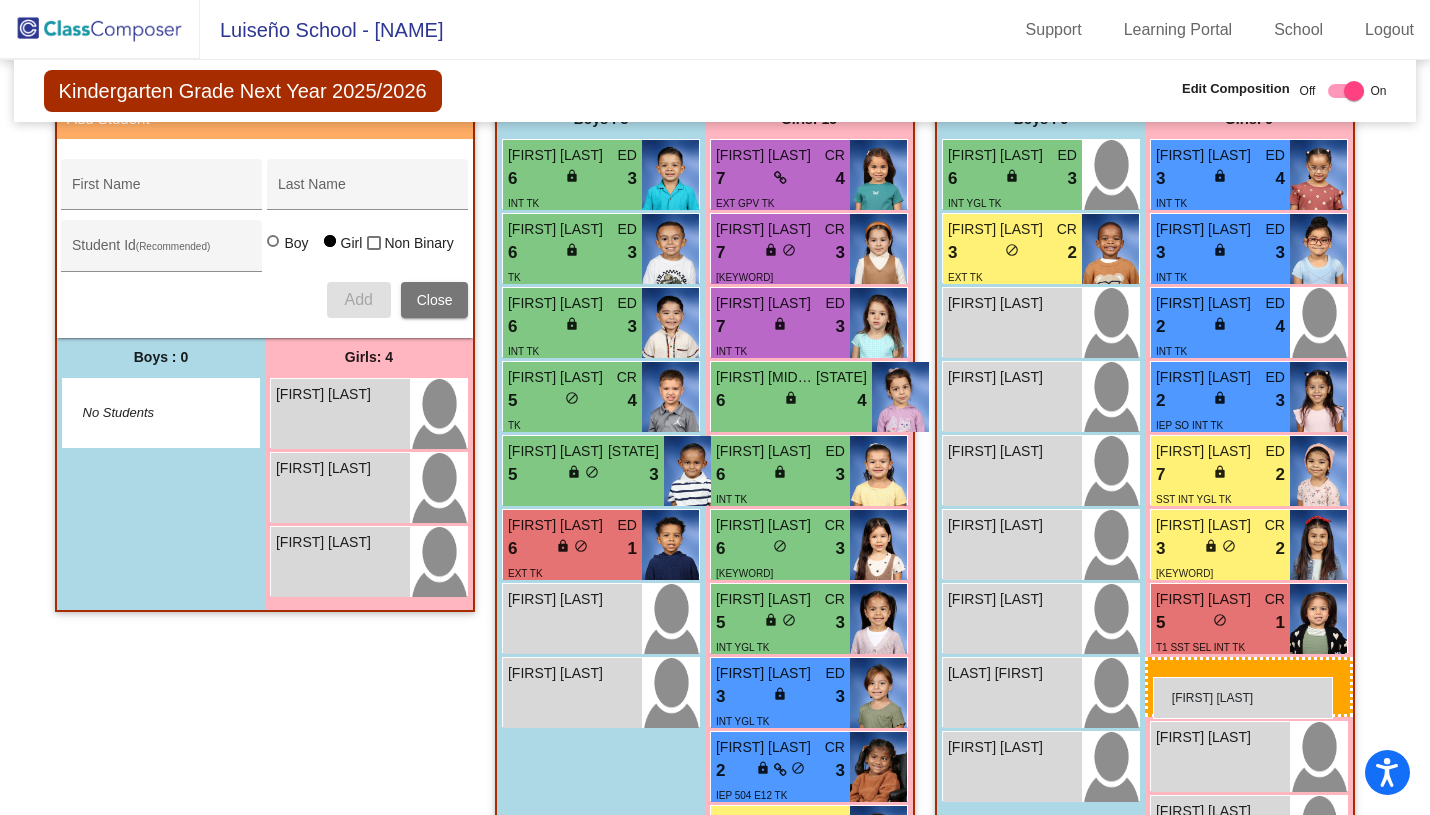 drag, startPoint x: 331, startPoint y: 408, endPoint x: 1153, endPoint y: 677, distance: 864.89594 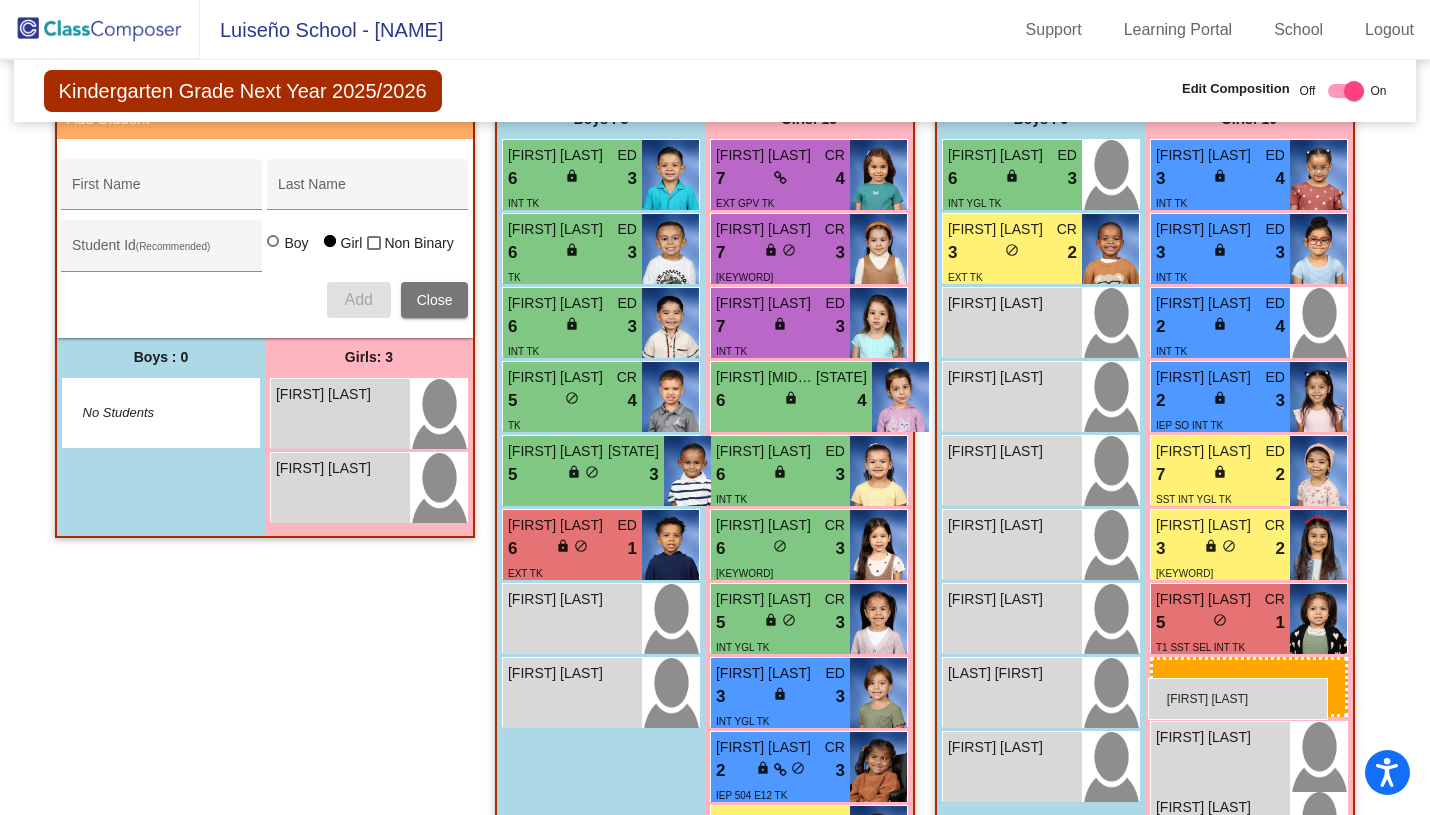 drag, startPoint x: 338, startPoint y: 416, endPoint x: 1148, endPoint y: 677, distance: 851.0118 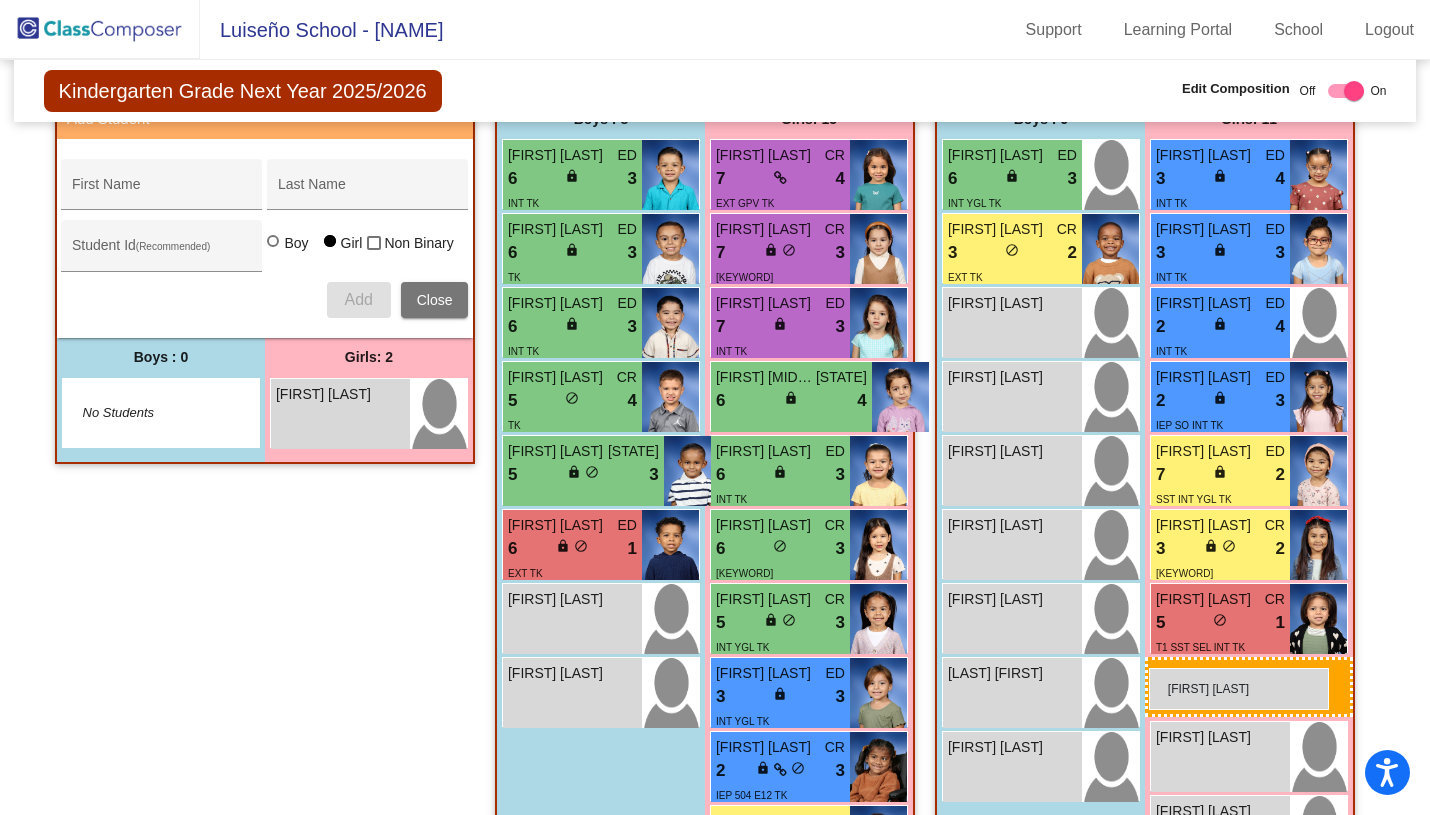 drag, startPoint x: 290, startPoint y: 402, endPoint x: 1149, endPoint y: 668, distance: 899.24243 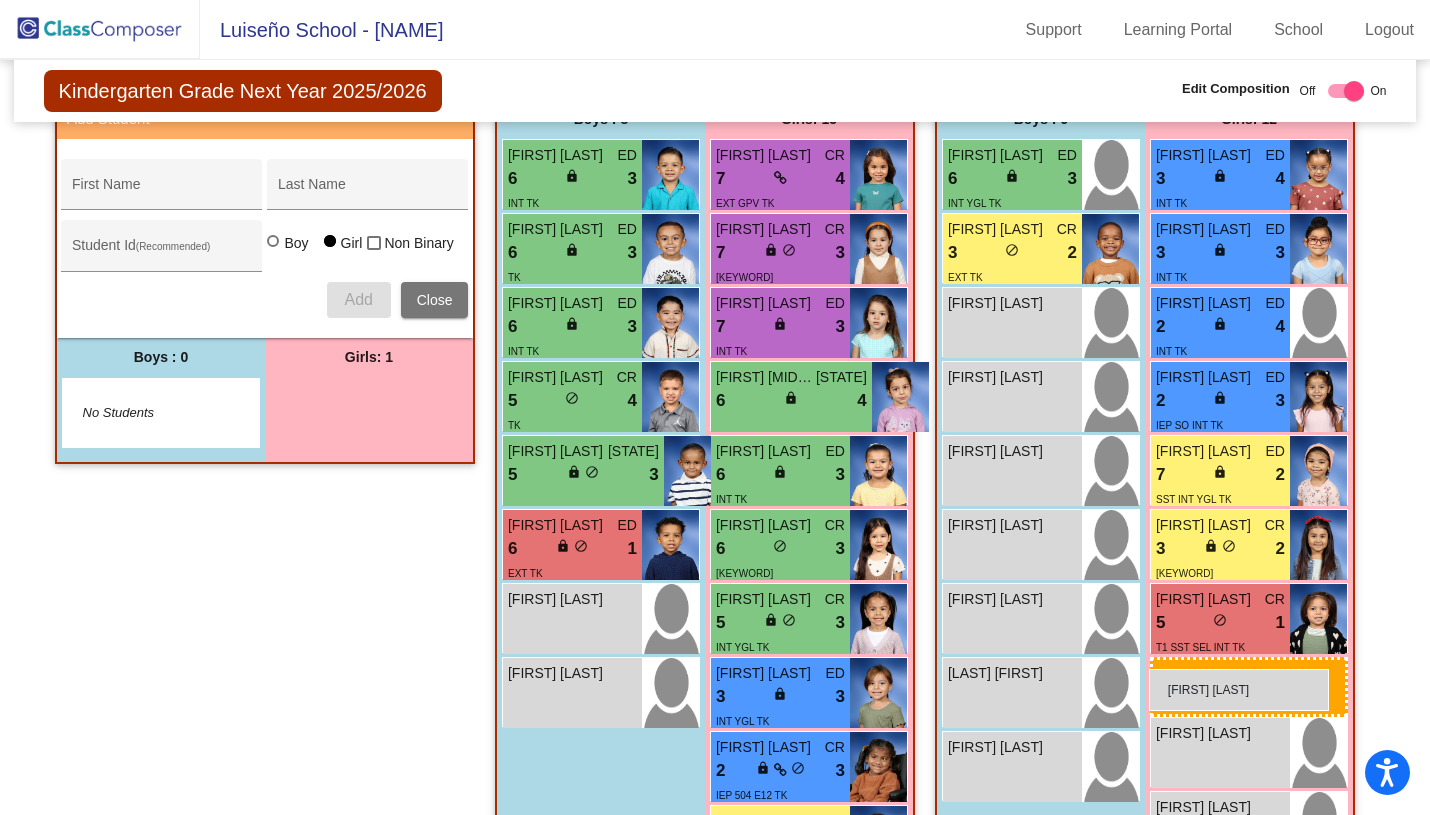 drag, startPoint x: 318, startPoint y: 415, endPoint x: 1149, endPoint y: 666, distance: 868.07947 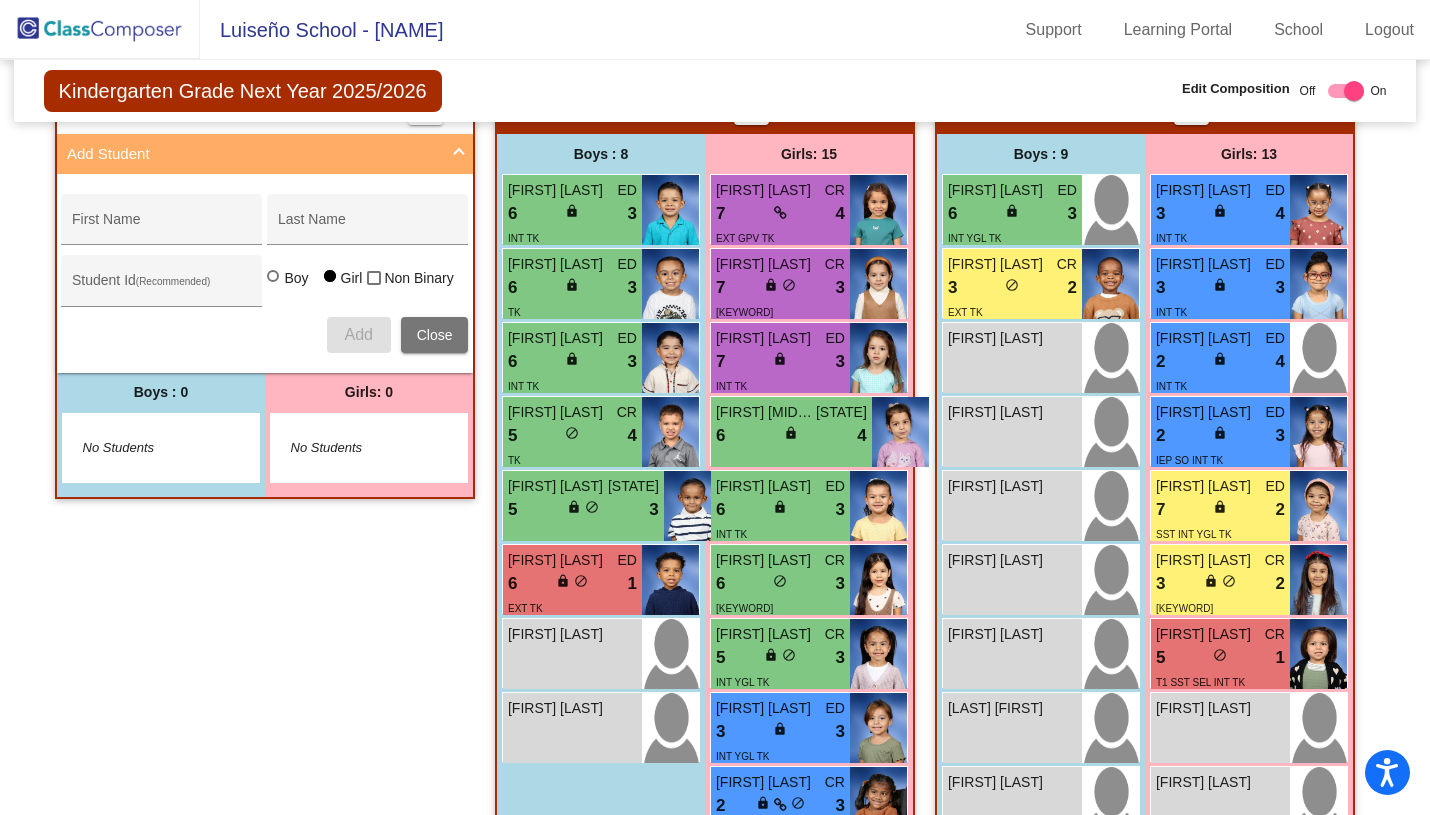 scroll, scrollTop: 457, scrollLeft: 0, axis: vertical 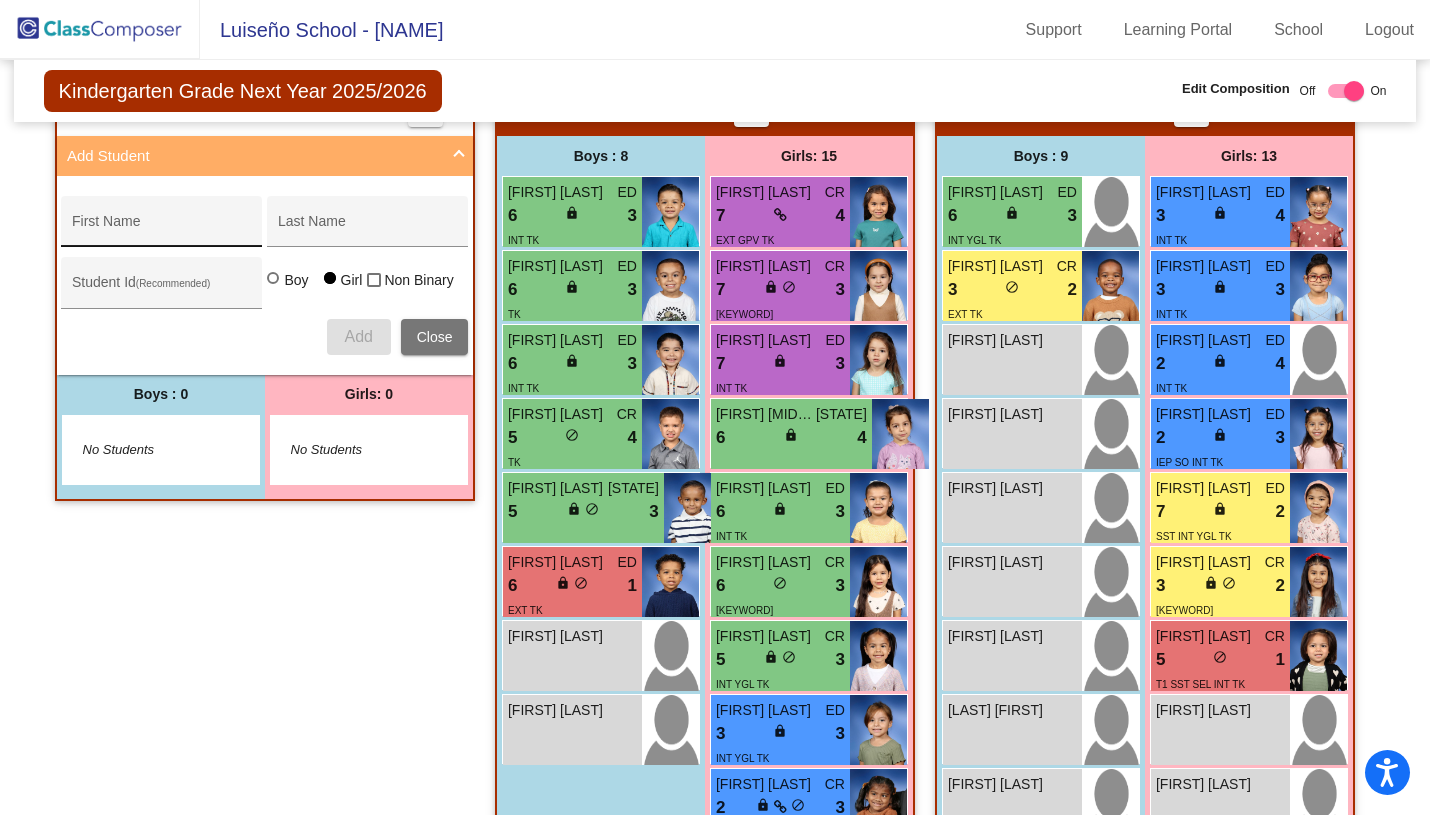 click on "First Name" at bounding box center (162, 229) 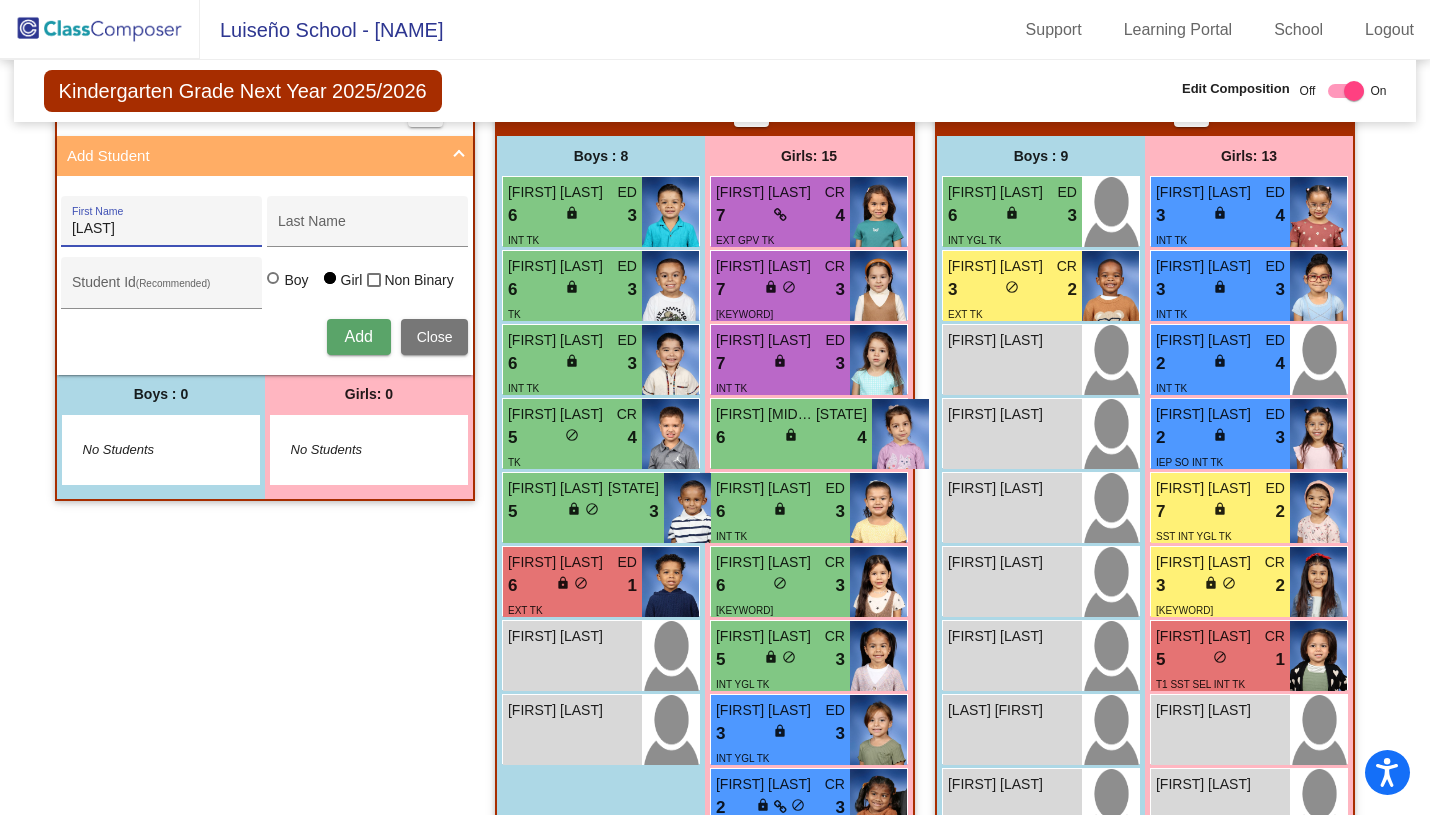 type on "[LAST]" 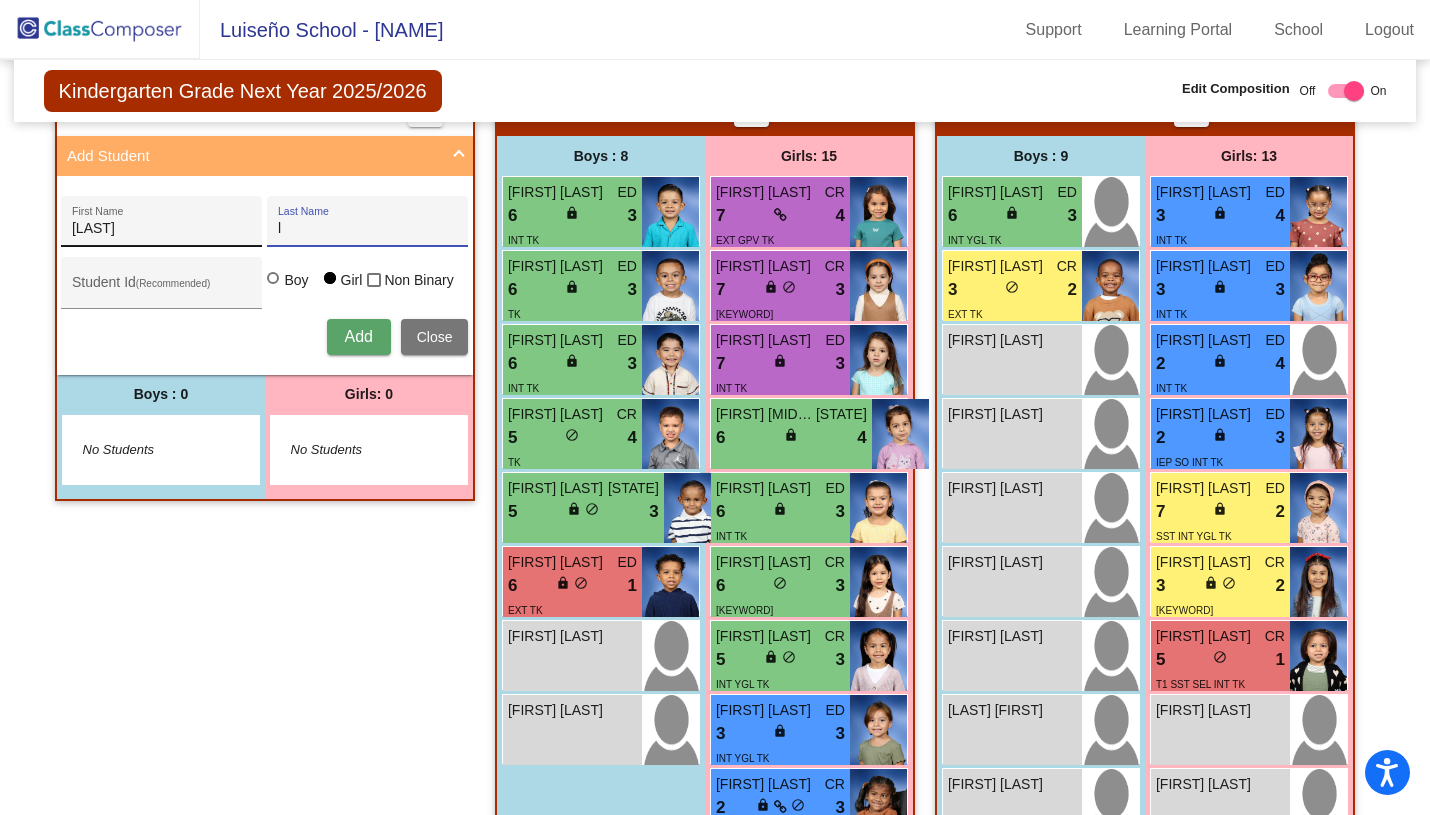 type on "l" 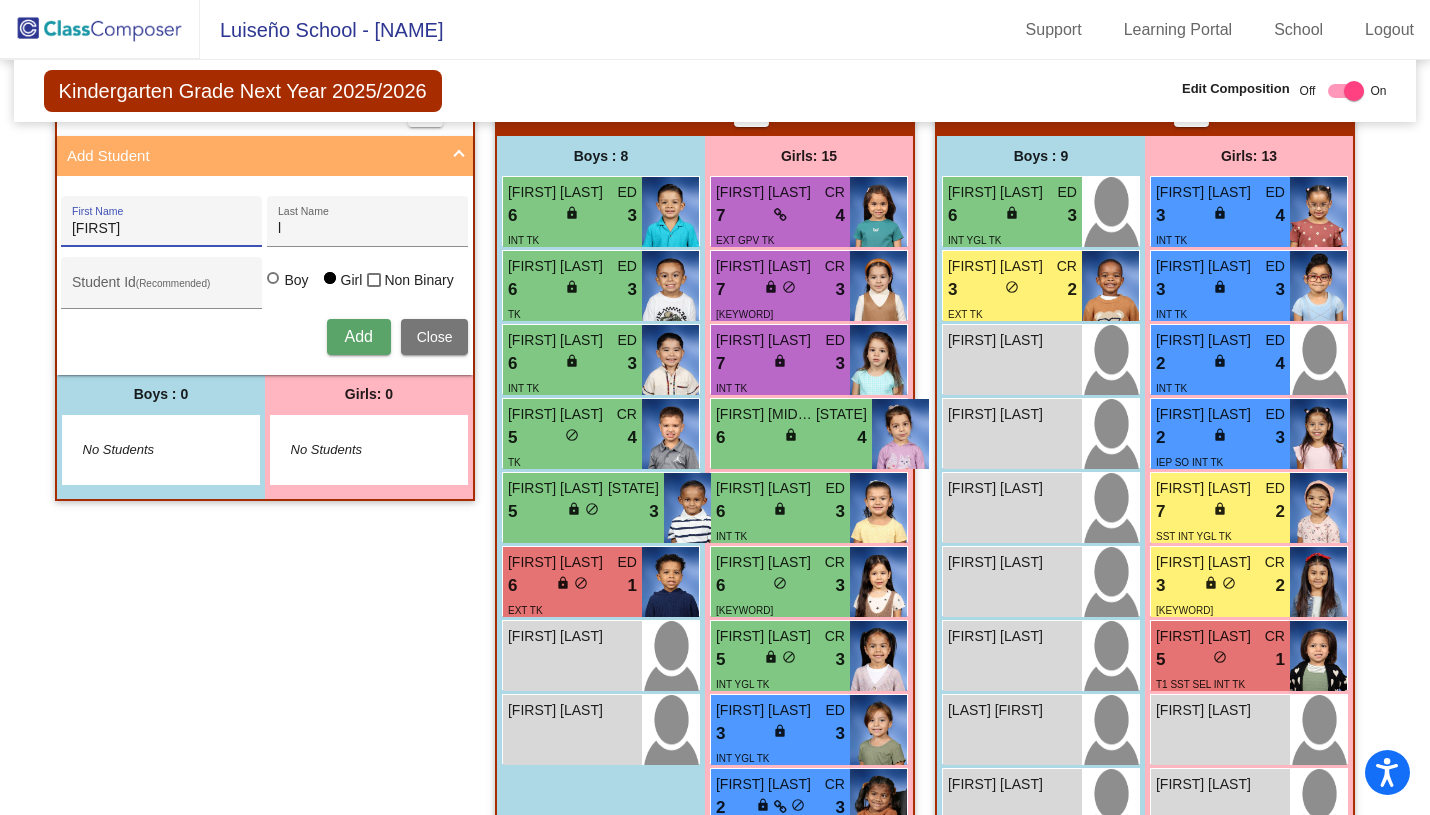 type on "[FIRST]" 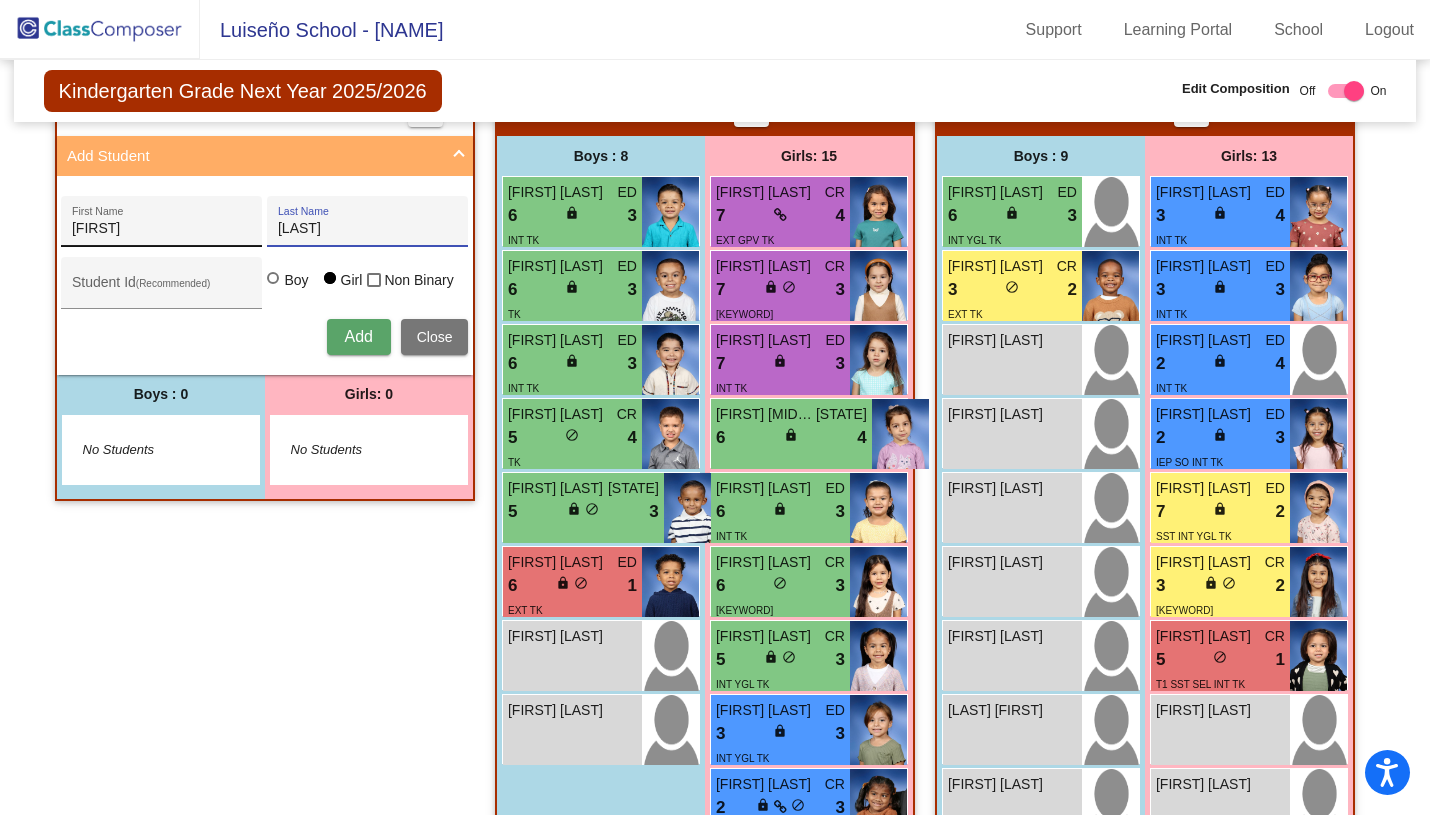 type on "[LAST]" 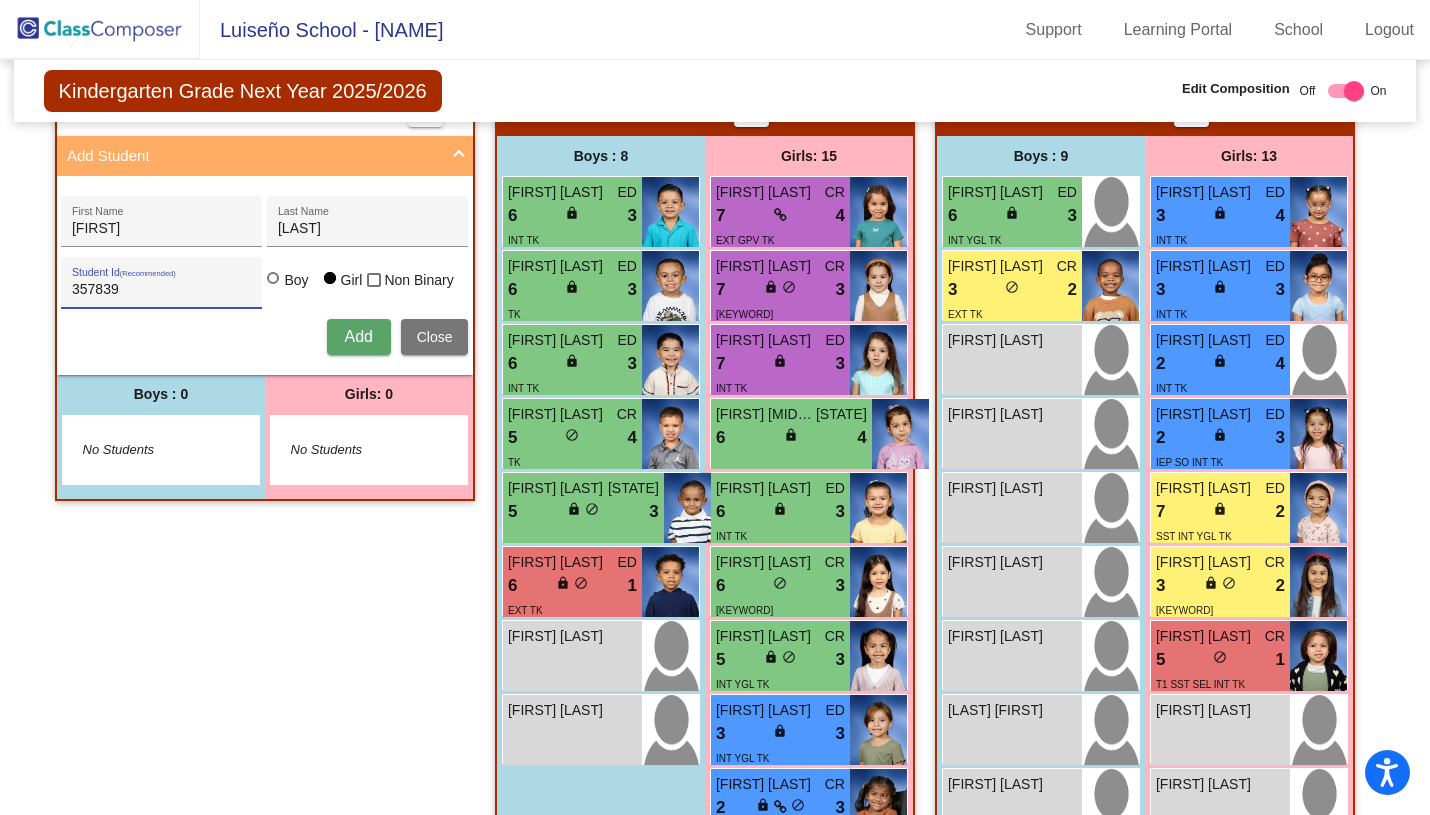 type on "357839" 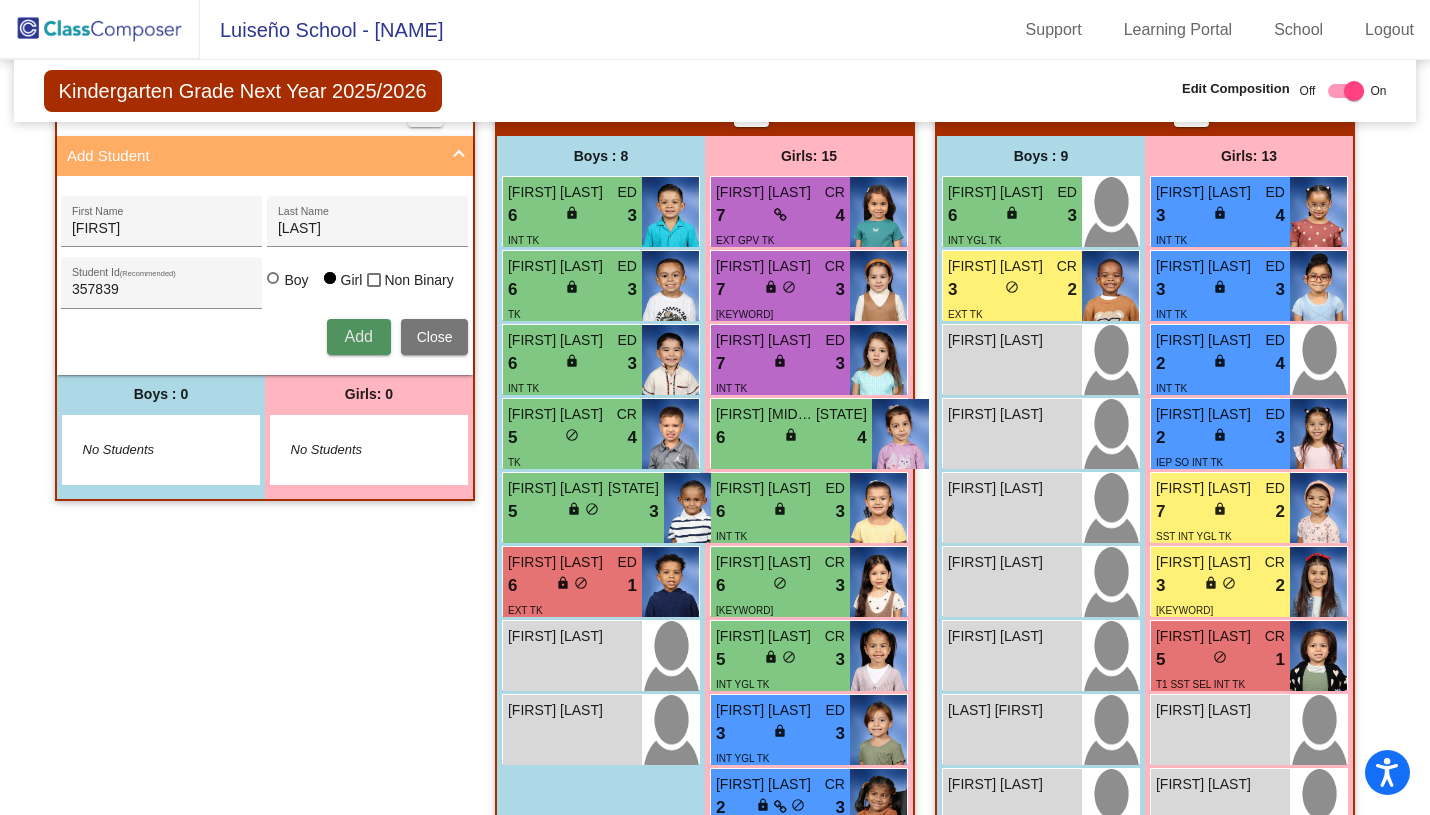click on "Add" at bounding box center [358, 336] 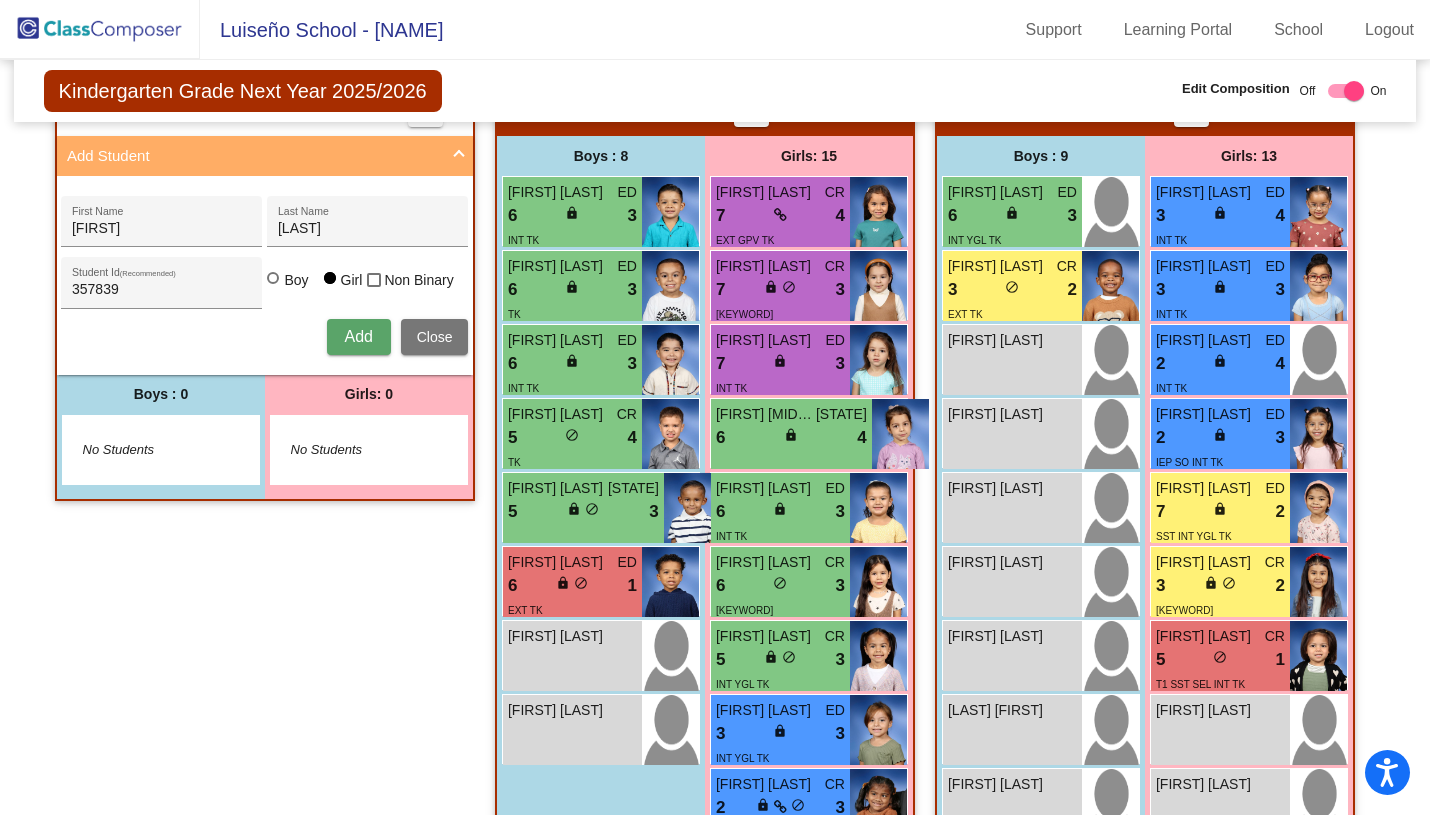 type 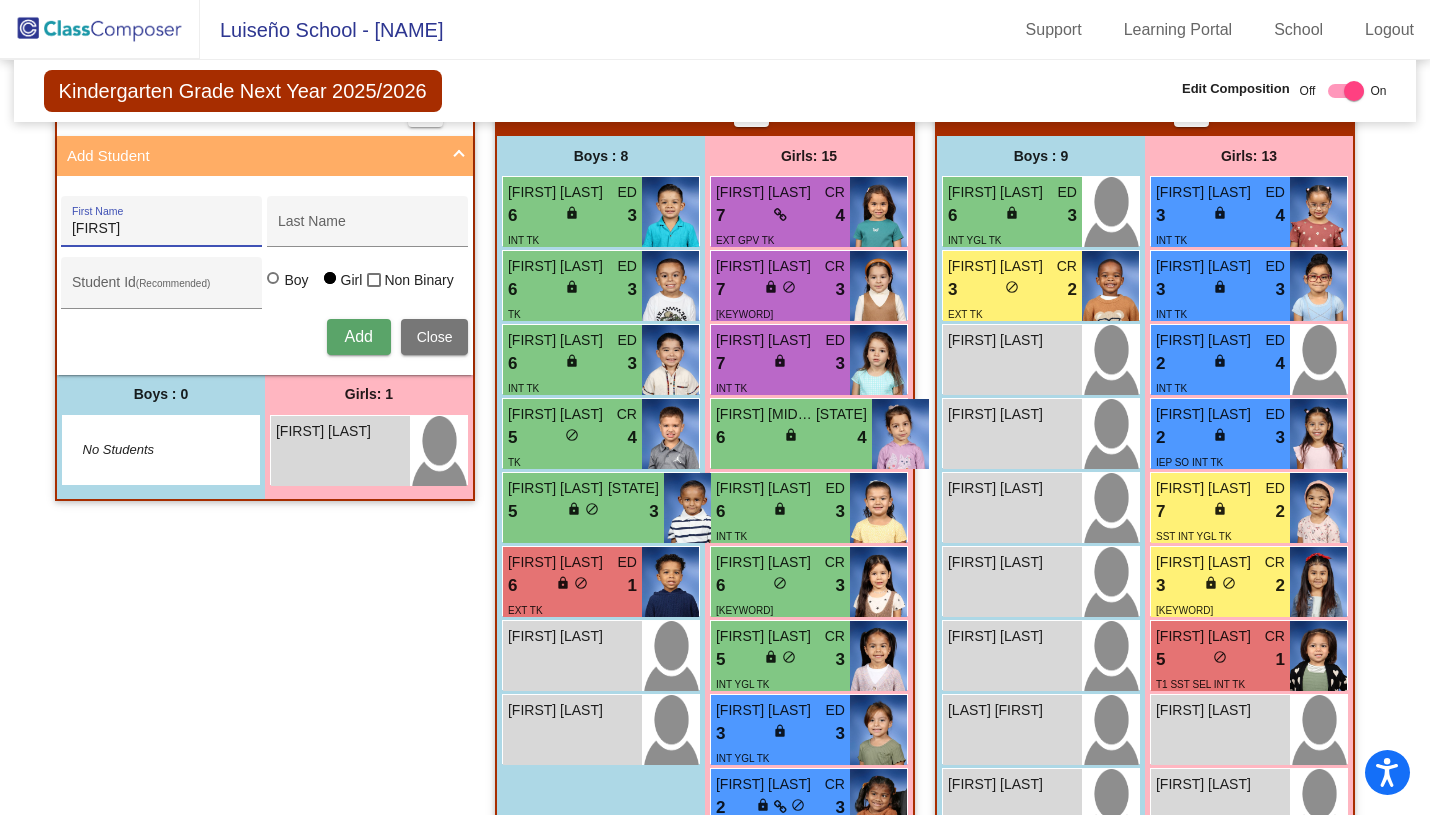 type on "[FIRST]" 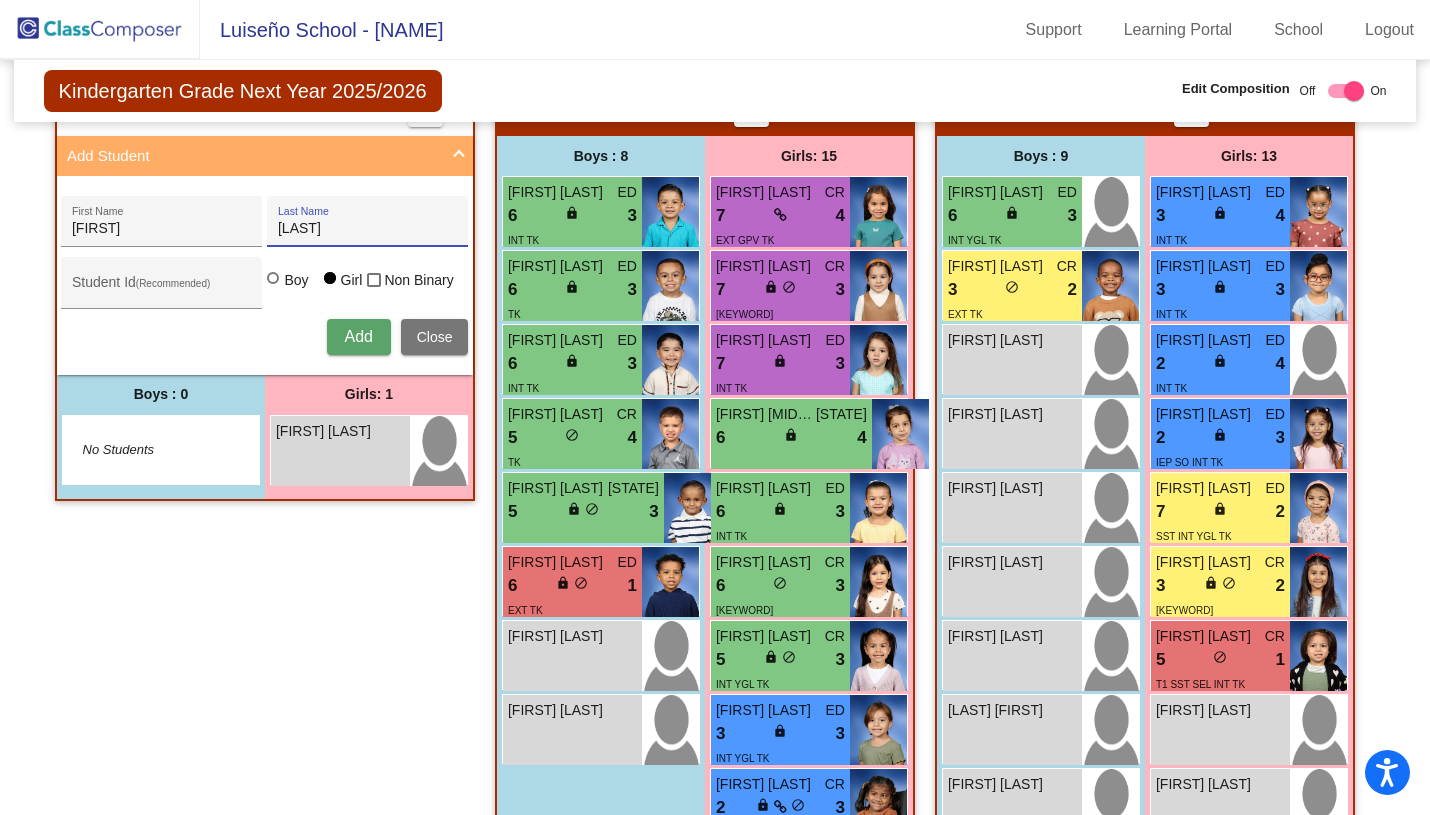 type on "[LAST]" 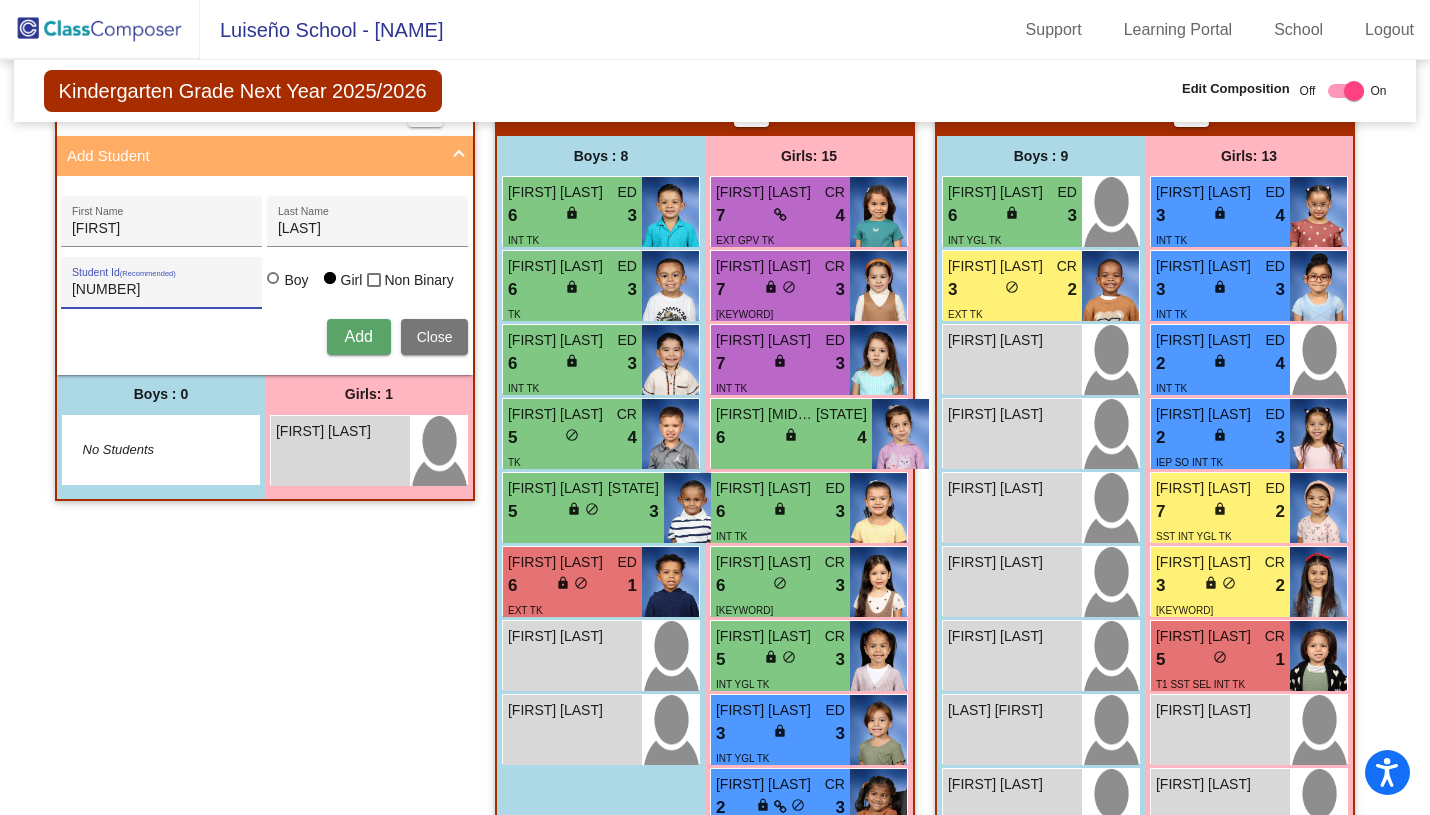 type on "[NUMBER]" 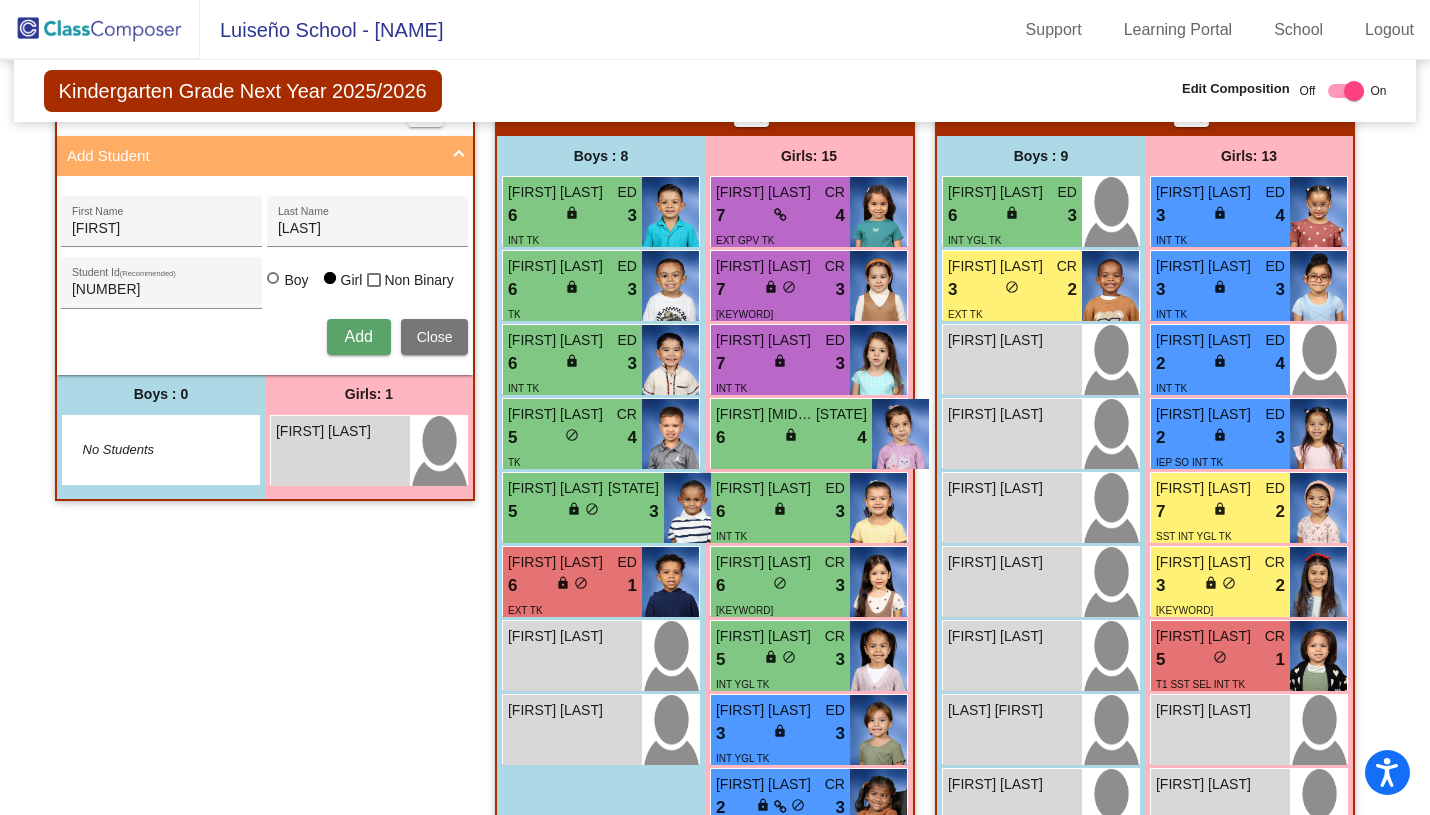 type 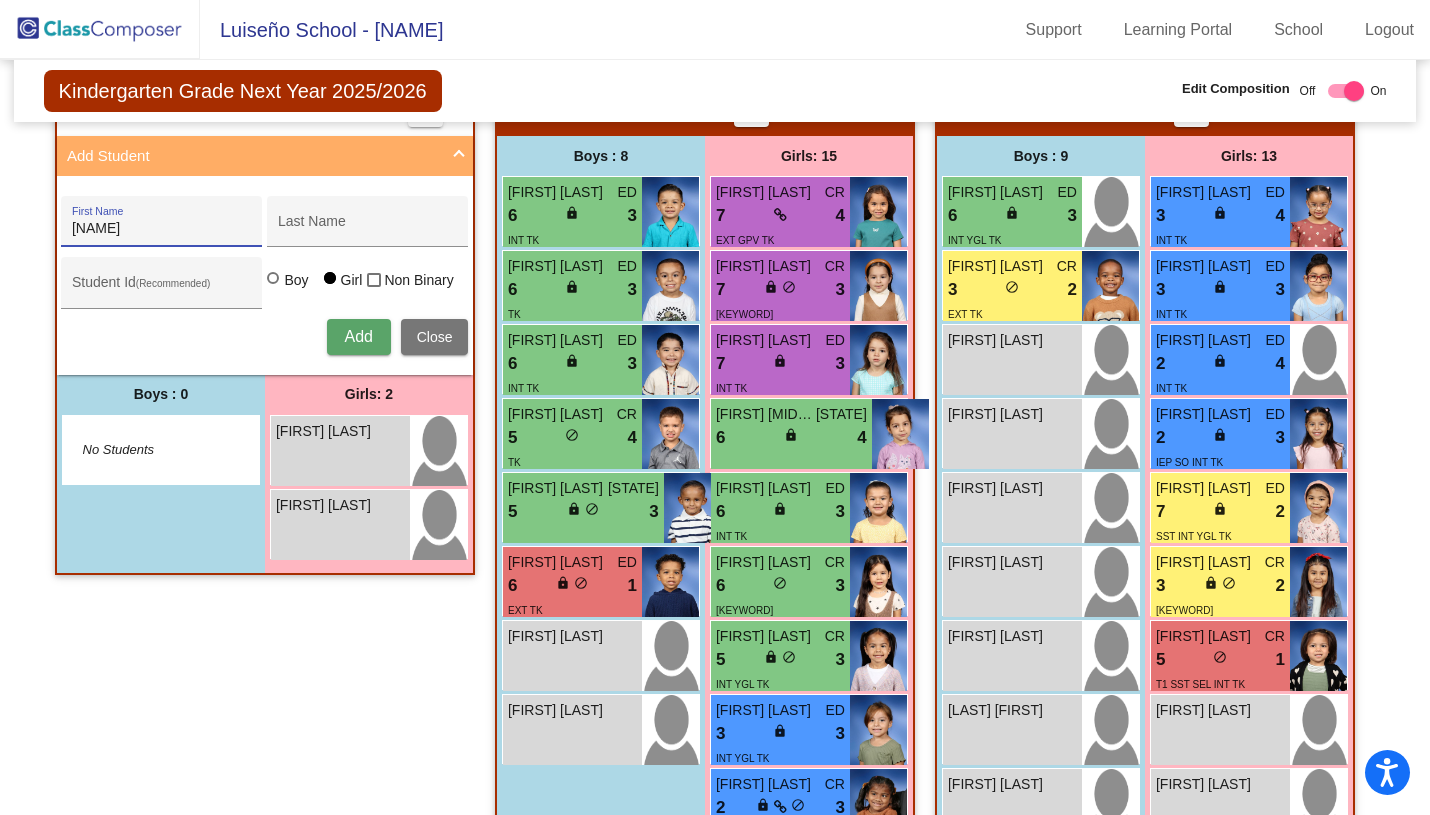 type on "[NAME]" 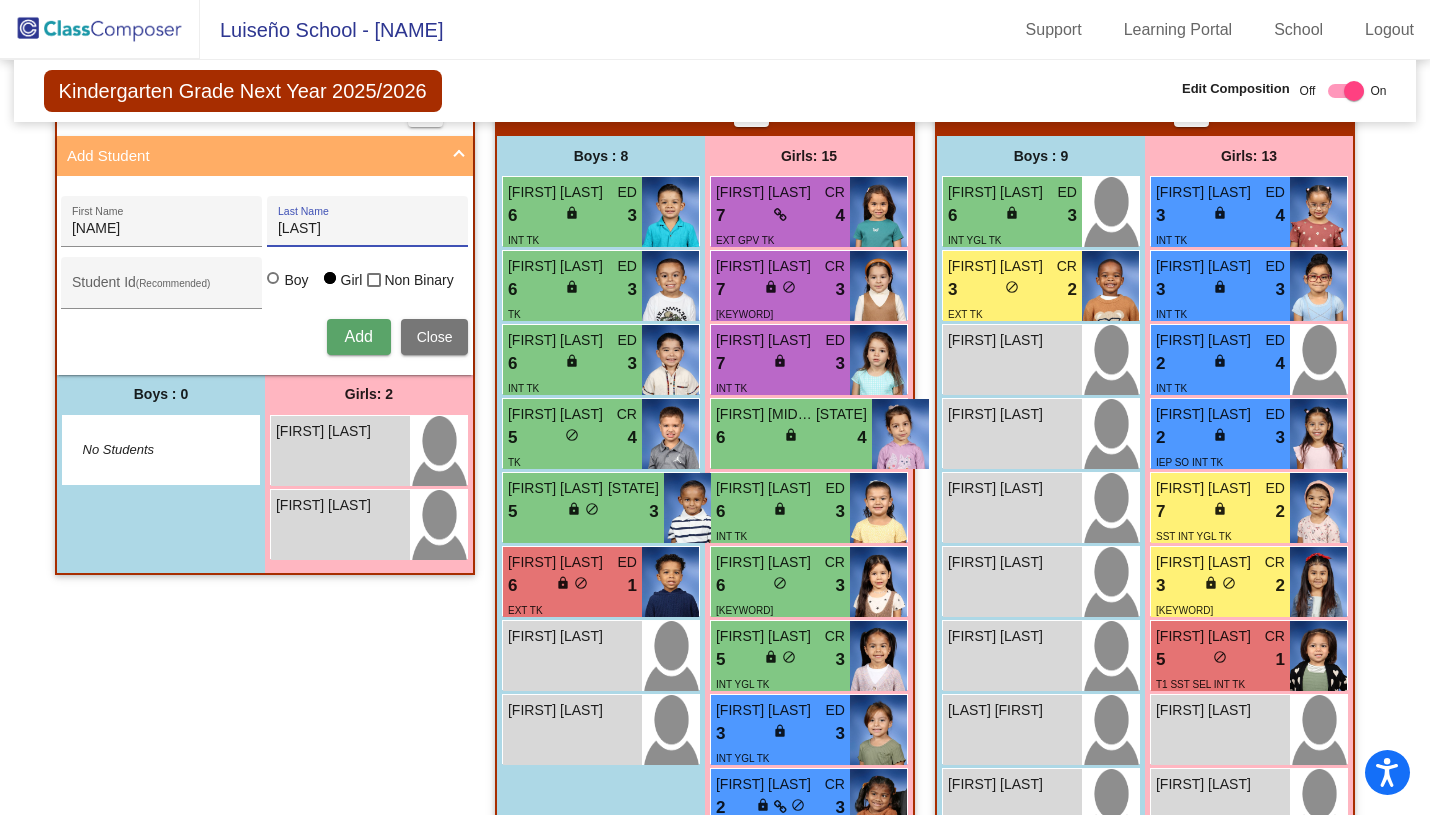 type on "[LAST]" 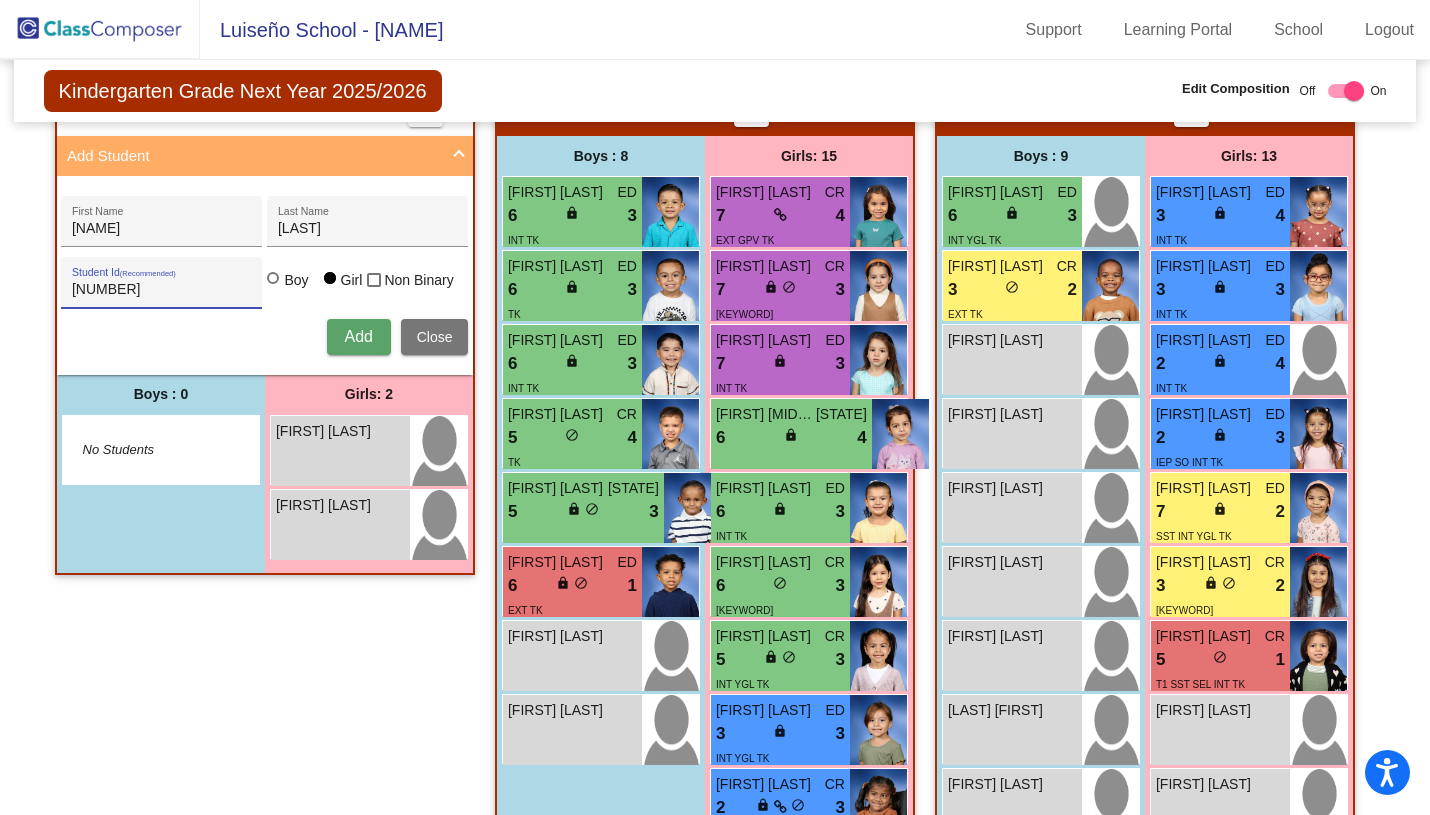 type on "[NUMBER]" 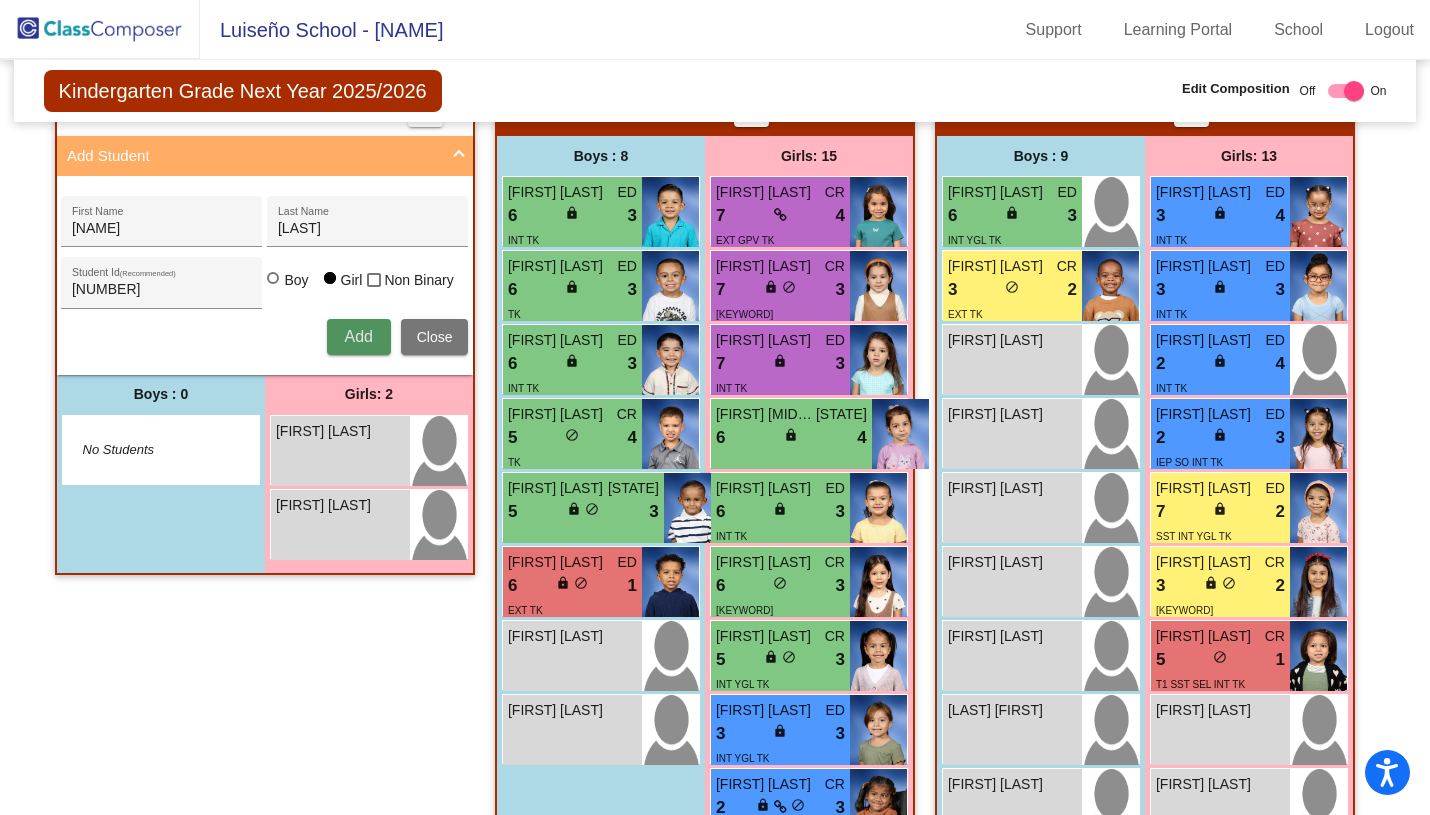 click on "Add" at bounding box center [358, 336] 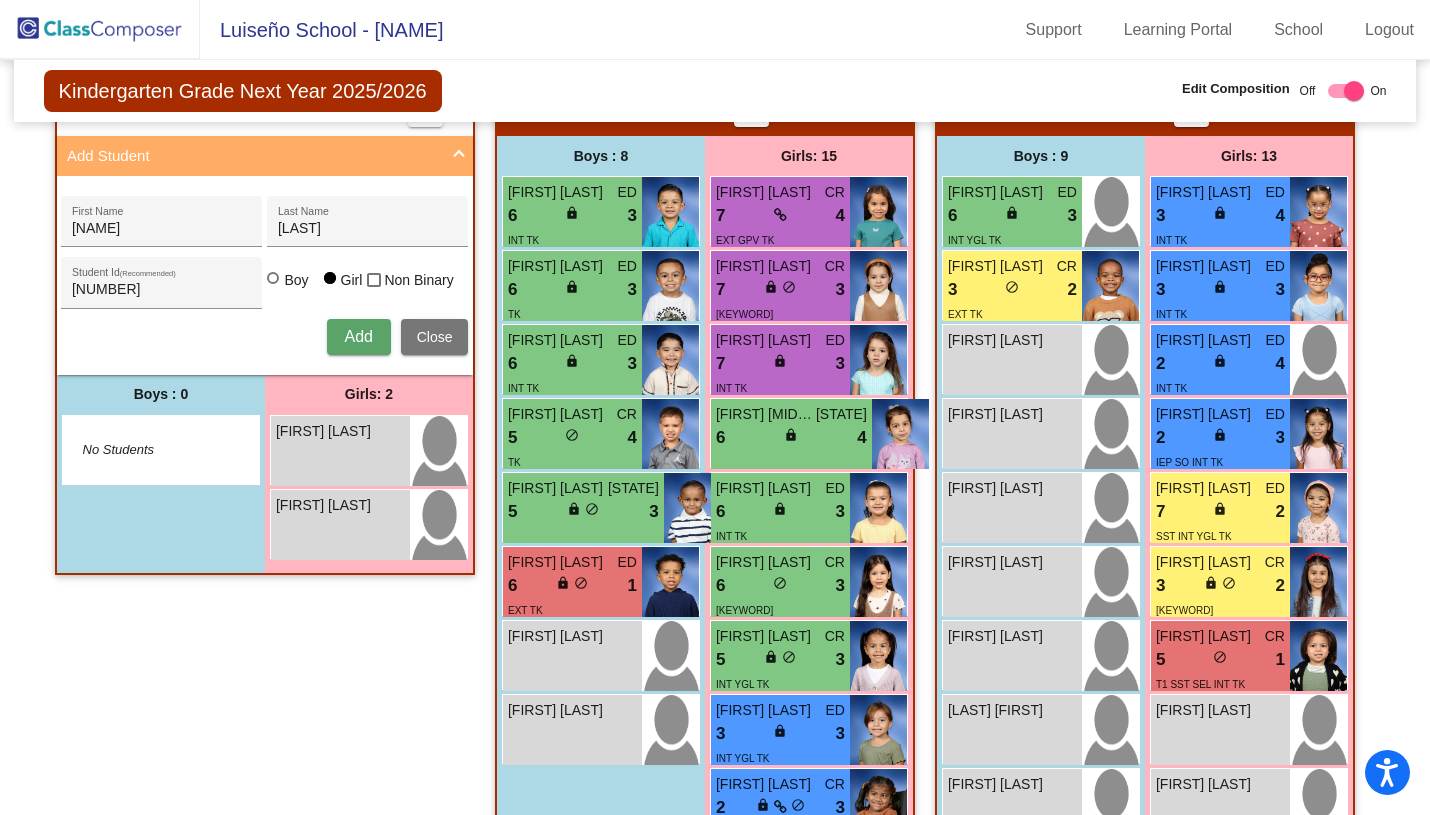 type 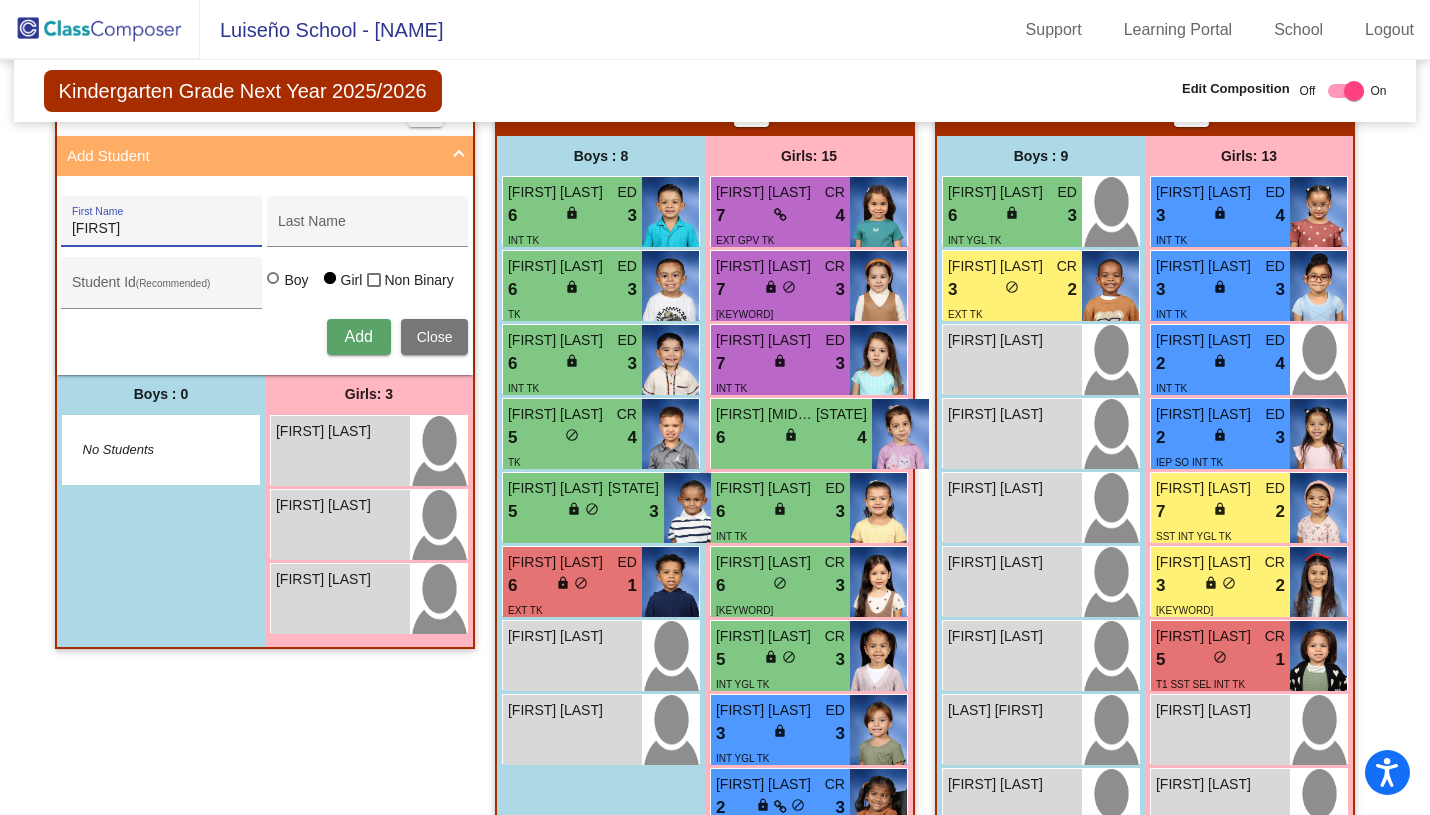 type on "[FIRST]" 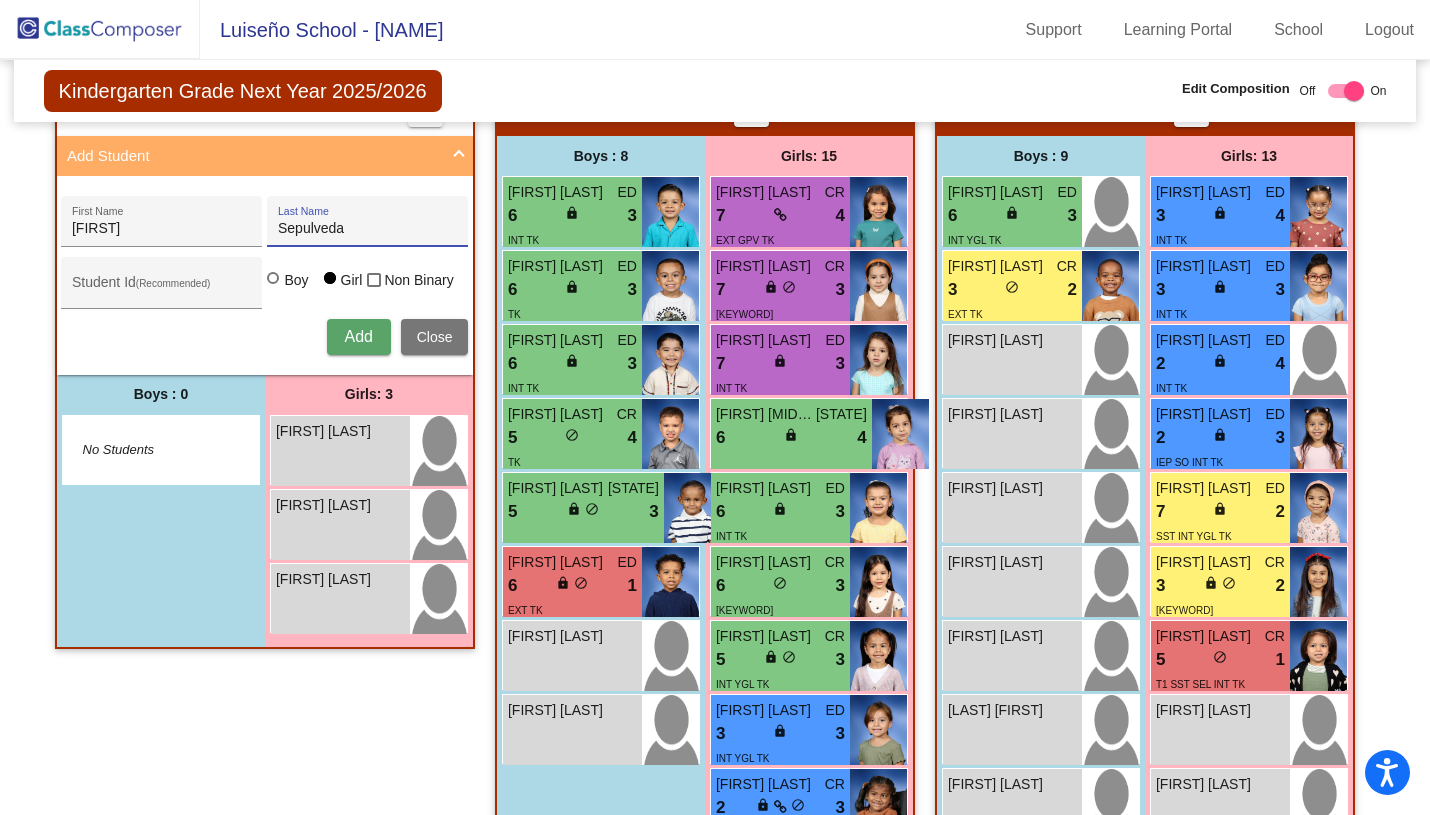 type on "Sepulveda" 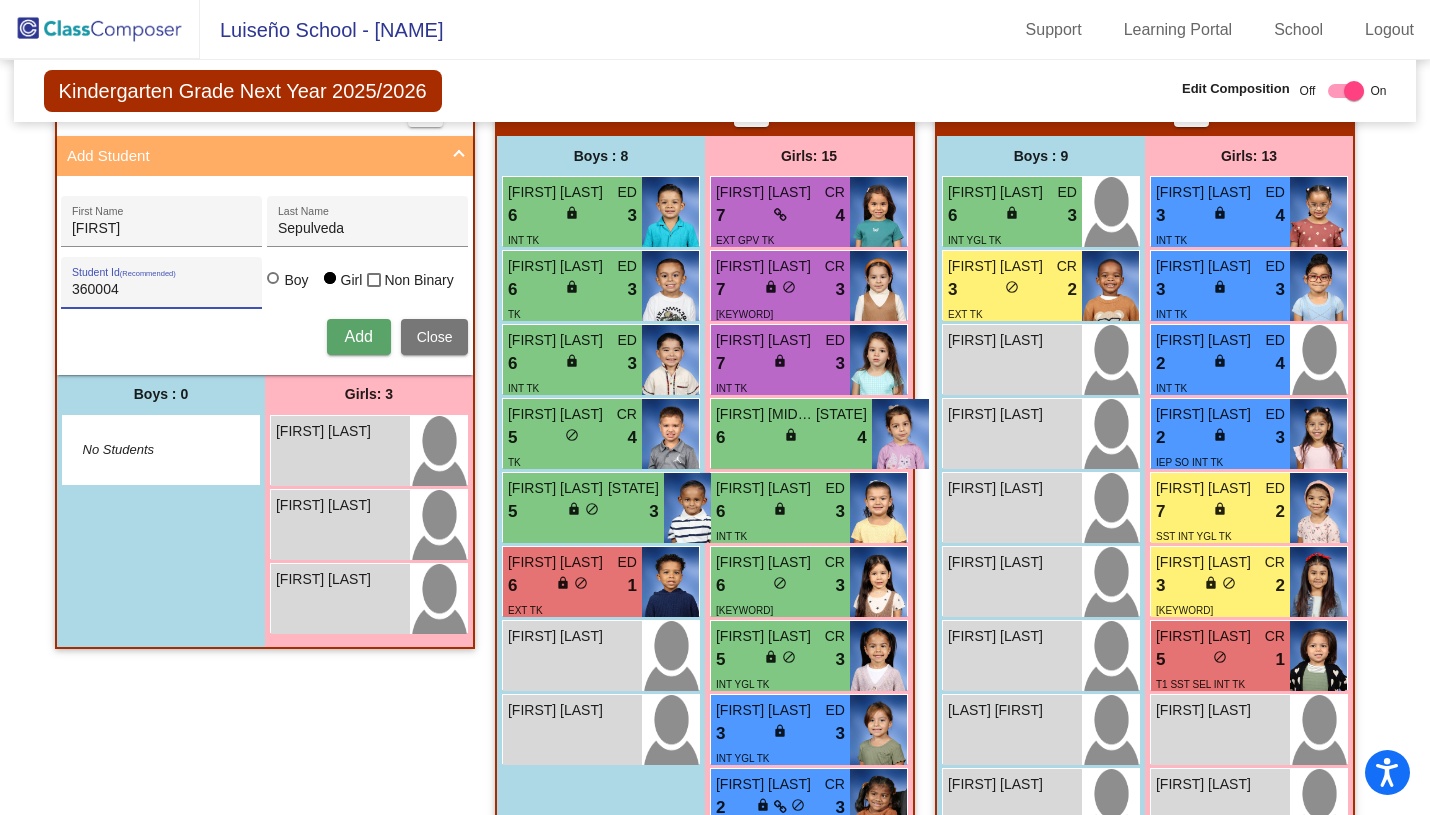 type on "360004" 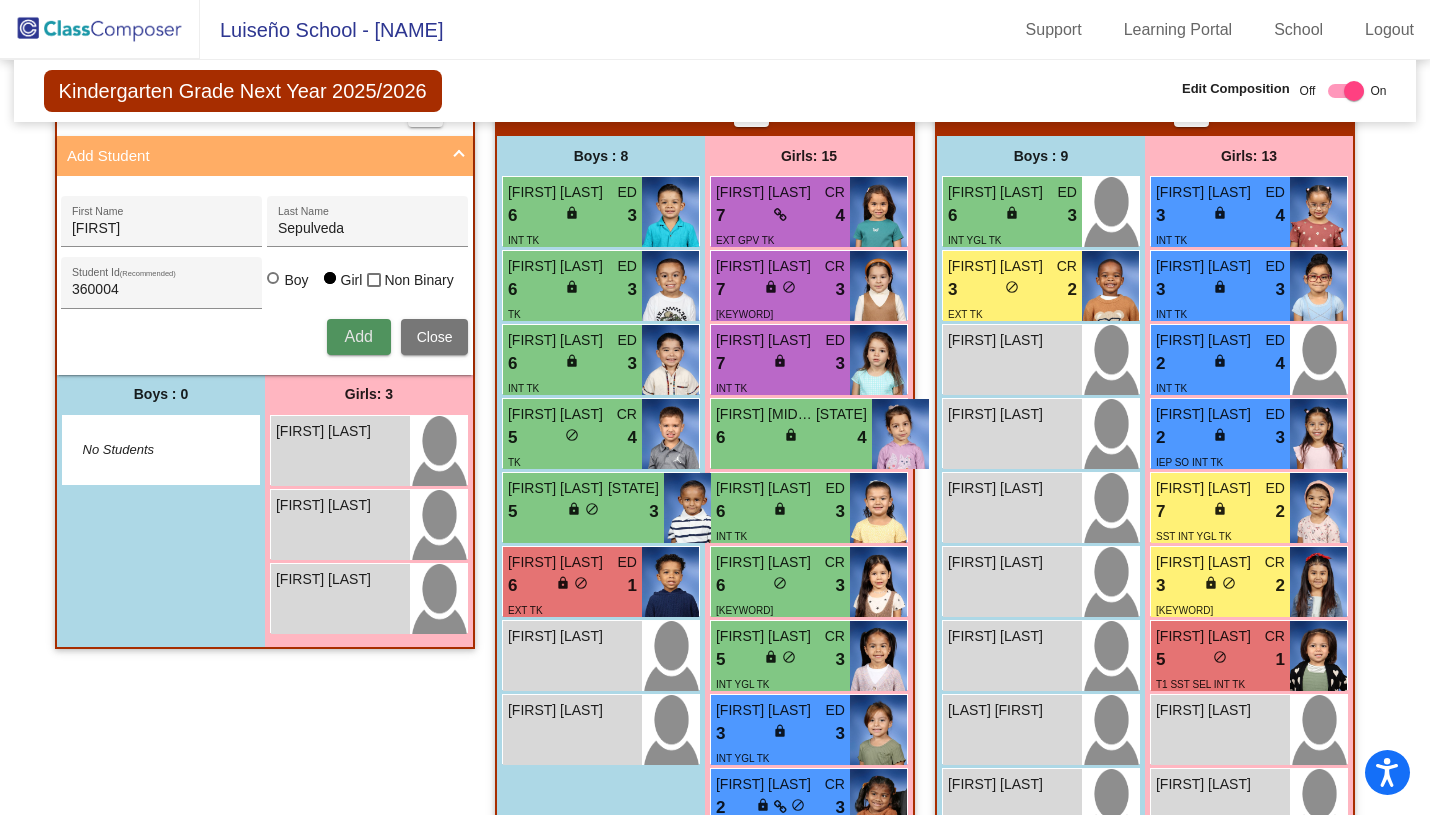 click on "Add" at bounding box center (358, 336) 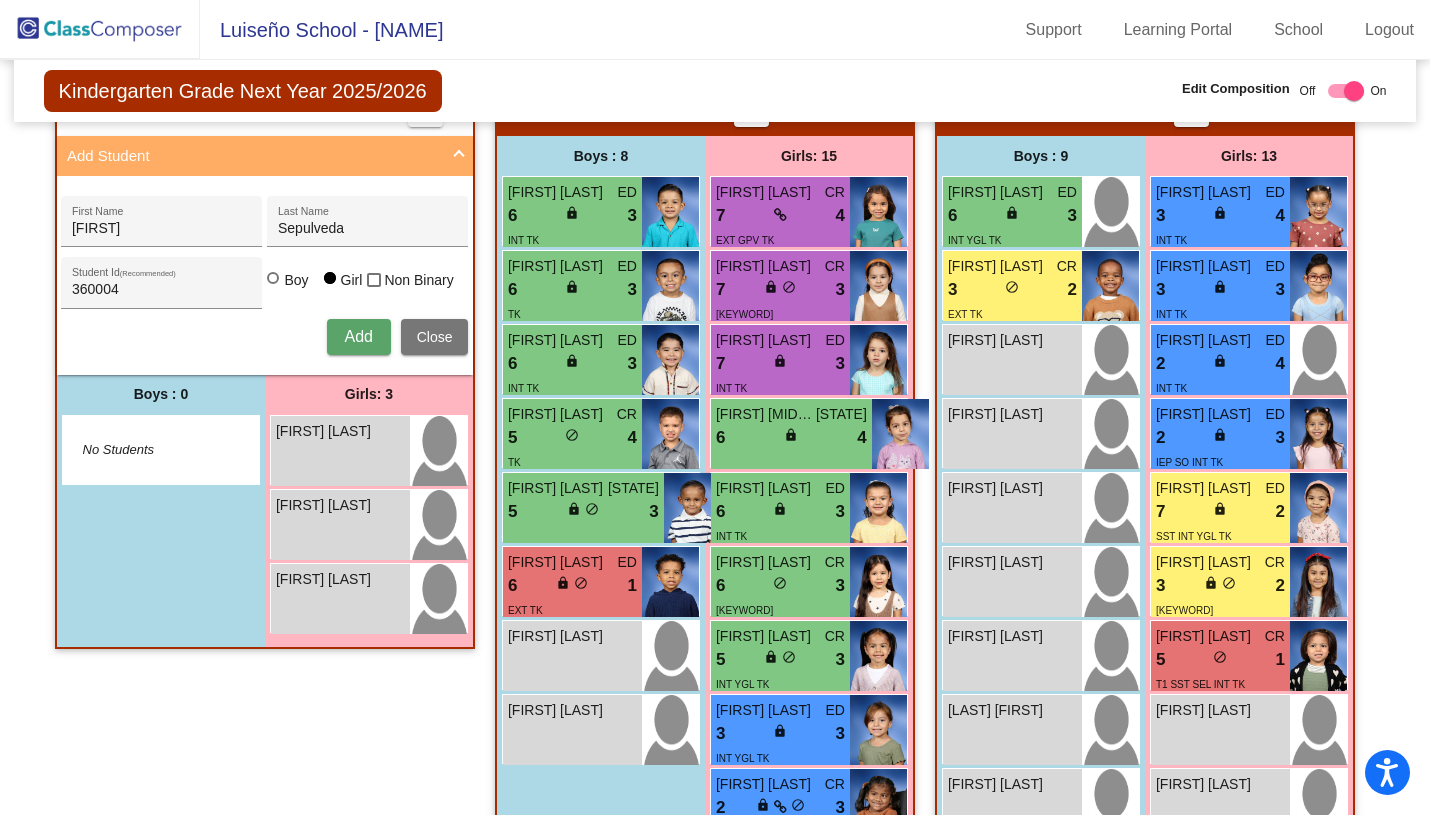 type 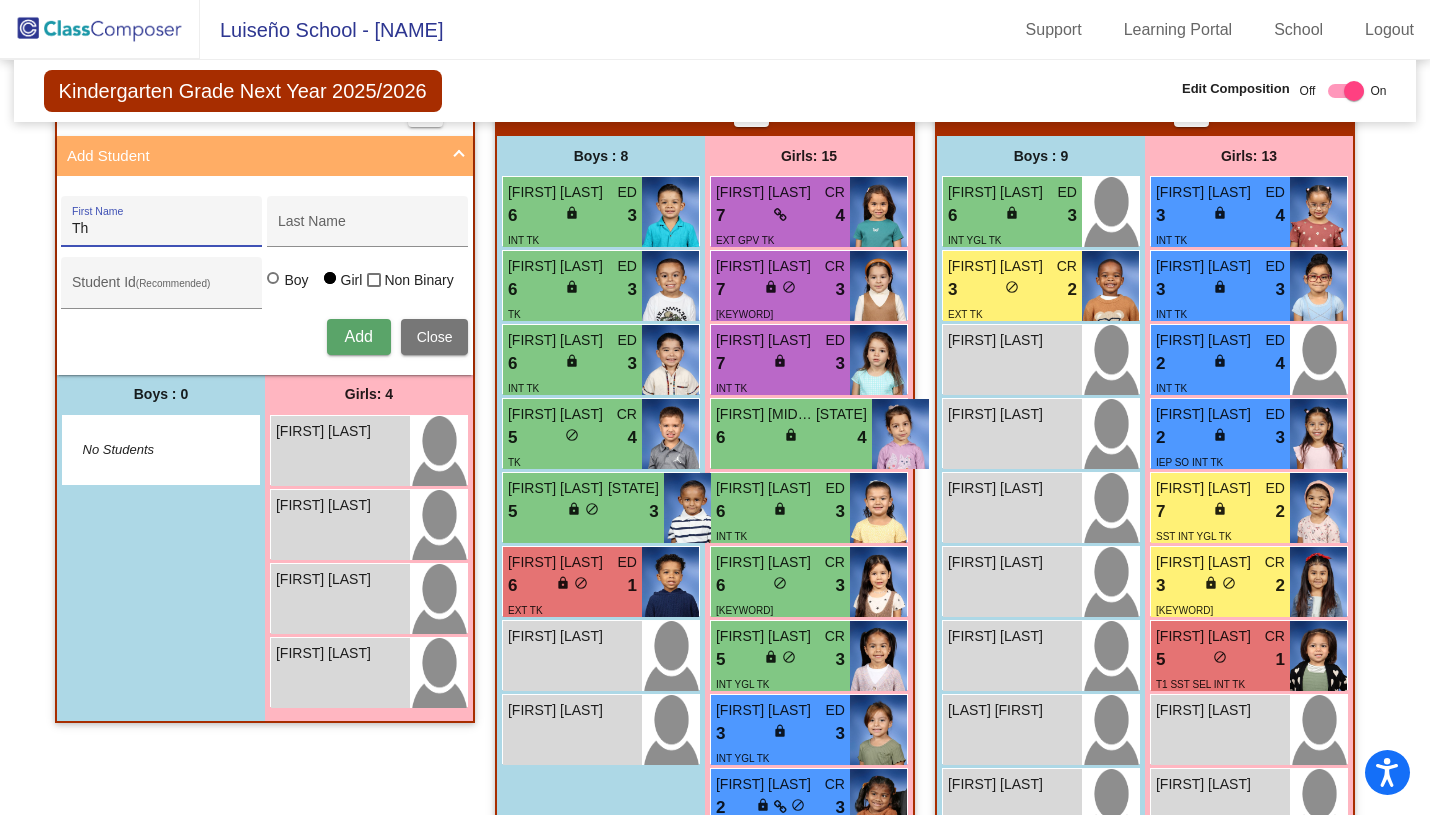 type on "T" 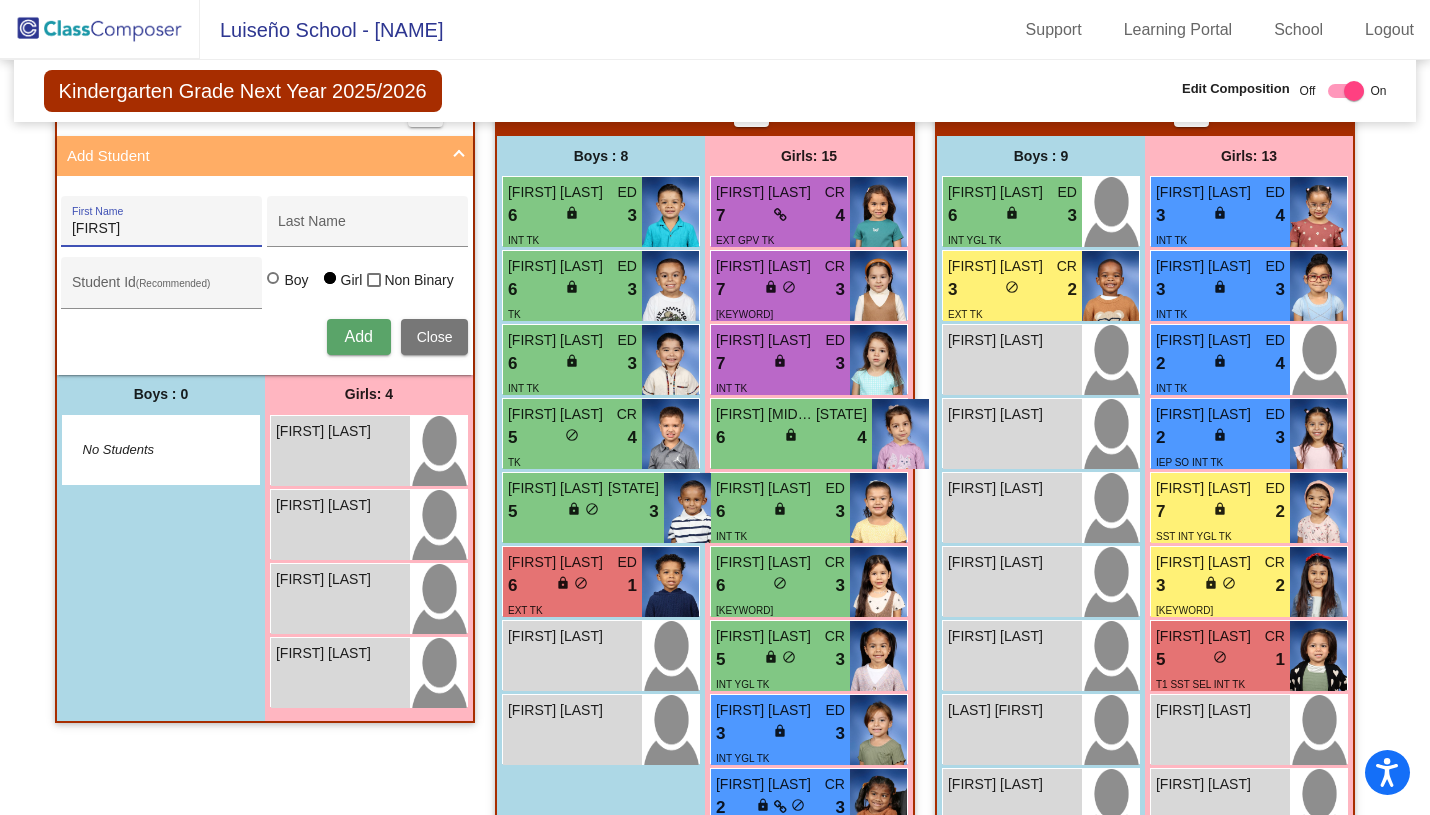 type on "[FIRST]" 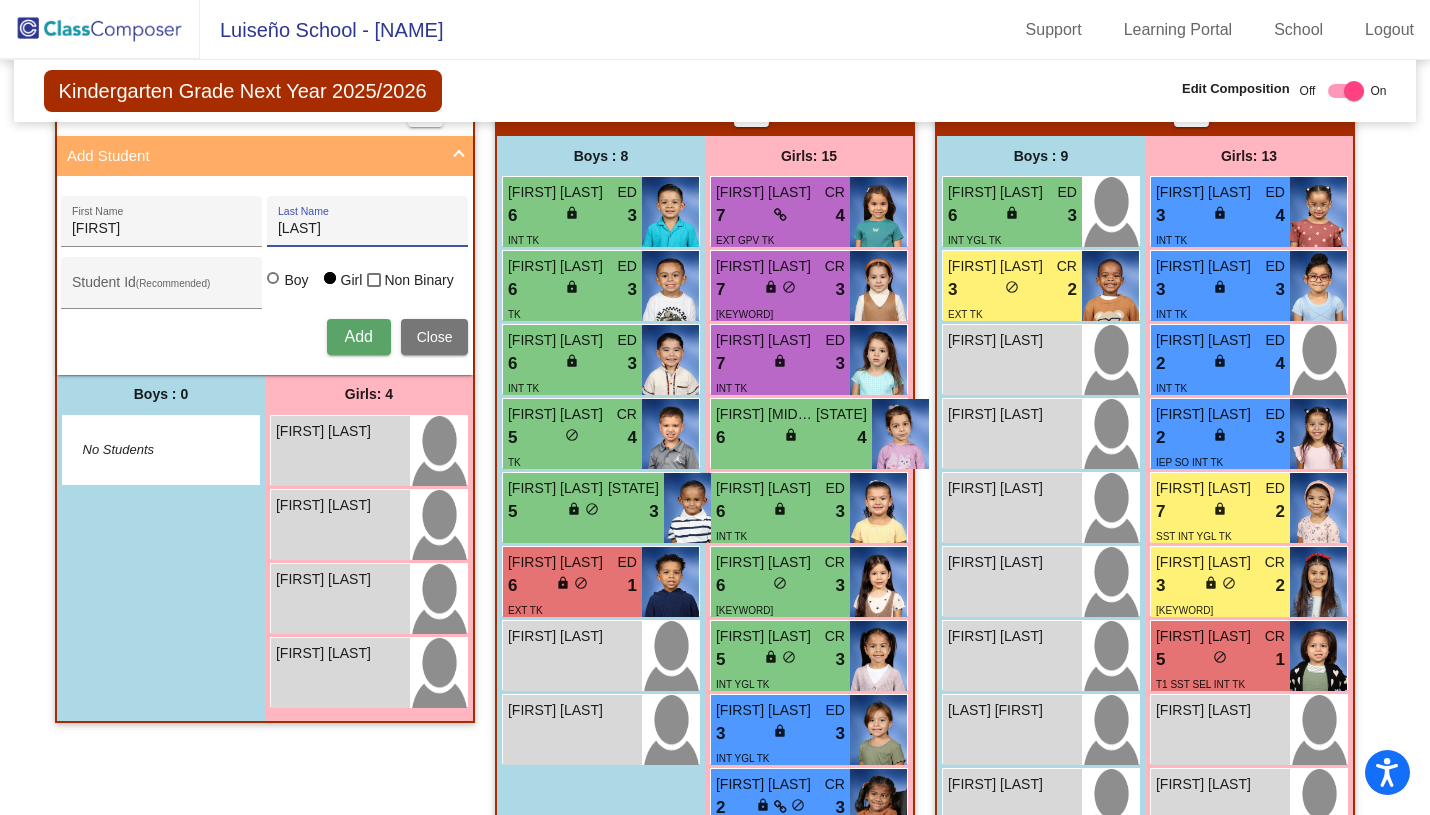 type on "[LAST]" 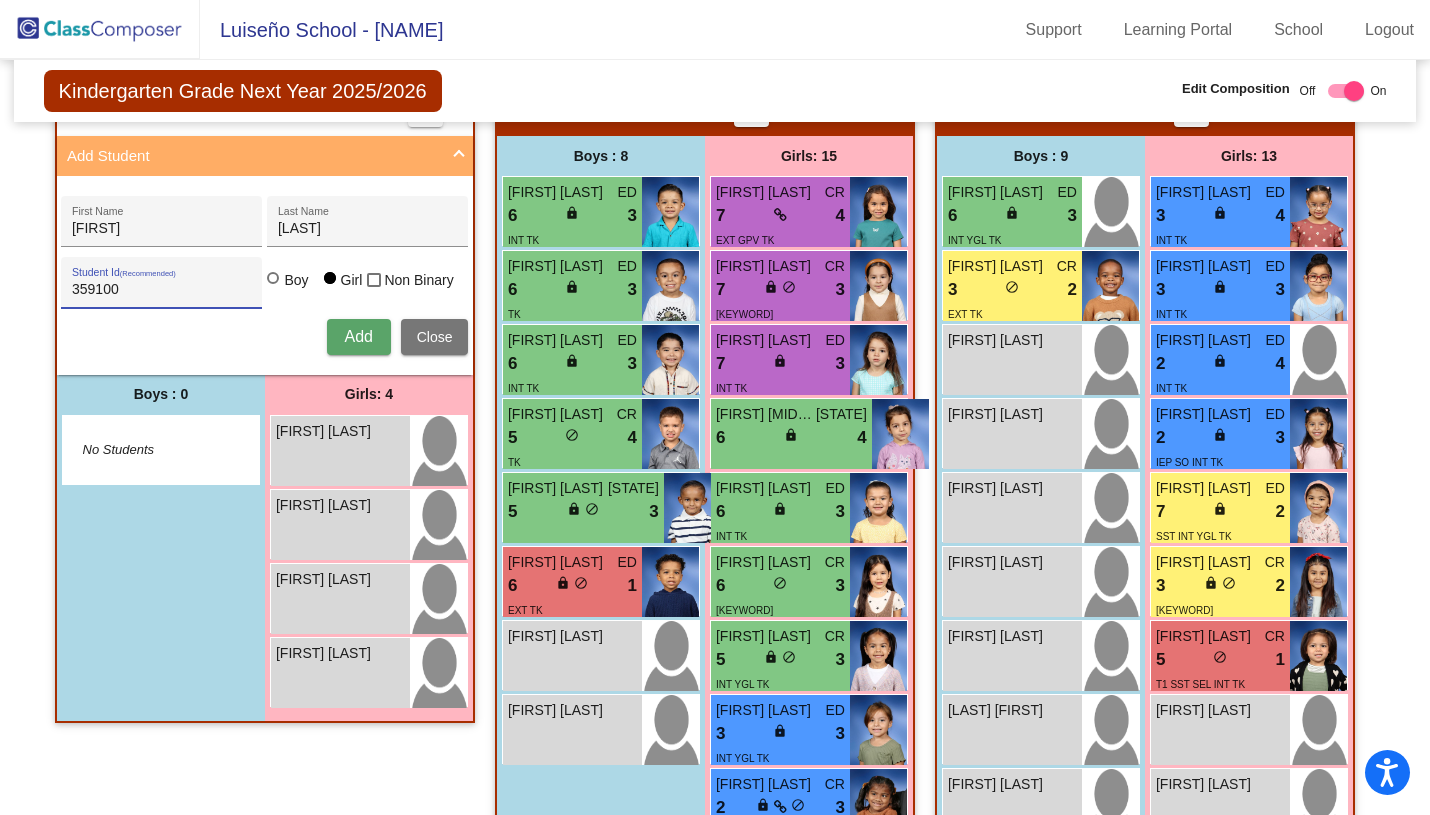 type on "359100" 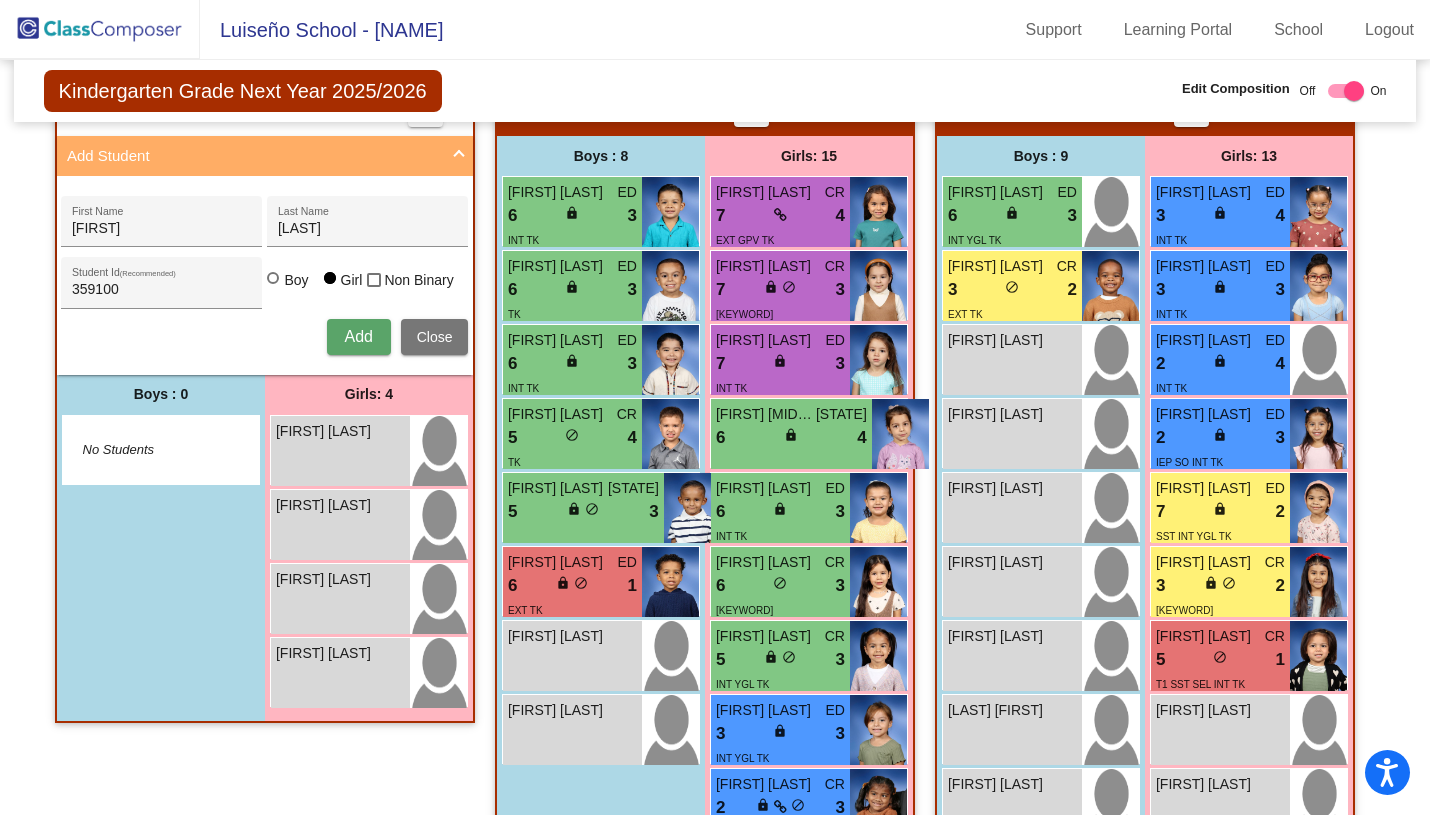 type 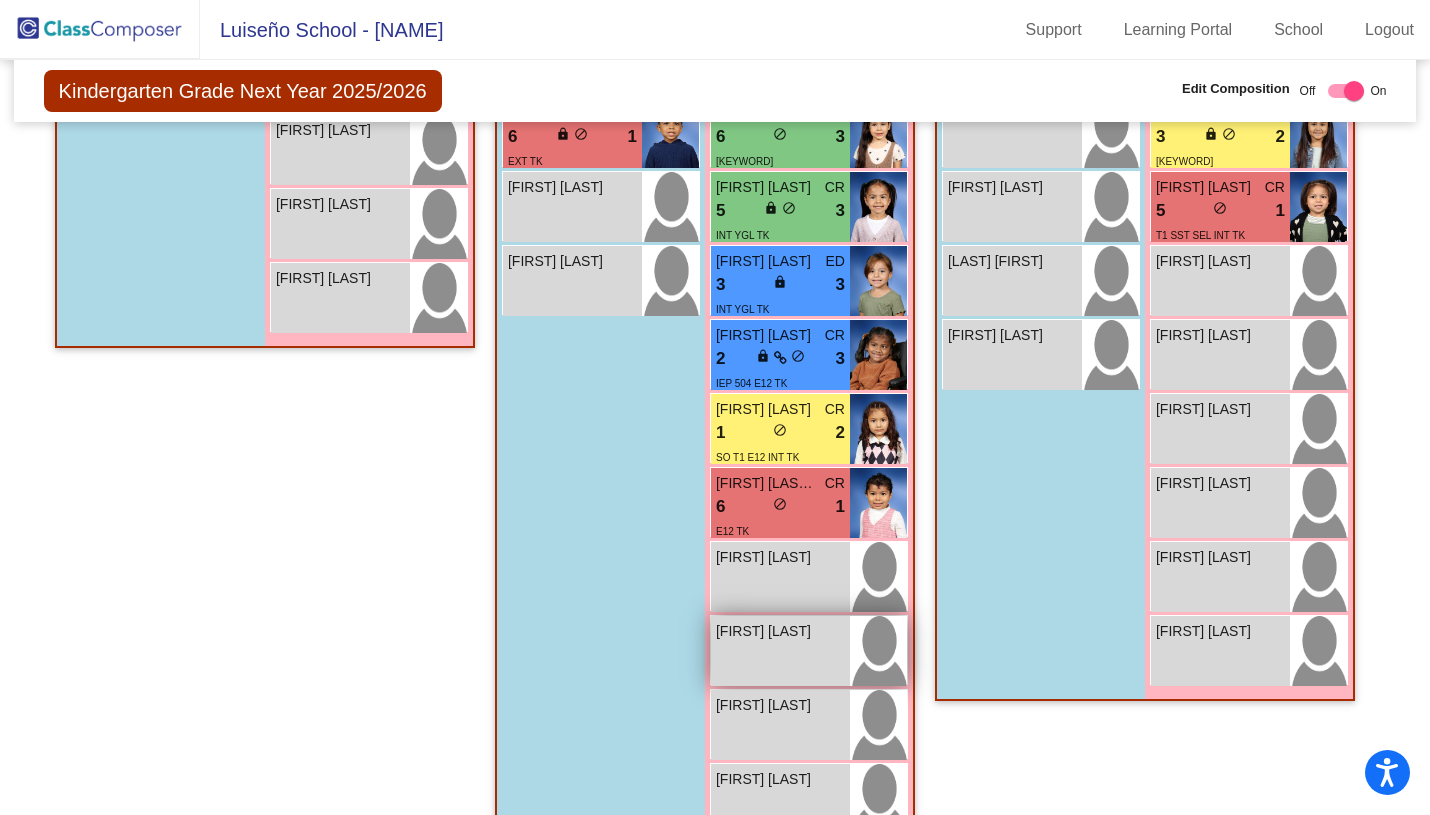 scroll, scrollTop: 760, scrollLeft: 0, axis: vertical 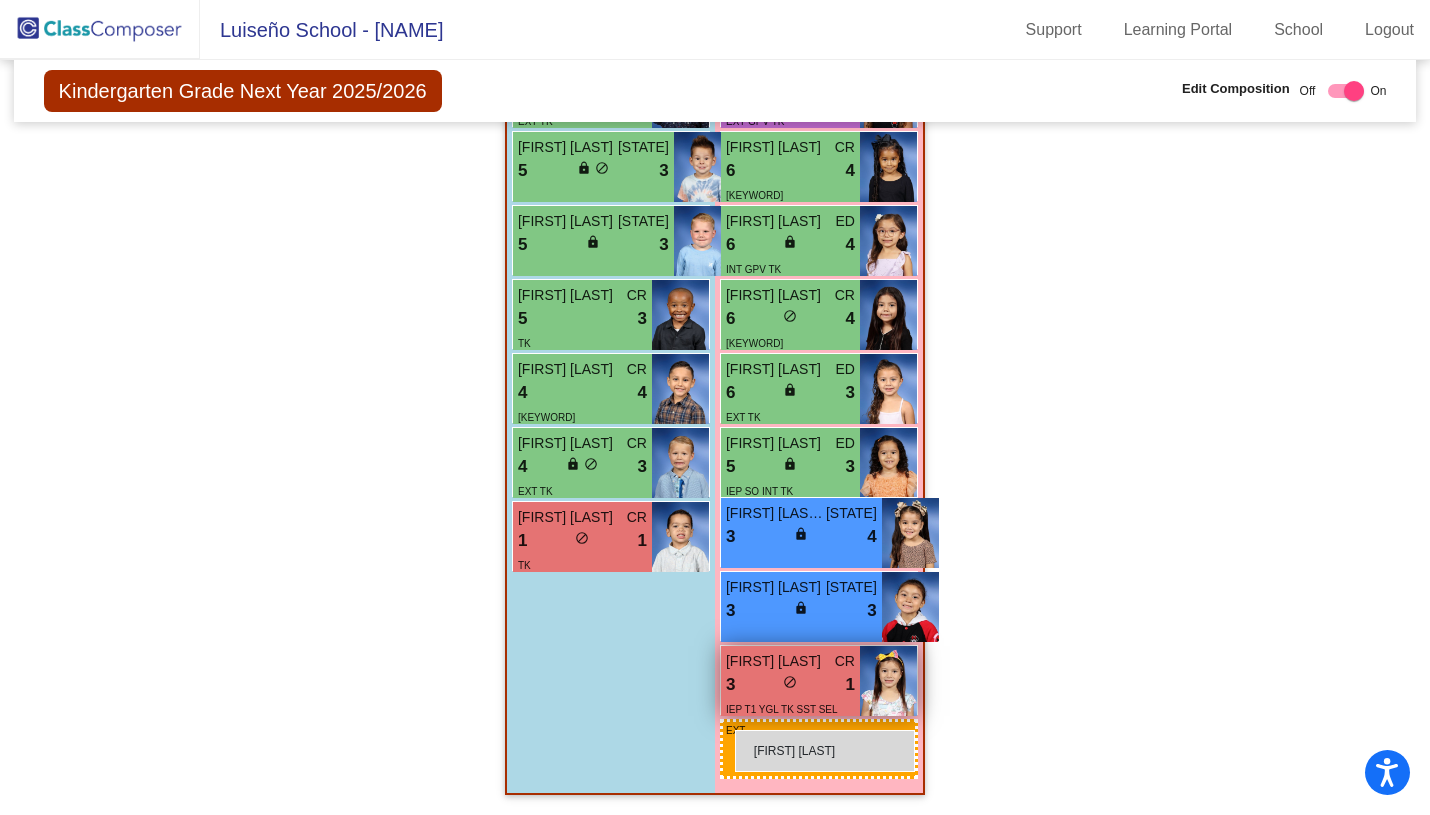 drag, startPoint x: 356, startPoint y: 432, endPoint x: 735, endPoint y: 730, distance: 482.1255 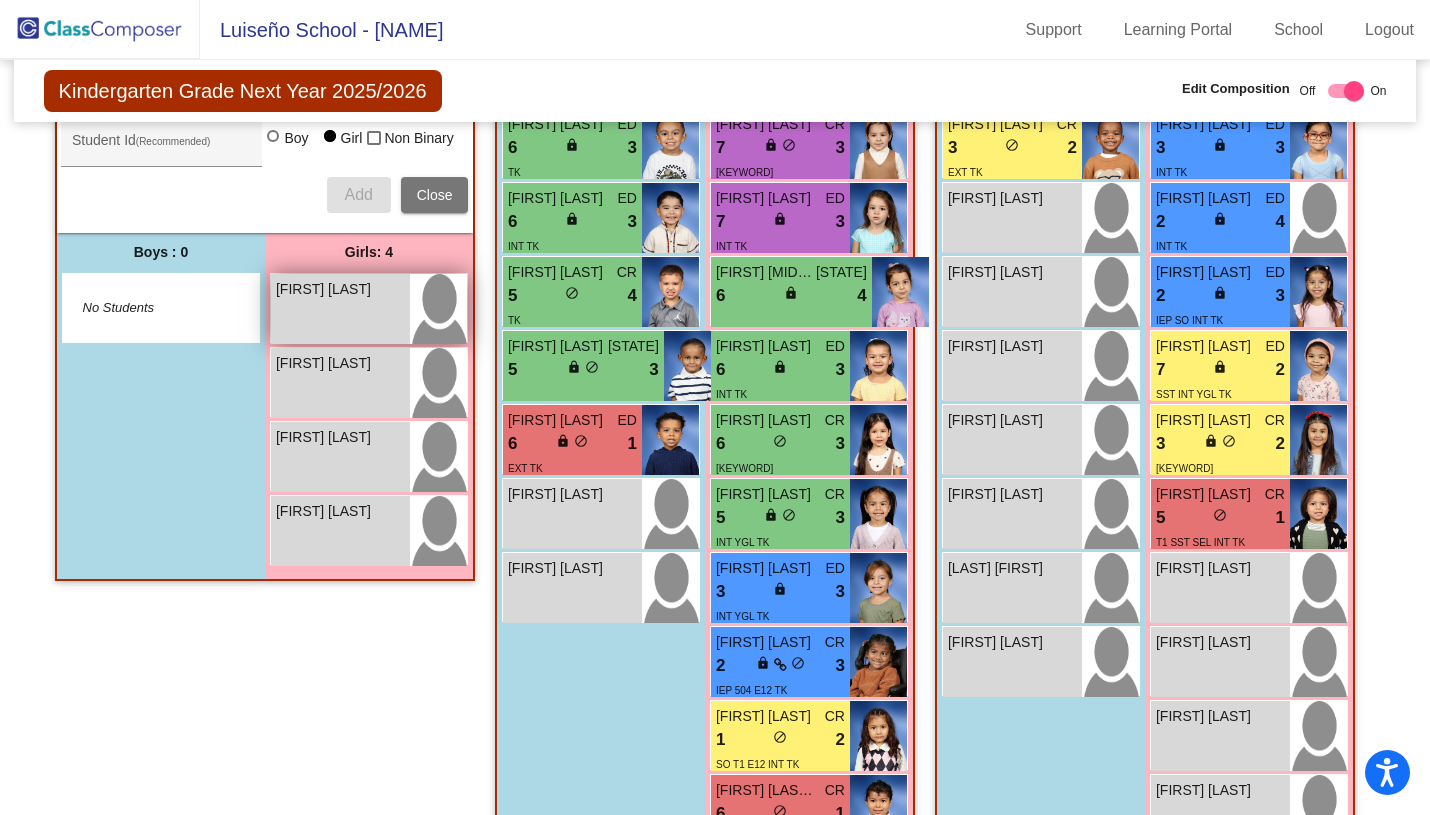 scroll, scrollTop: 598, scrollLeft: 0, axis: vertical 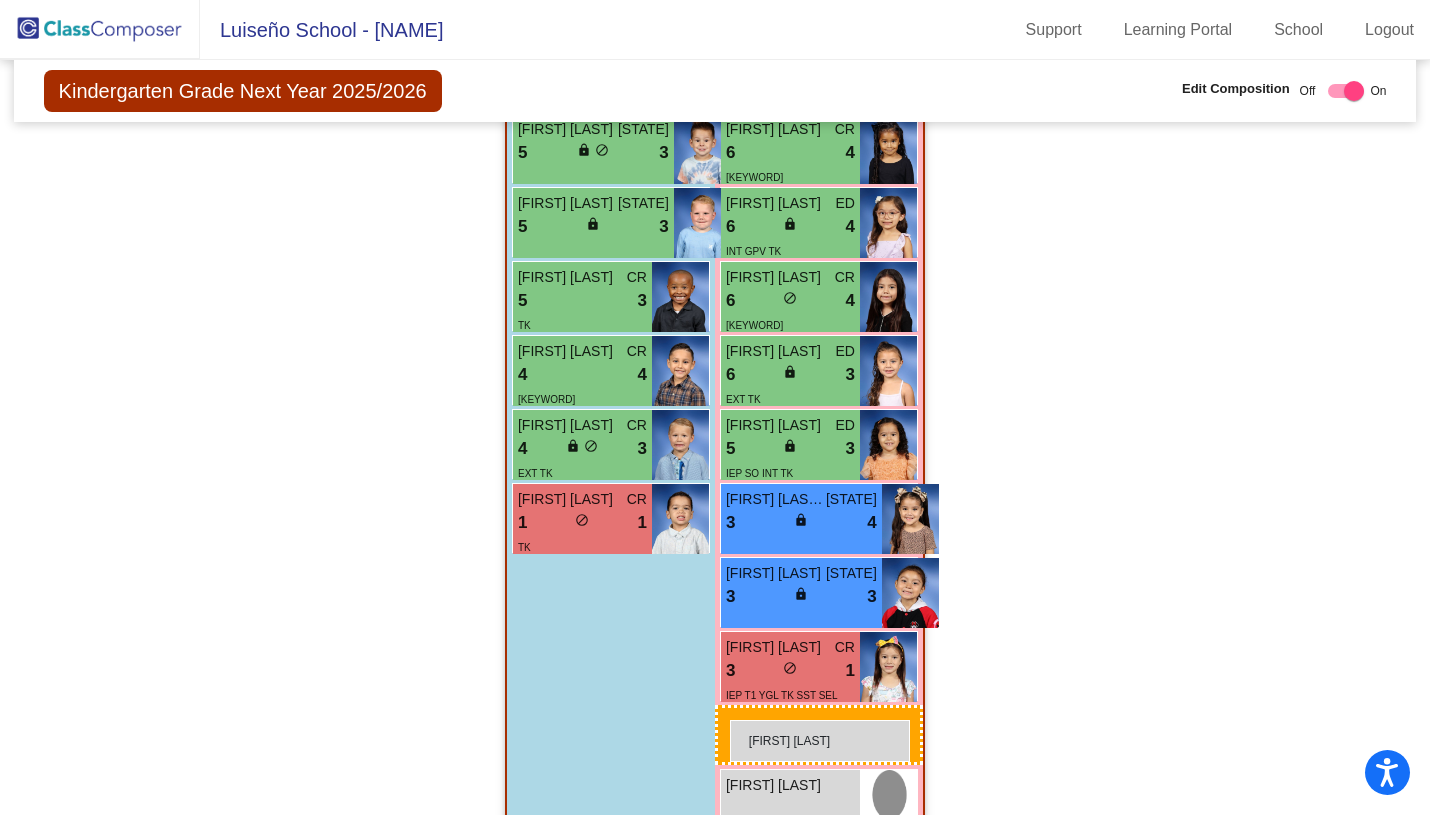 drag, startPoint x: 315, startPoint y: 300, endPoint x: 730, endPoint y: 719, distance: 589.7338 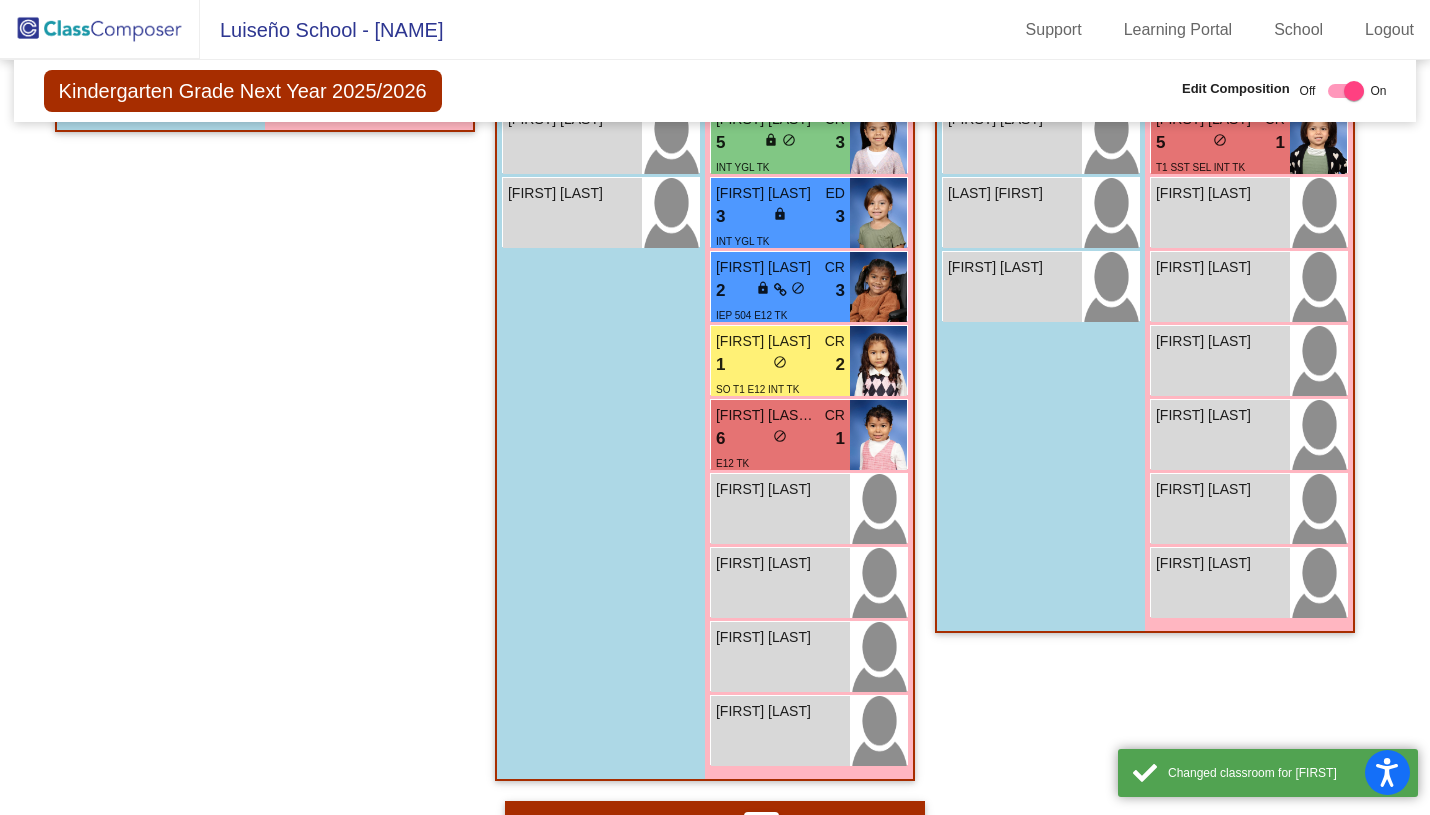 scroll, scrollTop: 608, scrollLeft: 0, axis: vertical 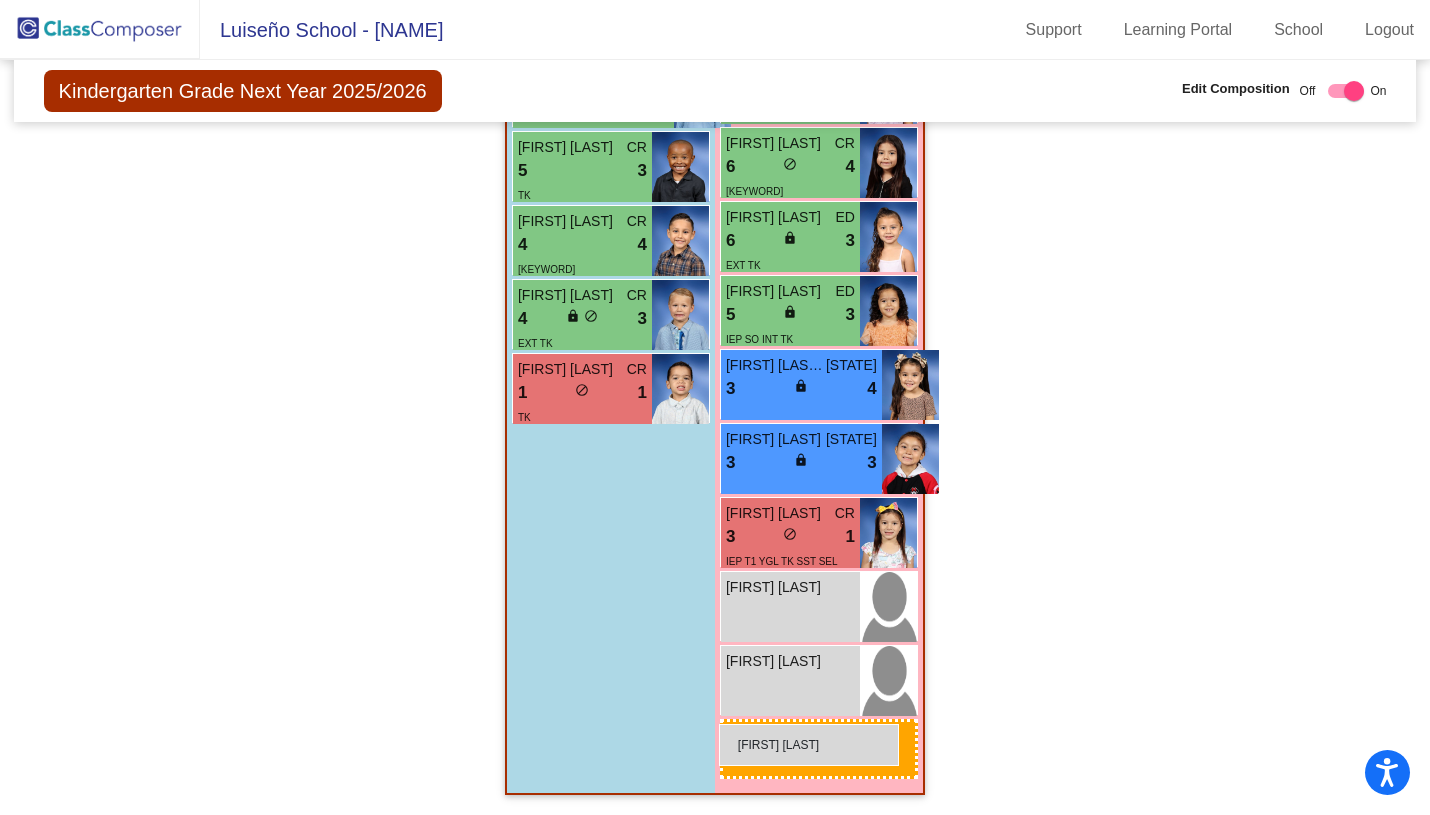 drag, startPoint x: 304, startPoint y: 301, endPoint x: 719, endPoint y: 723, distance: 591.8691 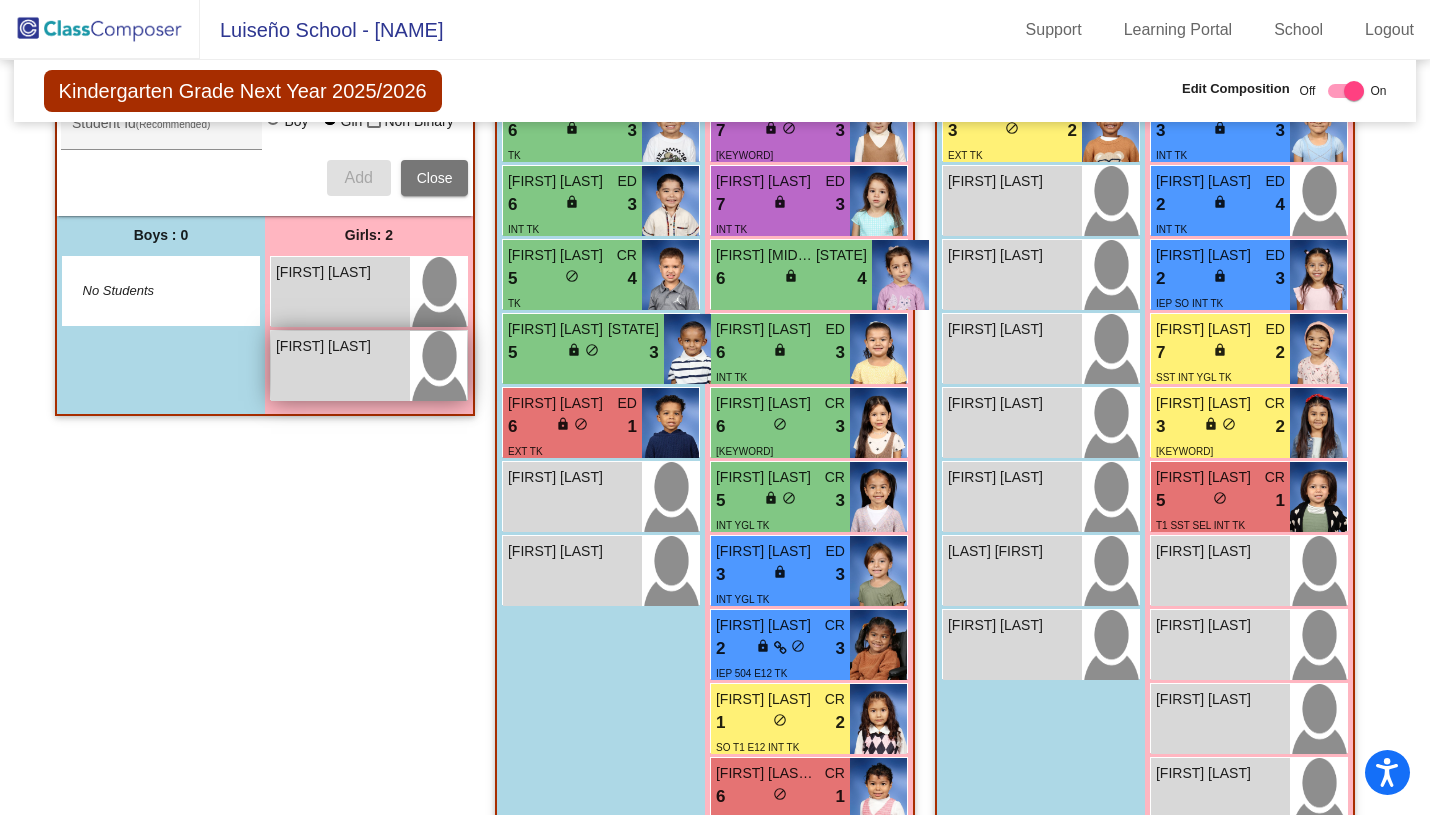 scroll, scrollTop: 598, scrollLeft: 0, axis: vertical 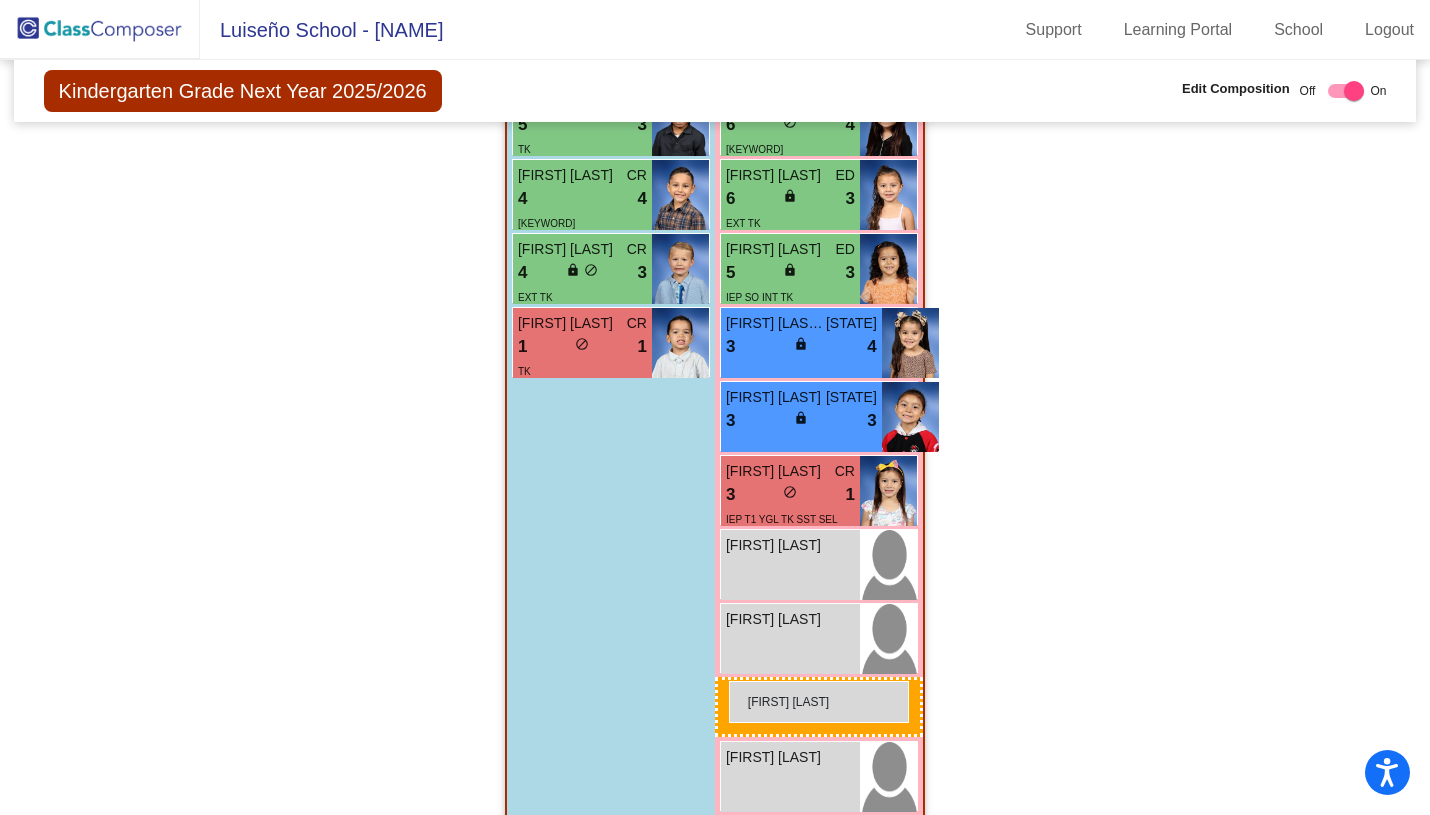 drag, startPoint x: 338, startPoint y: 298, endPoint x: 728, endPoint y: 681, distance: 546.61597 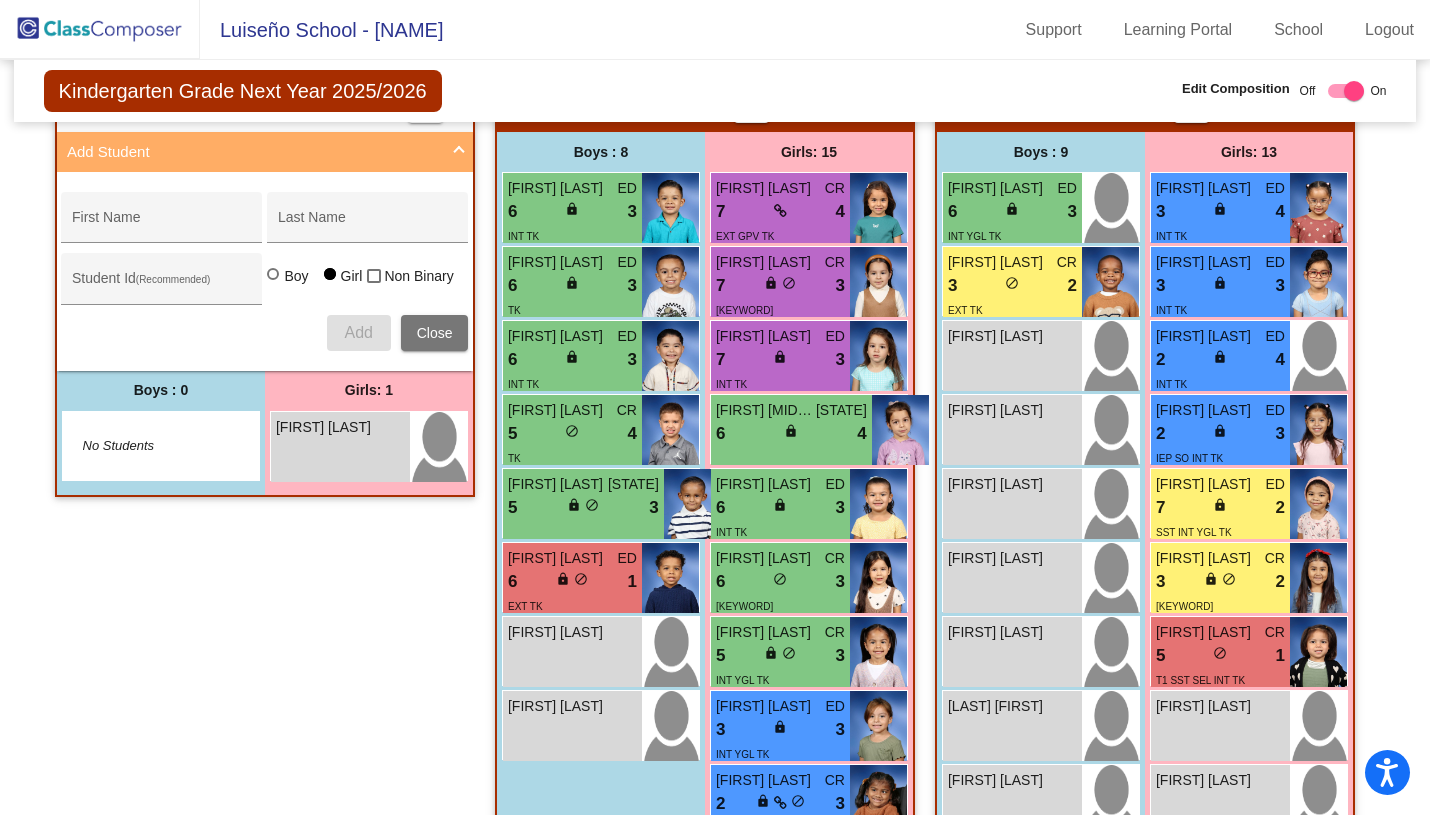 scroll, scrollTop: 455, scrollLeft: 0, axis: vertical 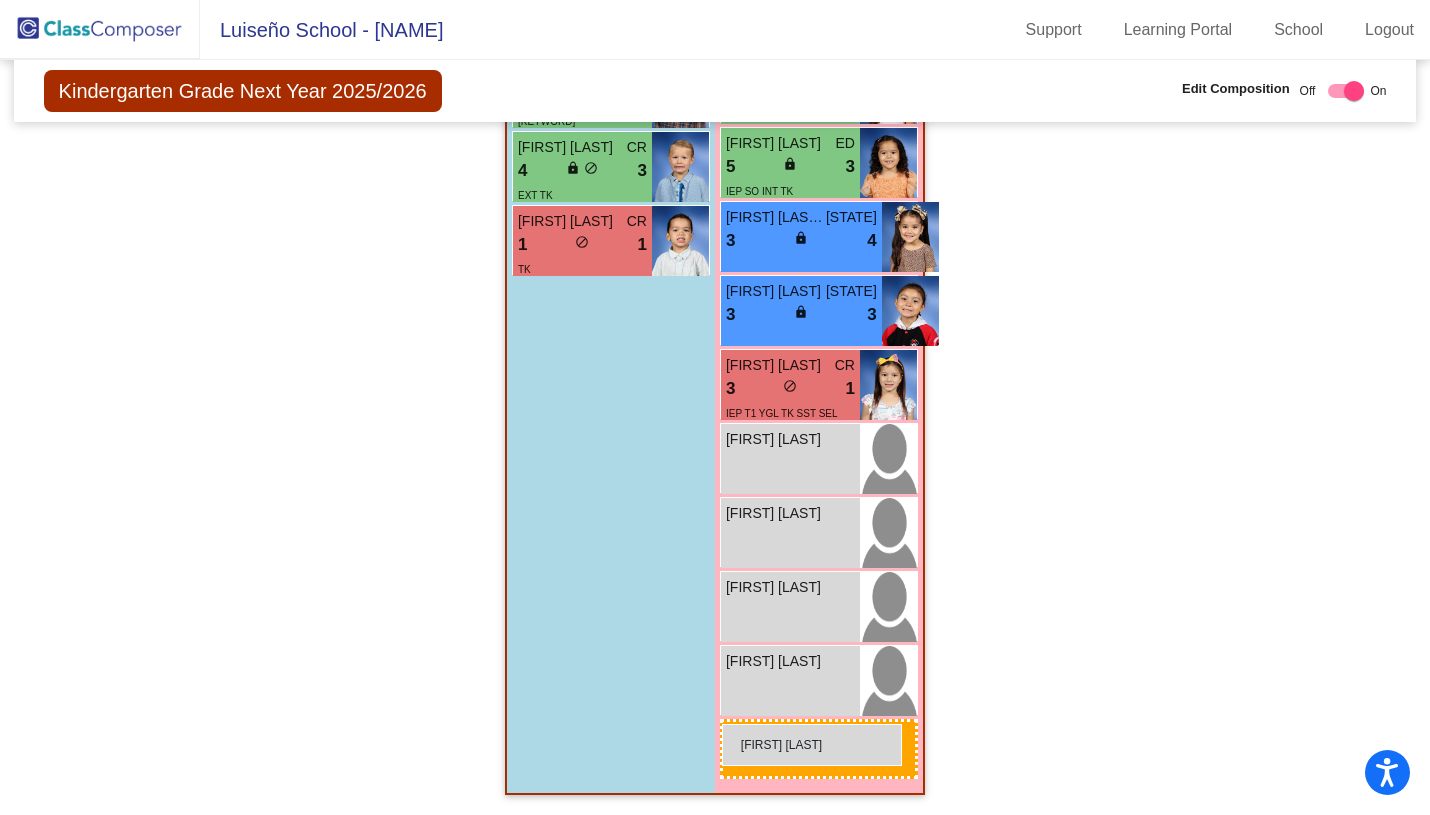 drag, startPoint x: 311, startPoint y: 446, endPoint x: 722, endPoint y: 724, distance: 496.1905 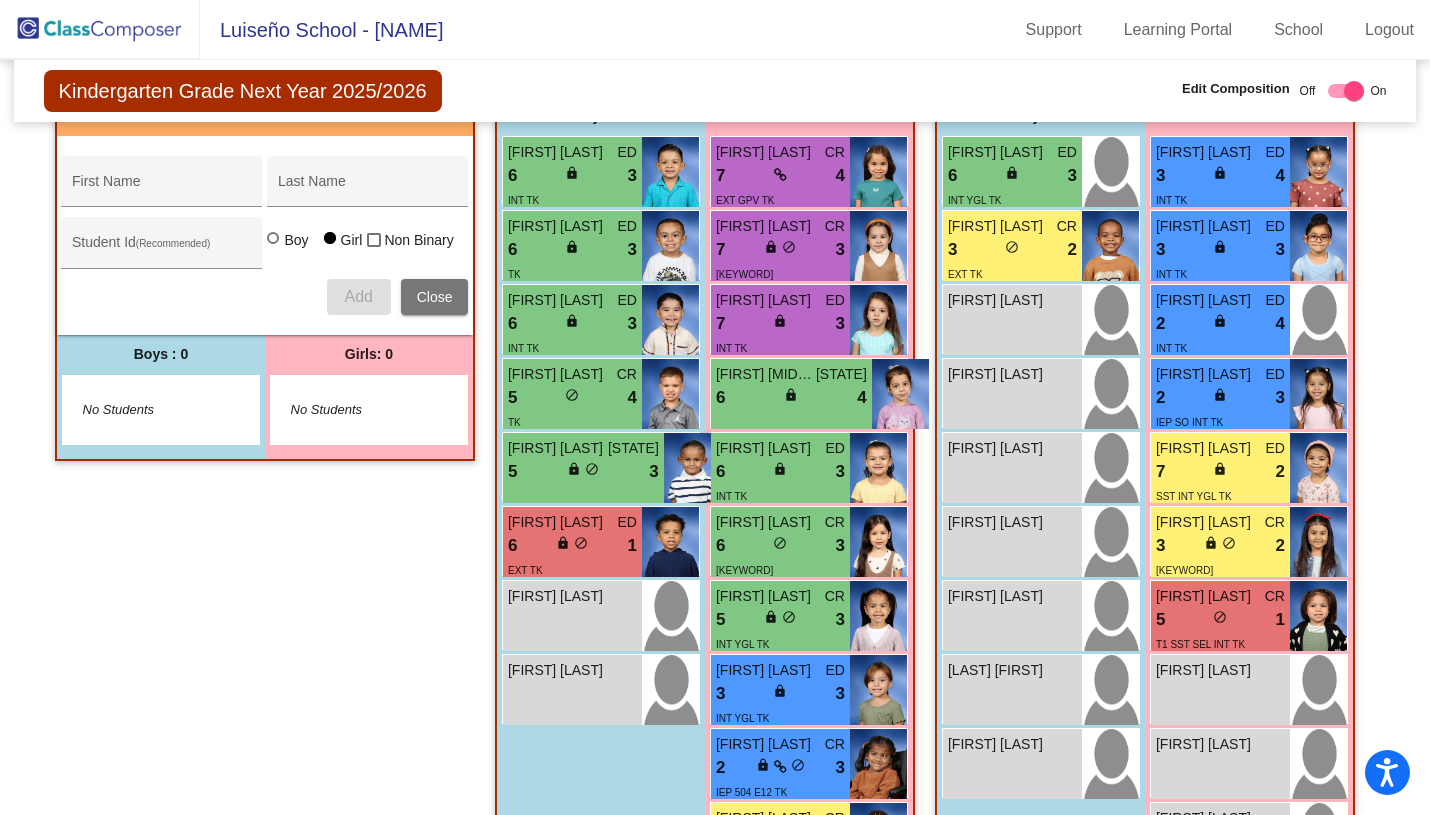 scroll, scrollTop: 0, scrollLeft: 0, axis: both 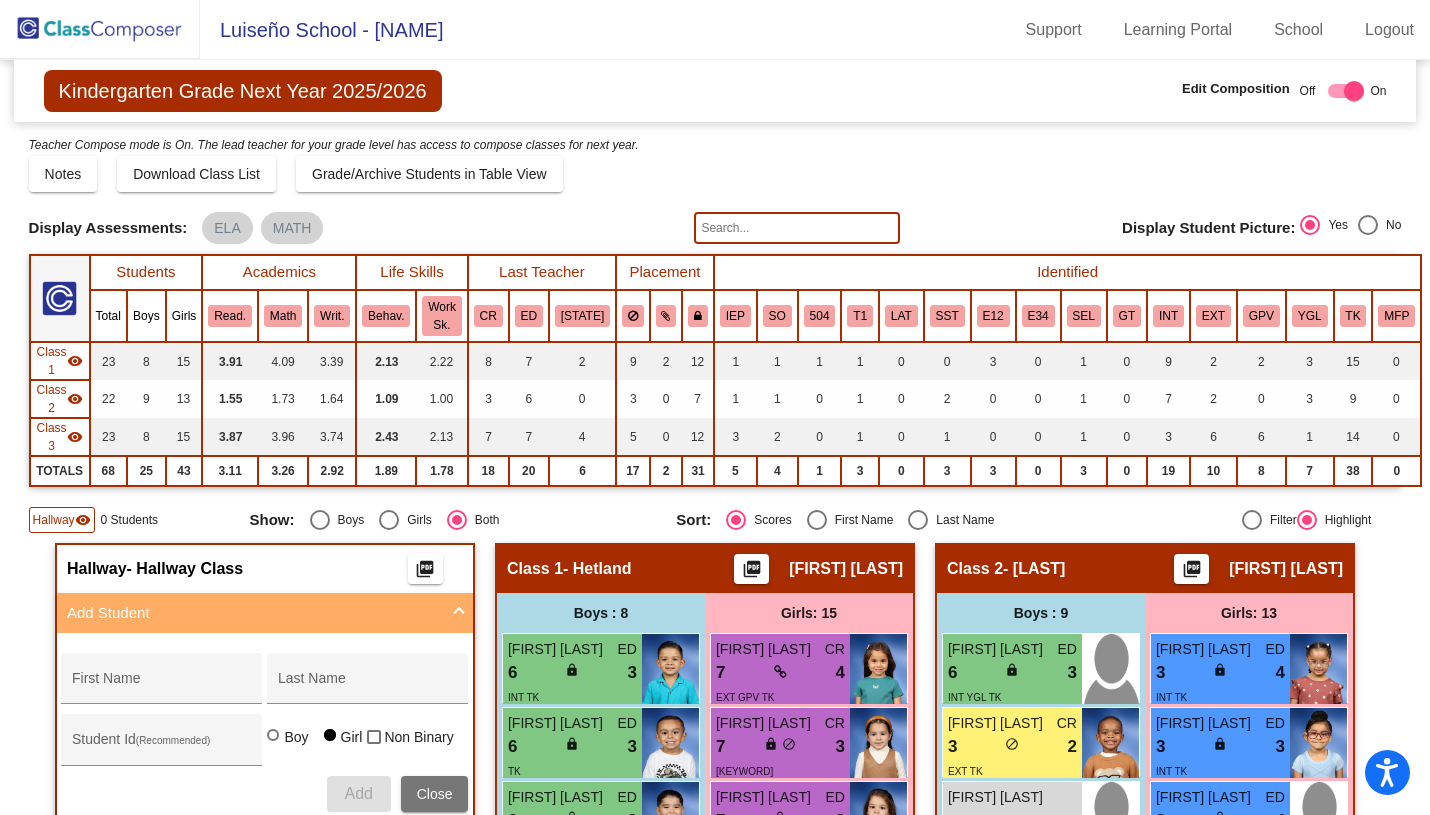 click 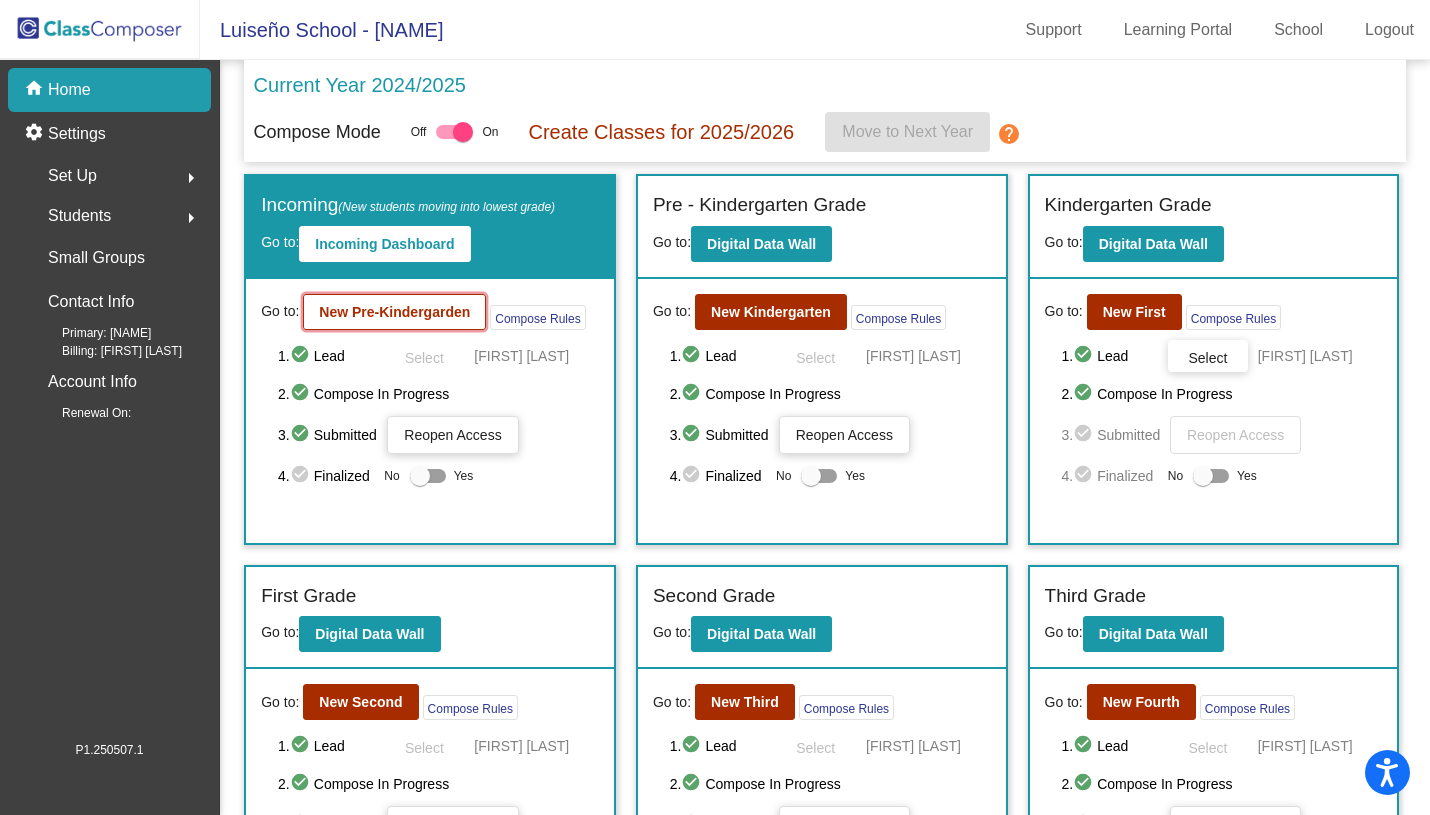 click on "New Pre-Kindergarden" 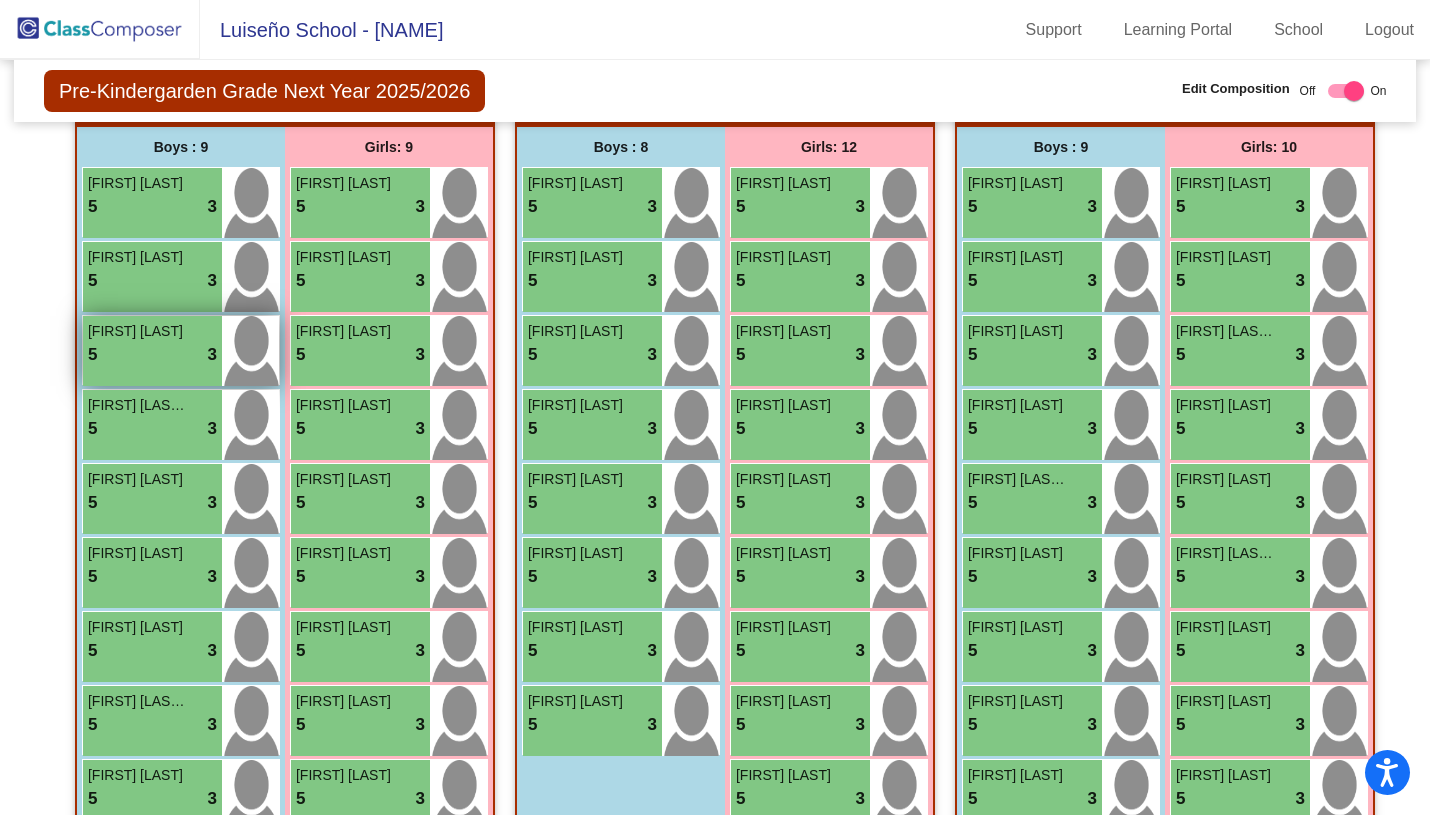 scroll, scrollTop: 444, scrollLeft: 0, axis: vertical 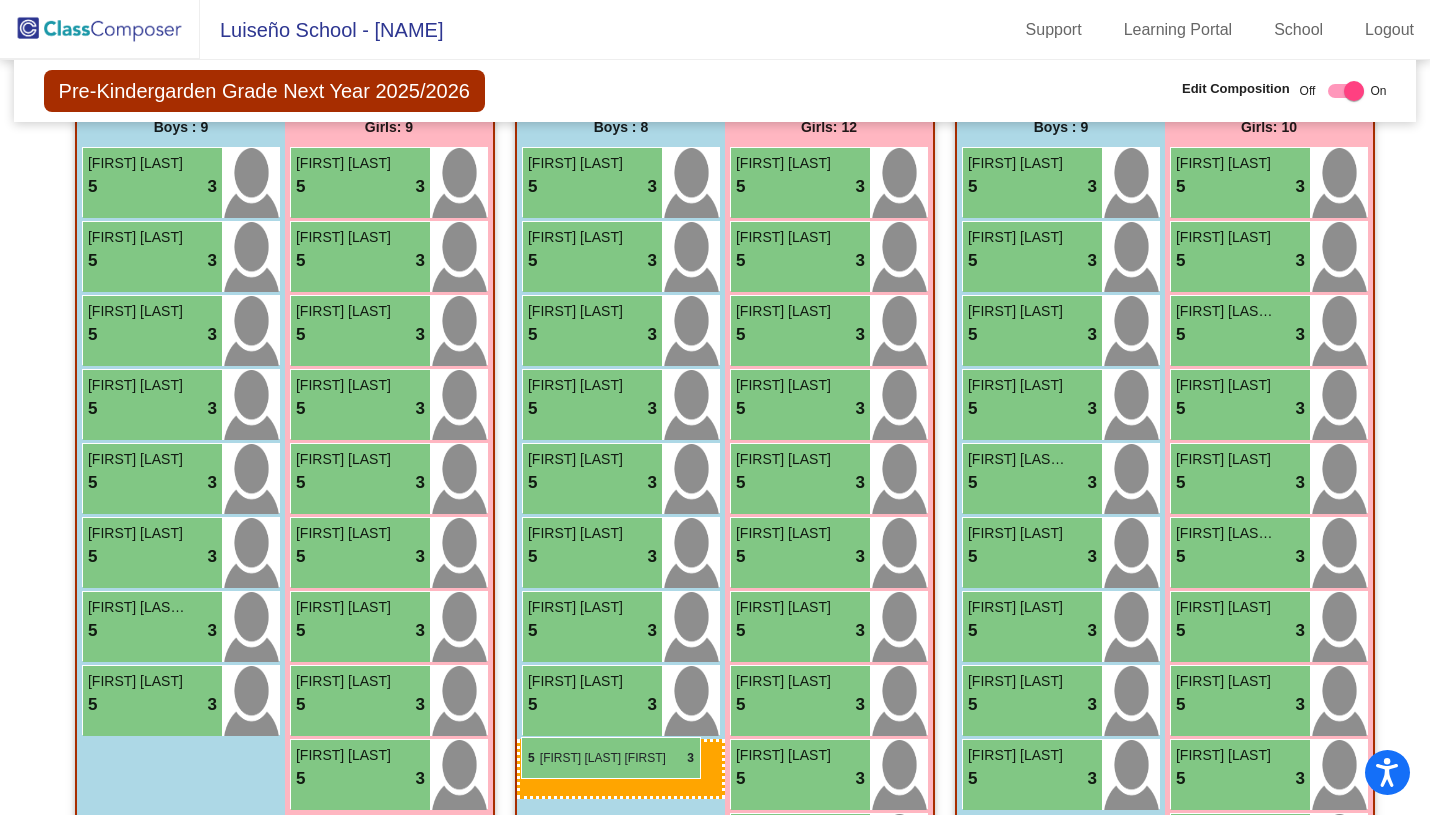 drag, startPoint x: 142, startPoint y: 407, endPoint x: 521, endPoint y: 737, distance: 502.53458 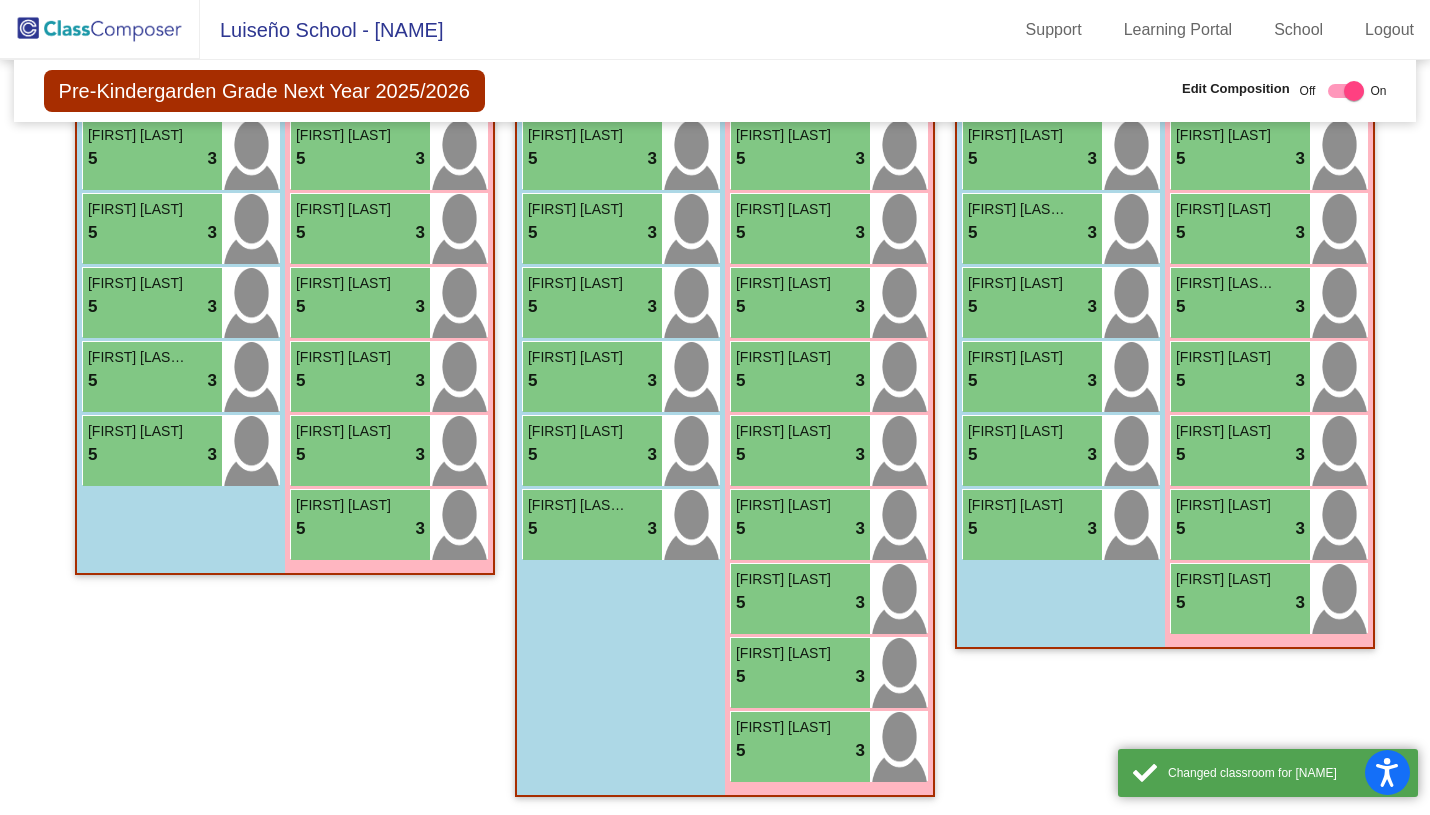 scroll, scrollTop: 695, scrollLeft: 0, axis: vertical 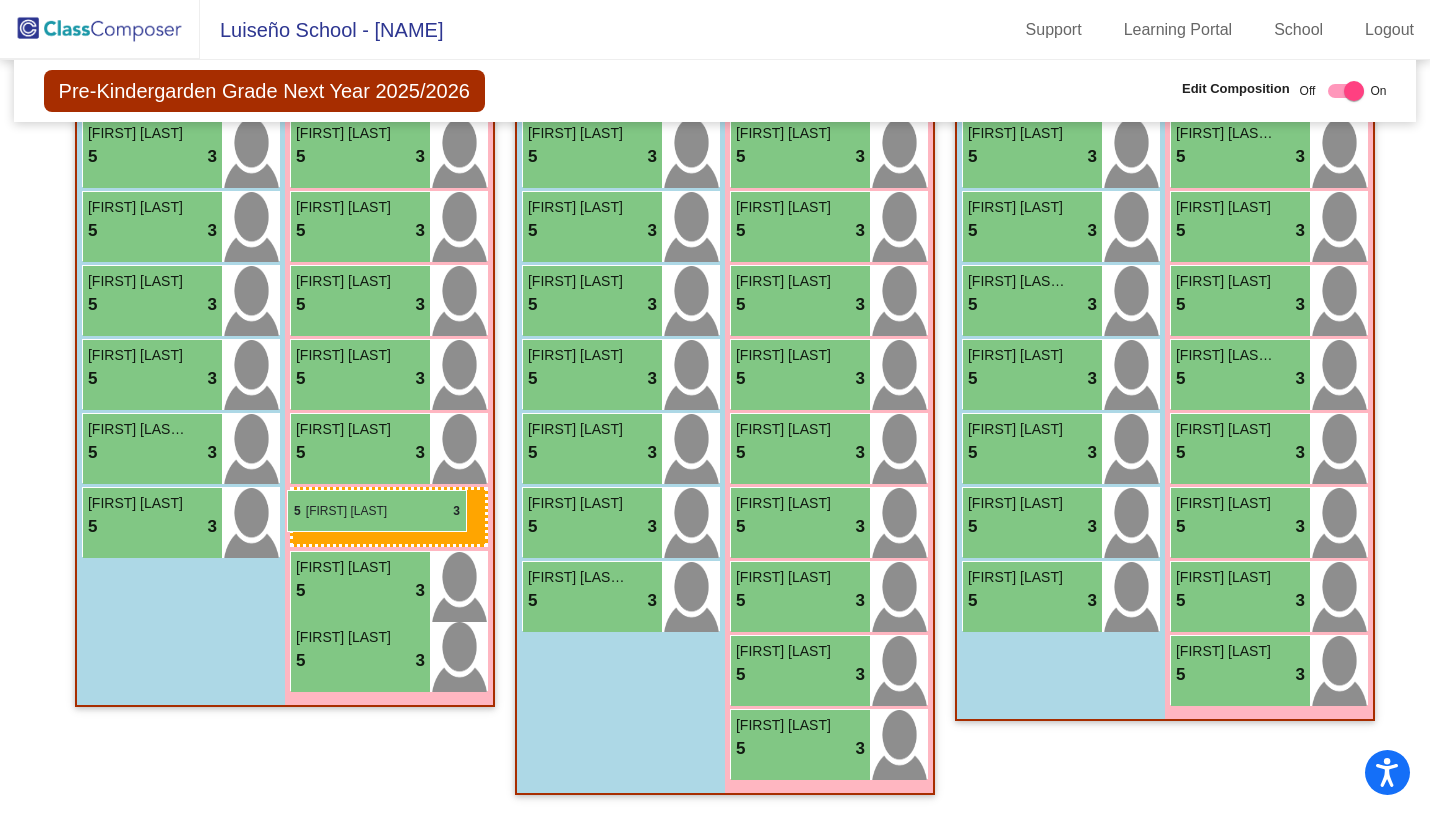 drag, startPoint x: 802, startPoint y: 659, endPoint x: 287, endPoint y: 490, distance: 542.0203 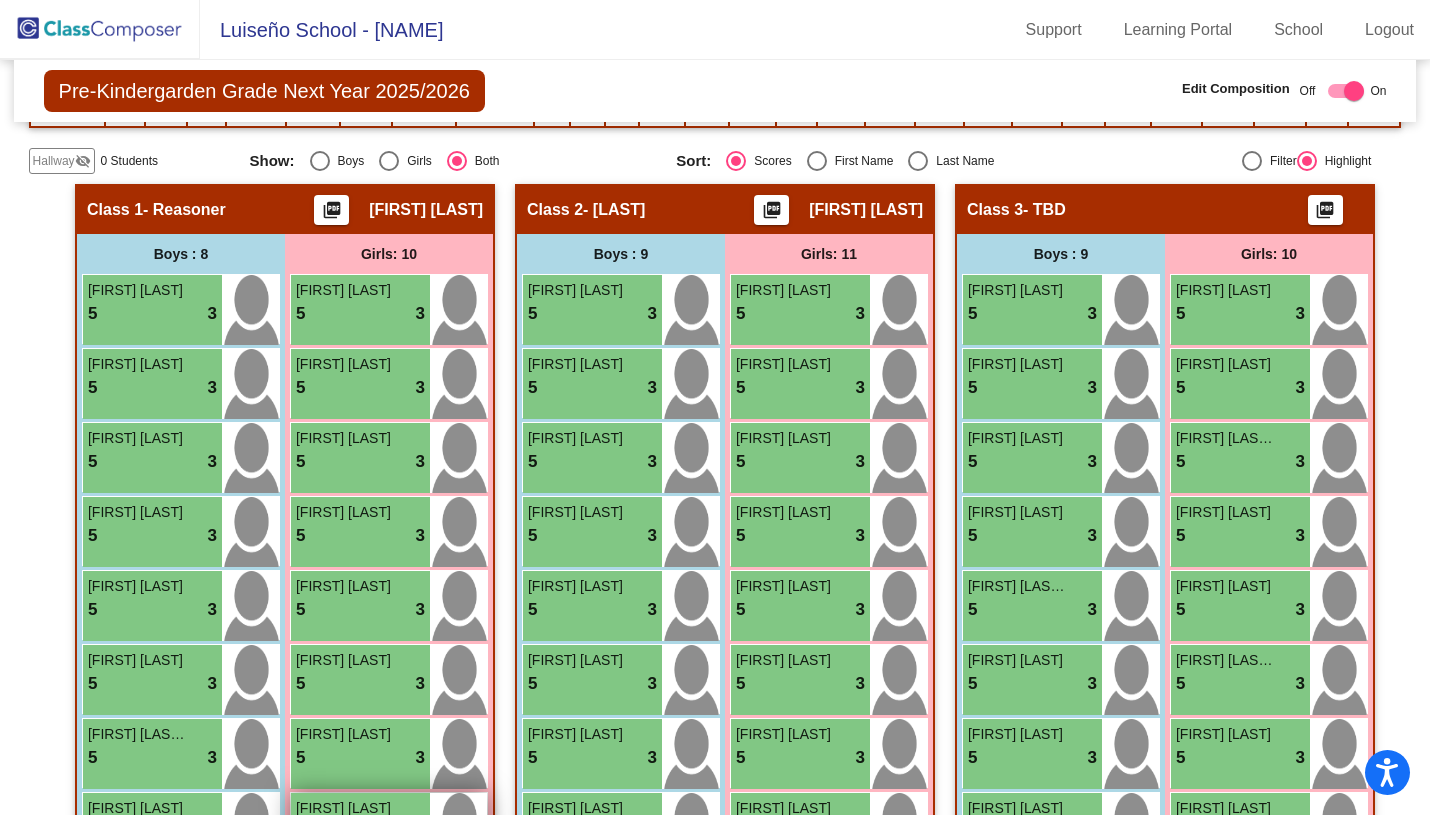 scroll, scrollTop: 198, scrollLeft: 0, axis: vertical 